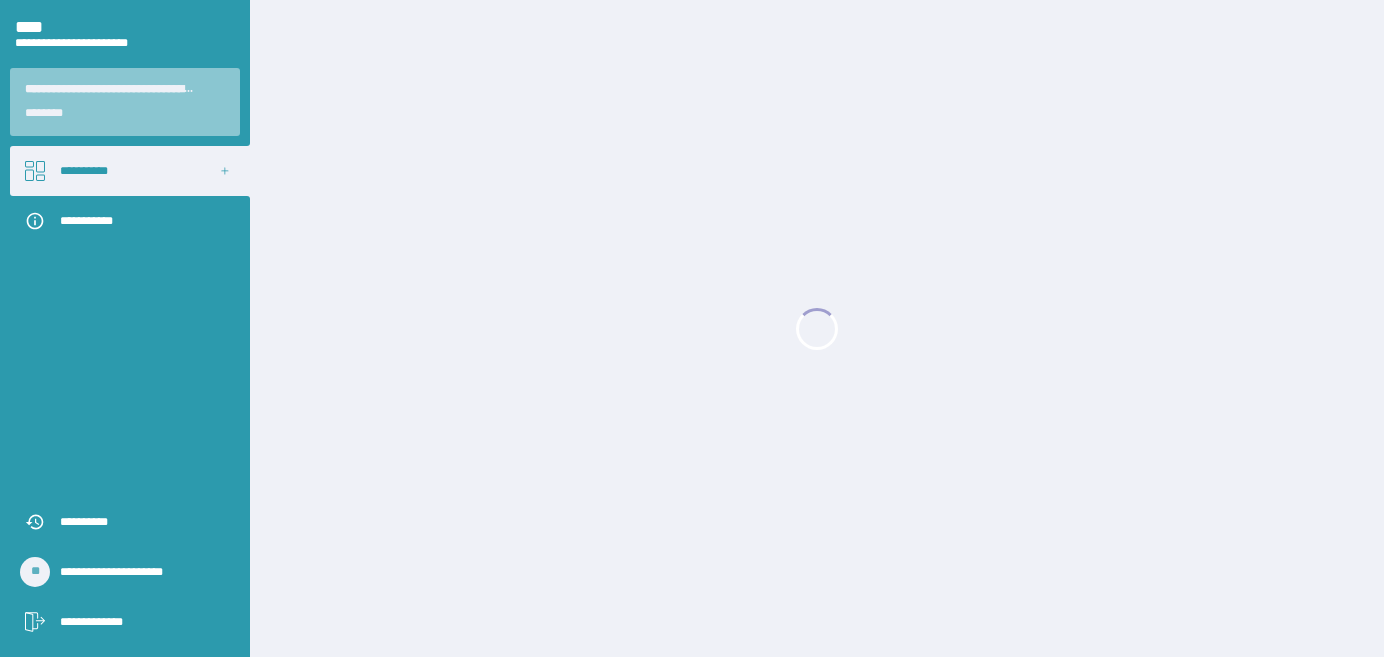 scroll, scrollTop: 0, scrollLeft: 0, axis: both 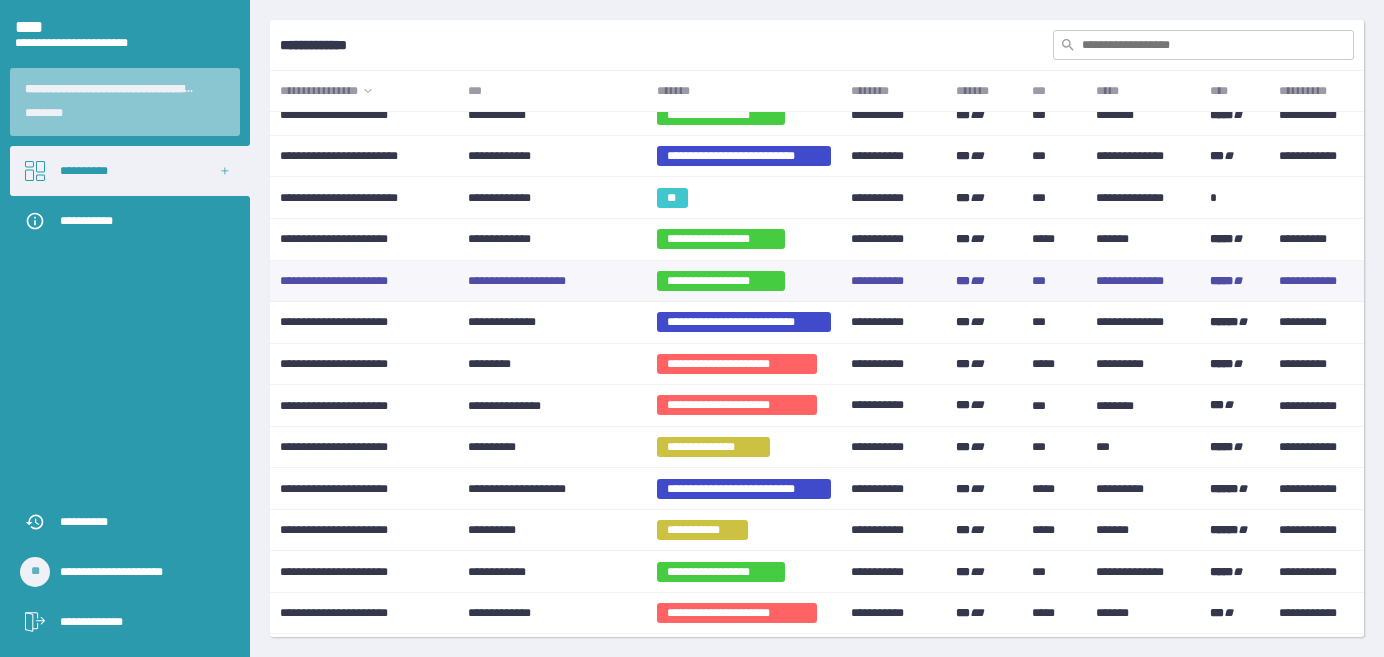 click on "**********" at bounding box center [517, 281] 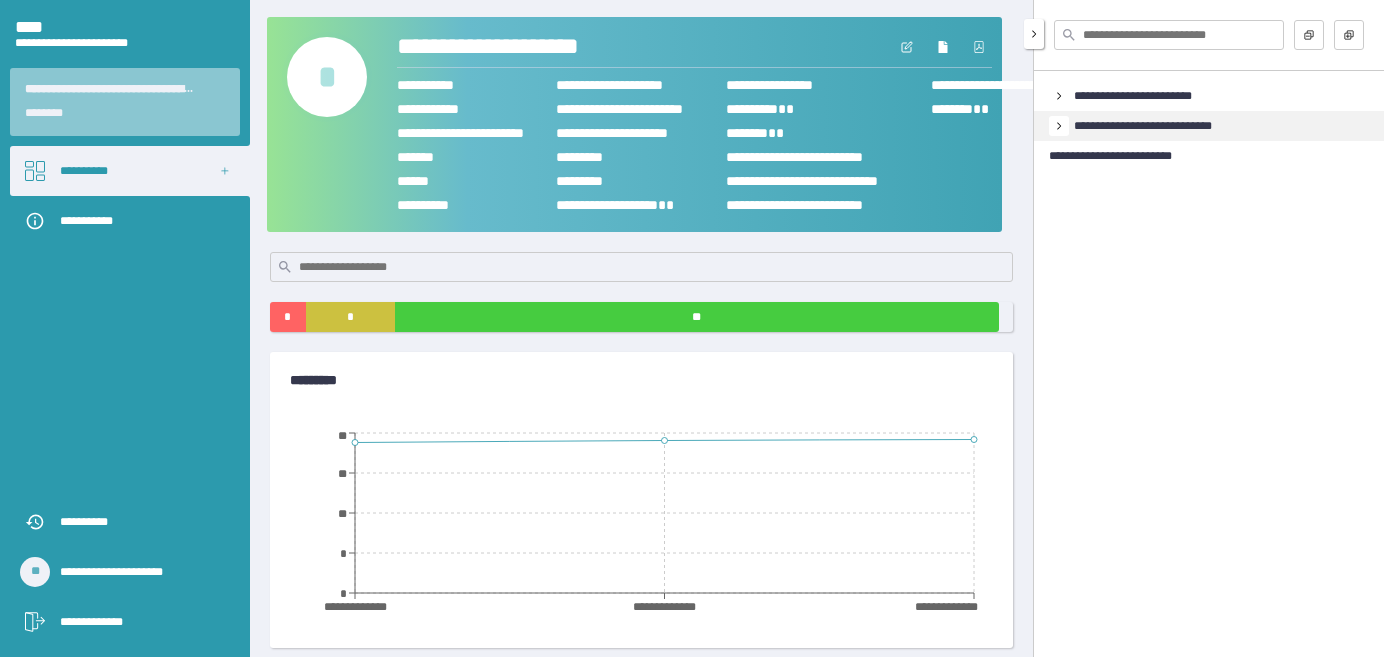 click 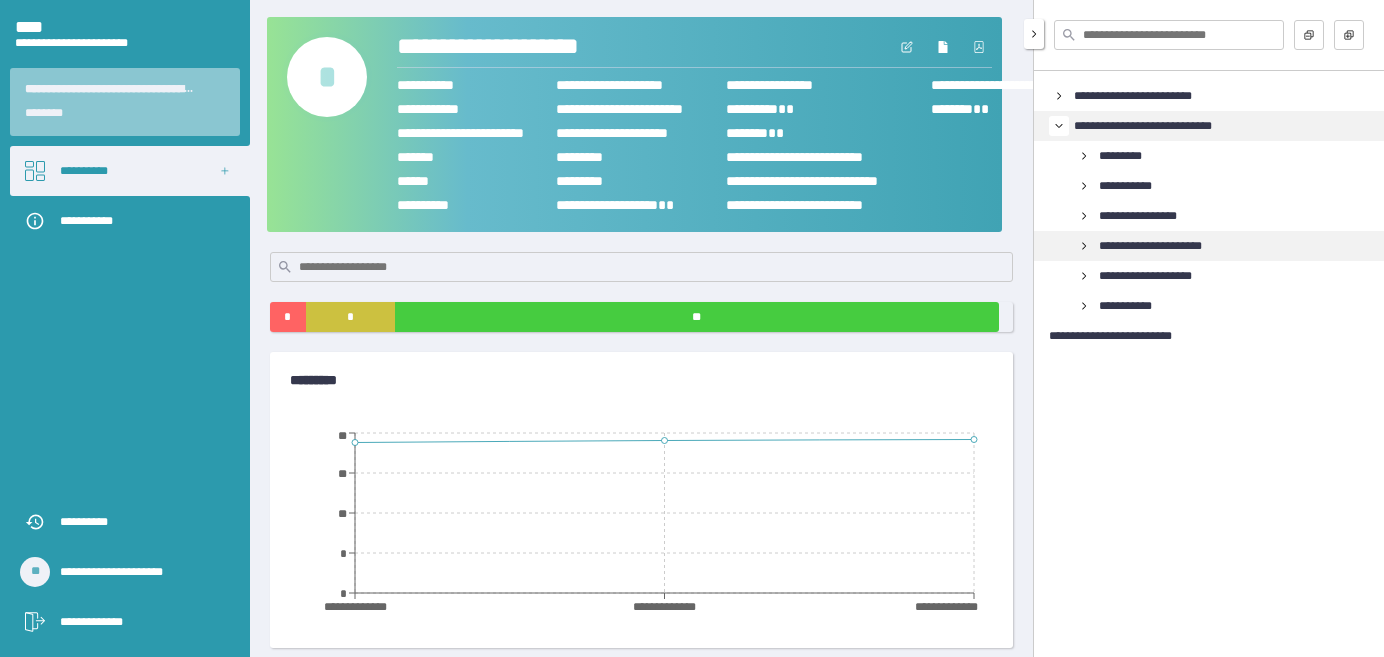 click on "**********" at bounding box center [1150, 246] 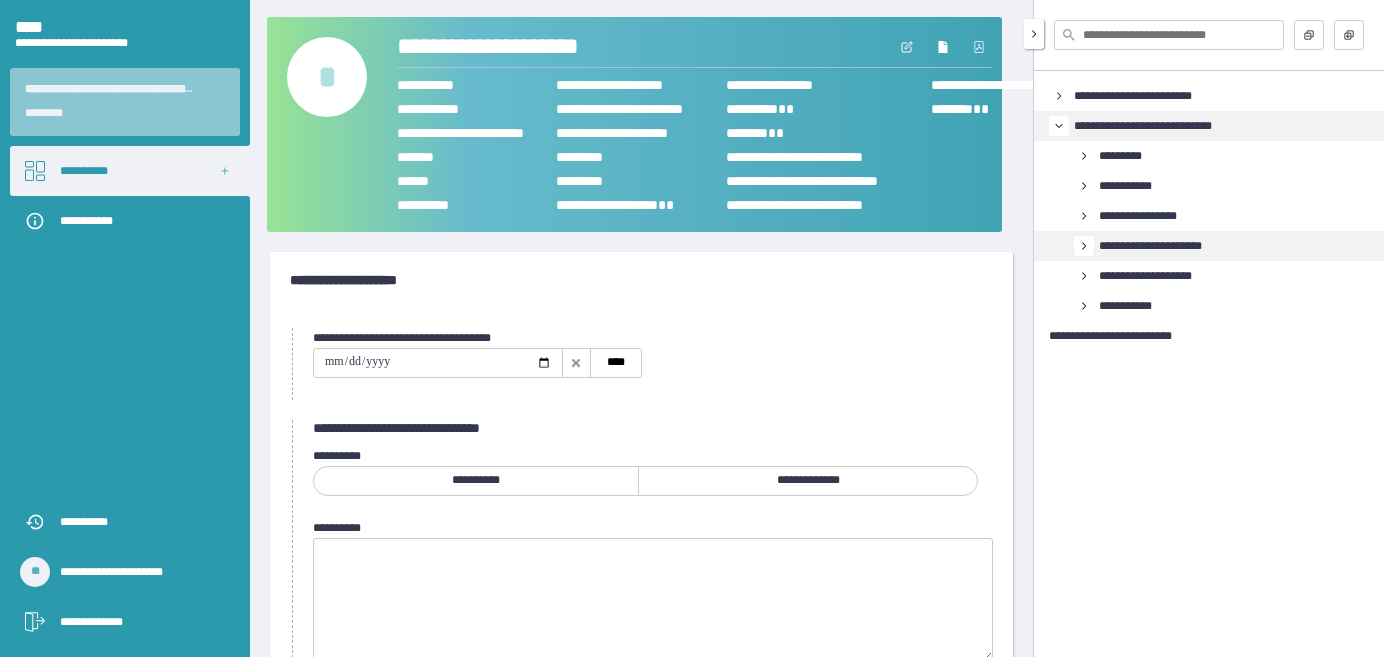 click 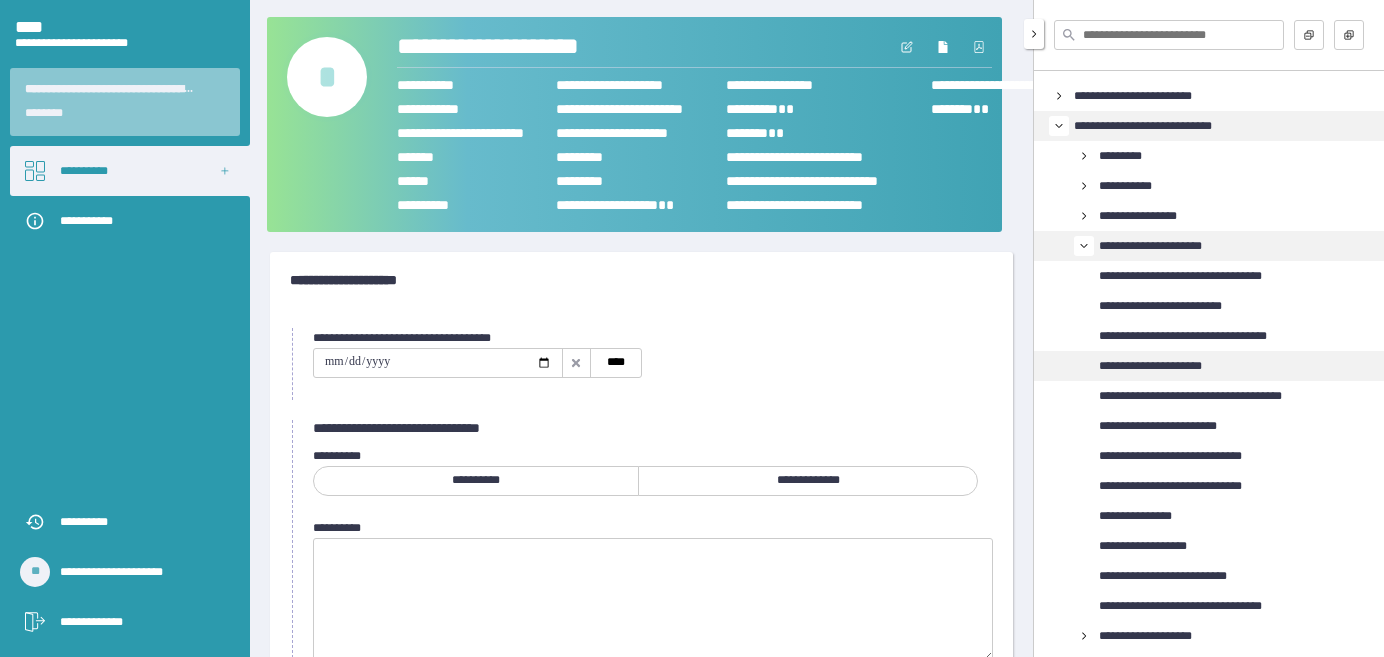 scroll, scrollTop: 64, scrollLeft: 0, axis: vertical 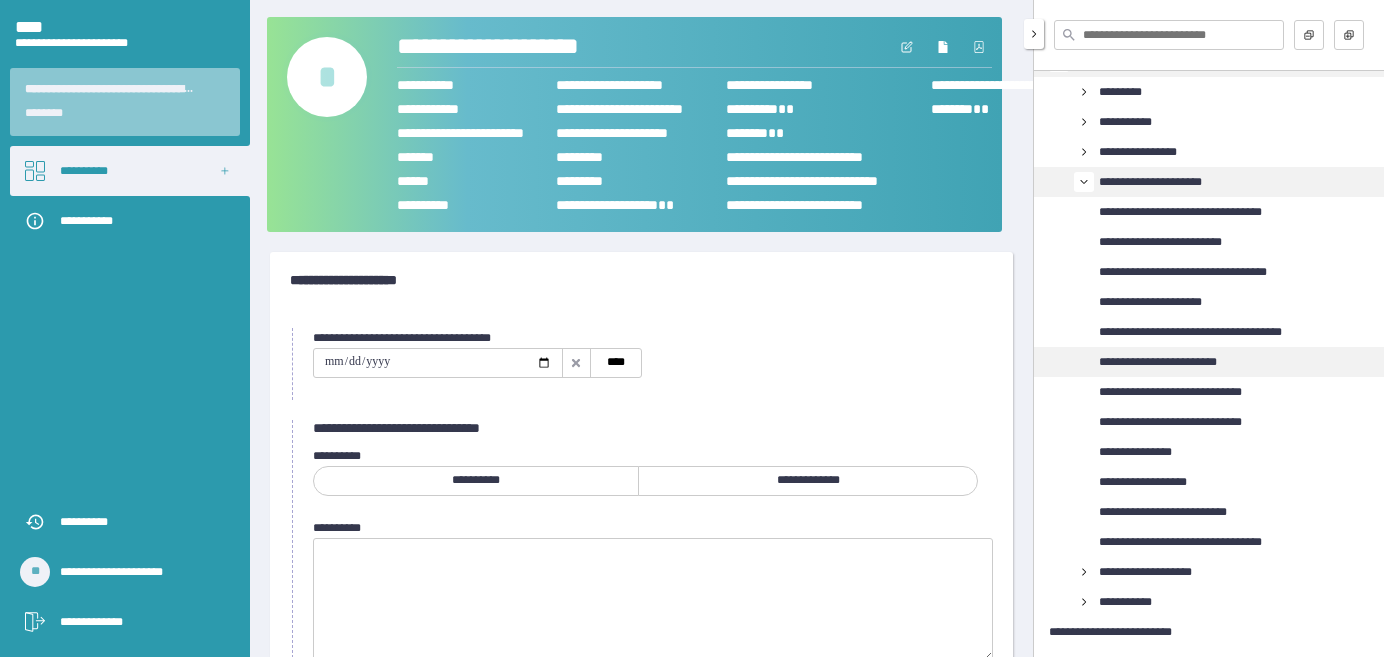 click on "**********" at bounding box center [1158, 362] 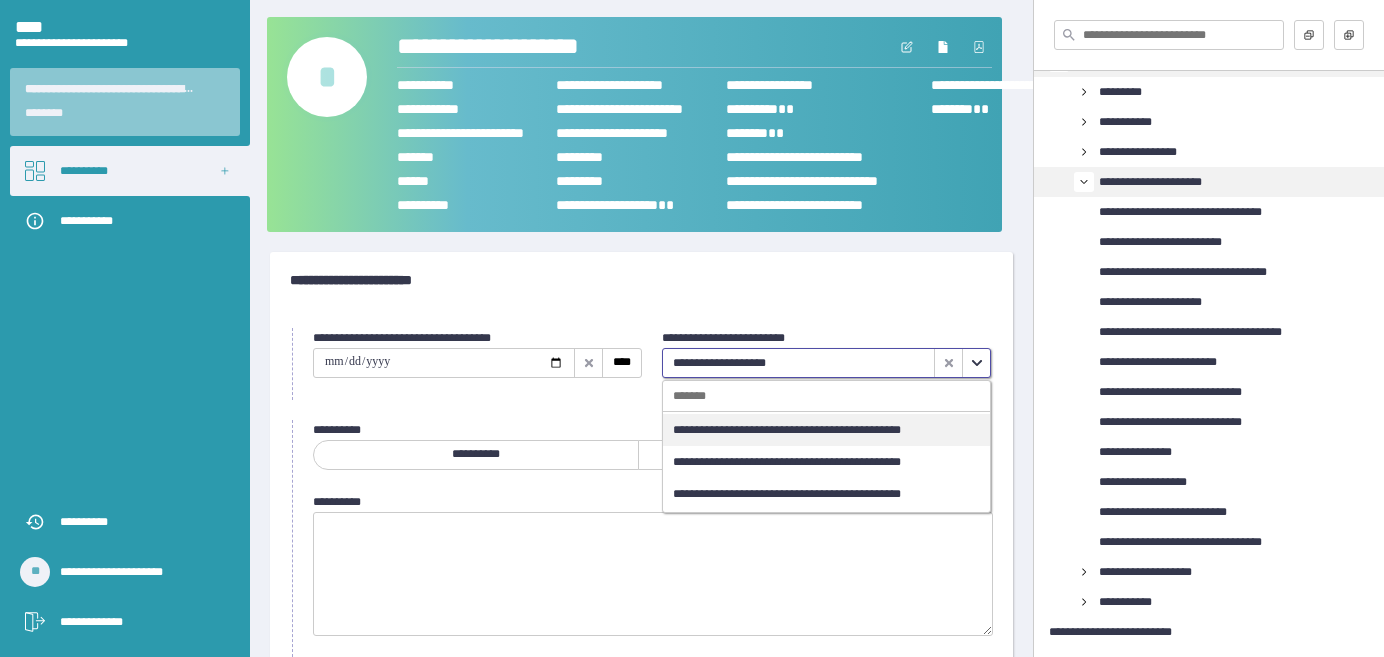 click 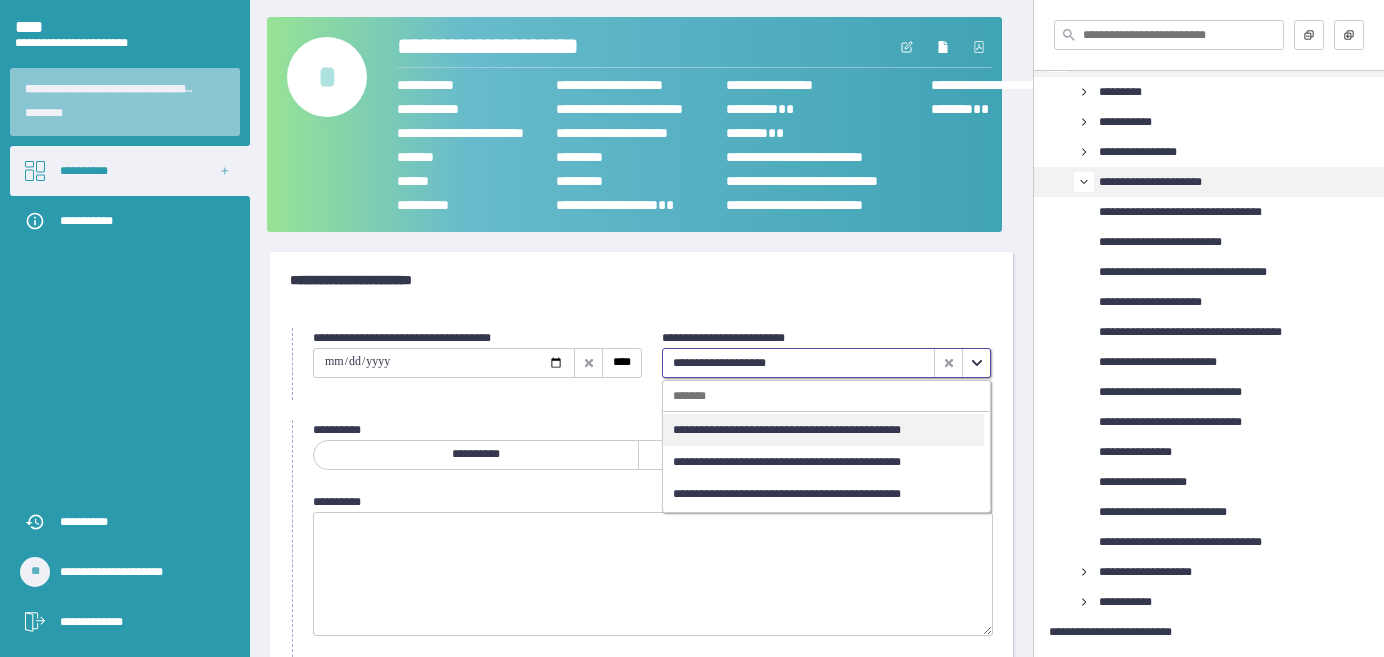 click on "**********" at bounding box center [787, 430] 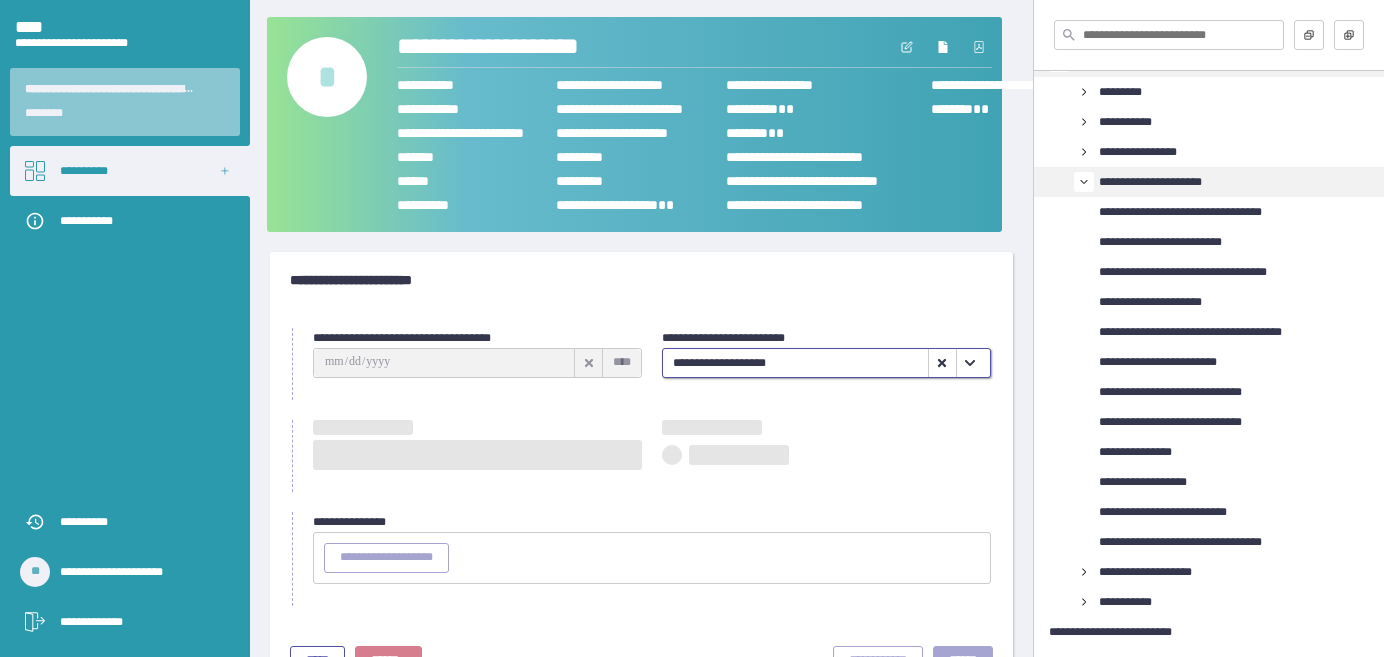 type on "**********" 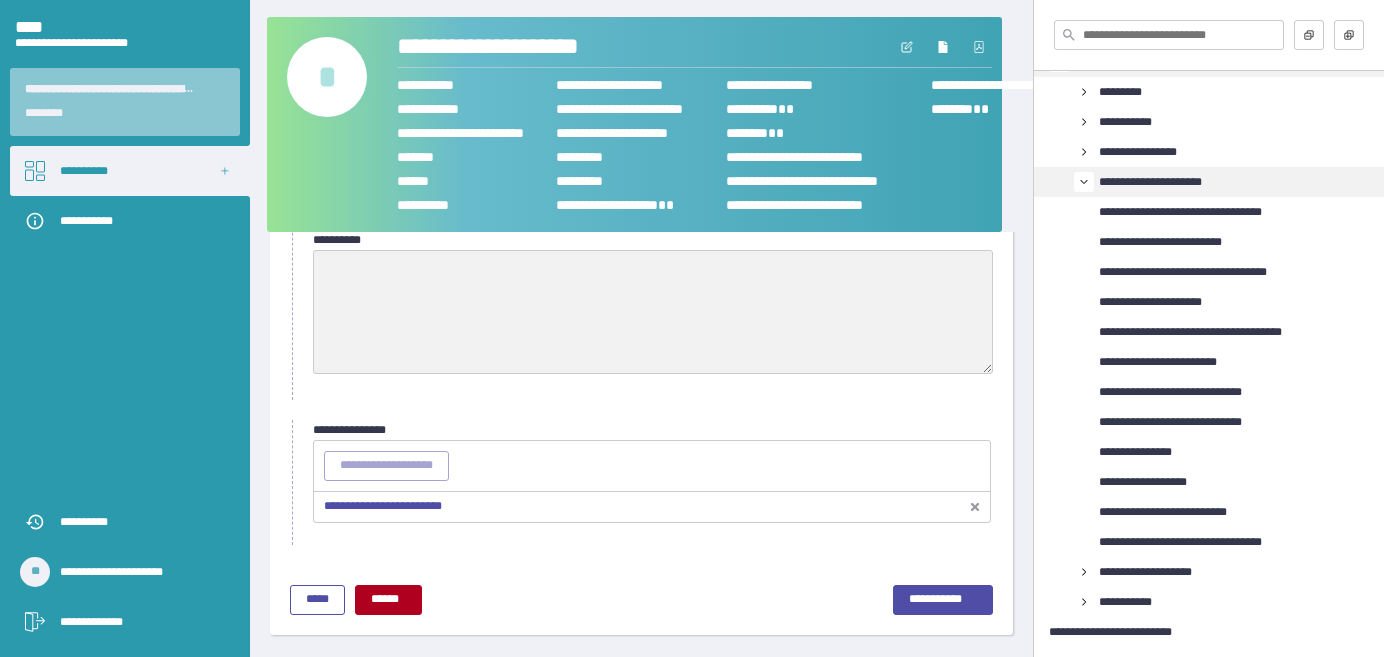 scroll, scrollTop: 271, scrollLeft: 0, axis: vertical 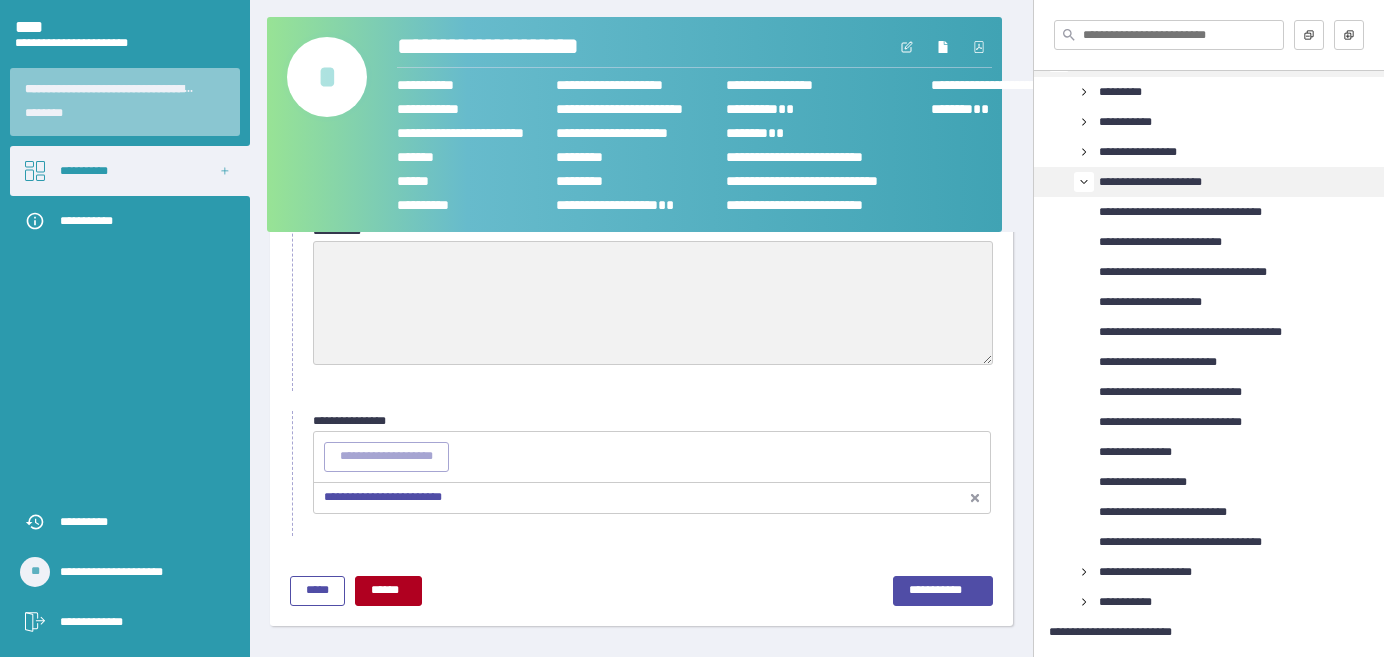 click on "**********" at bounding box center (383, 497) 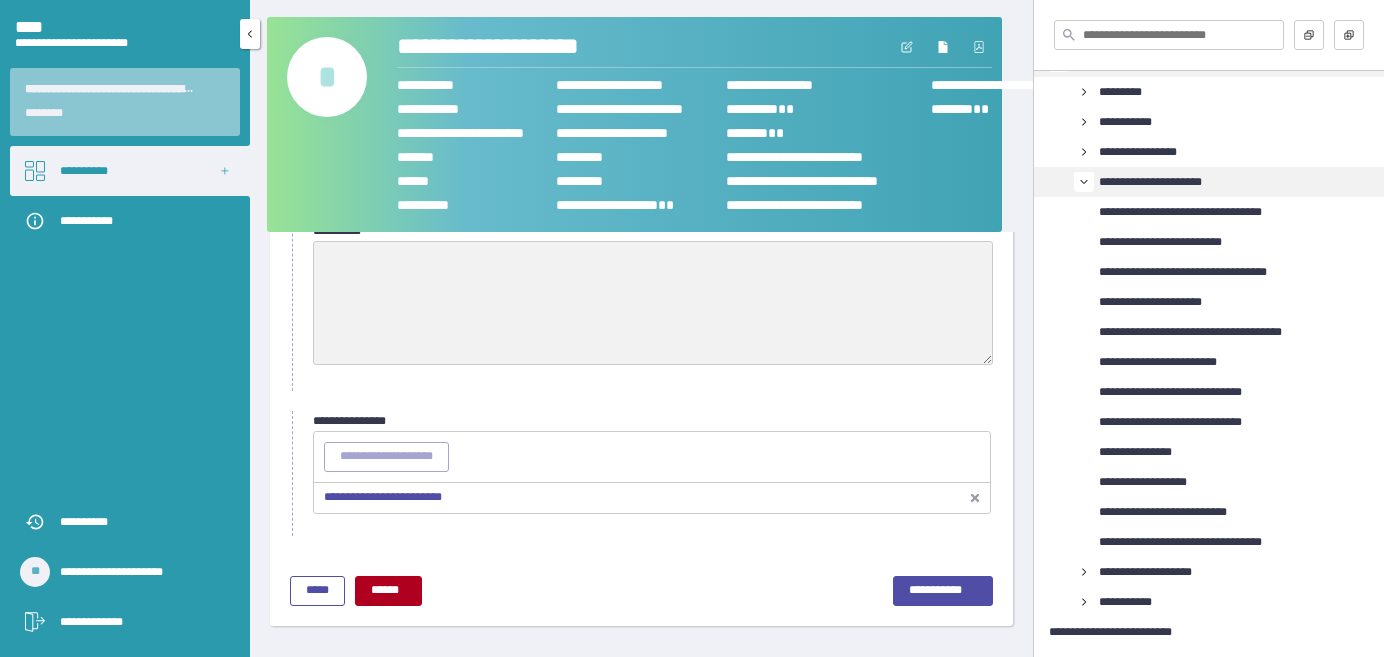 click on "**********" at bounding box center (84, 171) 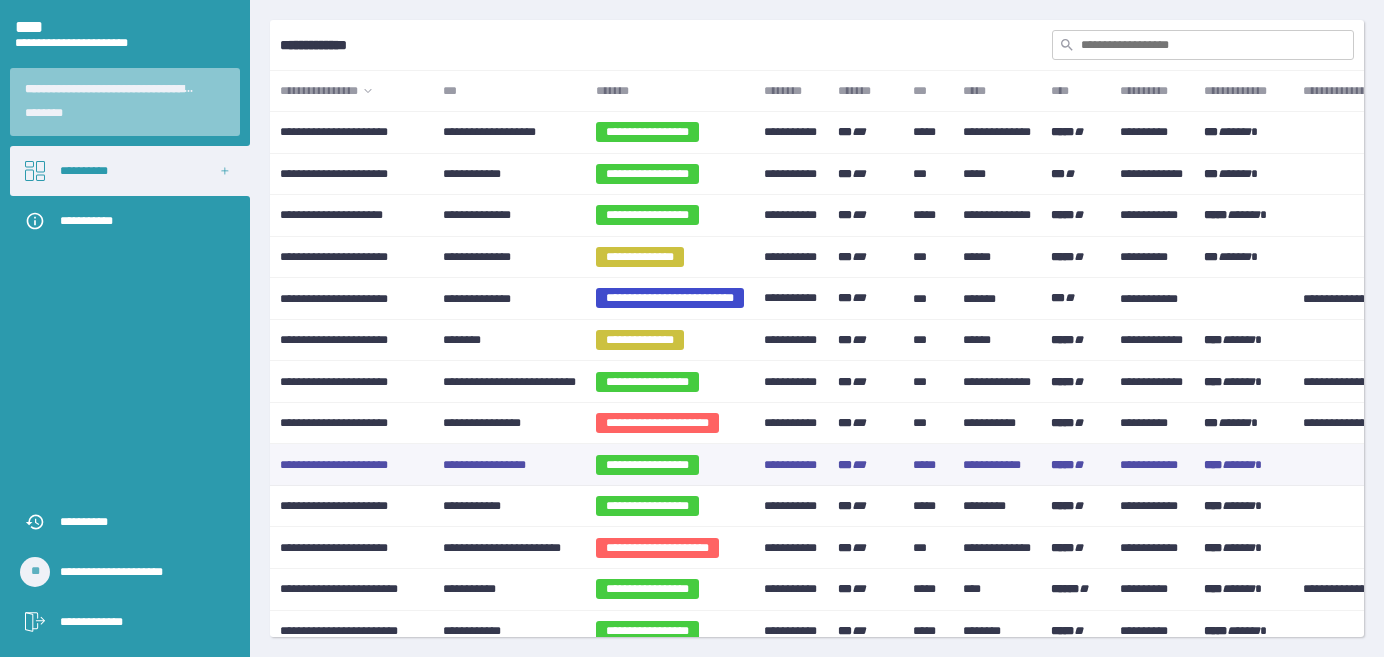 click on "**********" at bounding box center (484, 464) 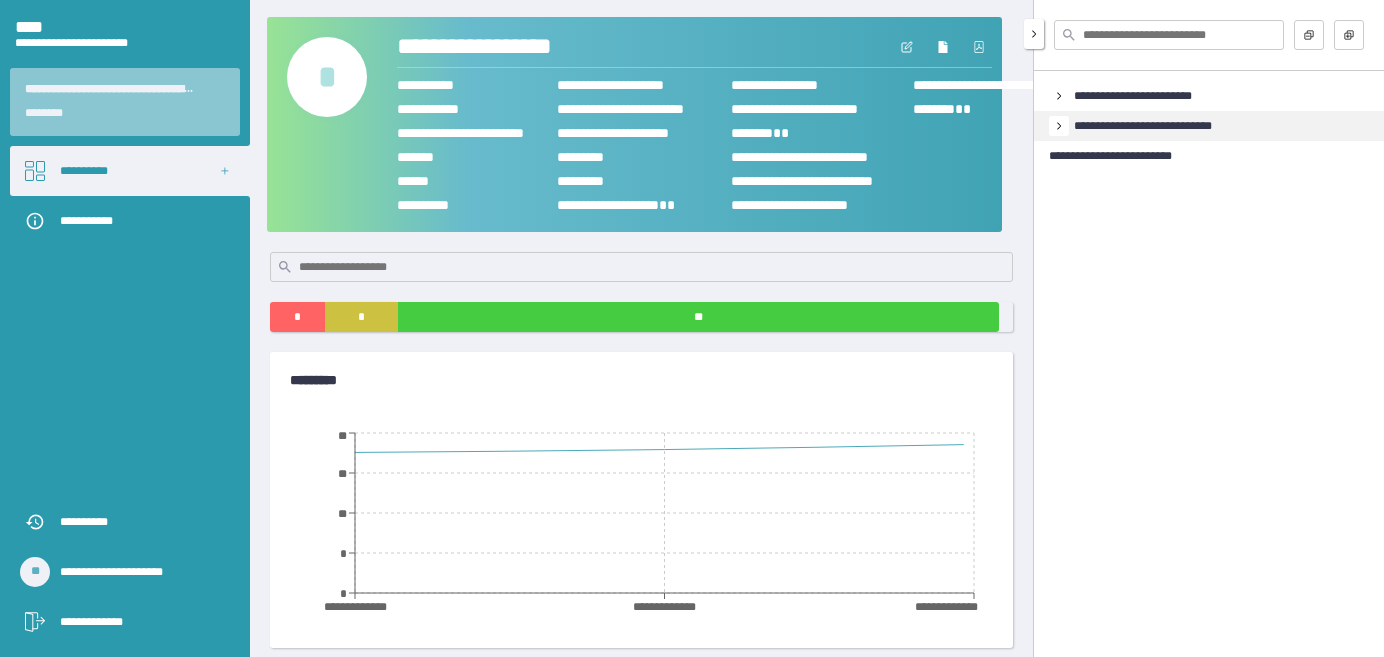 click 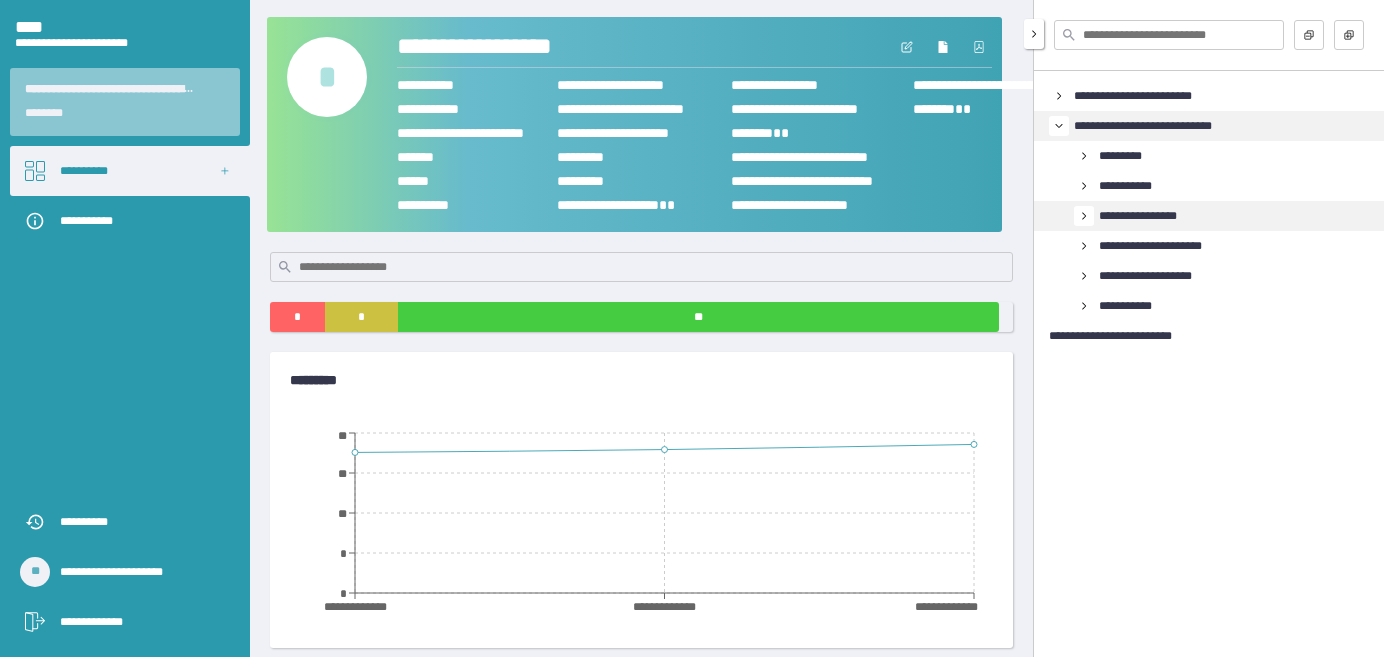 click 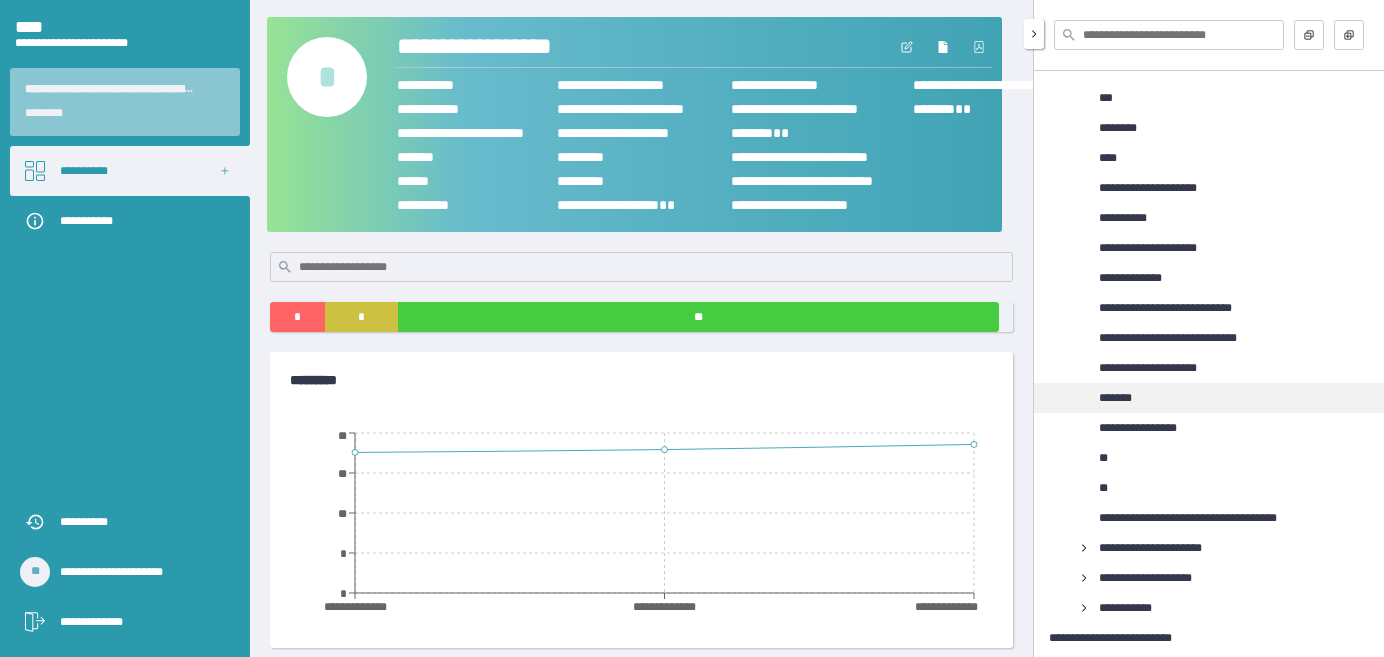scroll, scrollTop: 1024, scrollLeft: 0, axis: vertical 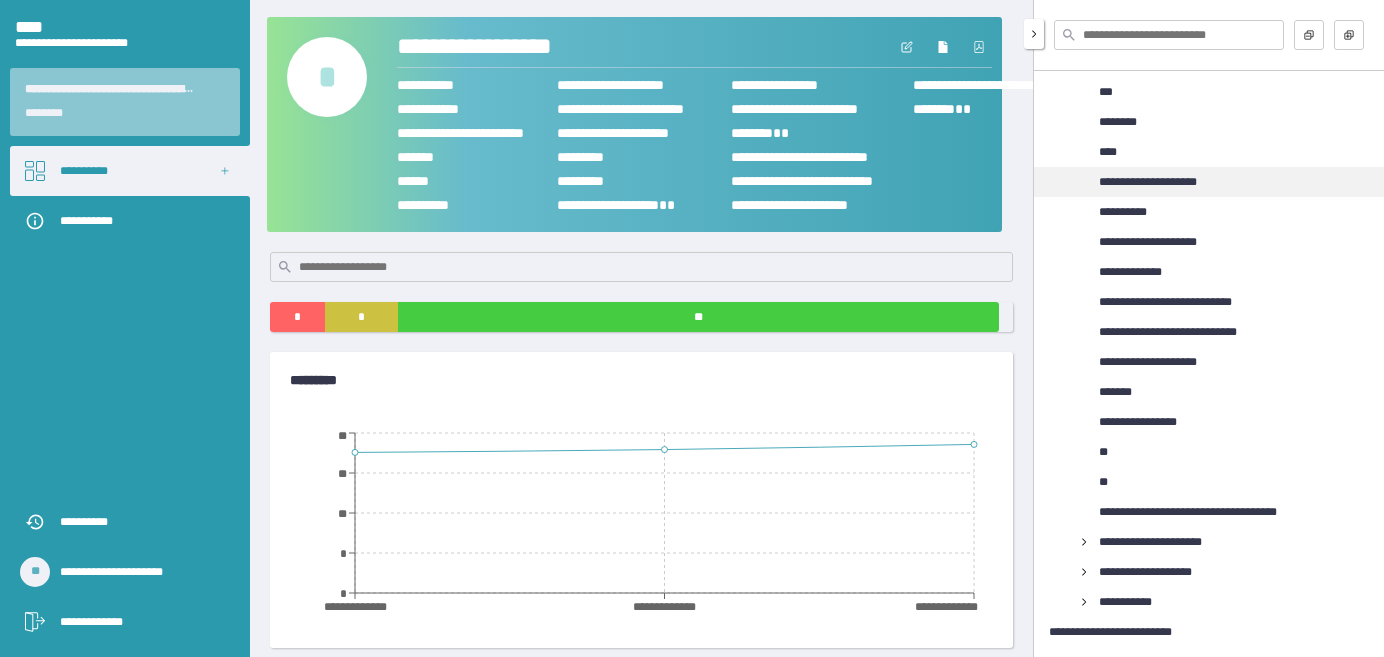 click on "**********" at bounding box center [1148, 182] 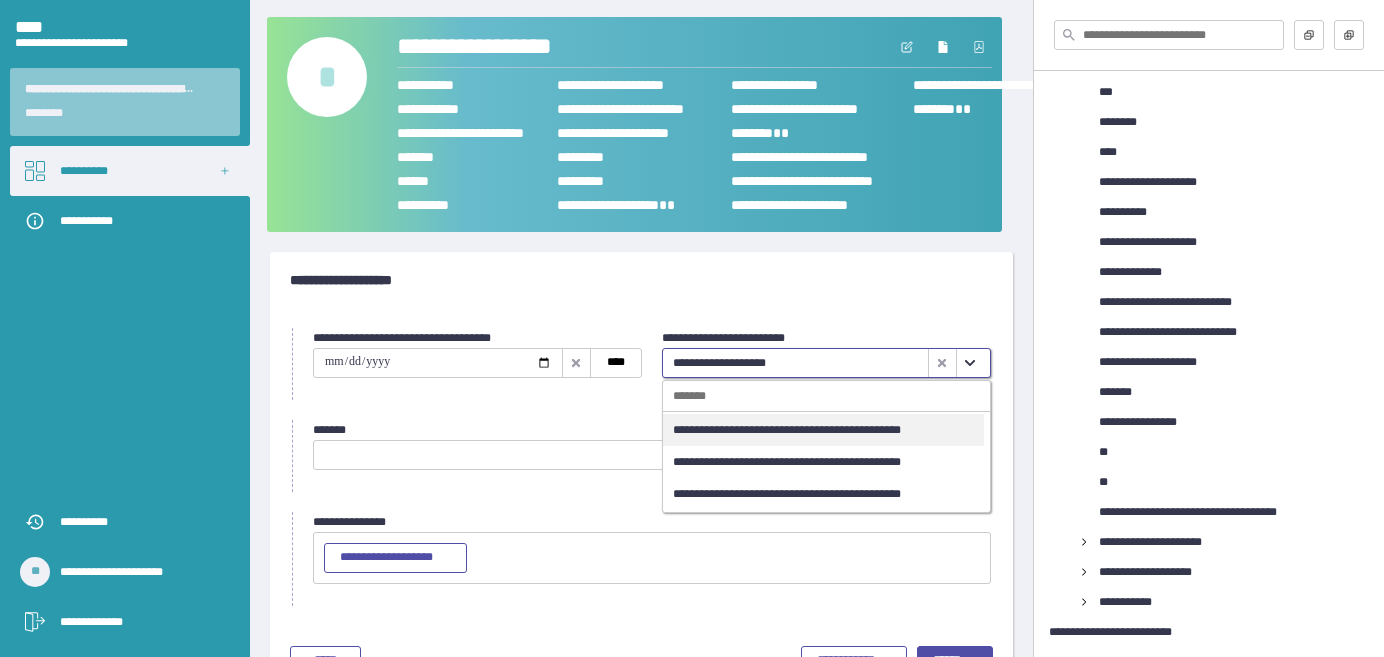 click 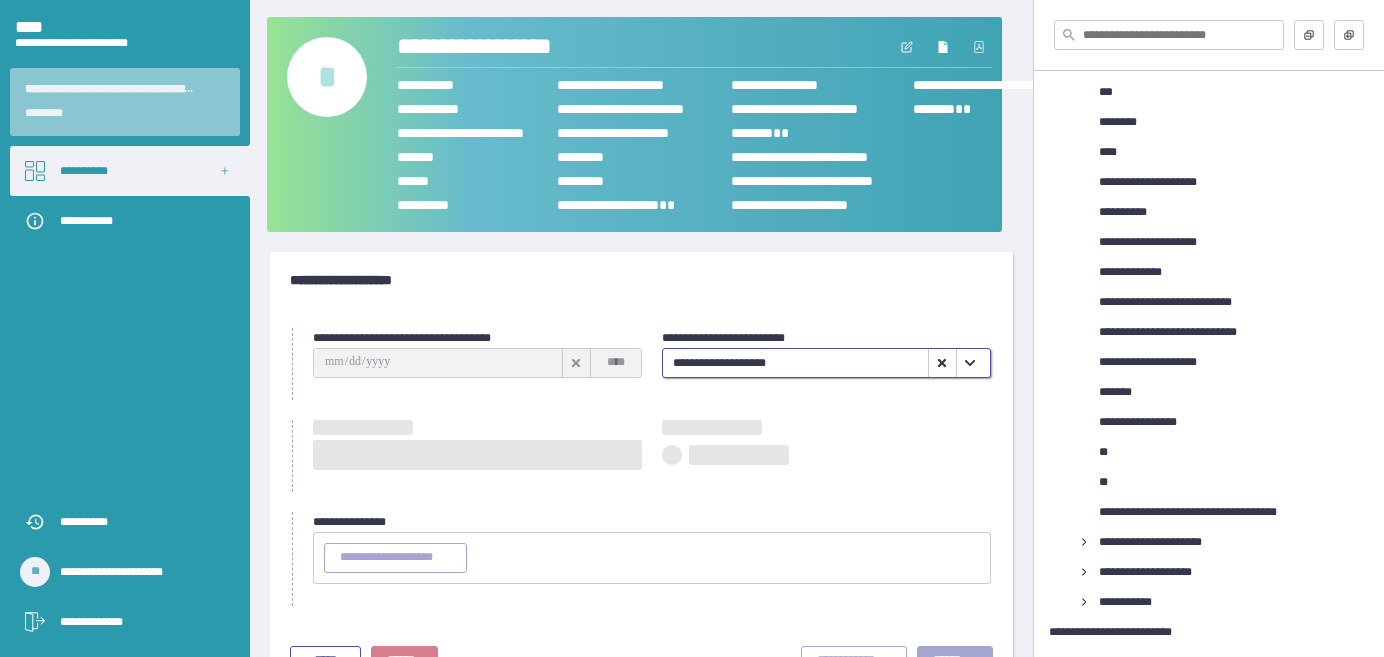 type on "**********" 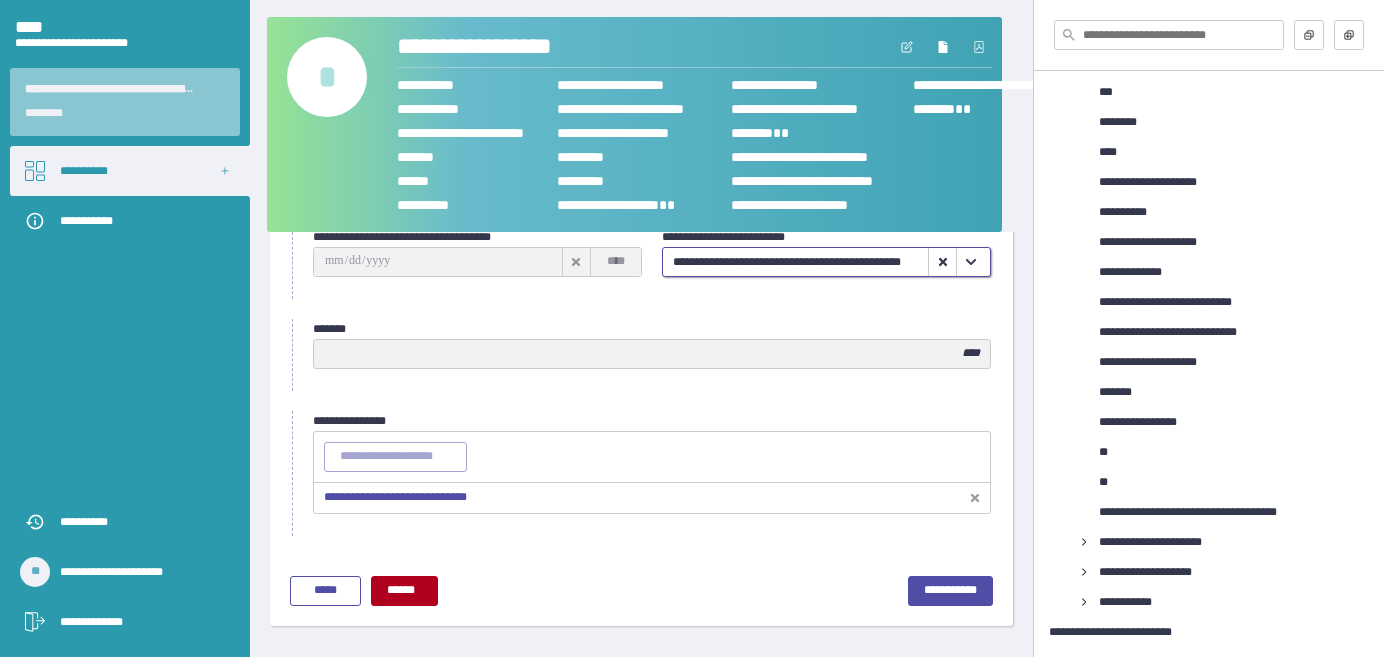 scroll, scrollTop: 102, scrollLeft: 0, axis: vertical 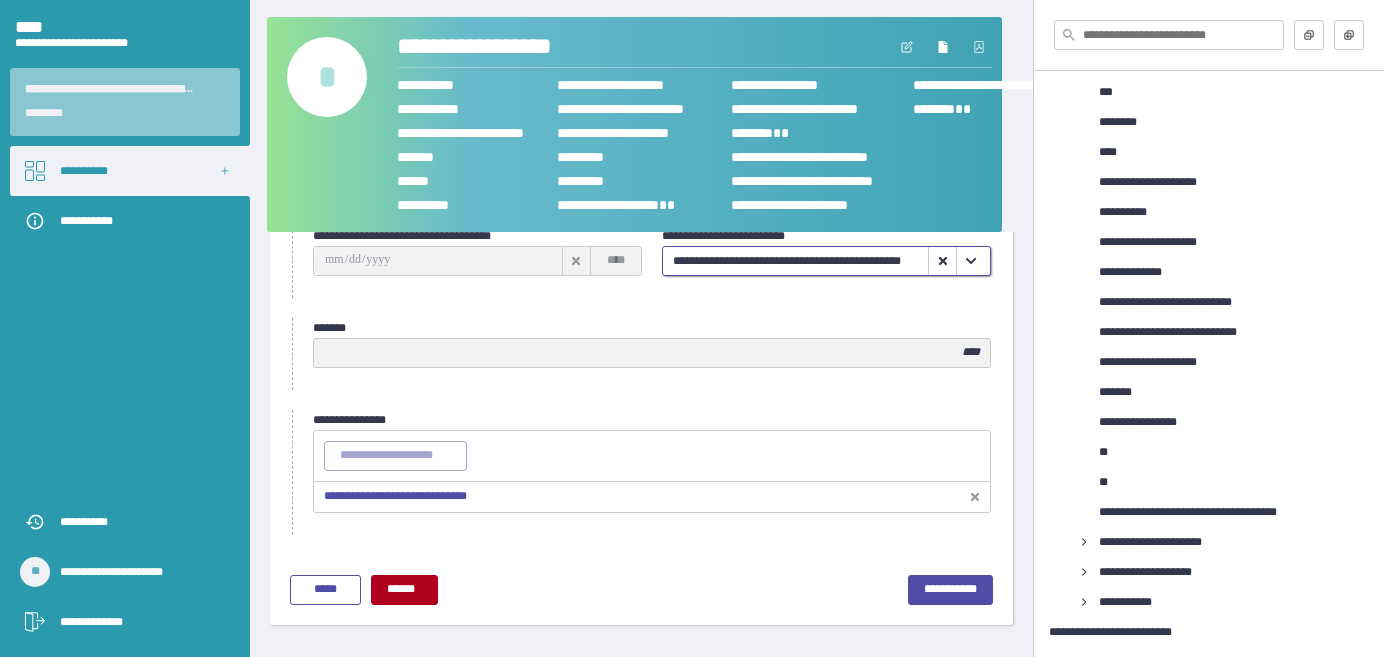 click on "**********" at bounding box center [395, 496] 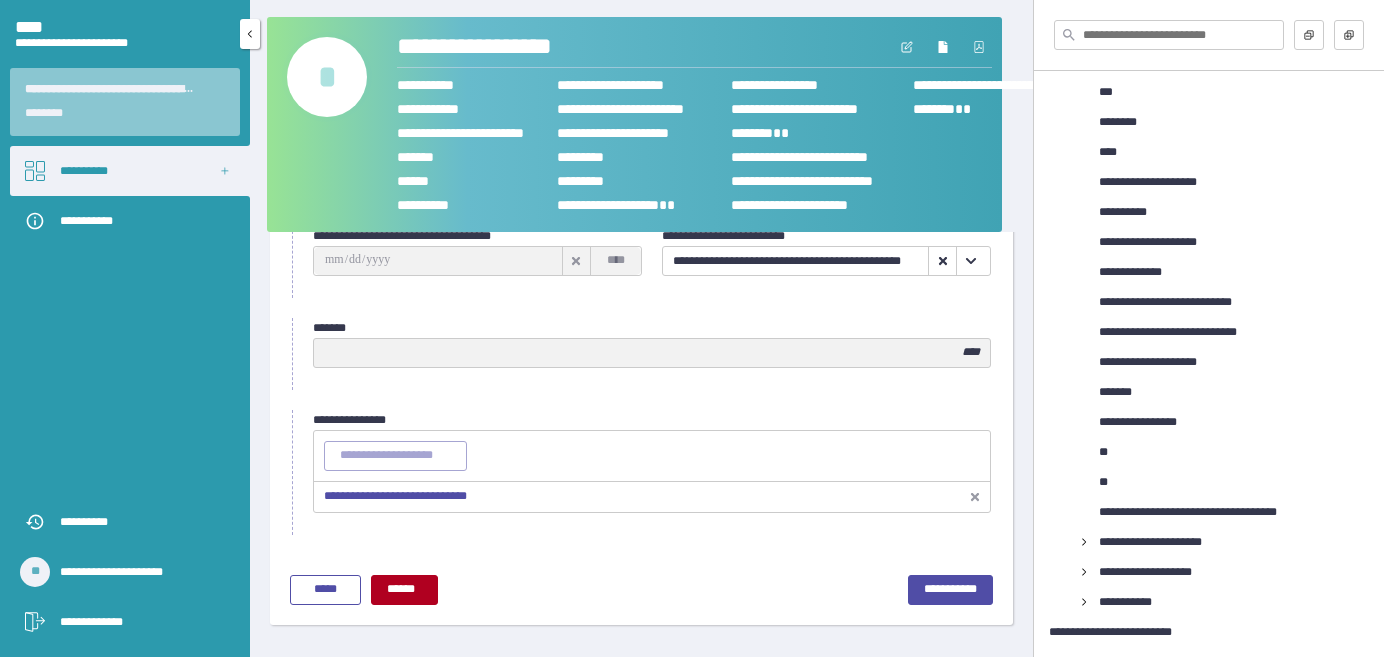 click on "**********" at bounding box center [84, 171] 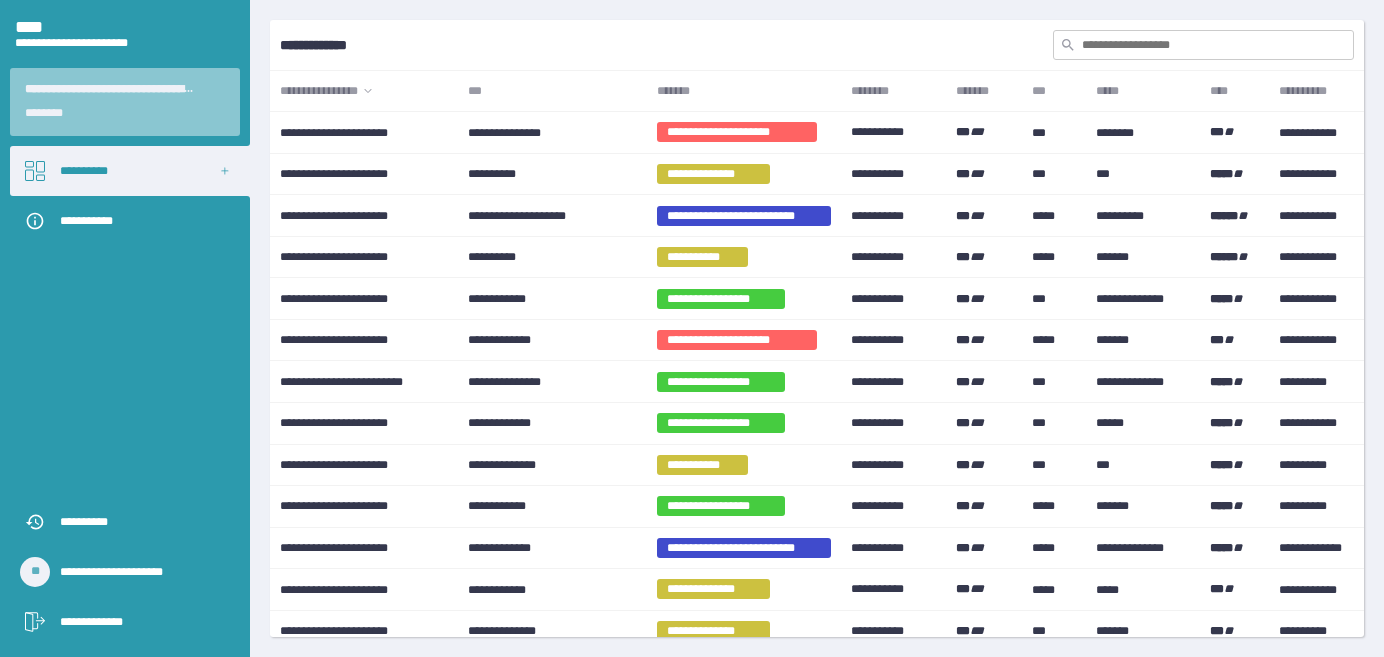 scroll, scrollTop: 1545, scrollLeft: 0, axis: vertical 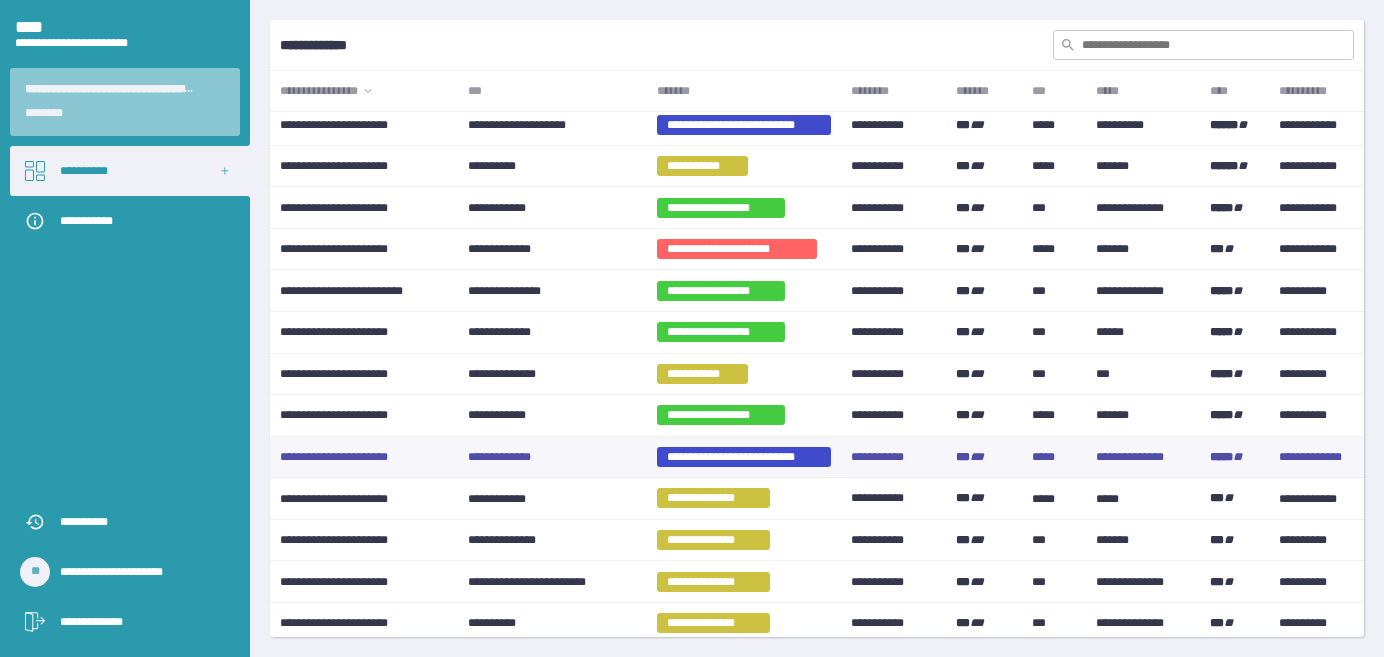 click on "**********" at bounding box center (499, 457) 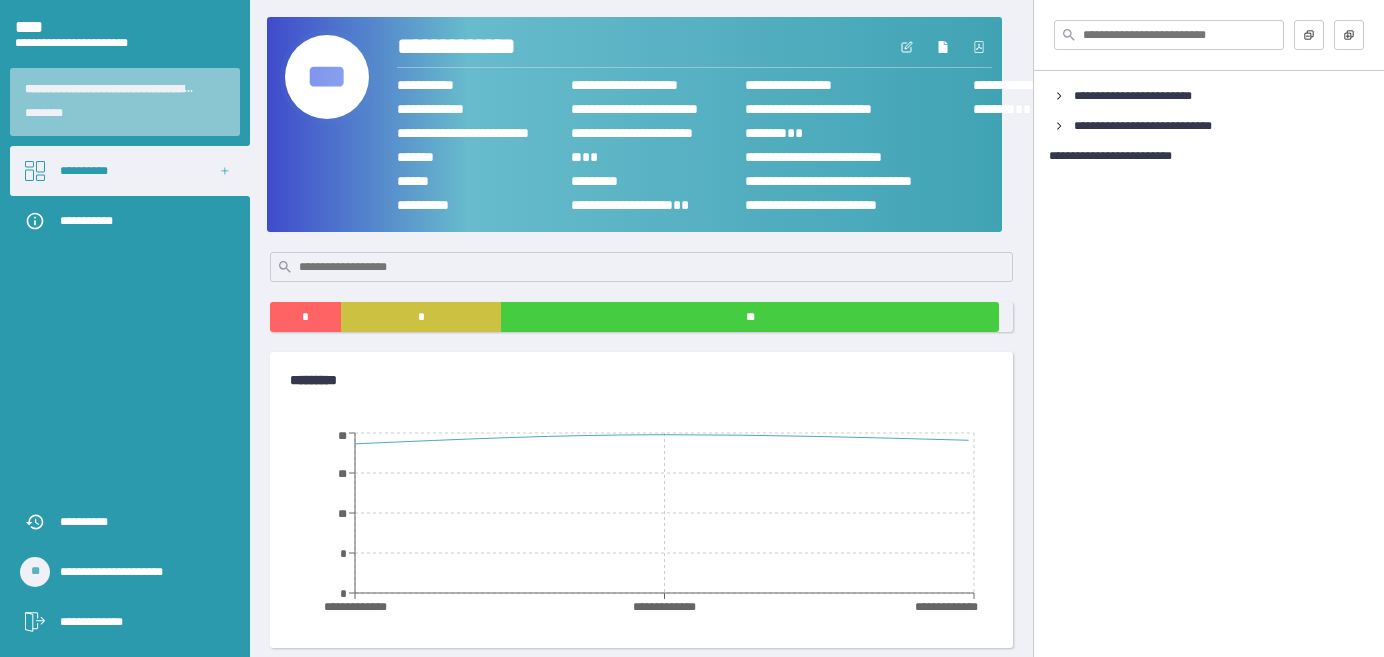 click on "***" at bounding box center [327, 77] 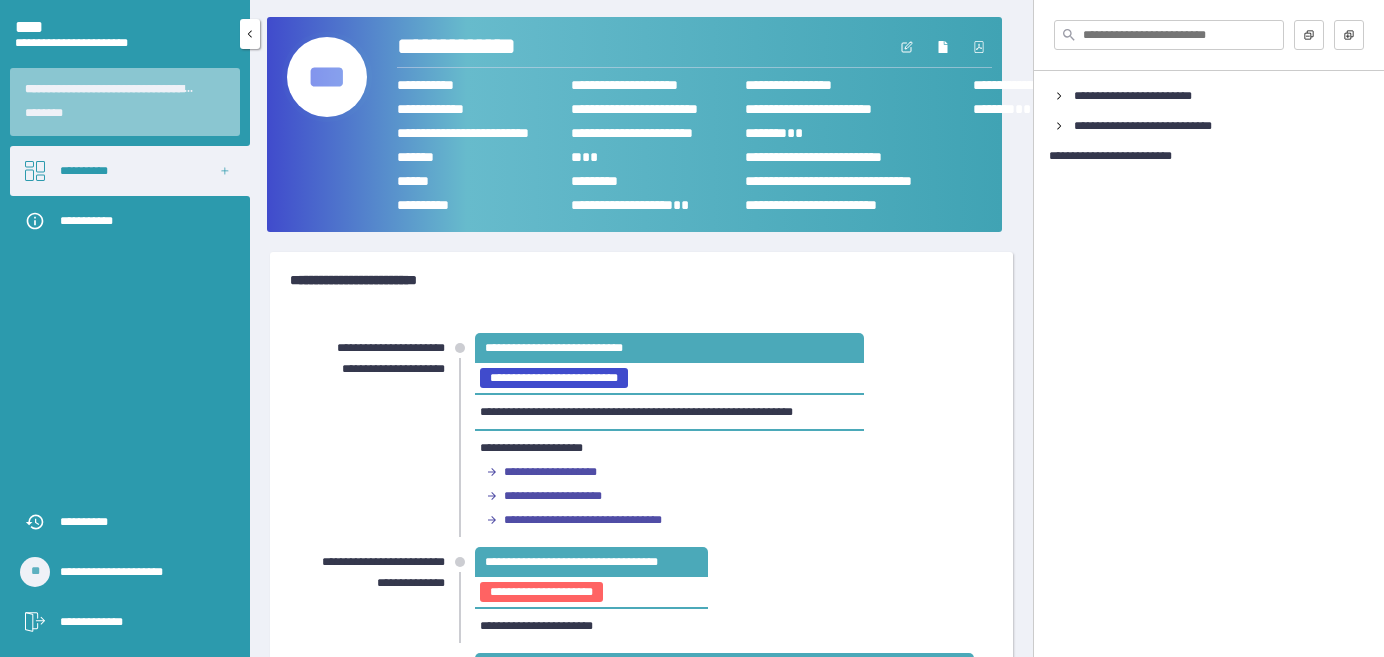 click on "**********" at bounding box center (84, 171) 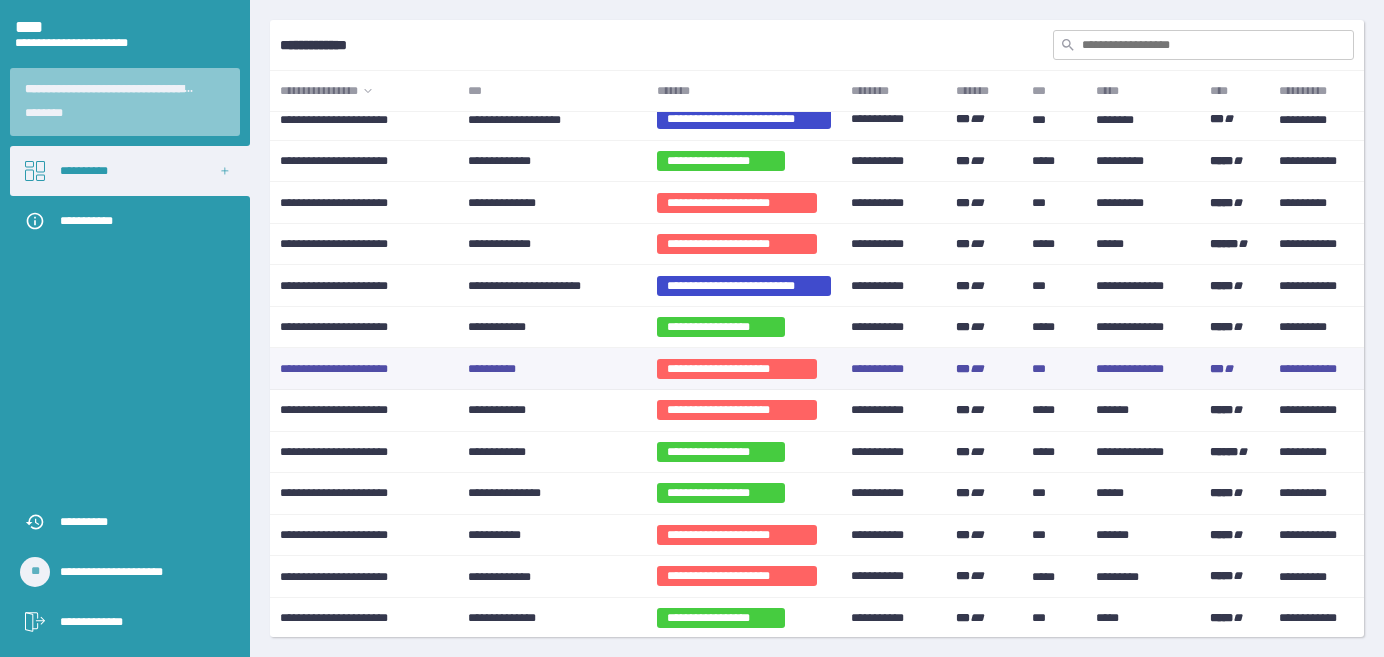 scroll, scrollTop: 727, scrollLeft: 0, axis: vertical 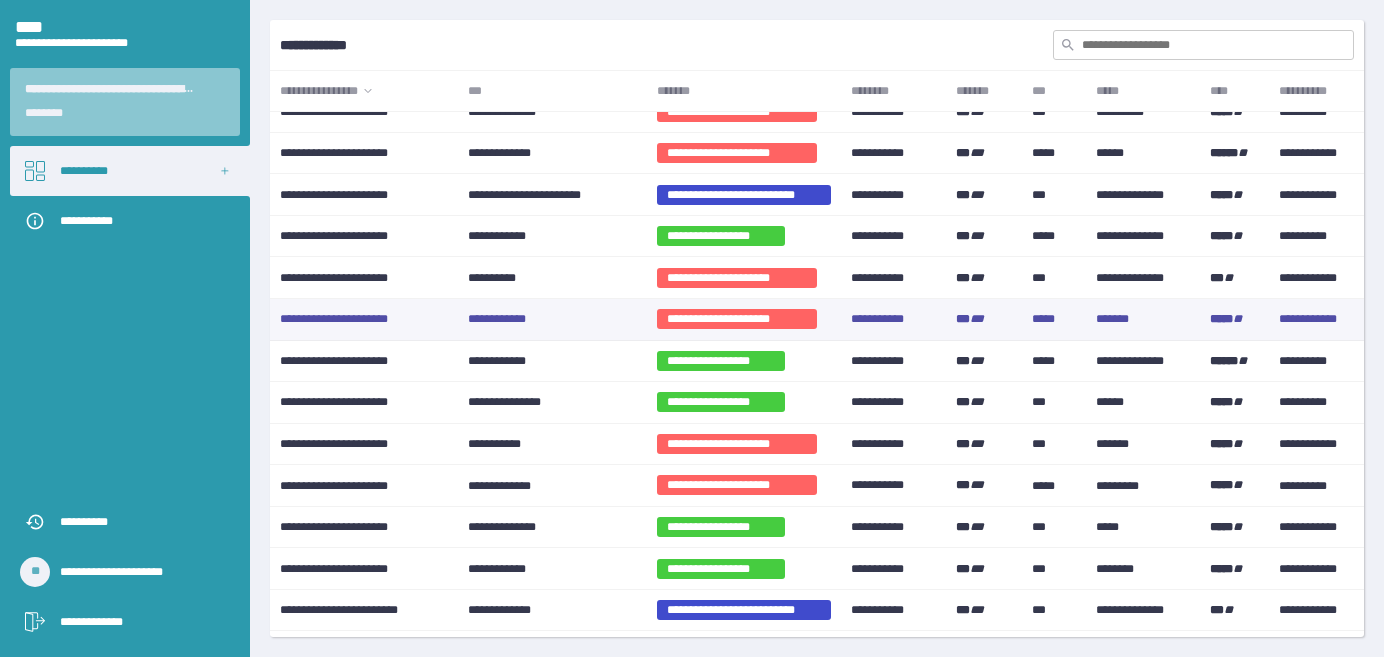 click on "**********" at bounding box center [497, 319] 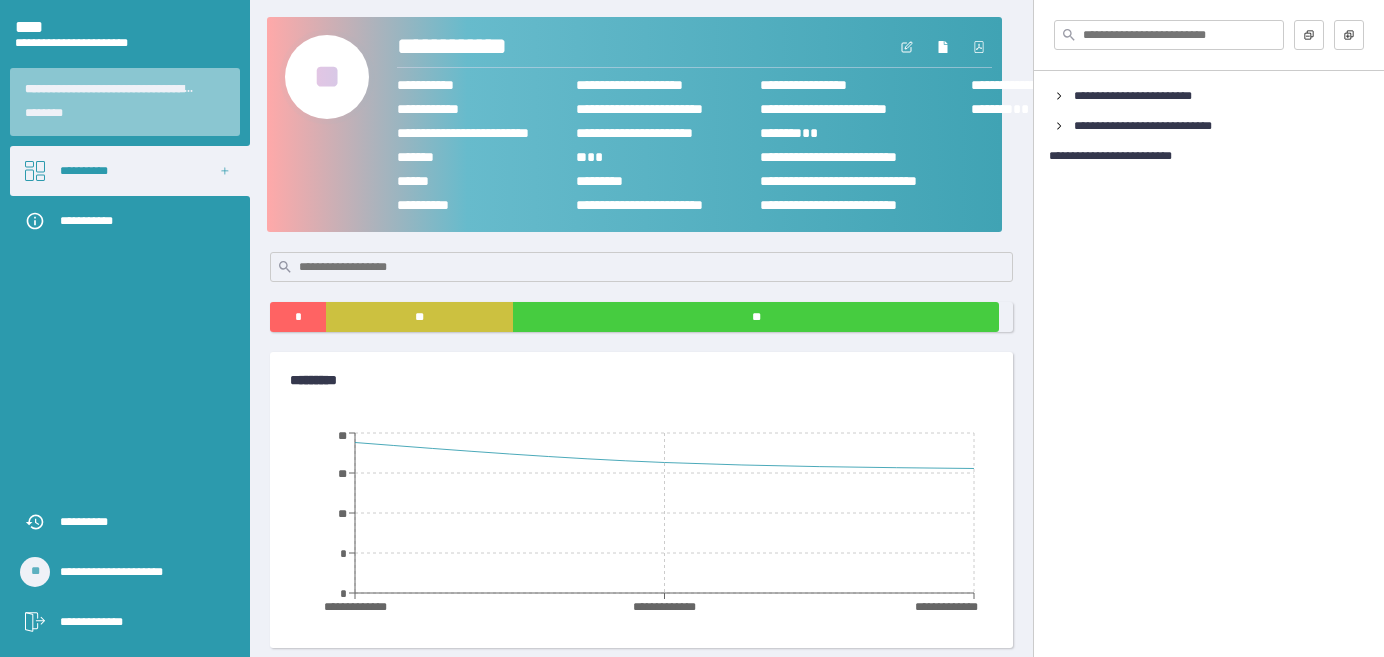 click on "**" at bounding box center (327, 77) 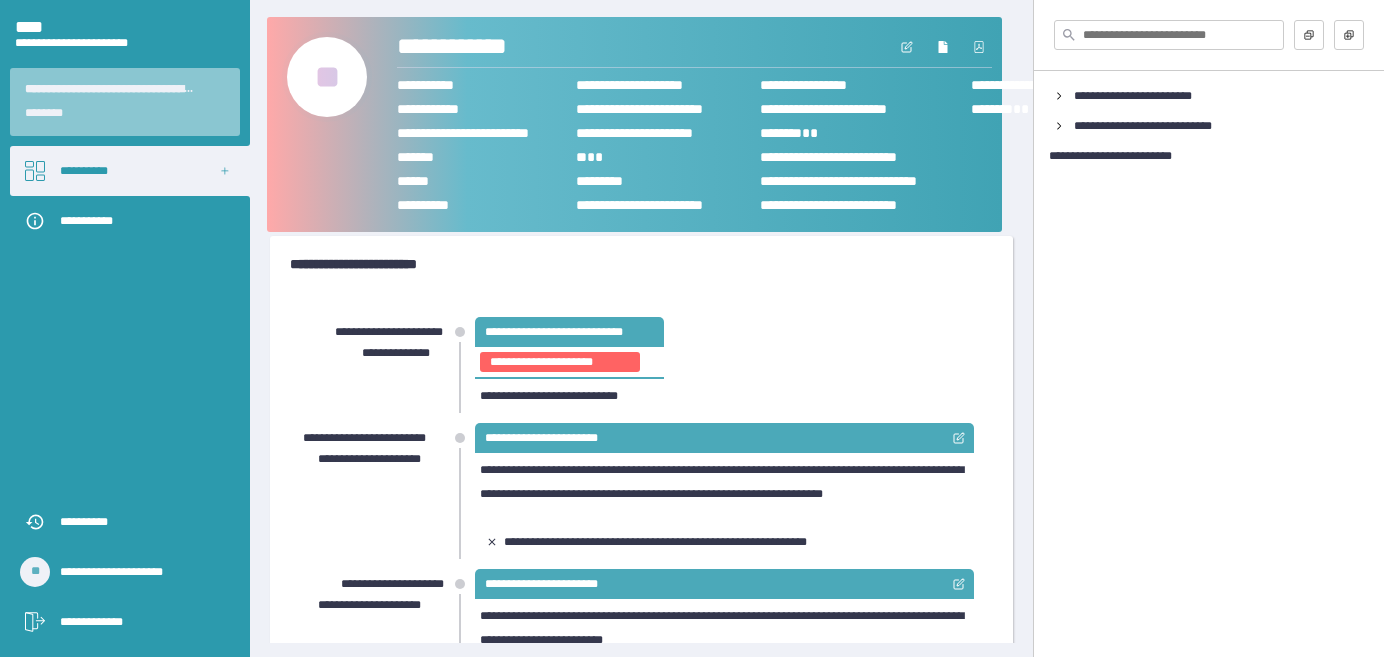 scroll, scrollTop: 0, scrollLeft: 0, axis: both 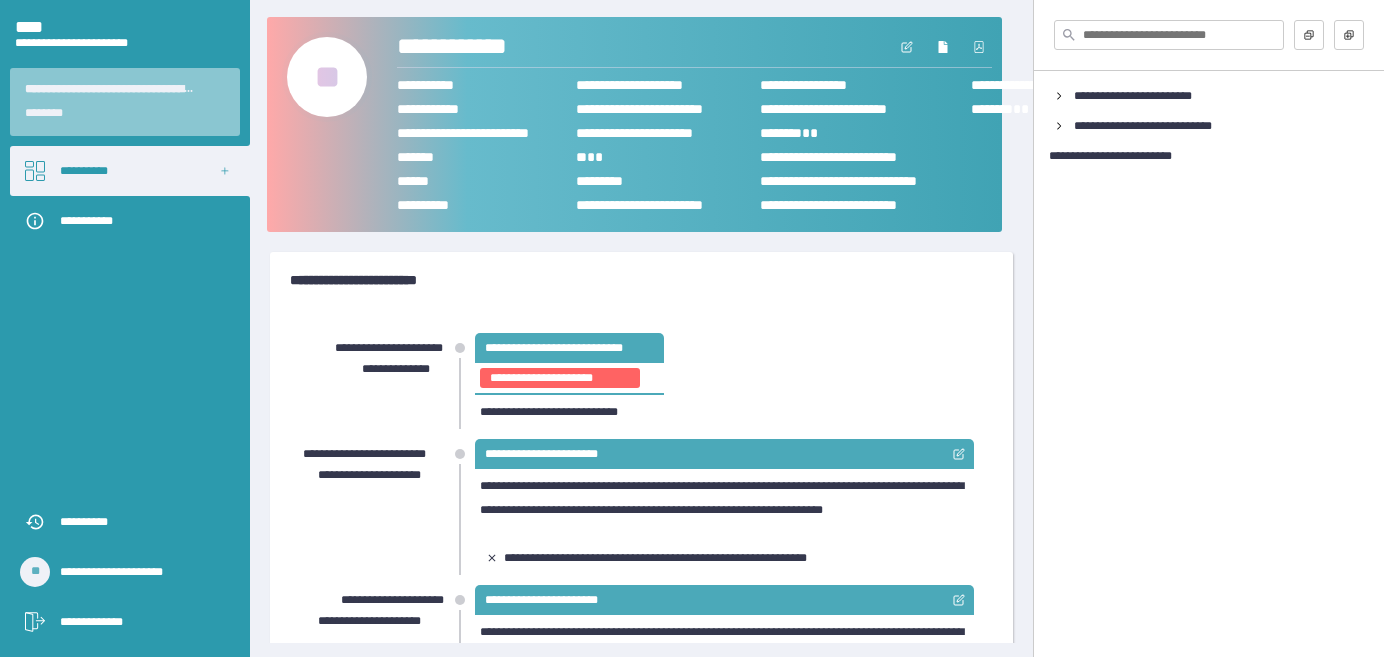 click on "**********" at bounding box center (709, 454) 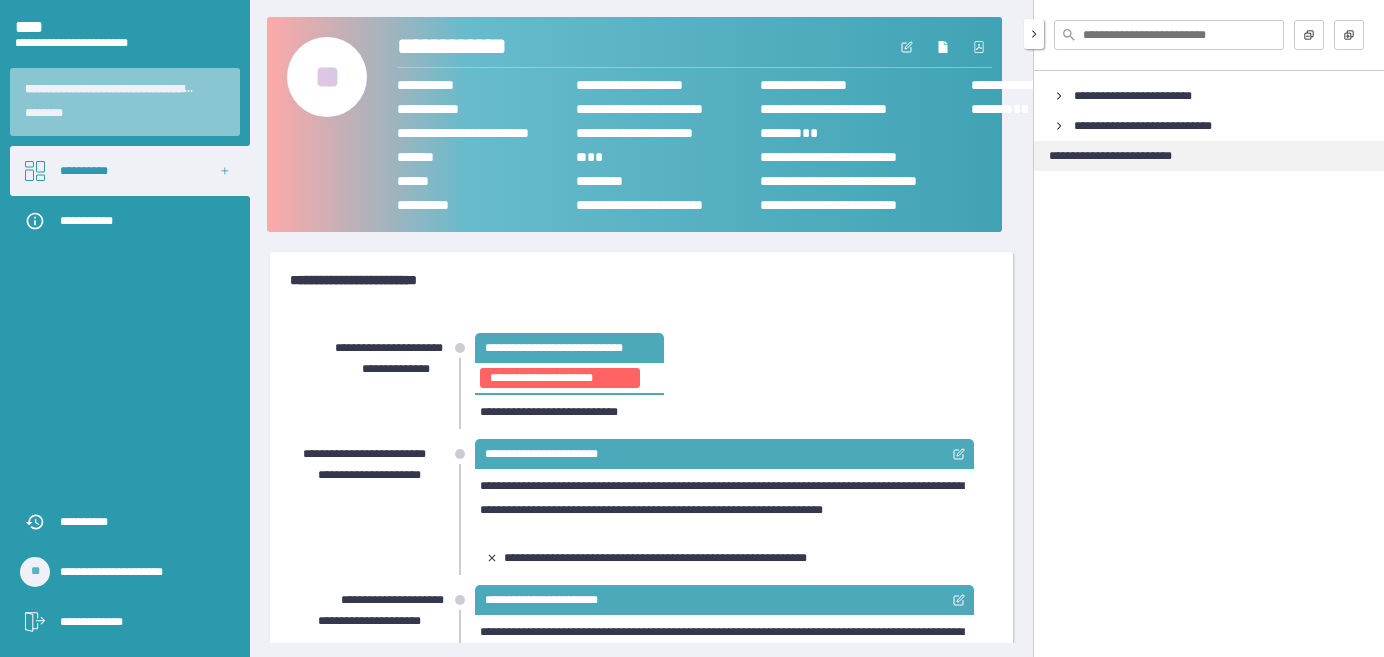 click on "**********" at bounding box center [1110, 156] 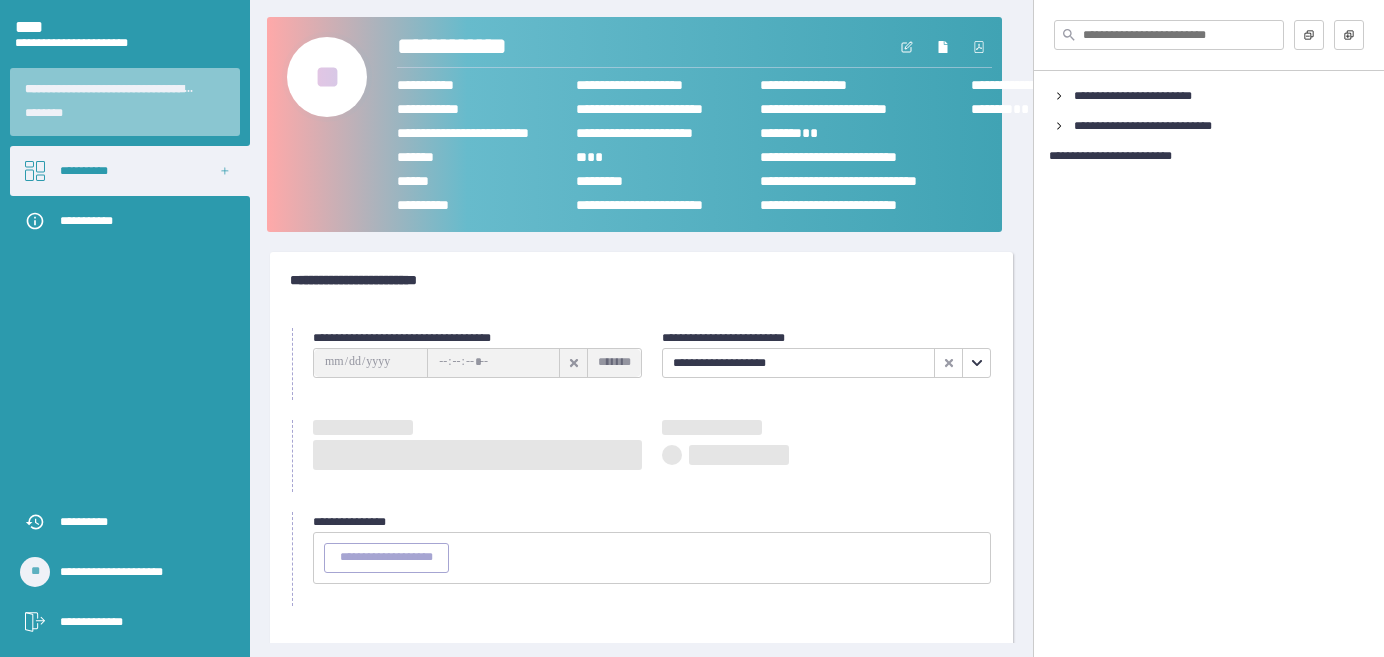 type on "**********" 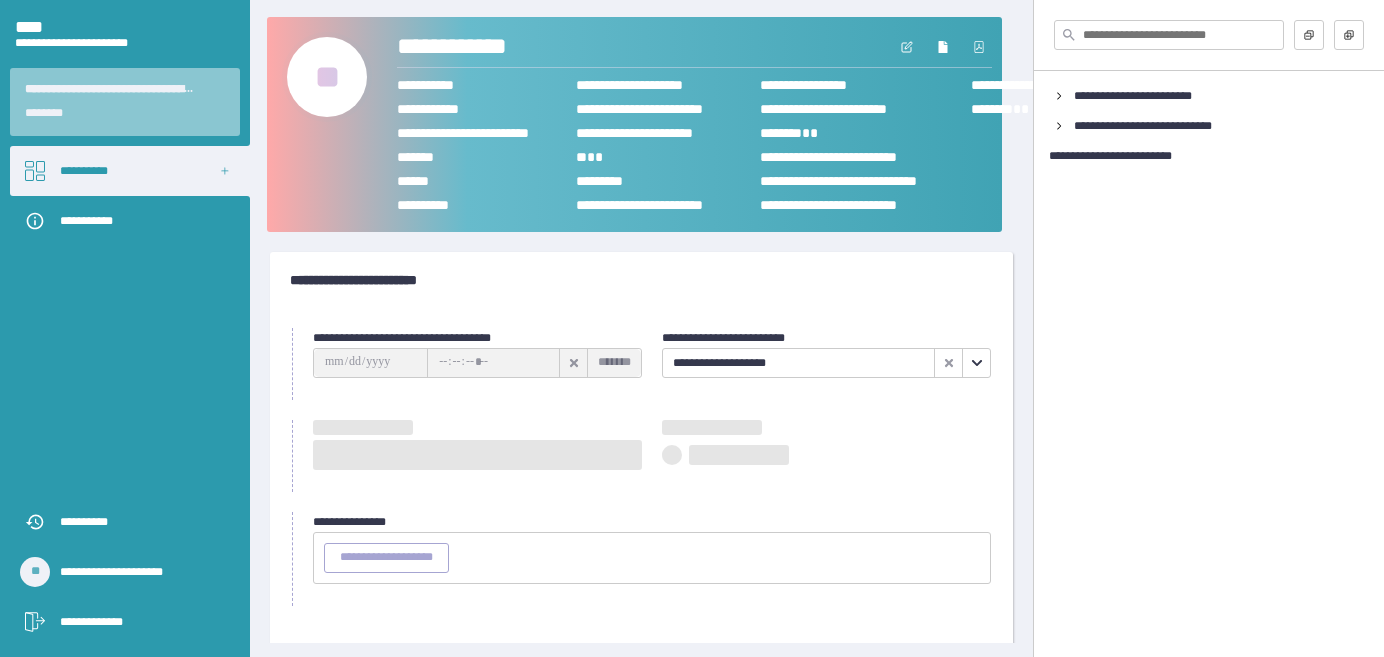 type on "********" 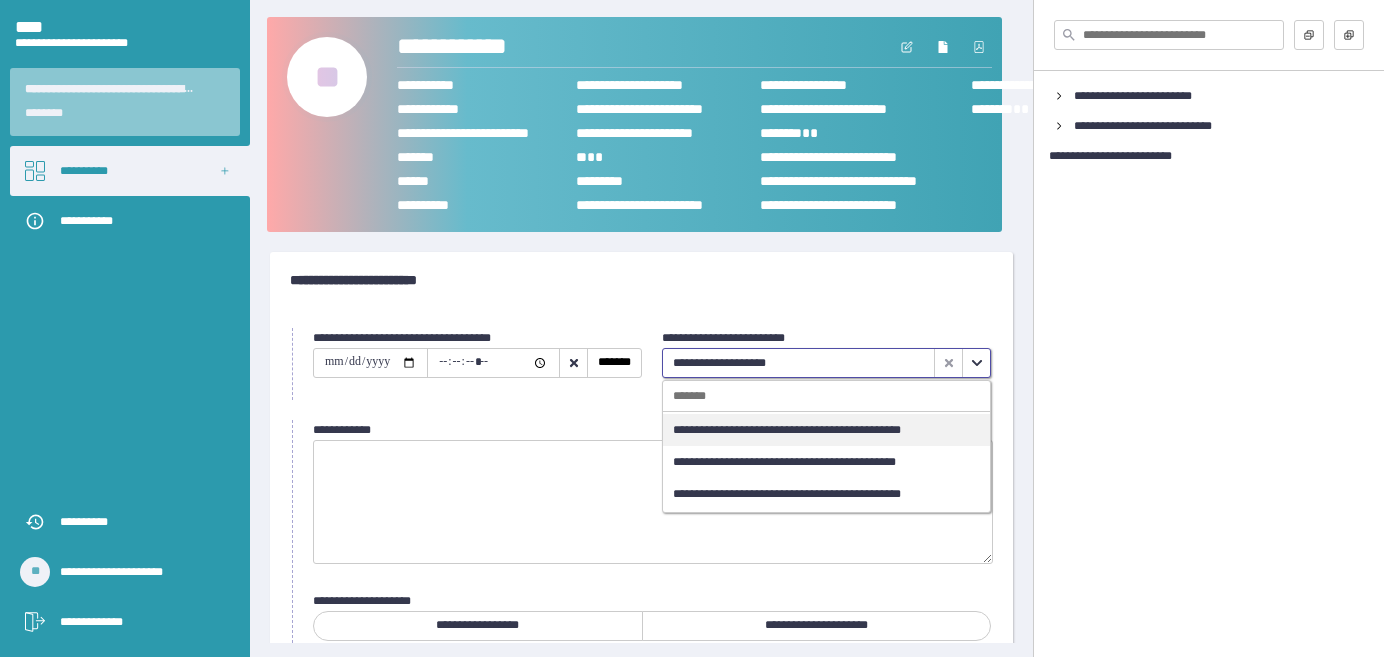 click 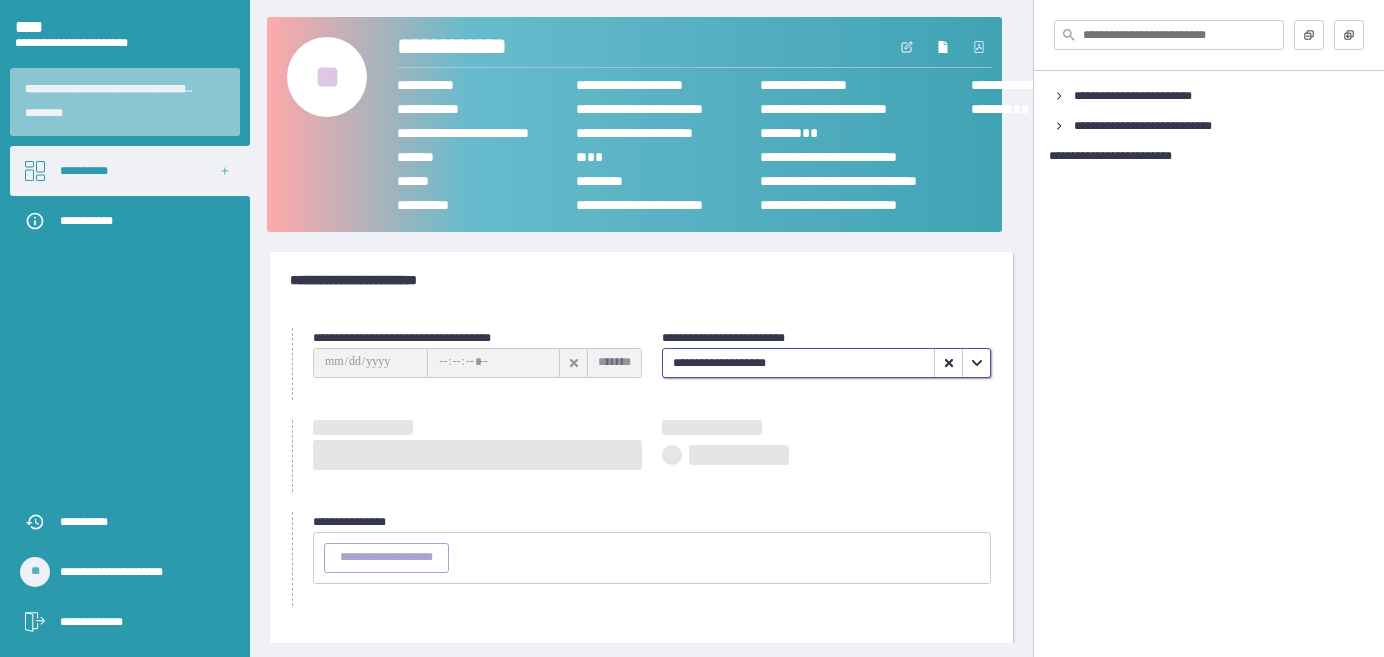 type on "**********" 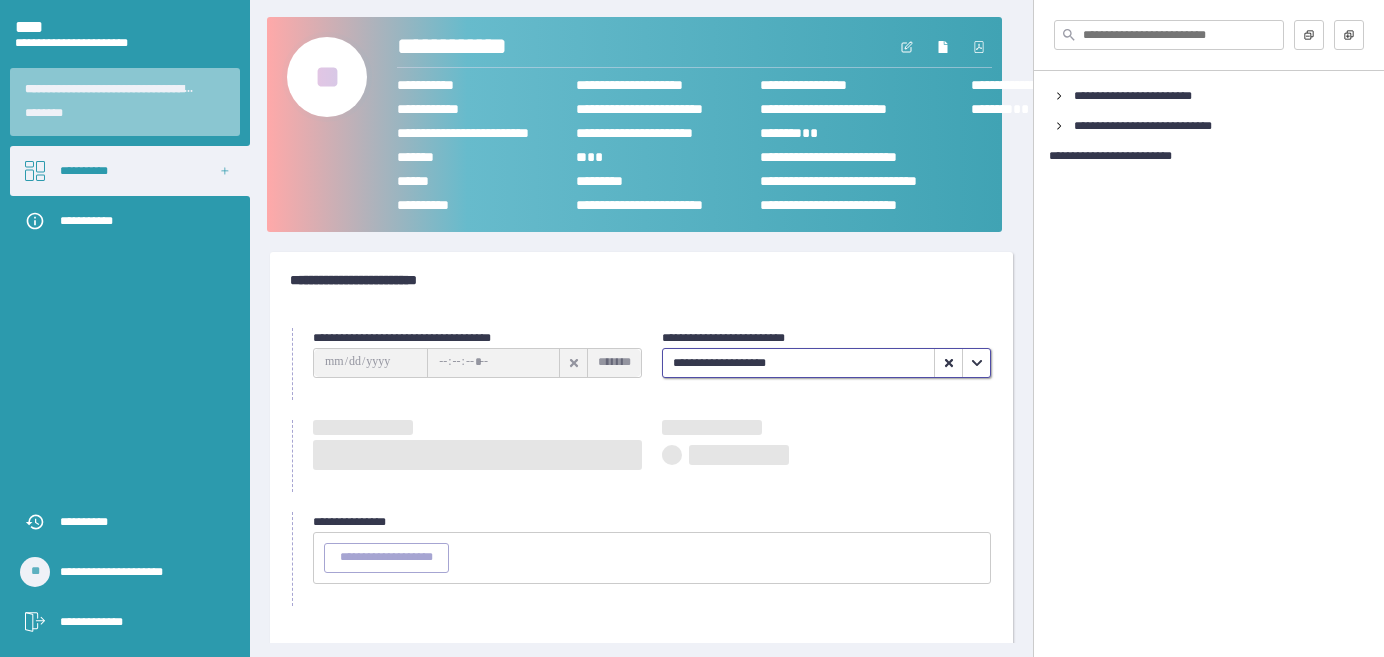 type on "********" 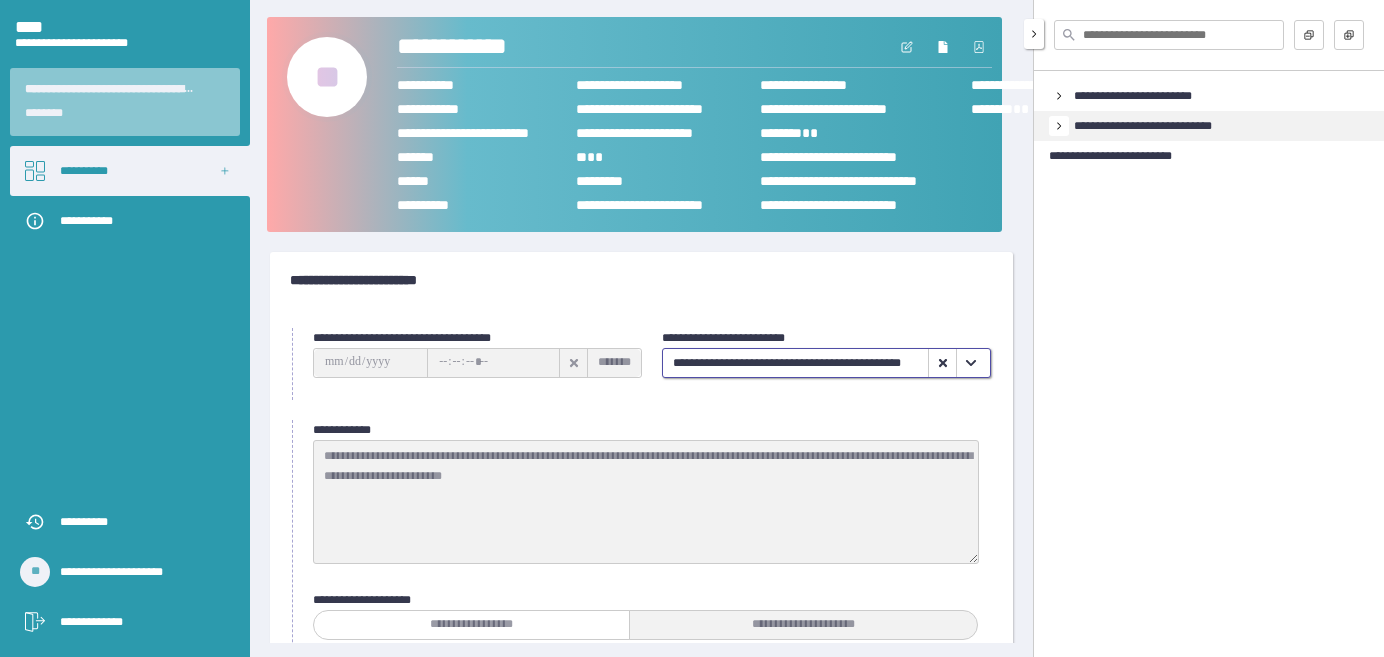 click 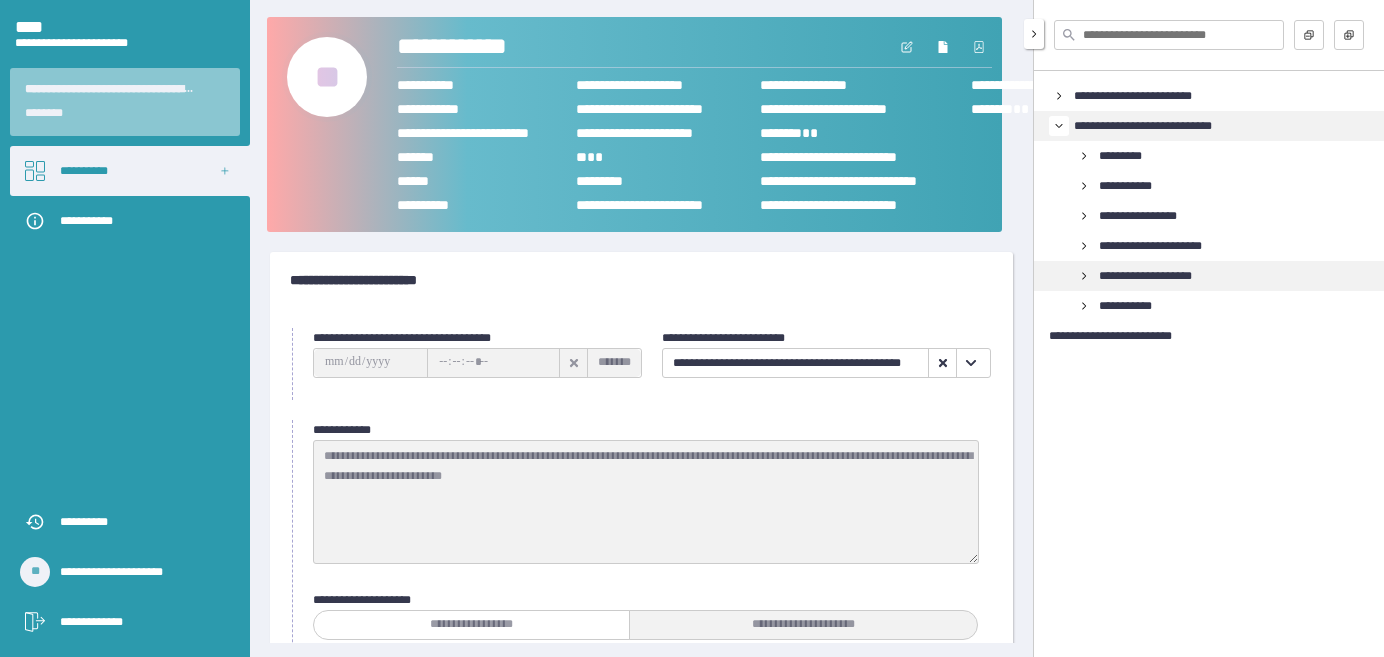 click on "**********" at bounding box center [1145, 276] 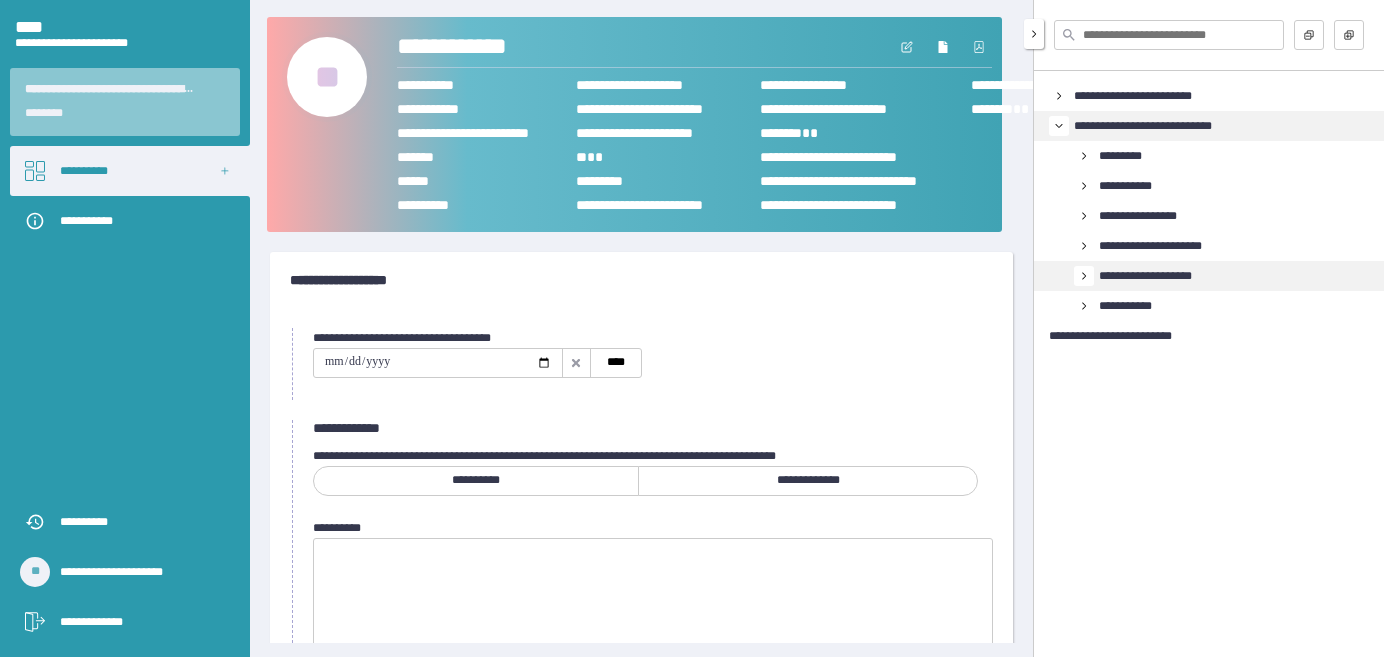 click 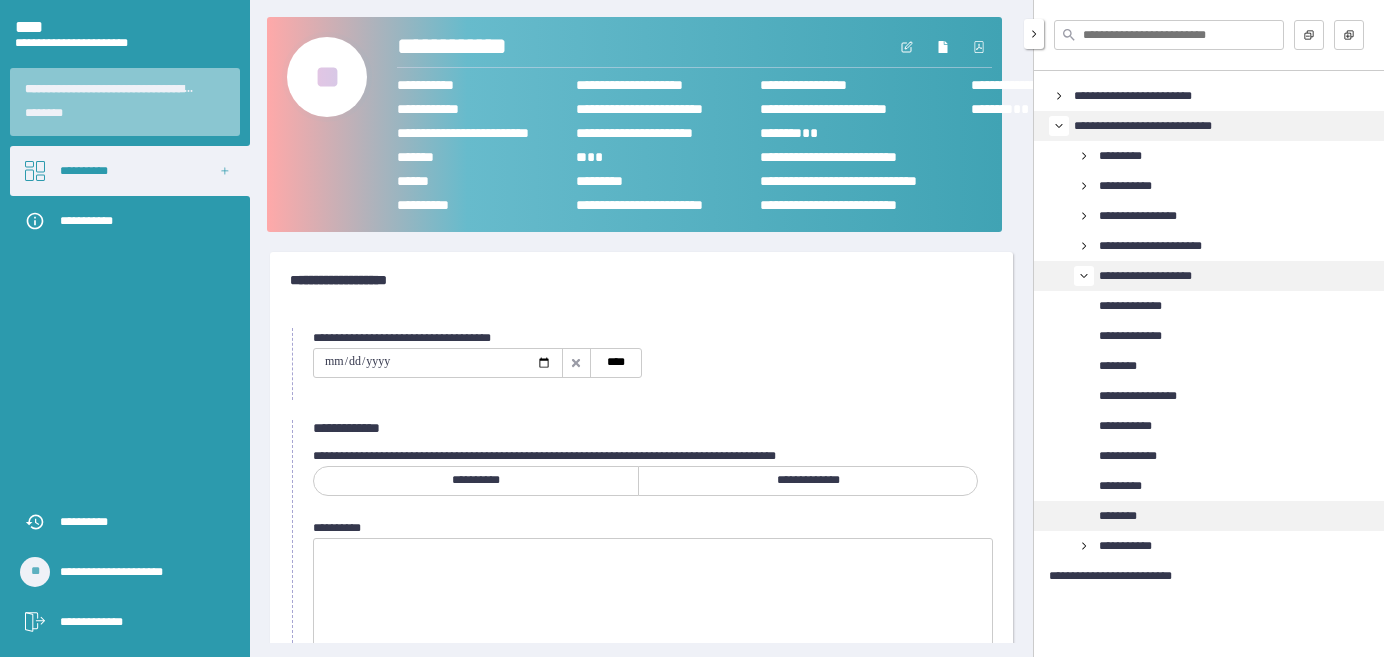 click on "********" at bounding box center (1118, 516) 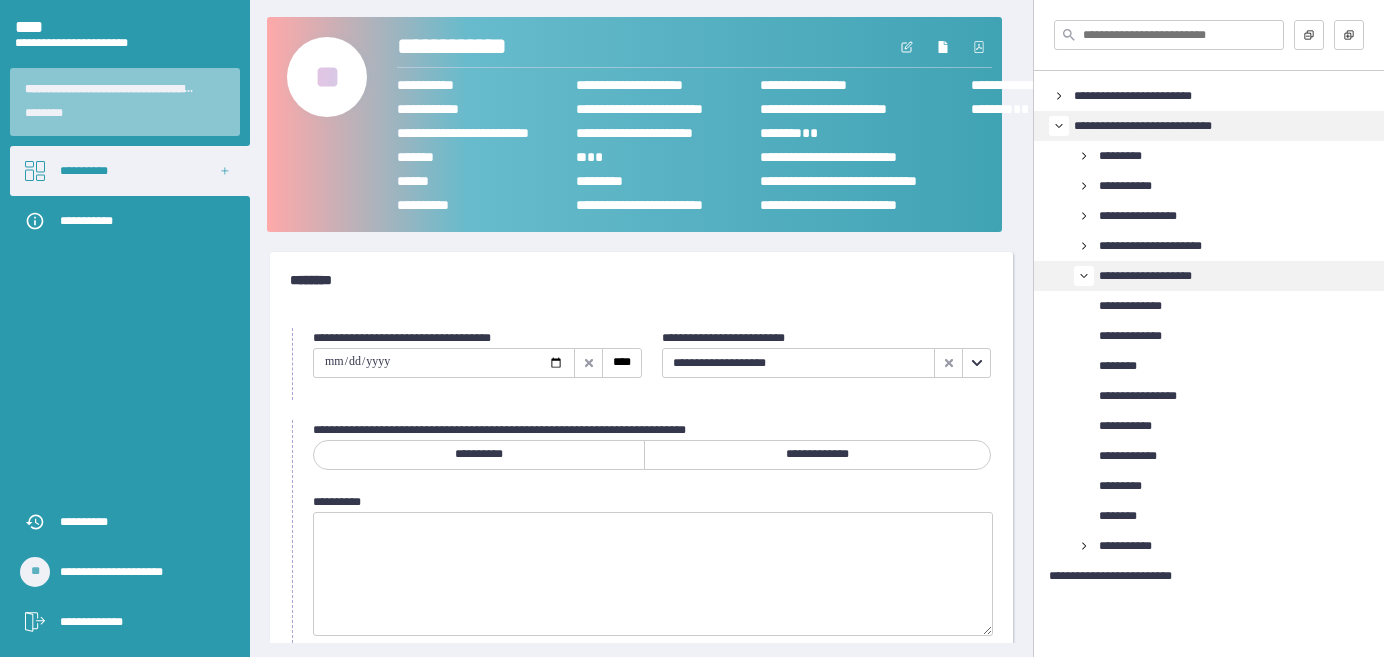 click 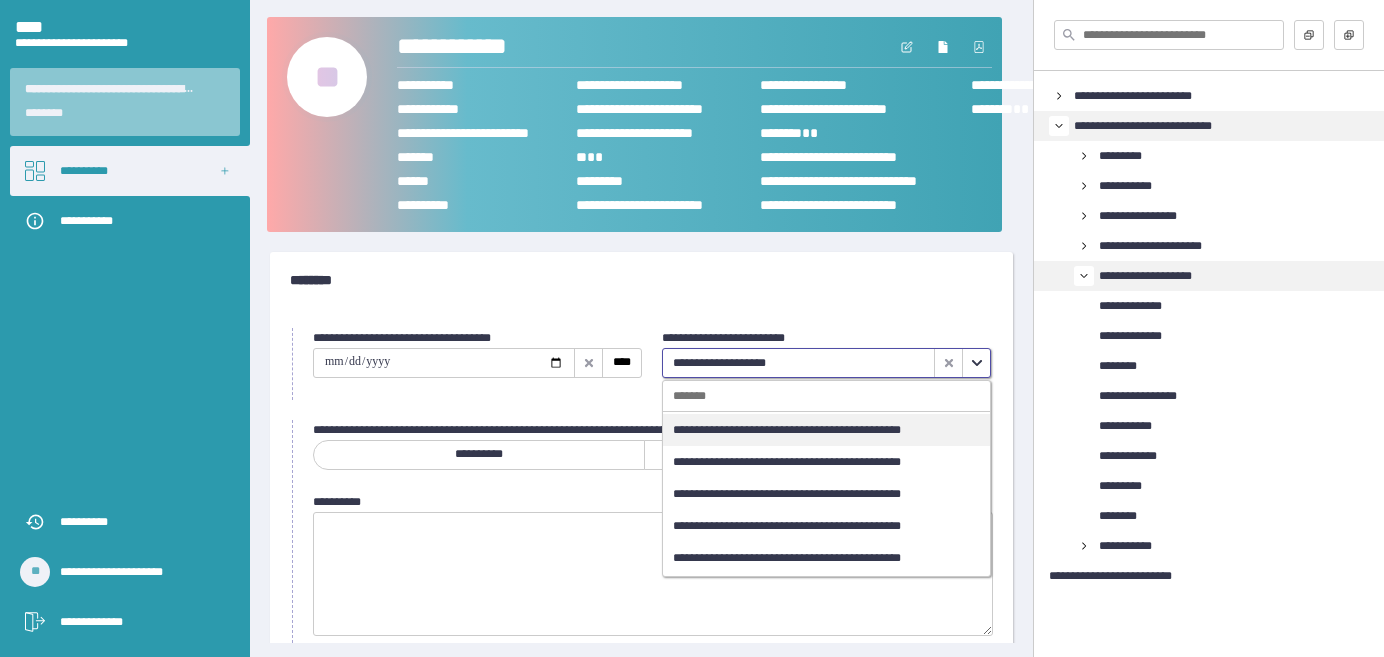 click on "**********" at bounding box center (787, 430) 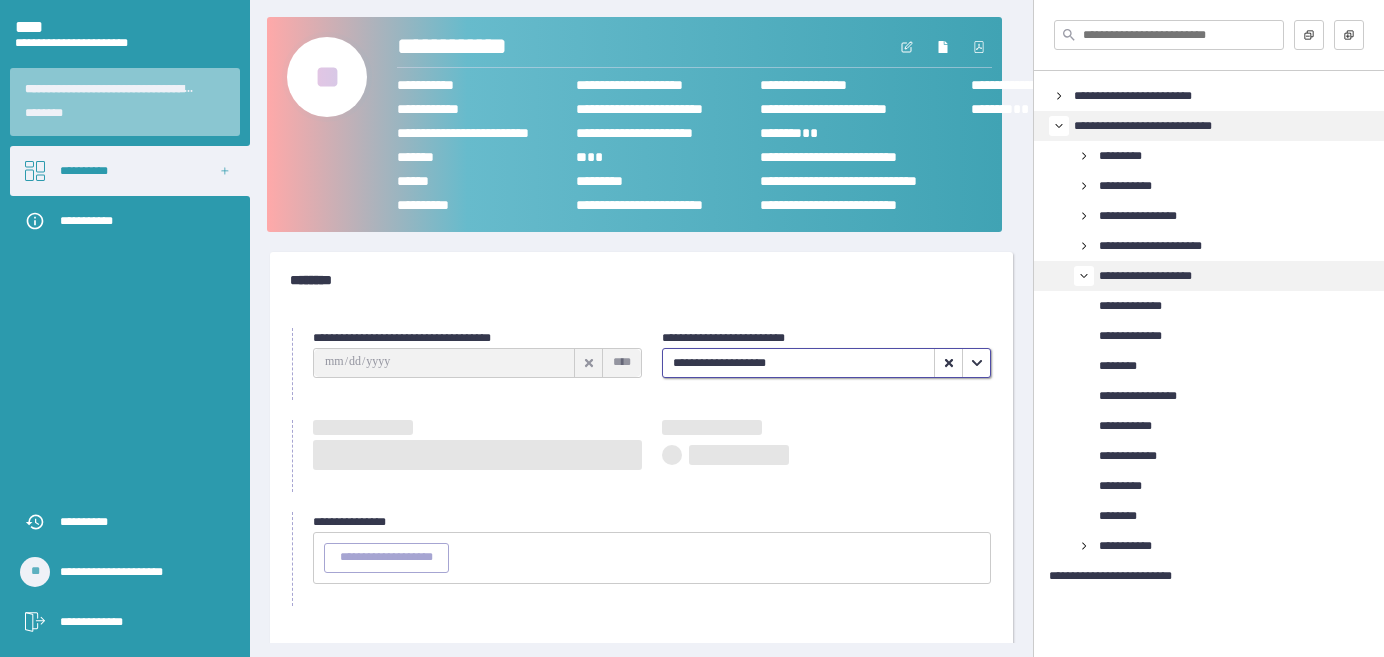 type on "**********" 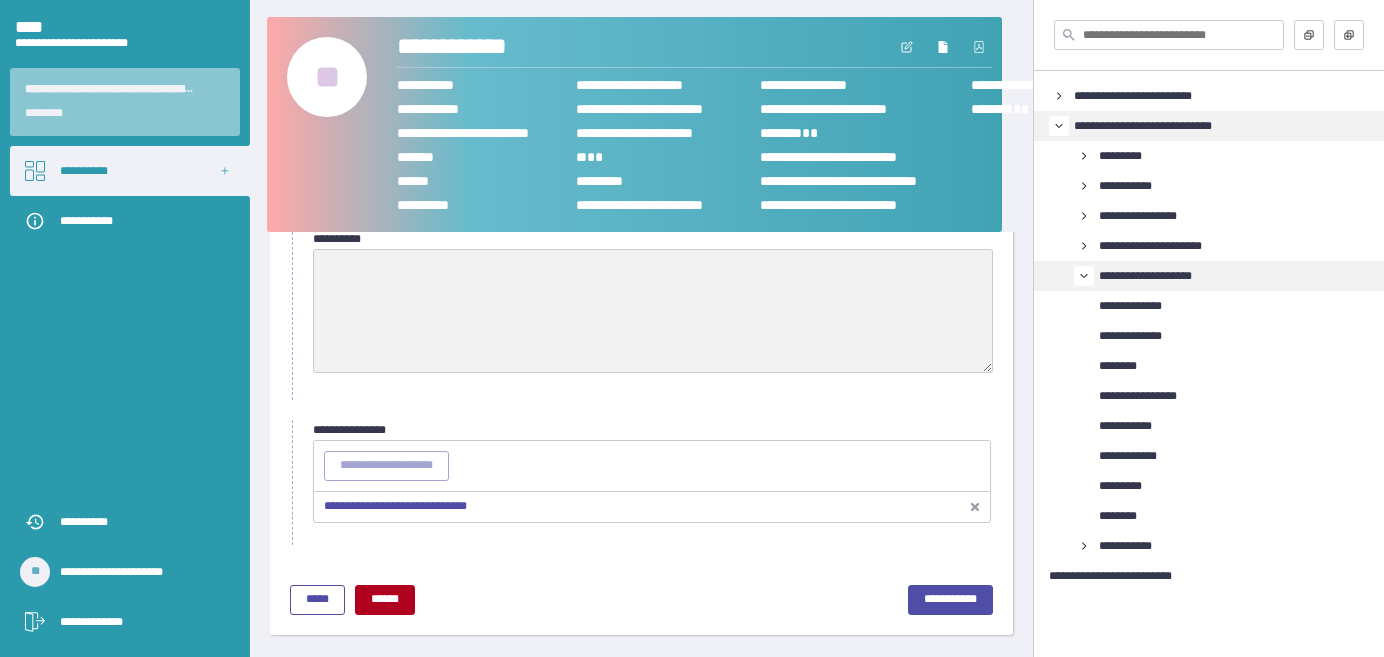 scroll, scrollTop: 271, scrollLeft: 0, axis: vertical 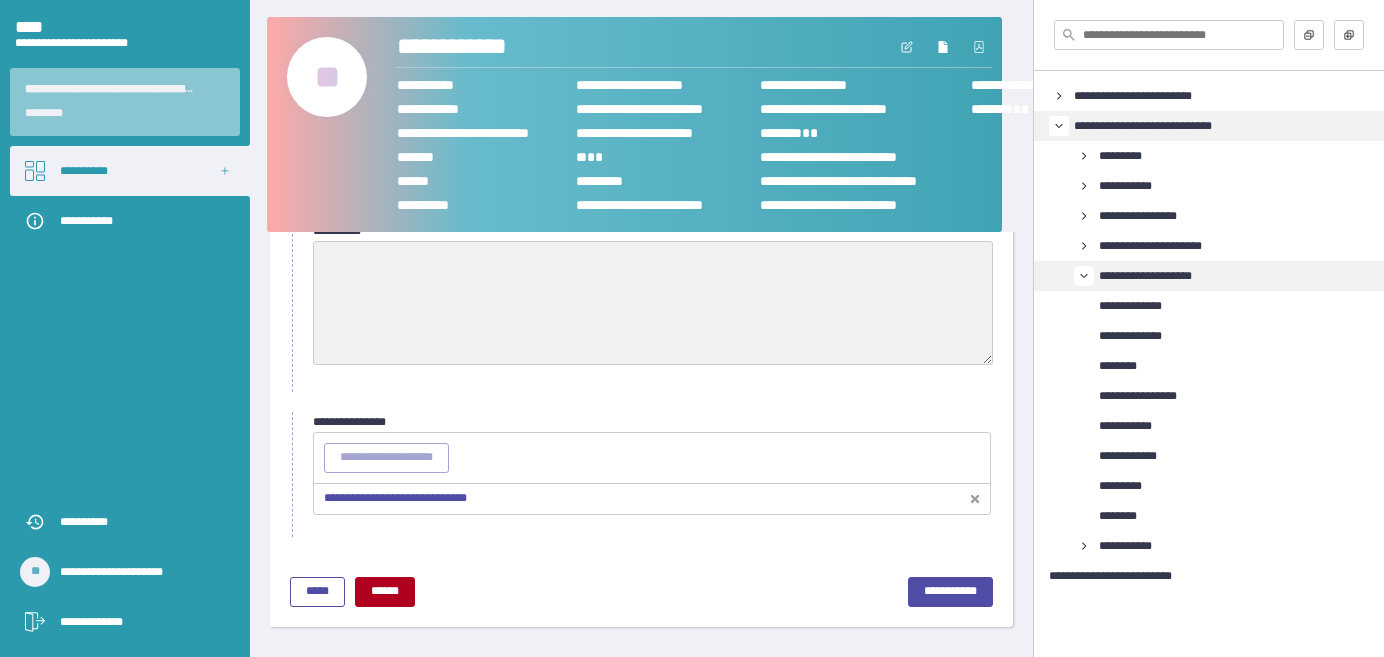 click on "**********" at bounding box center [395, 498] 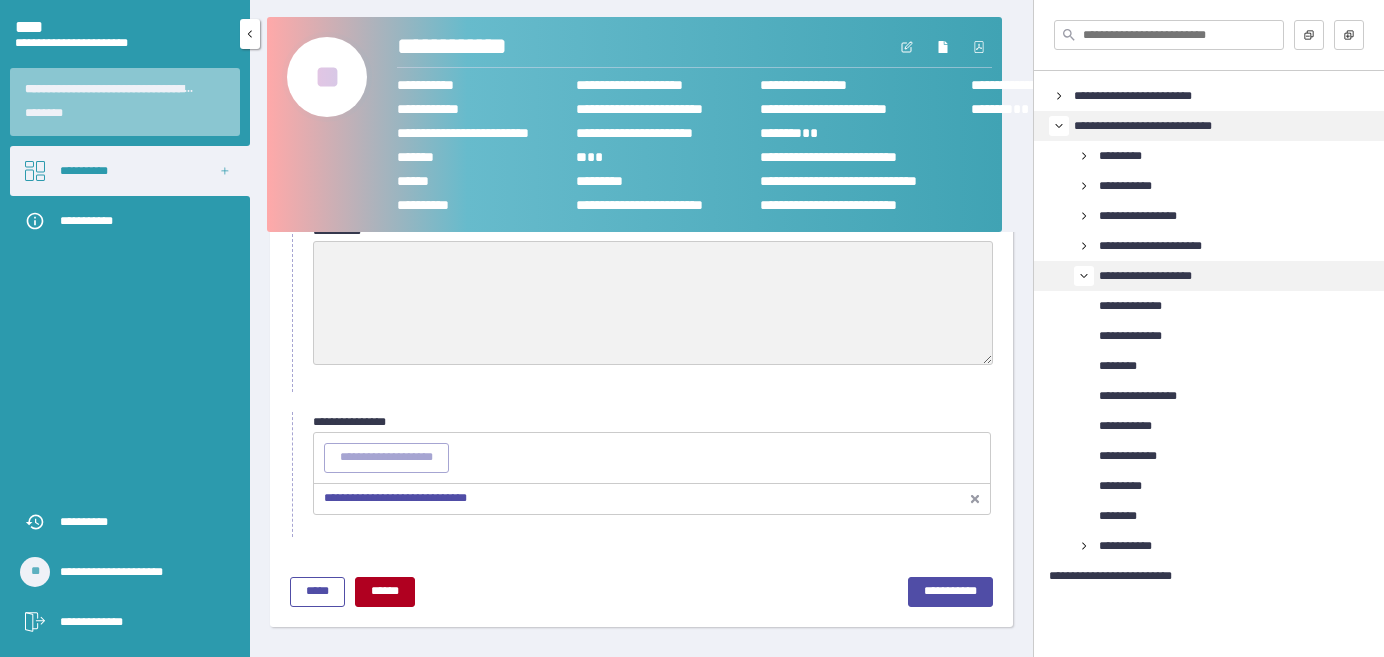 click on "**********" at bounding box center (84, 171) 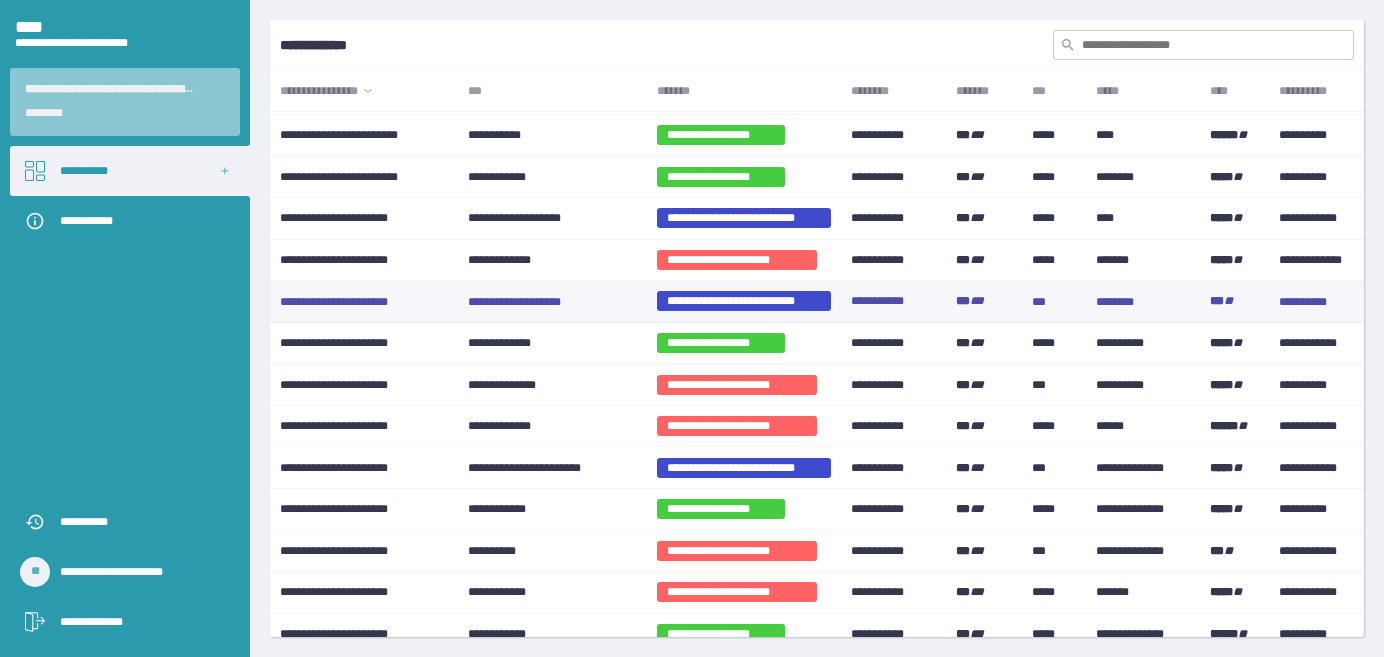 scroll, scrollTop: 545, scrollLeft: 0, axis: vertical 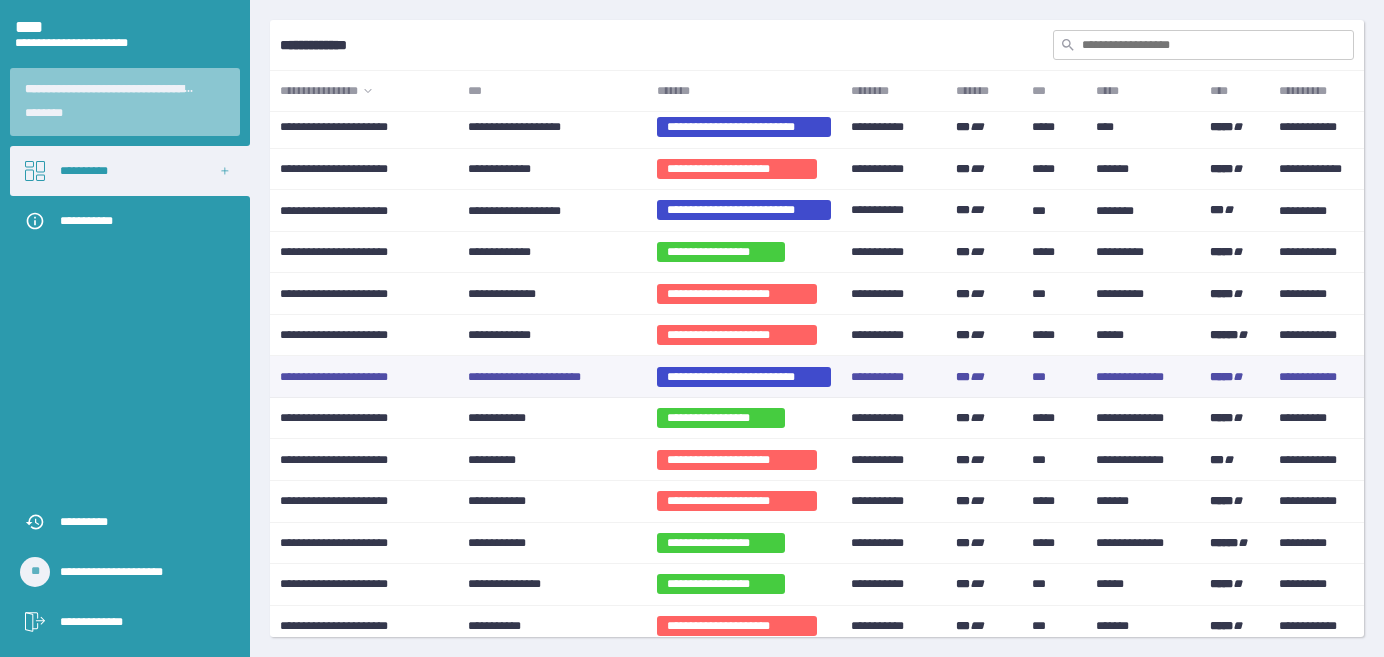 click on "**********" at bounding box center [524, 376] 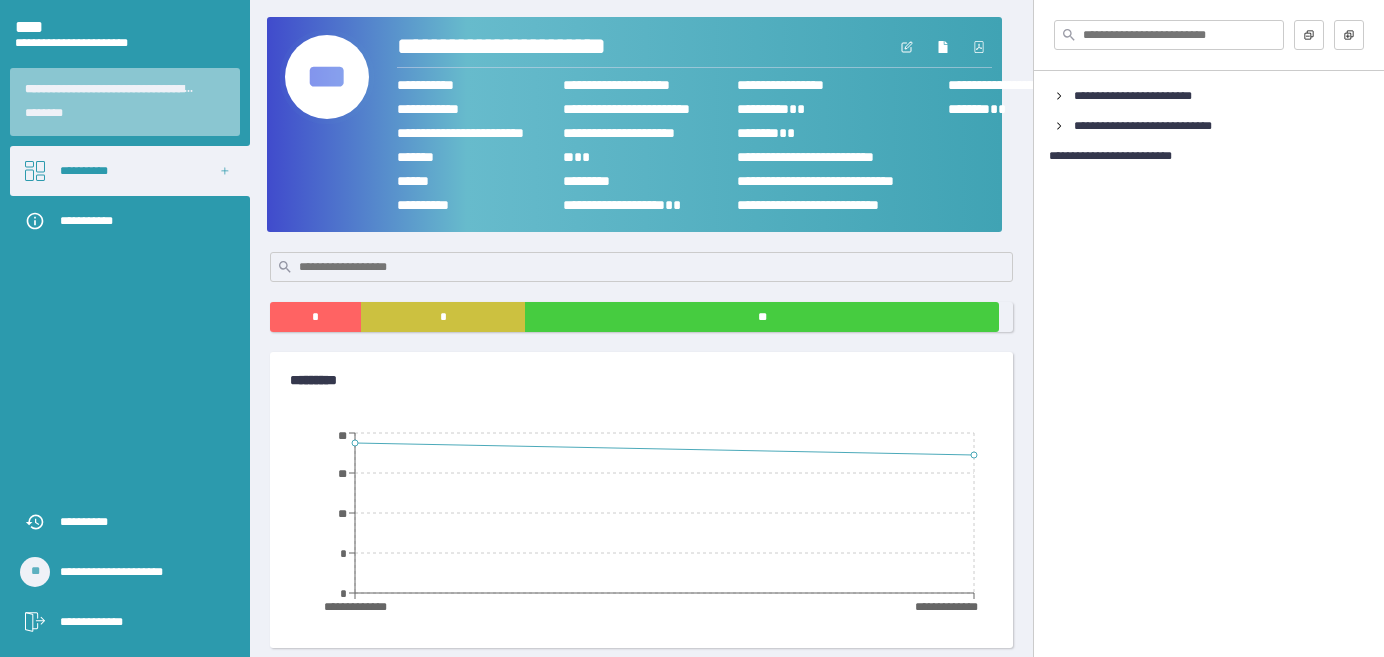 click on "***" at bounding box center [327, 77] 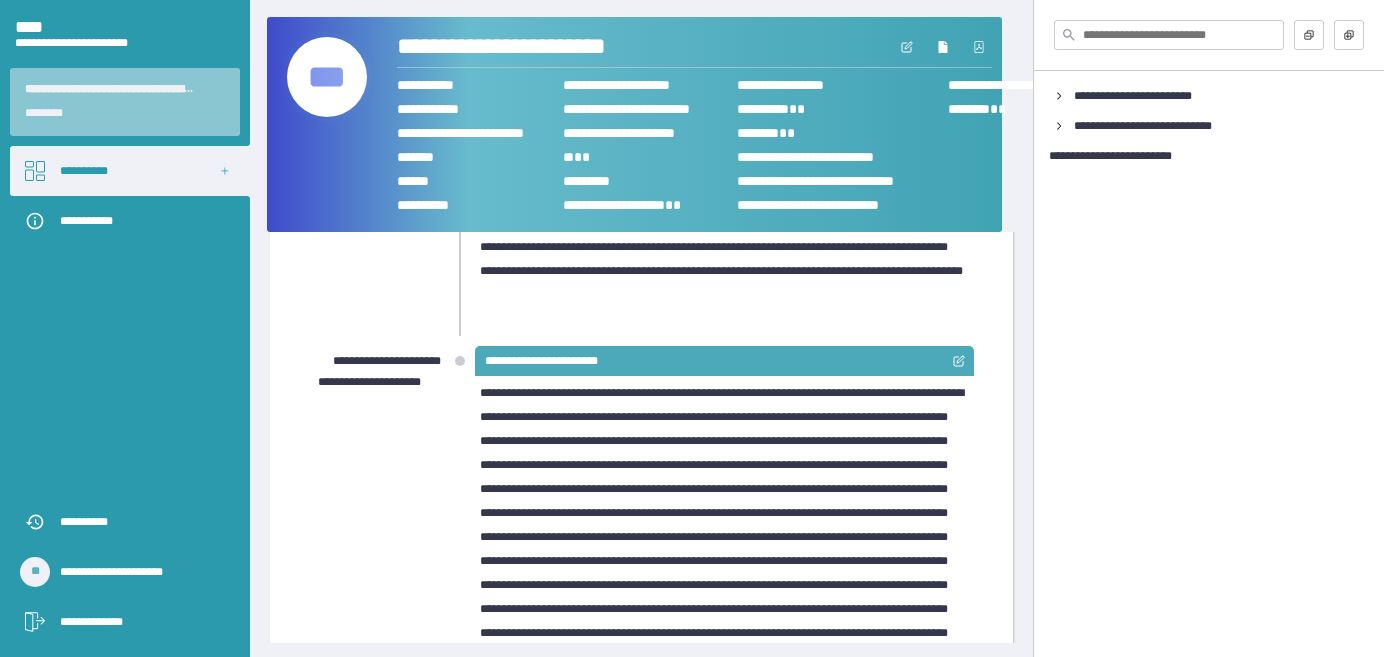 scroll, scrollTop: 1000, scrollLeft: 0, axis: vertical 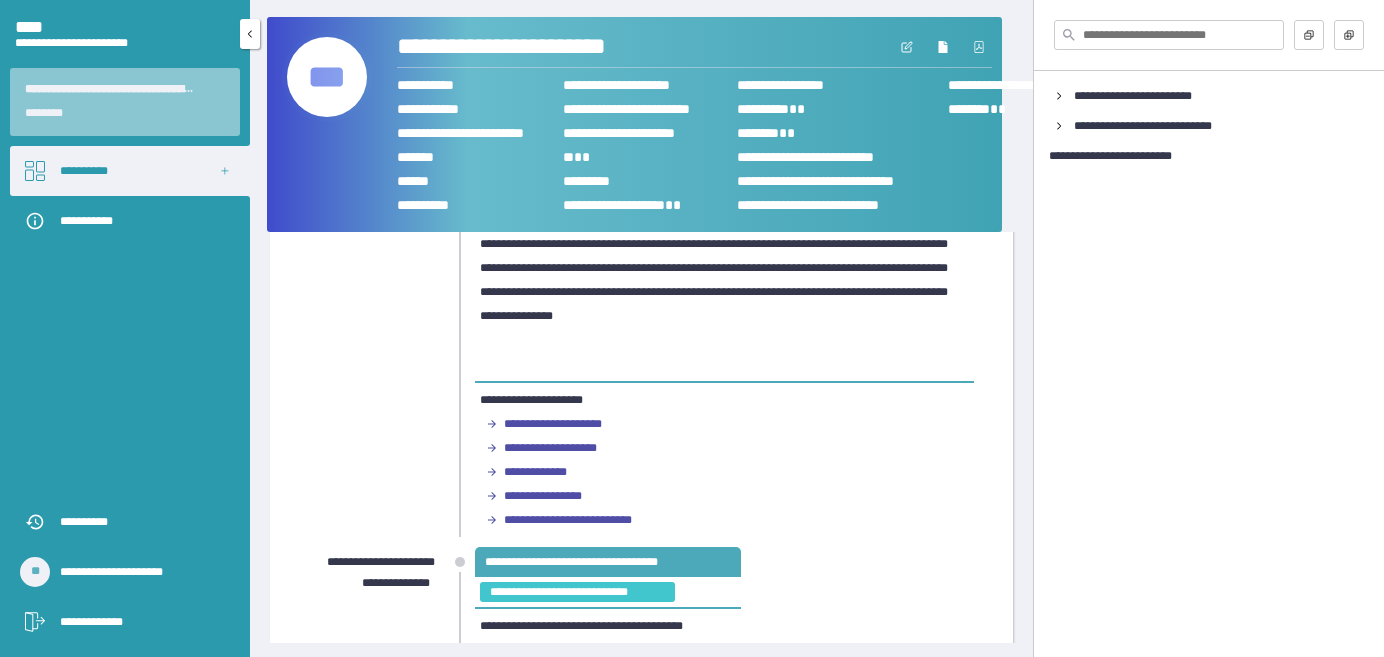 click on "**********" at bounding box center (84, 171) 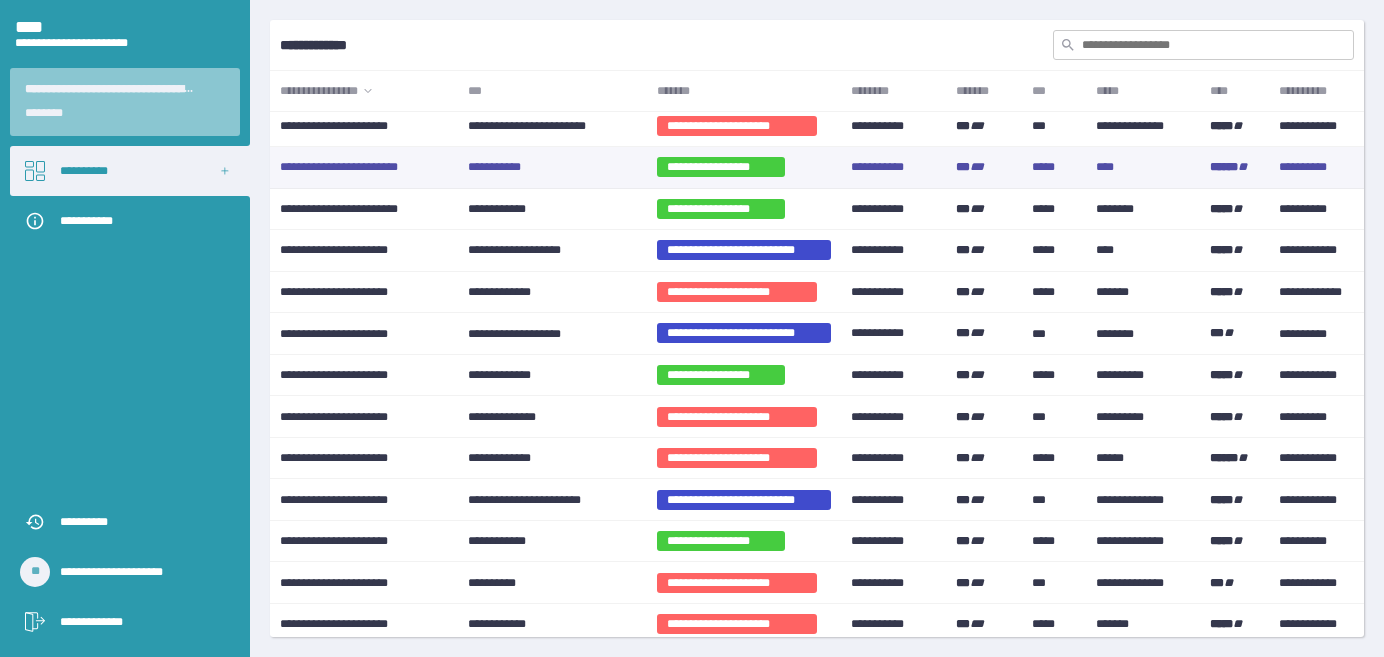 scroll, scrollTop: 454, scrollLeft: 0, axis: vertical 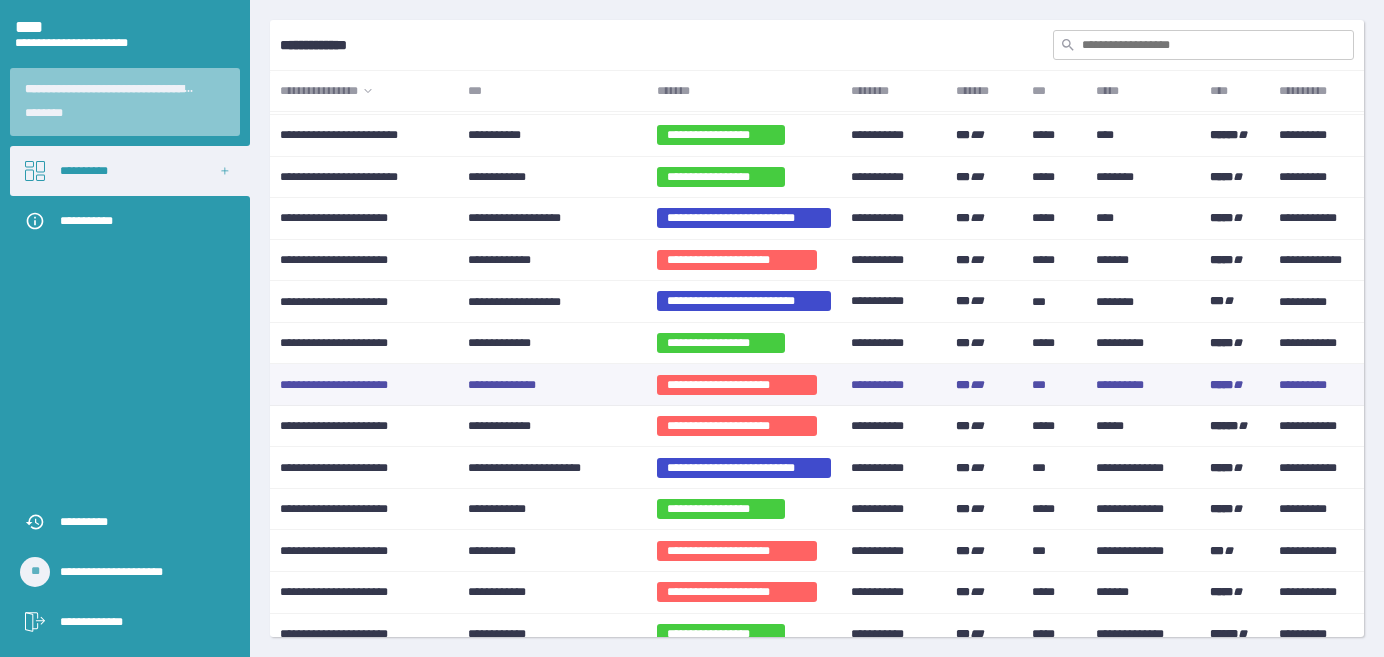 click on "**********" at bounding box center (502, 384) 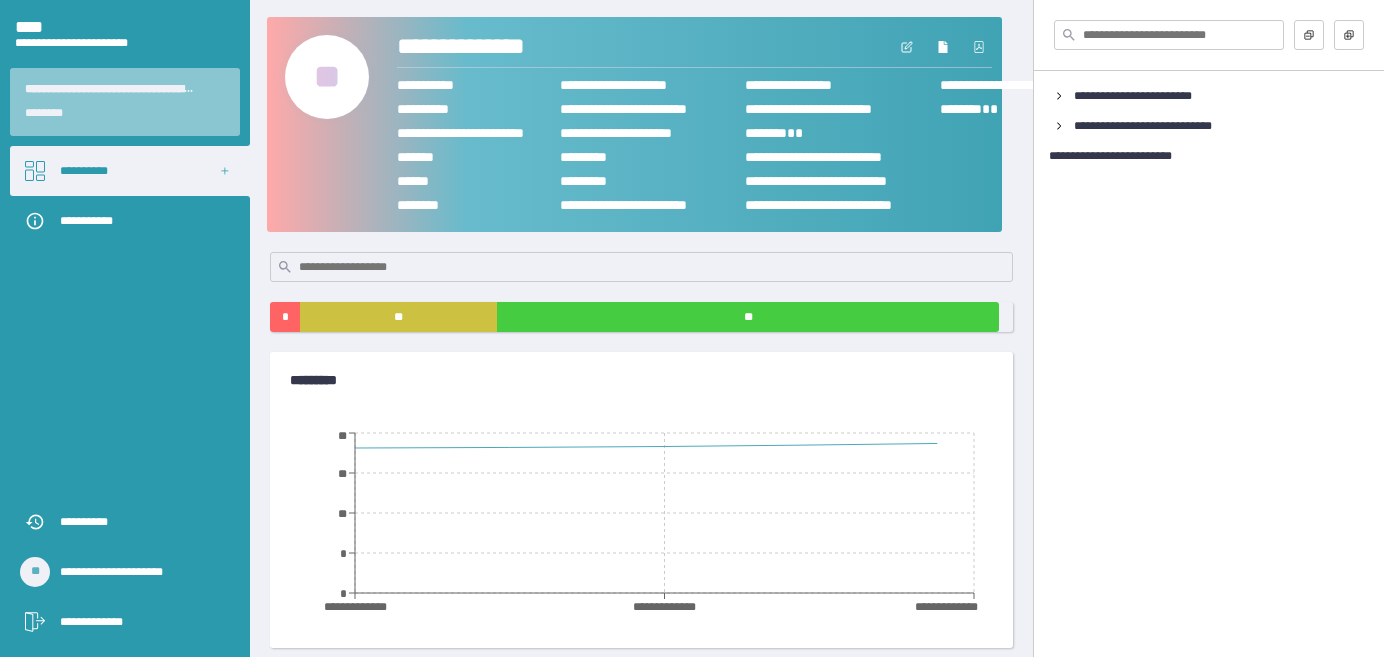 click on "**" at bounding box center (327, 77) 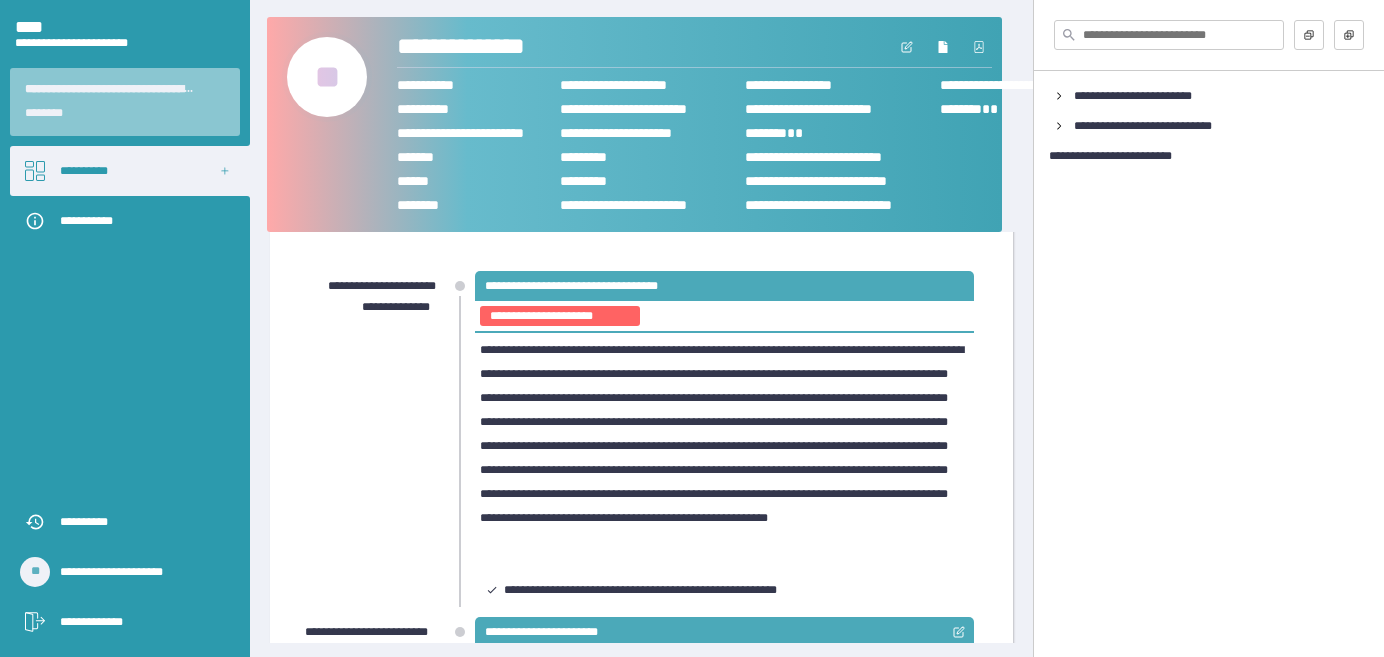 scroll, scrollTop: 90, scrollLeft: 0, axis: vertical 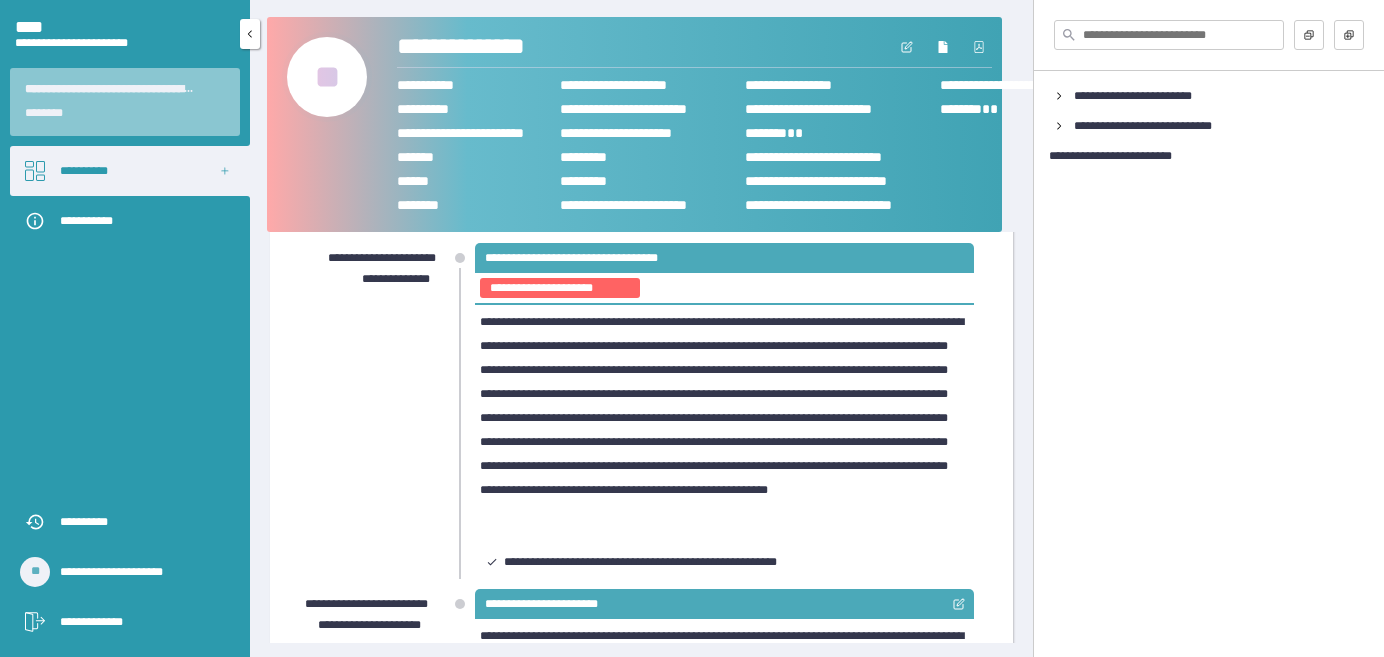 click on "**********" at bounding box center (84, 171) 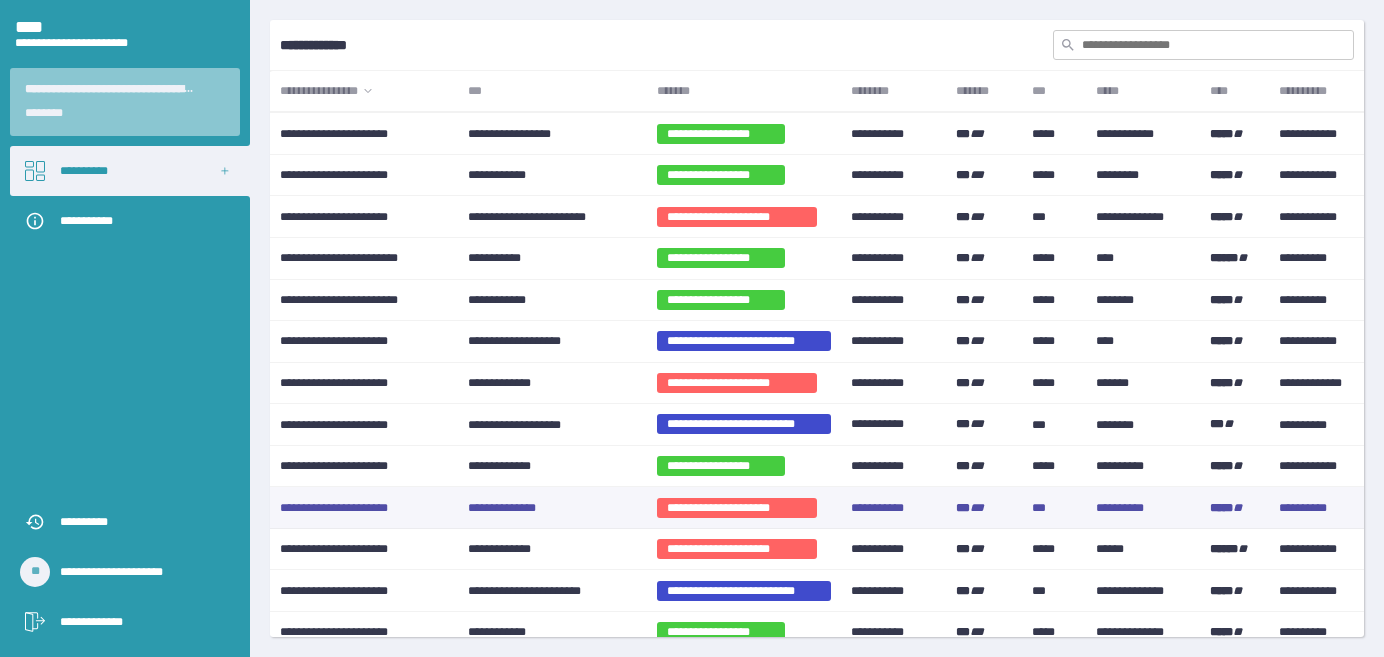 scroll, scrollTop: 363, scrollLeft: 0, axis: vertical 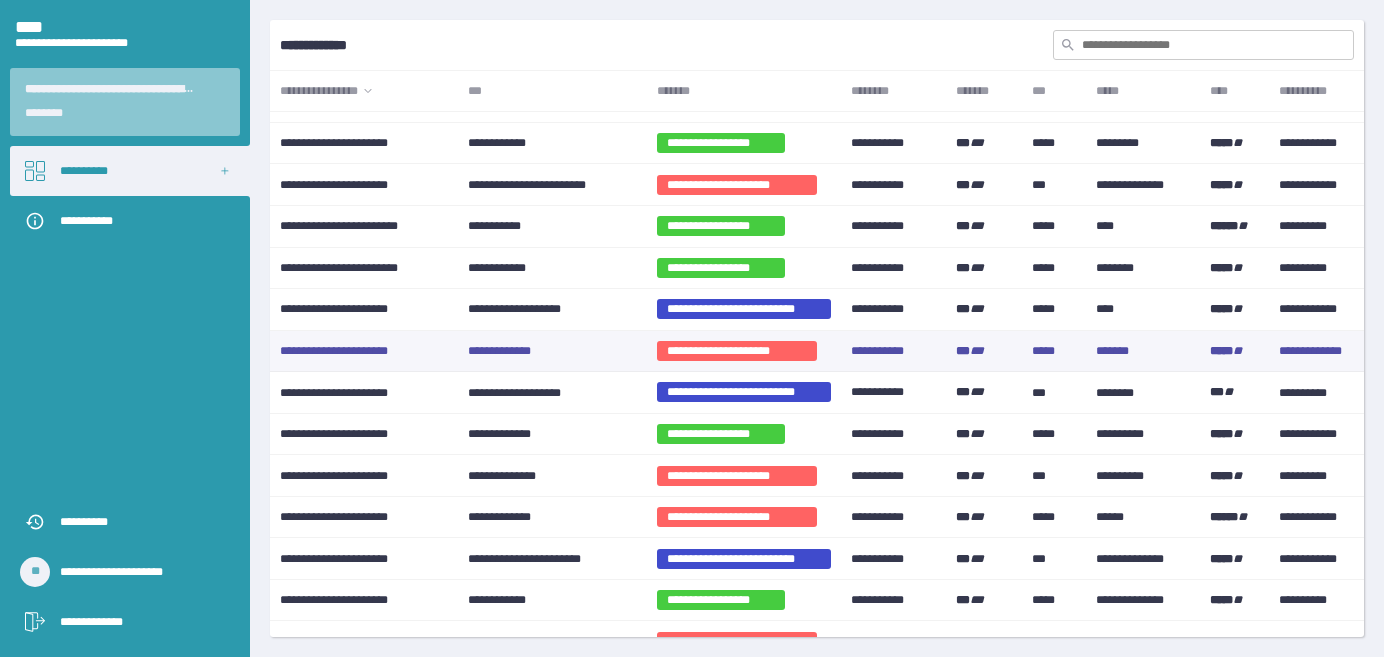 click on "**********" at bounding box center [499, 351] 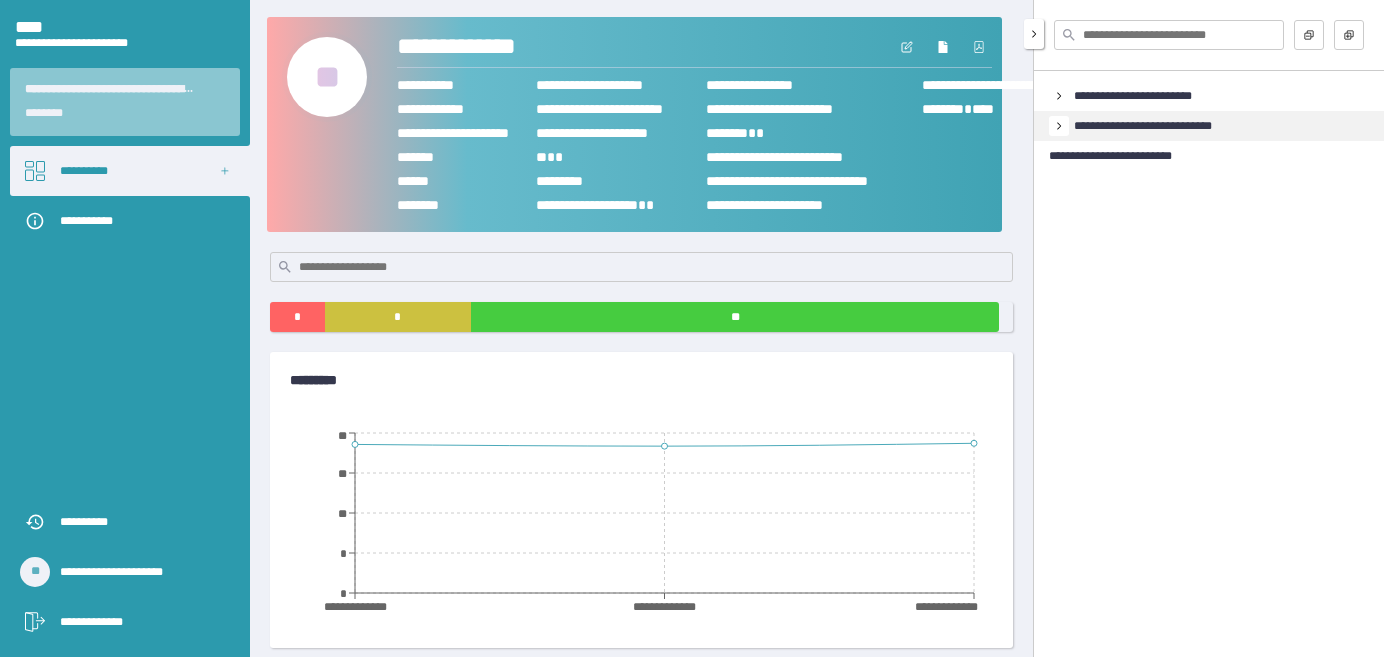click 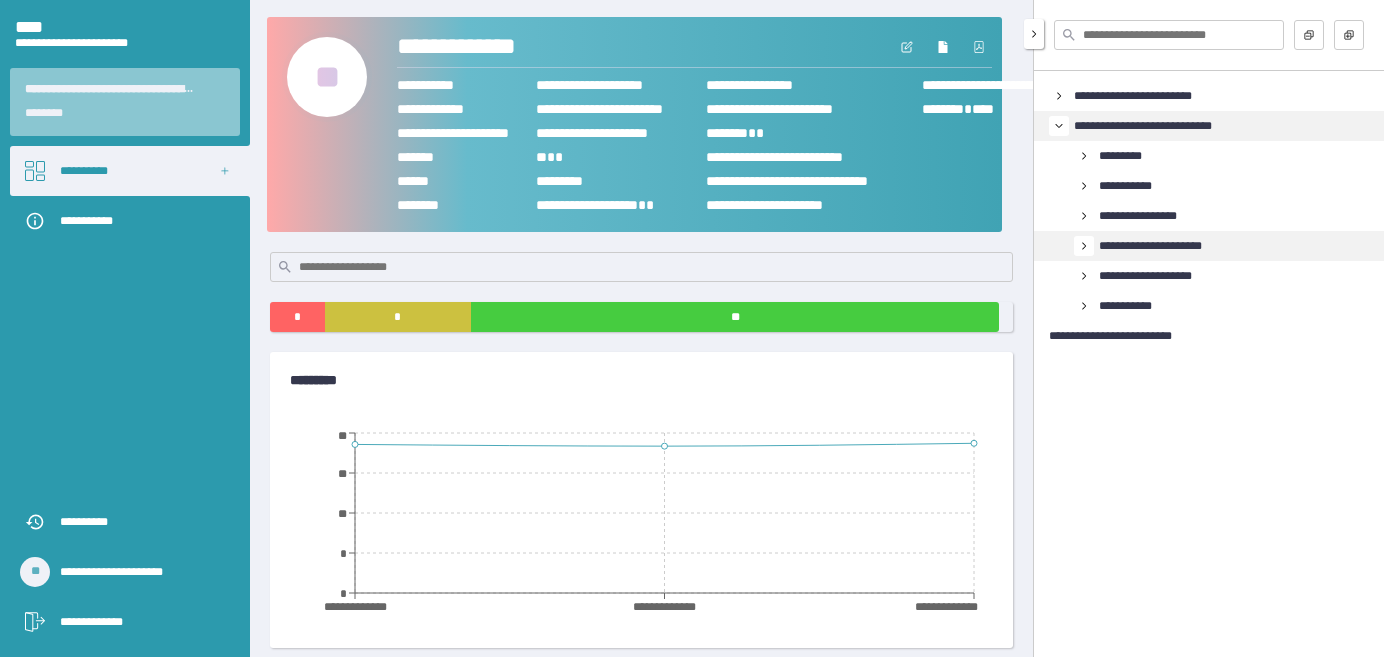 click 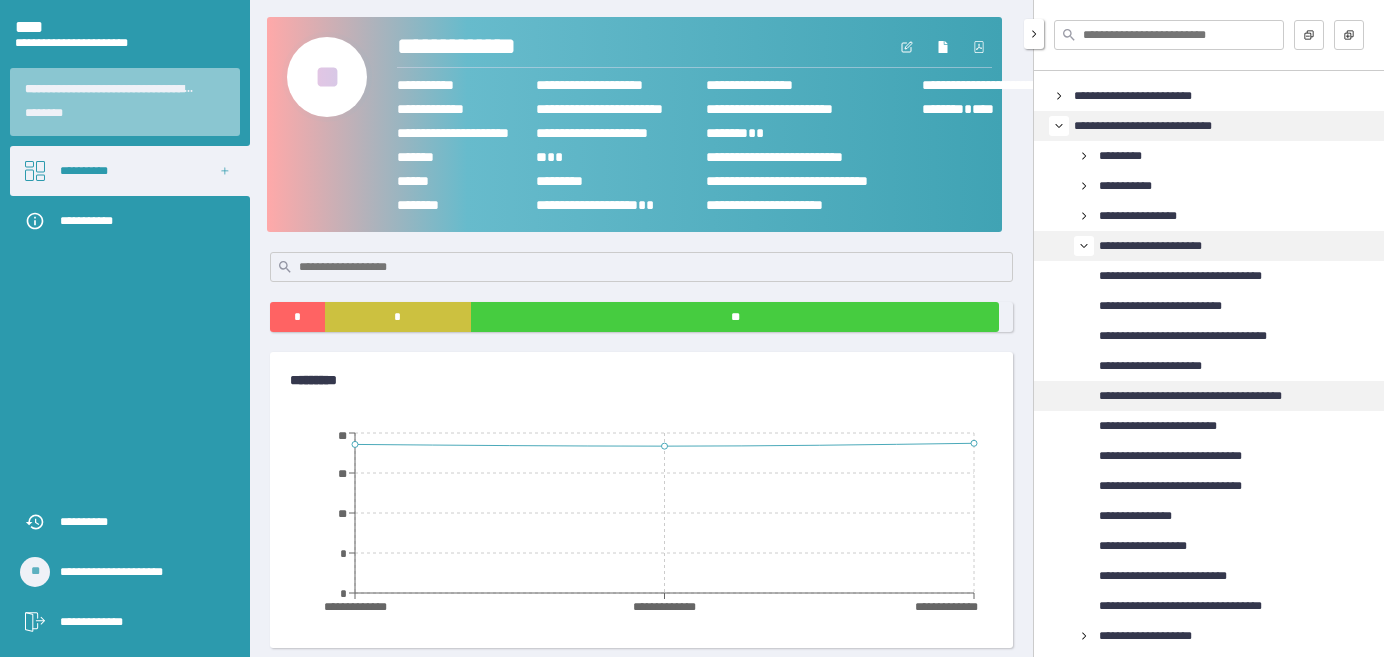 click on "**********" at bounding box center (1190, 396) 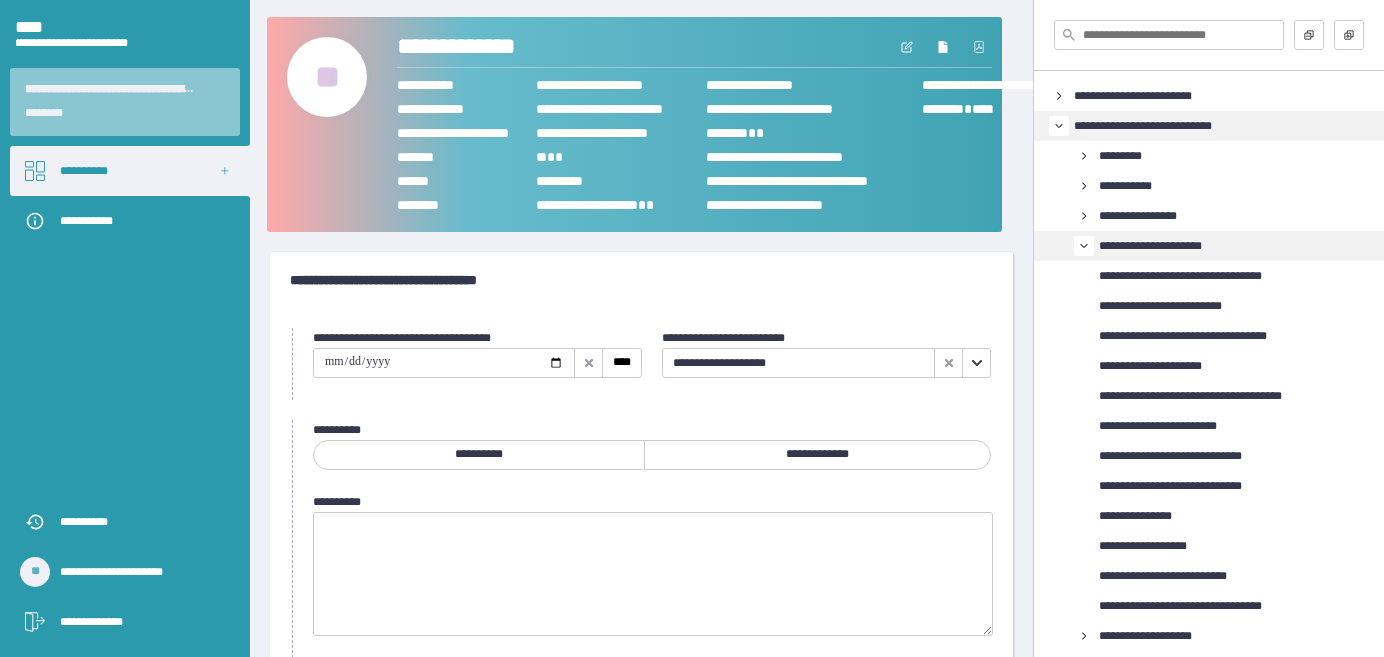click at bounding box center (976, 363) 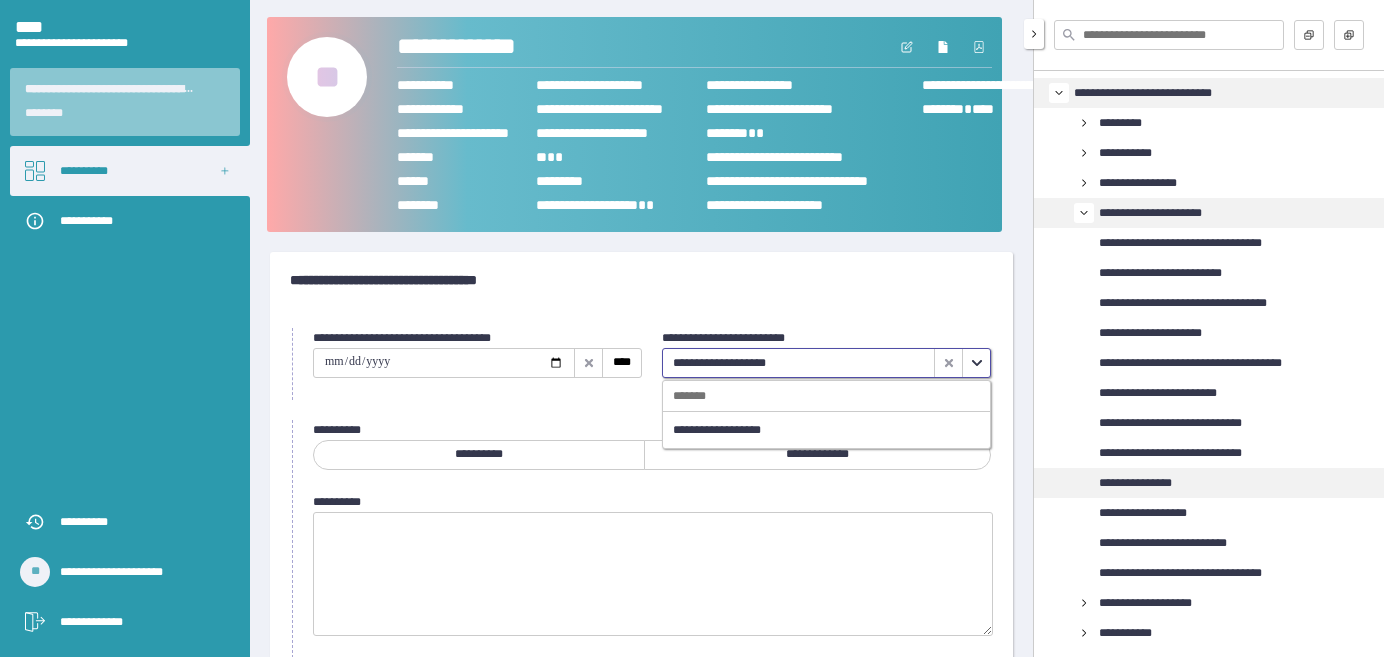 scroll, scrollTop: 64, scrollLeft: 0, axis: vertical 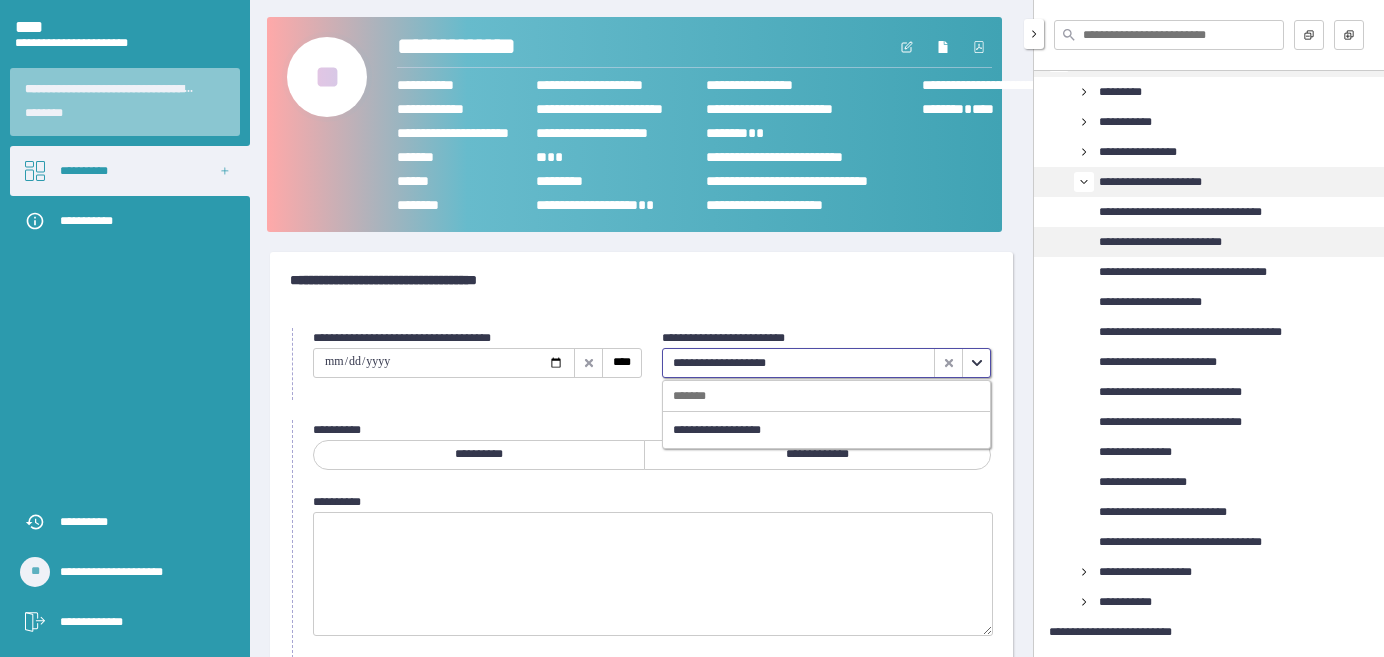 click on "**********" at bounding box center [1160, 242] 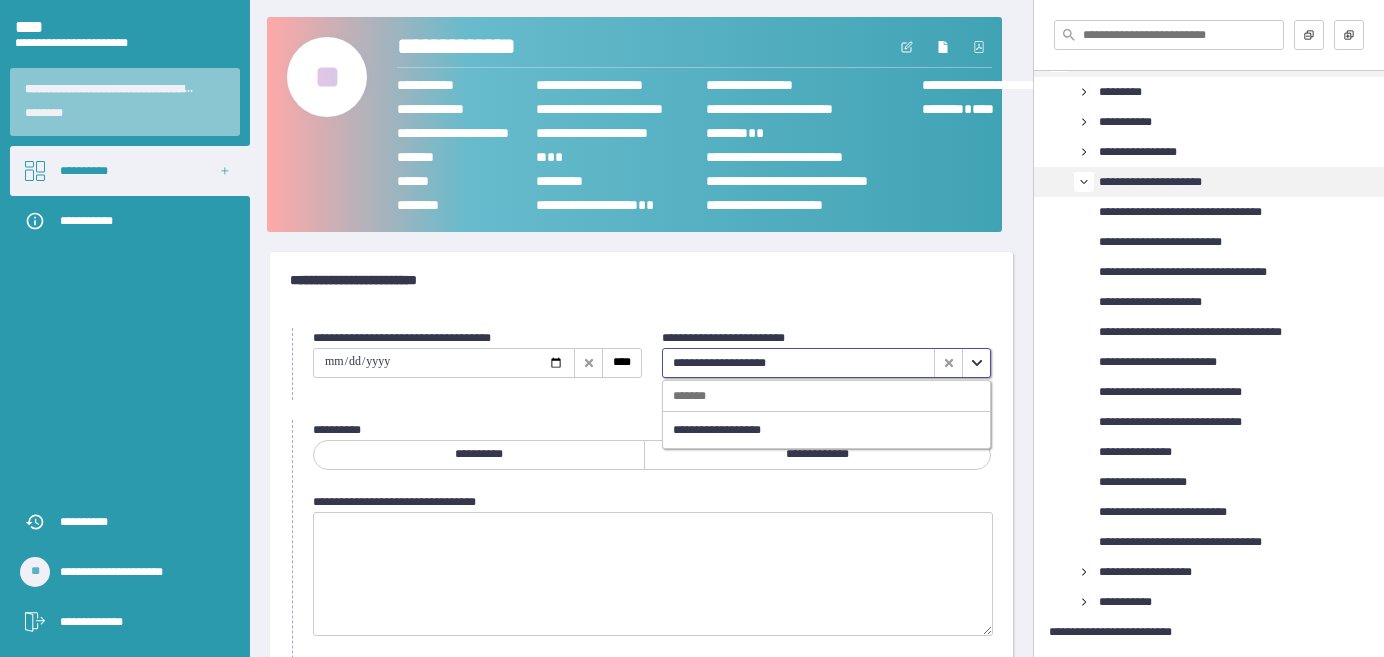 click 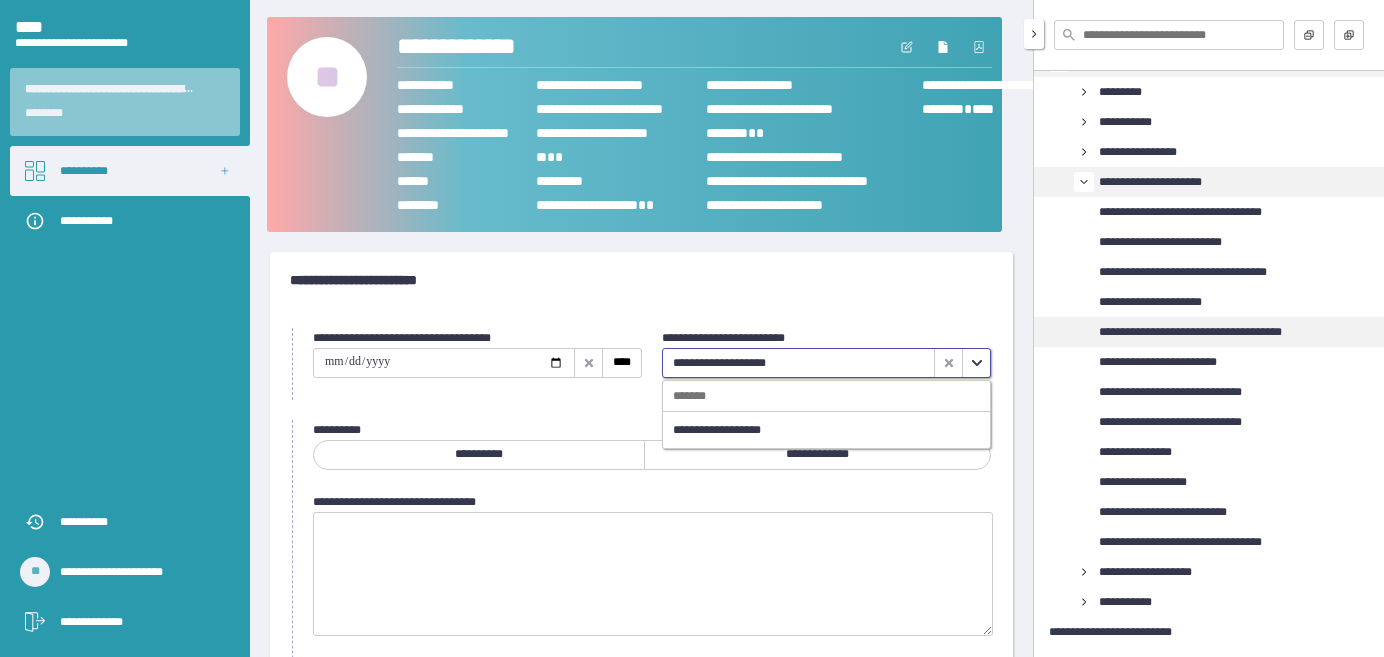 click on "**********" at bounding box center [1190, 332] 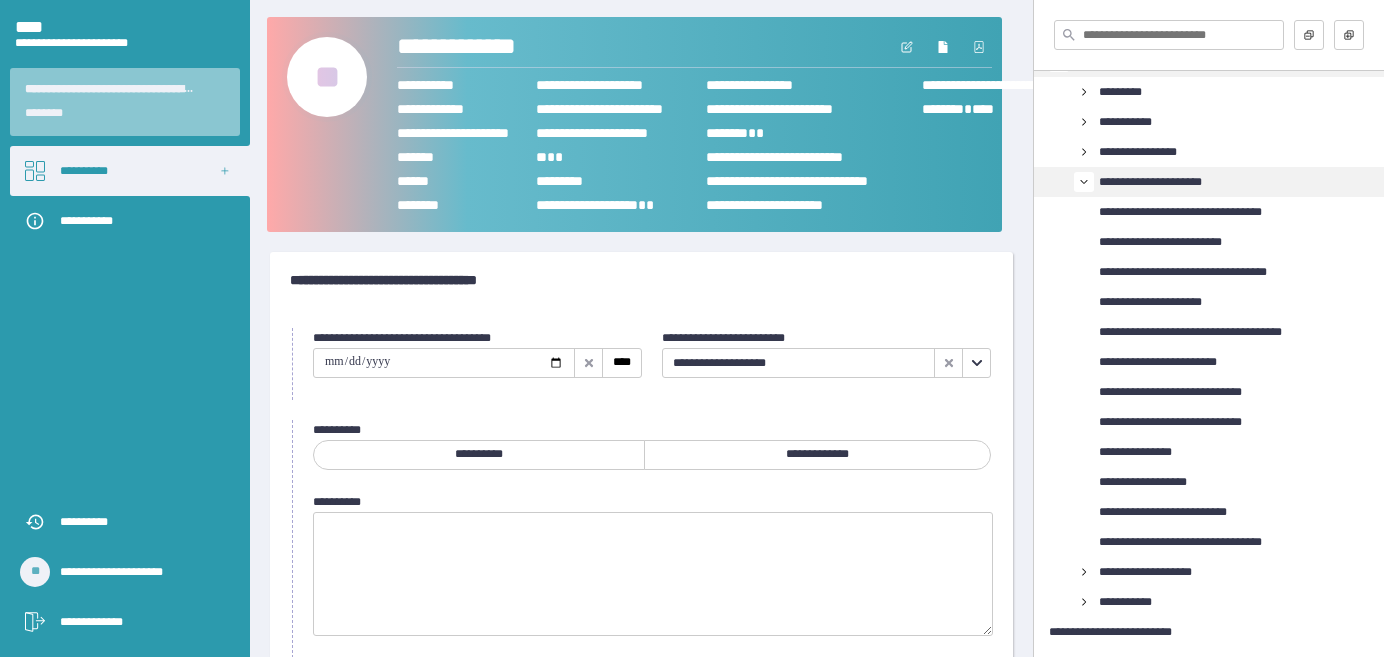 click at bounding box center [444, 363] 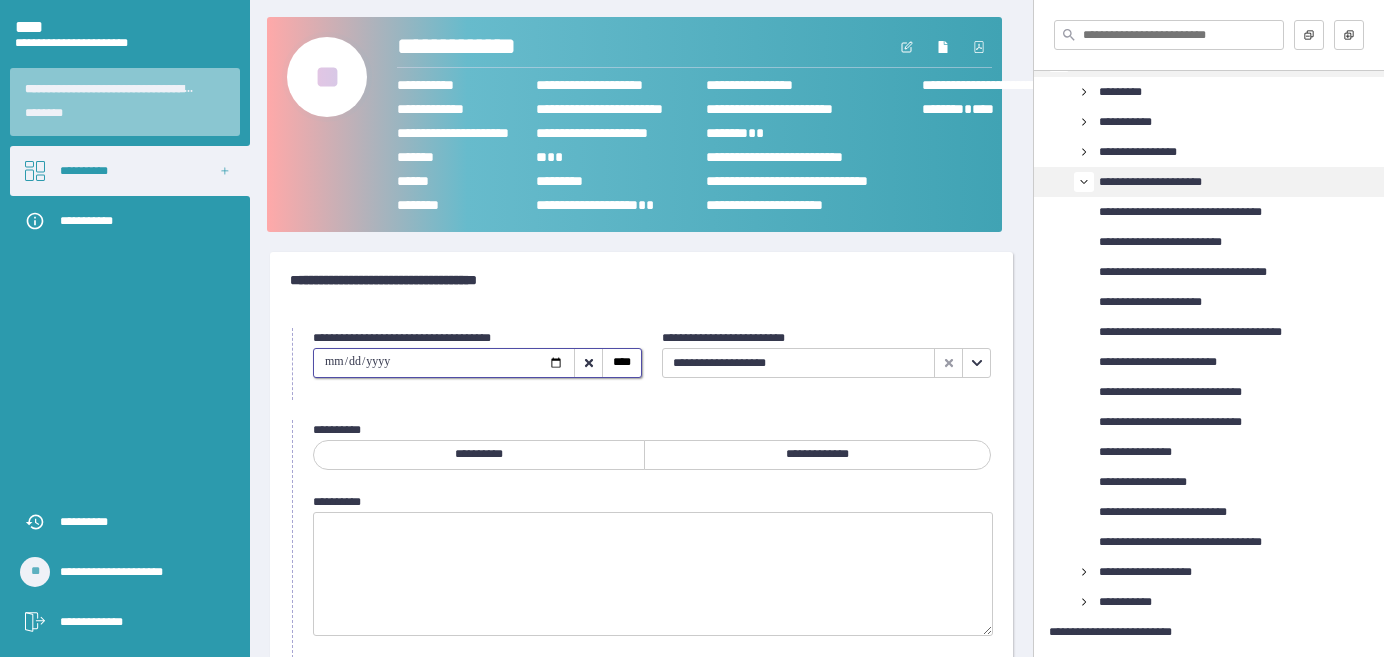 type on "**********" 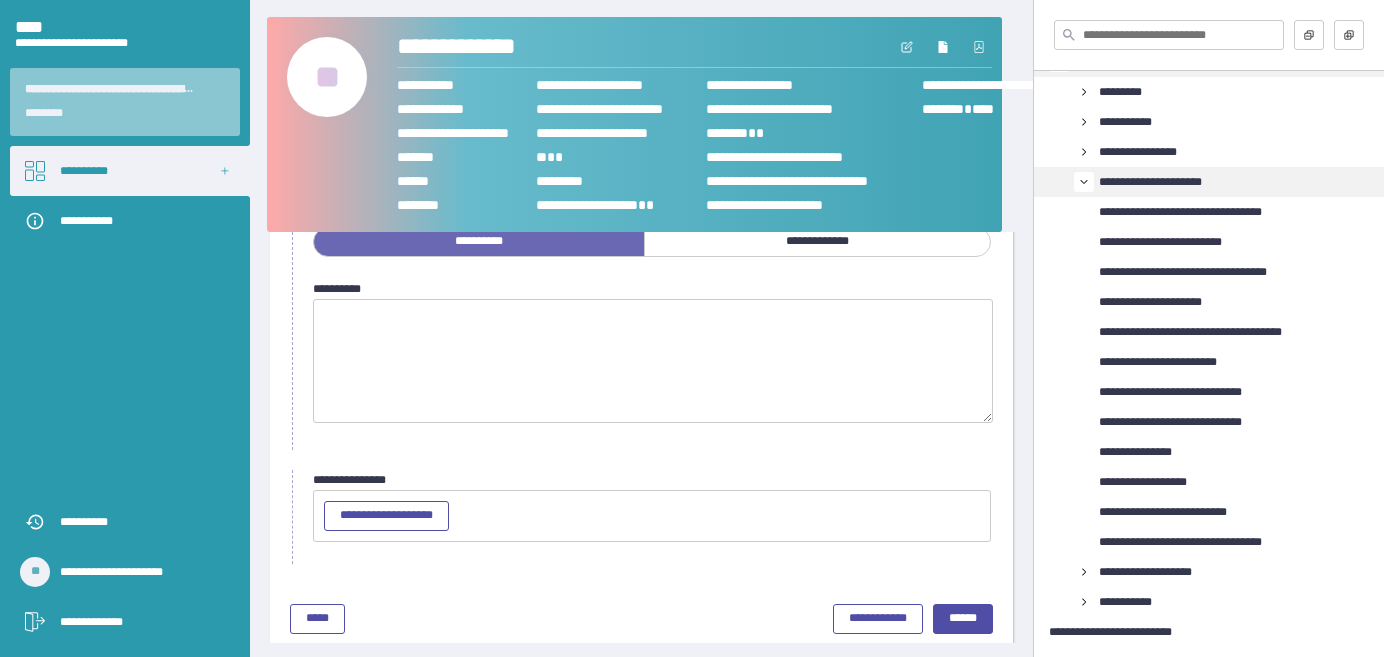 scroll, scrollTop: 240, scrollLeft: 0, axis: vertical 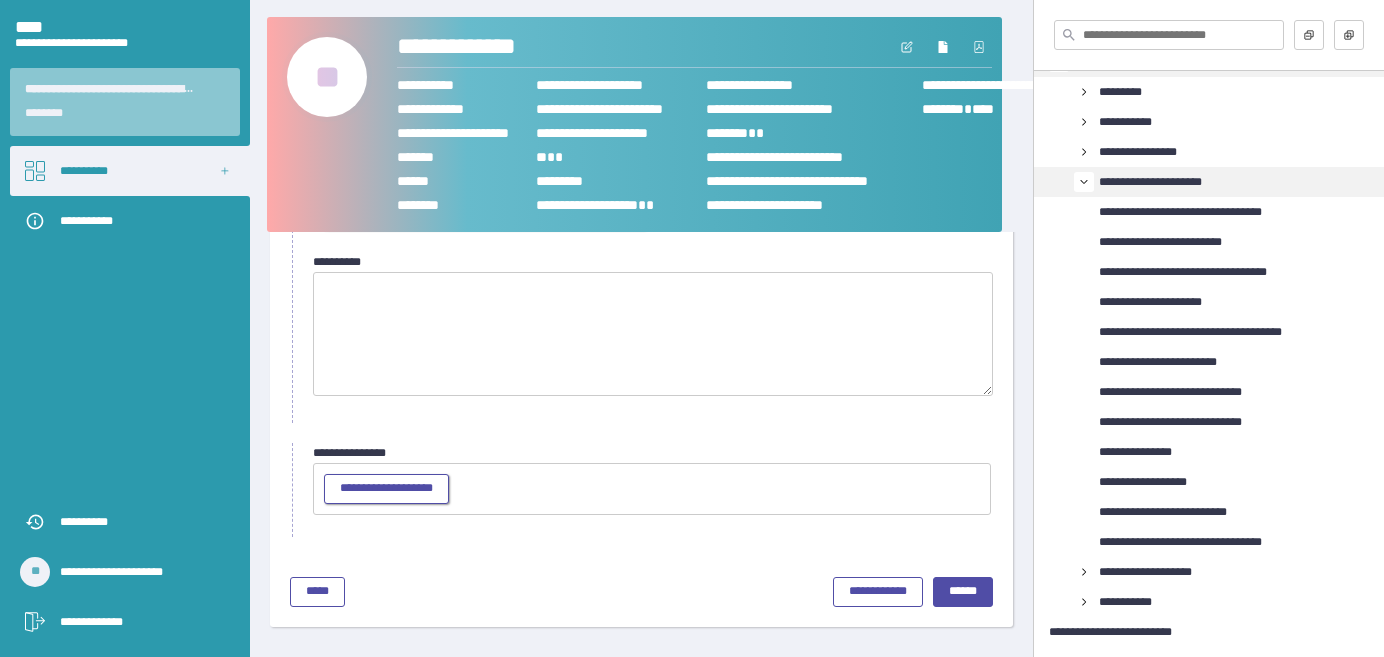 click on "**********" at bounding box center (386, 488) 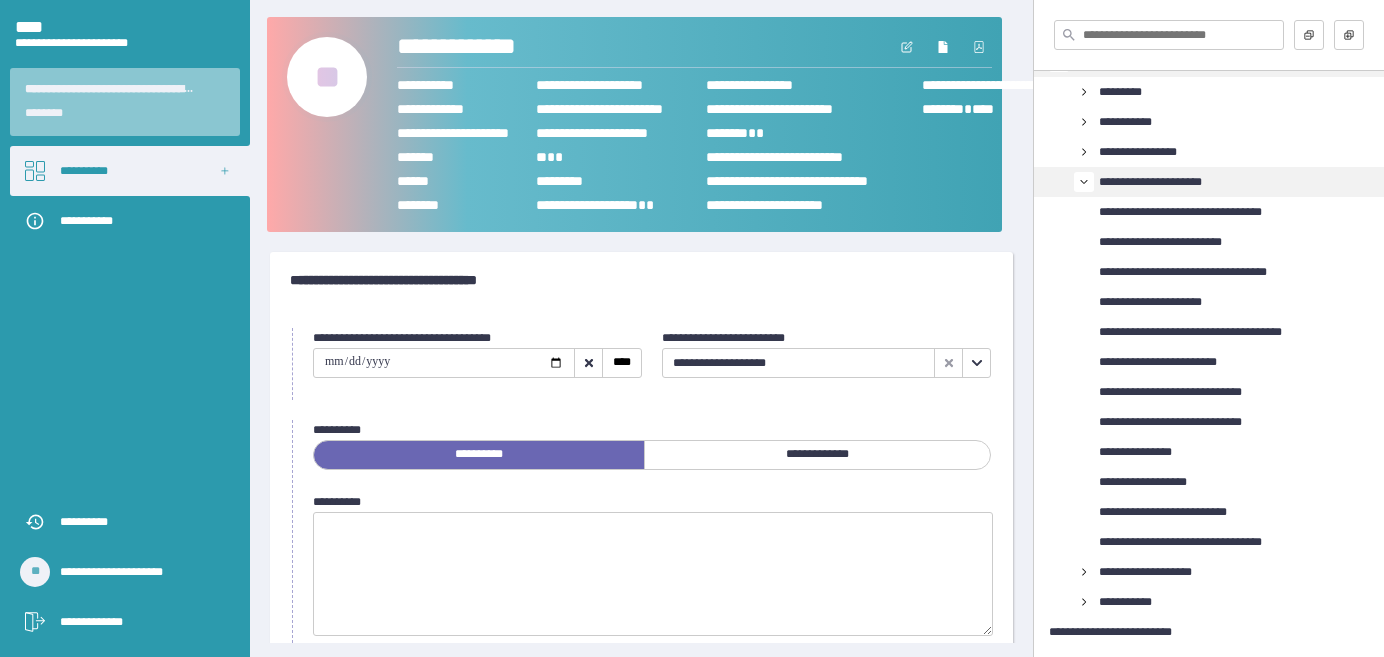 scroll, scrollTop: 240, scrollLeft: 0, axis: vertical 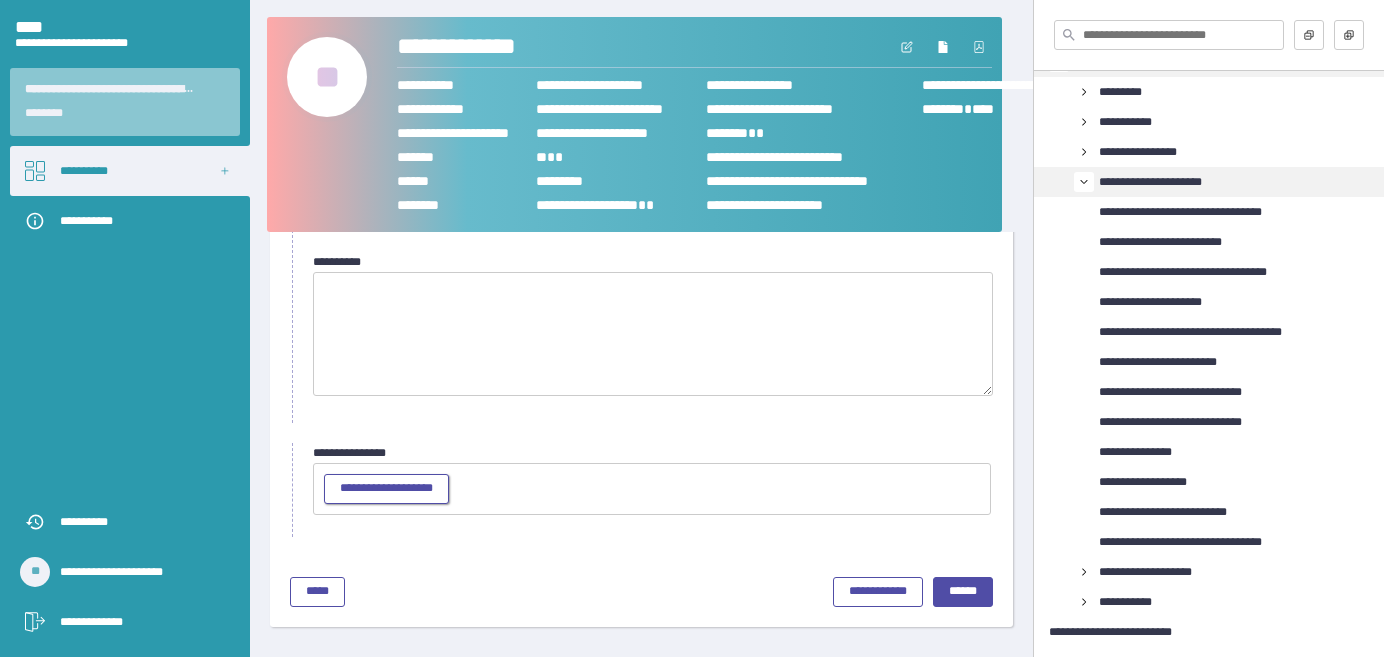 click on "**********" at bounding box center (386, 488) 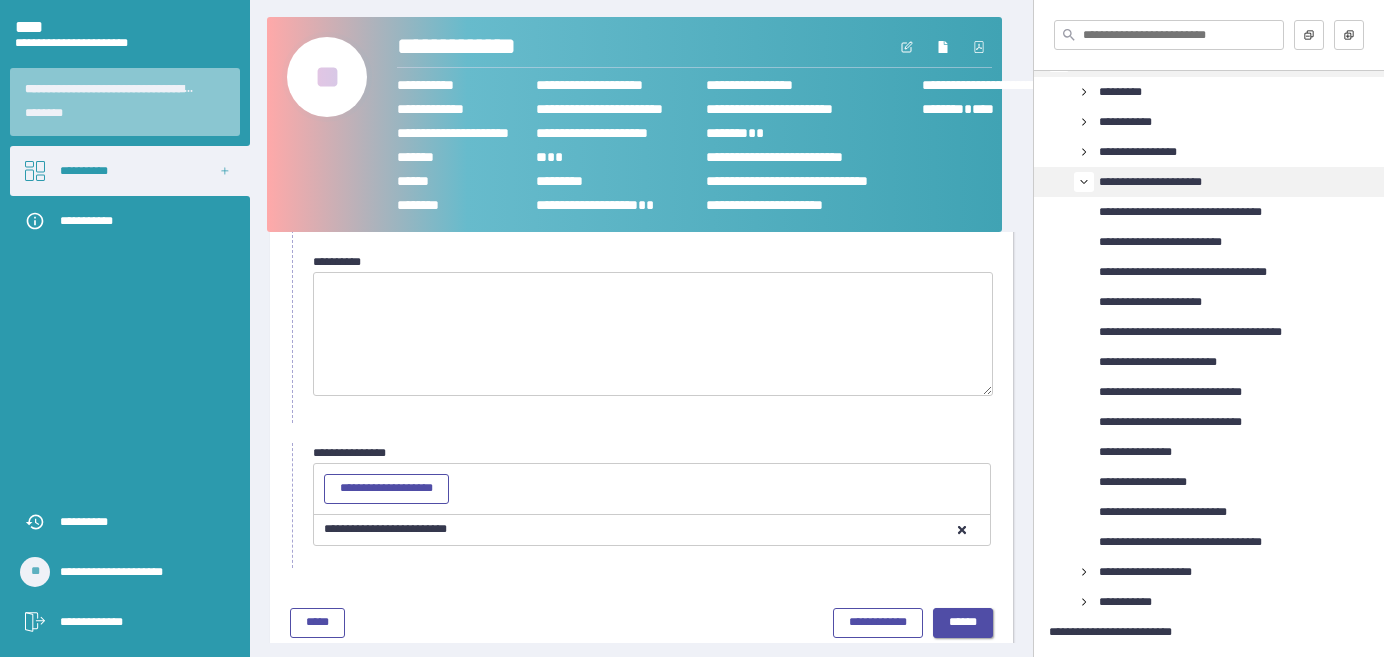 click on "******" at bounding box center (963, 622) 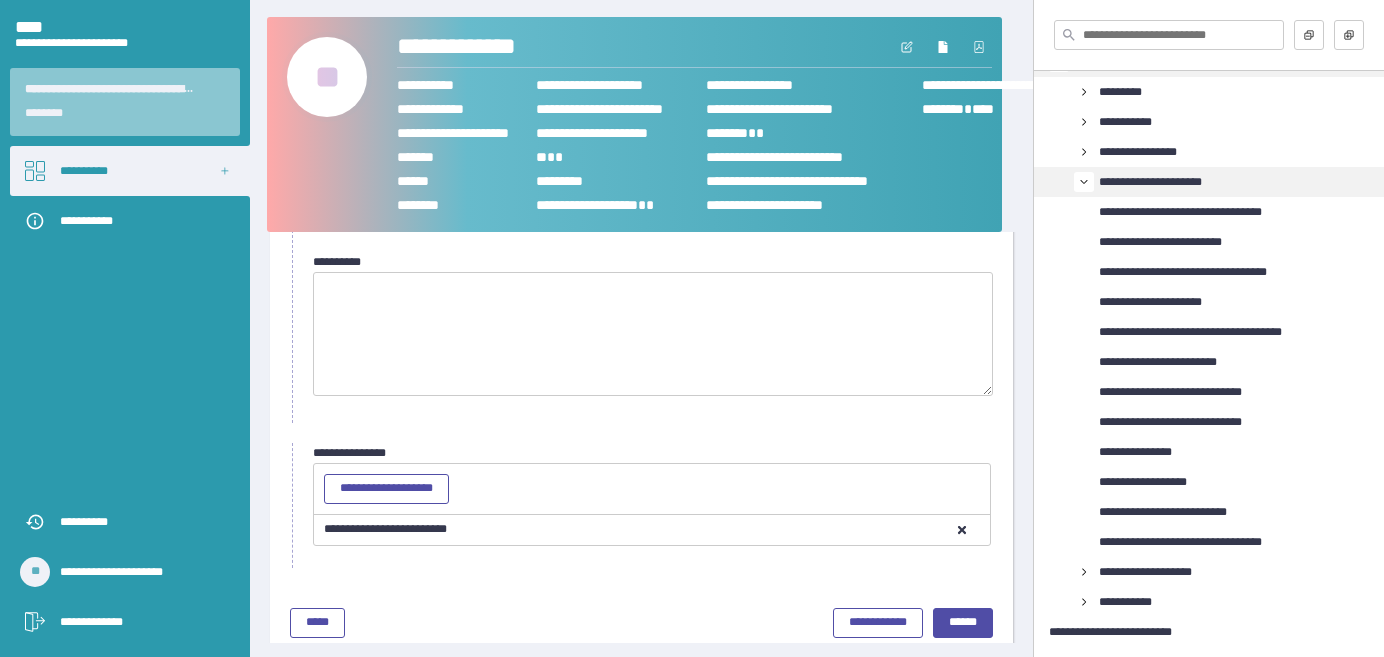 scroll, scrollTop: 92, scrollLeft: 0, axis: vertical 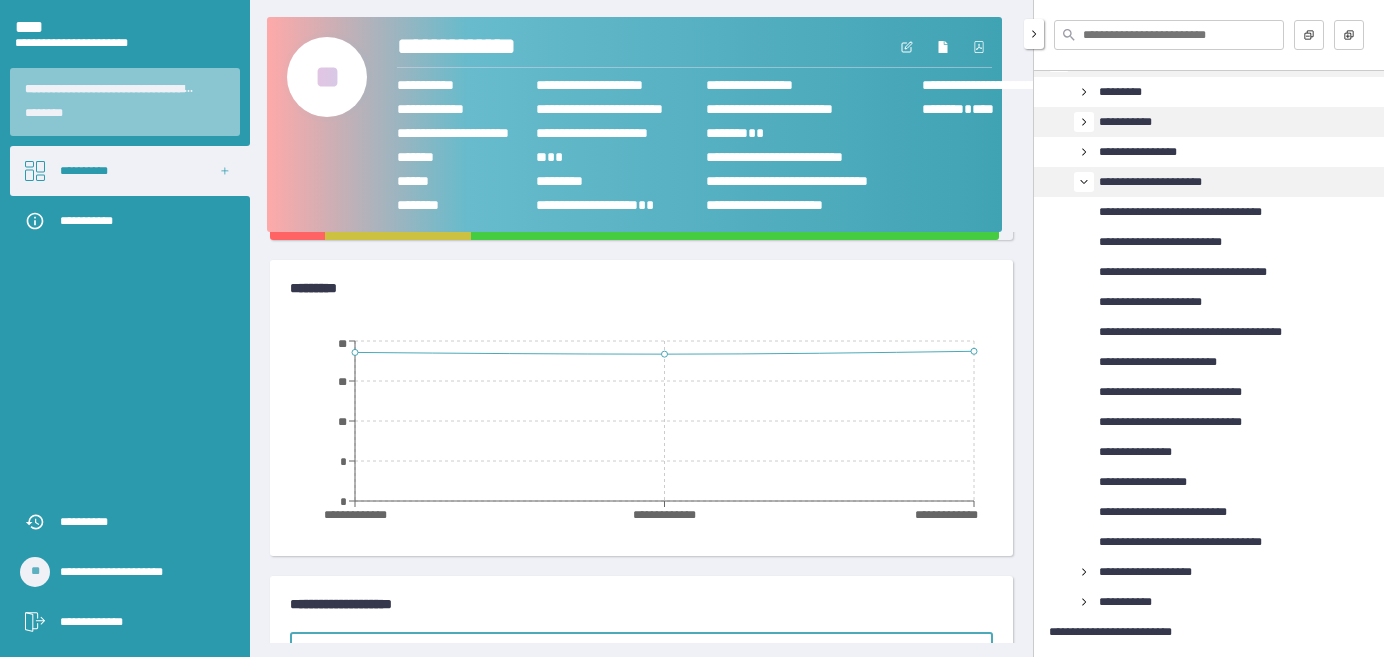 click 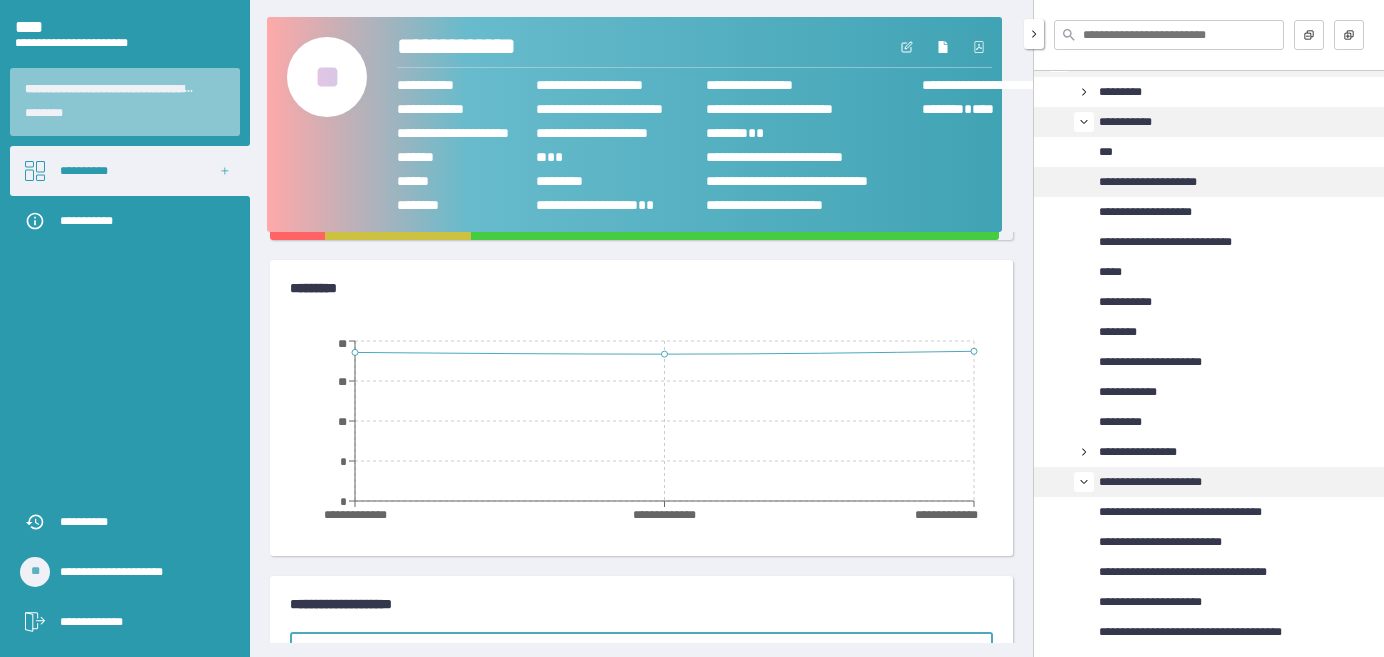 click on "**********" at bounding box center [1148, 182] 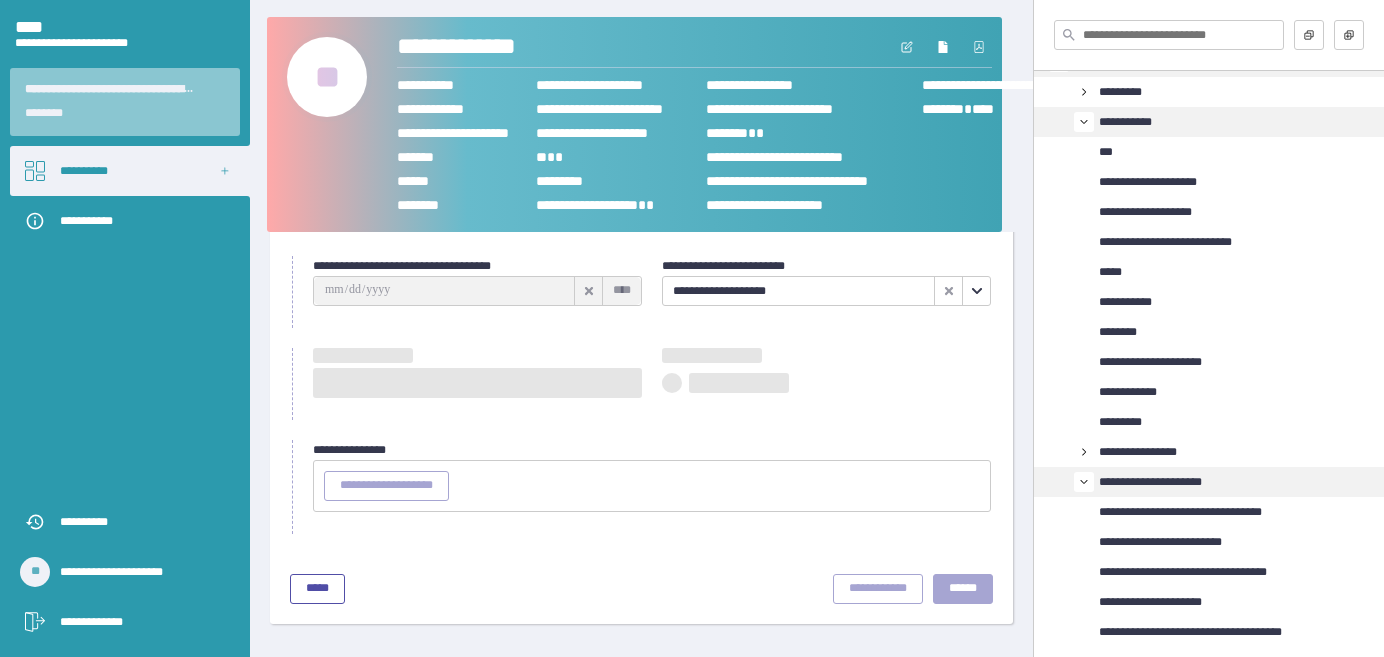 scroll, scrollTop: 92, scrollLeft: 0, axis: vertical 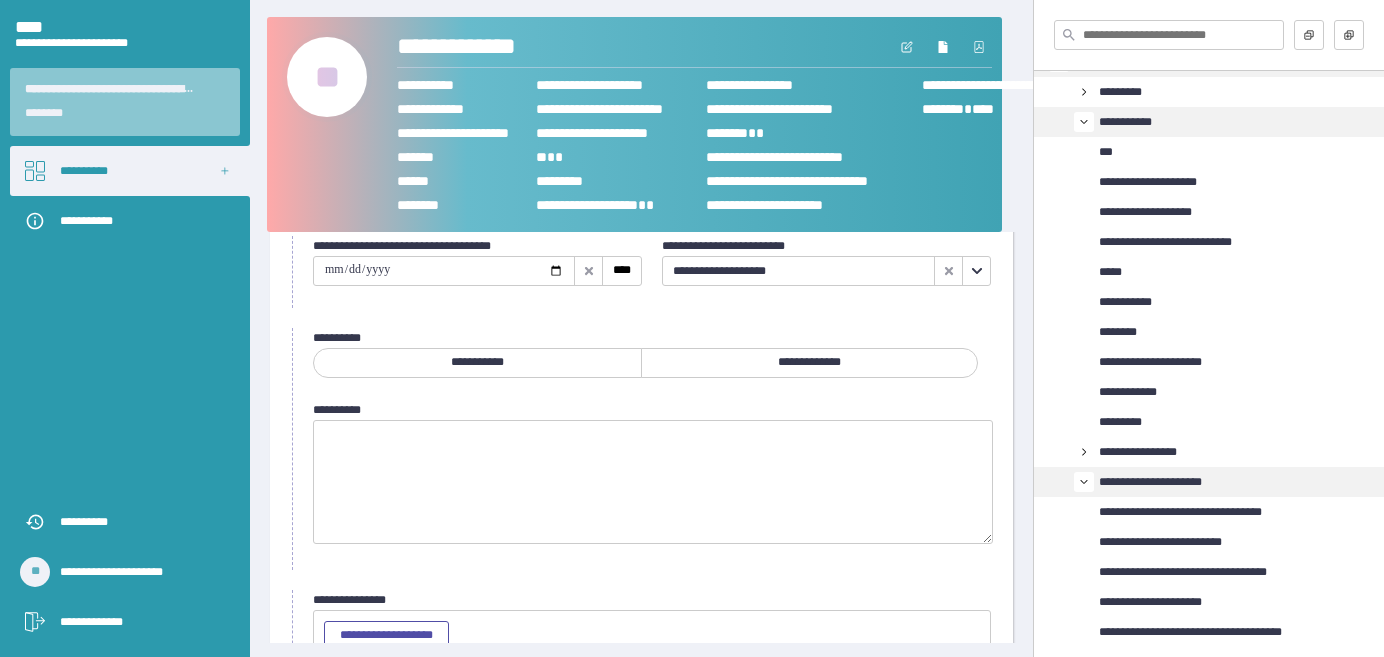 click on "**********" at bounding box center (826, 272) 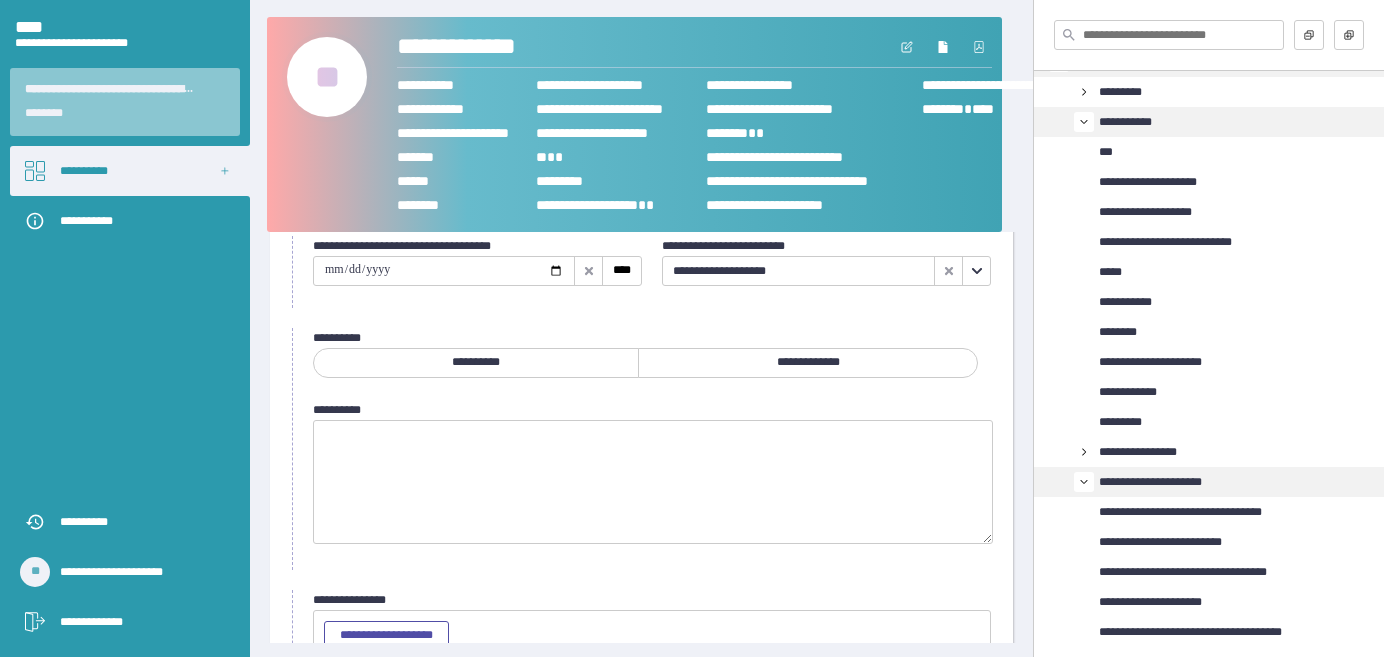 click 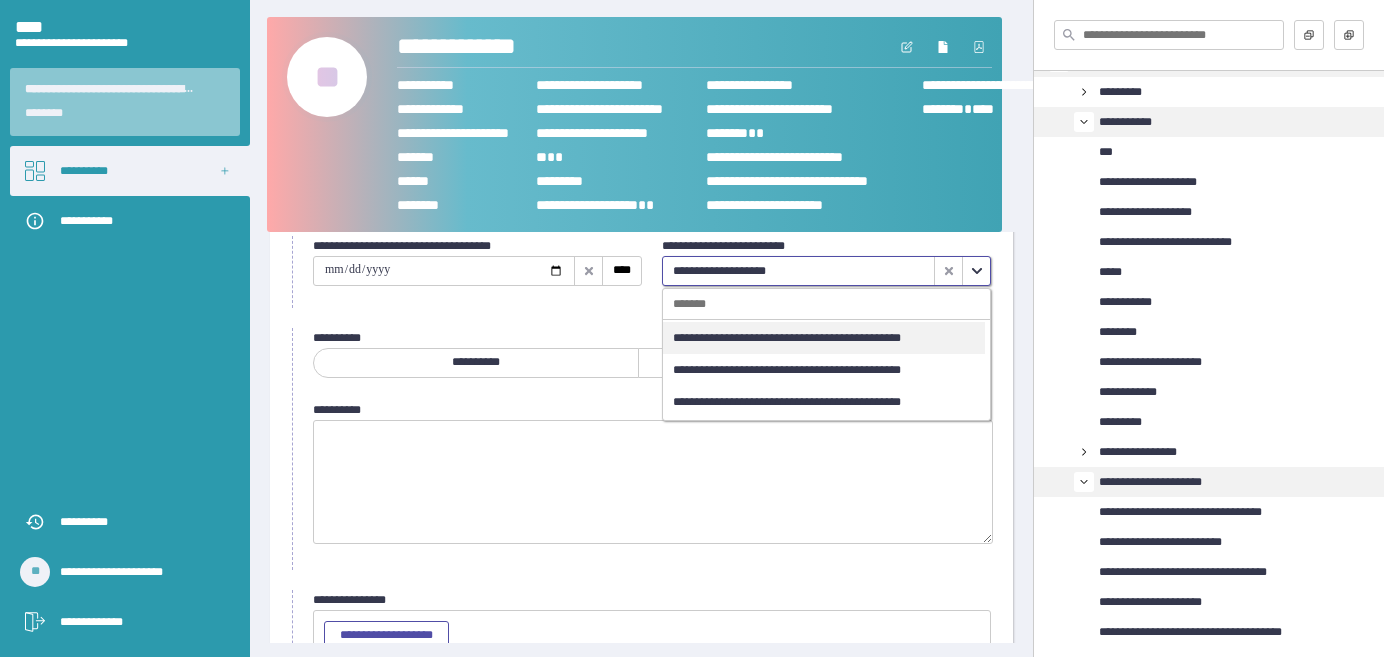 click at bounding box center (444, 271) 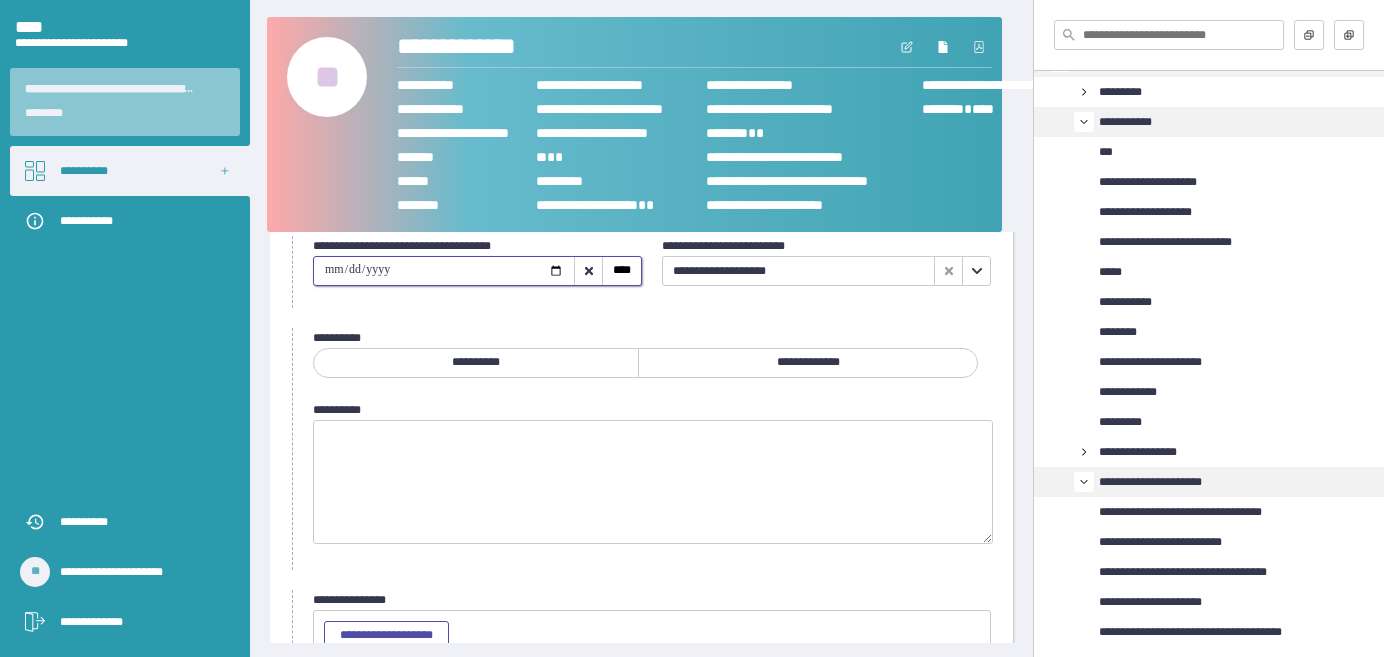 type on "**********" 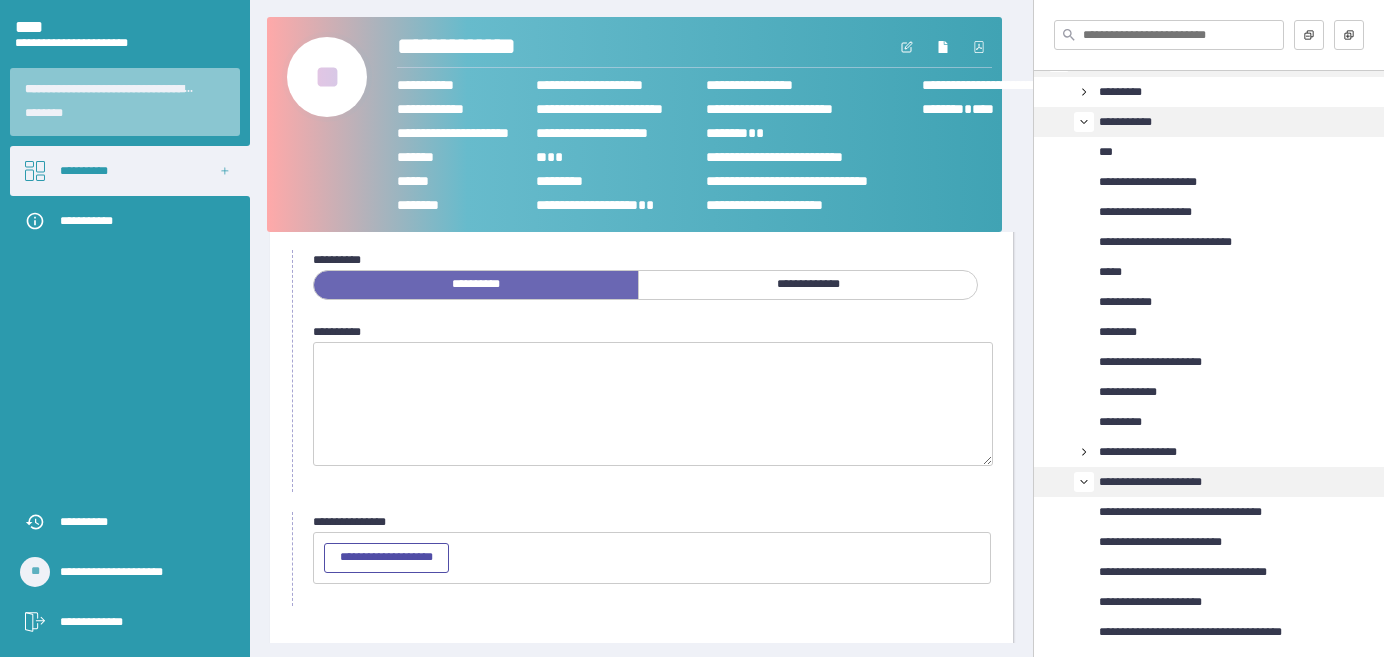 scroll, scrollTop: 240, scrollLeft: 0, axis: vertical 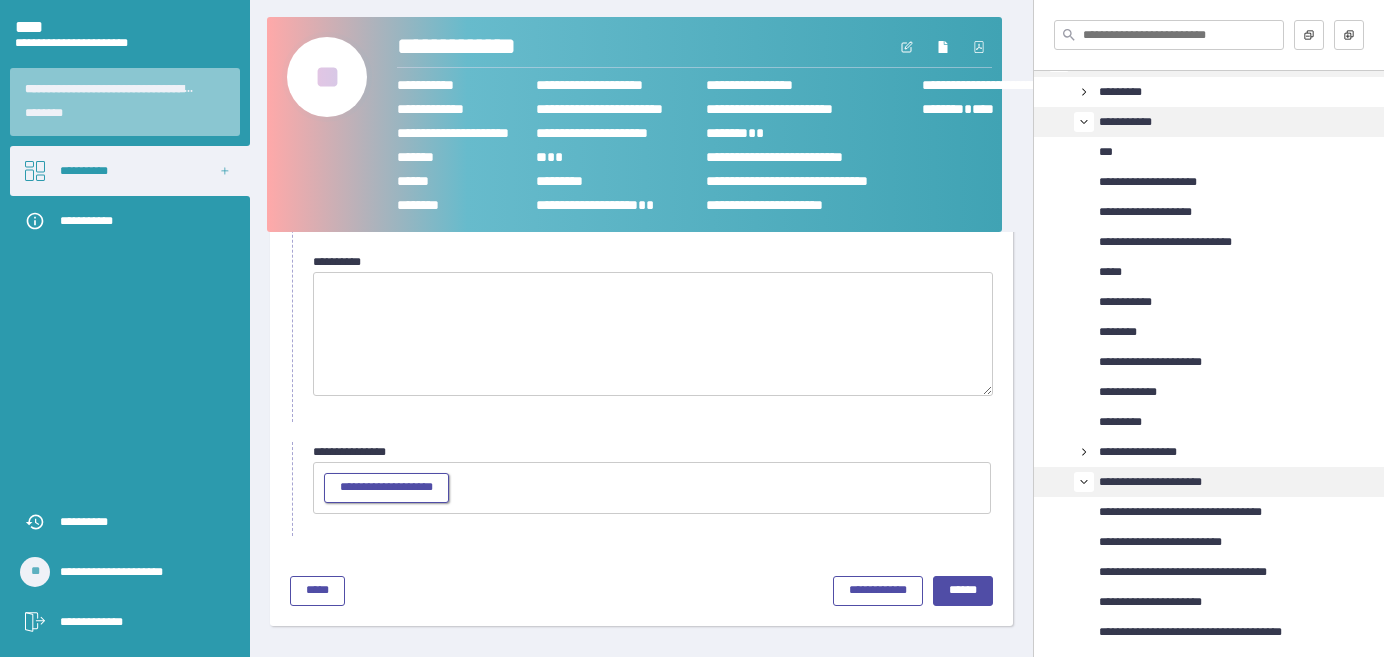 click on "**********" at bounding box center (386, 487) 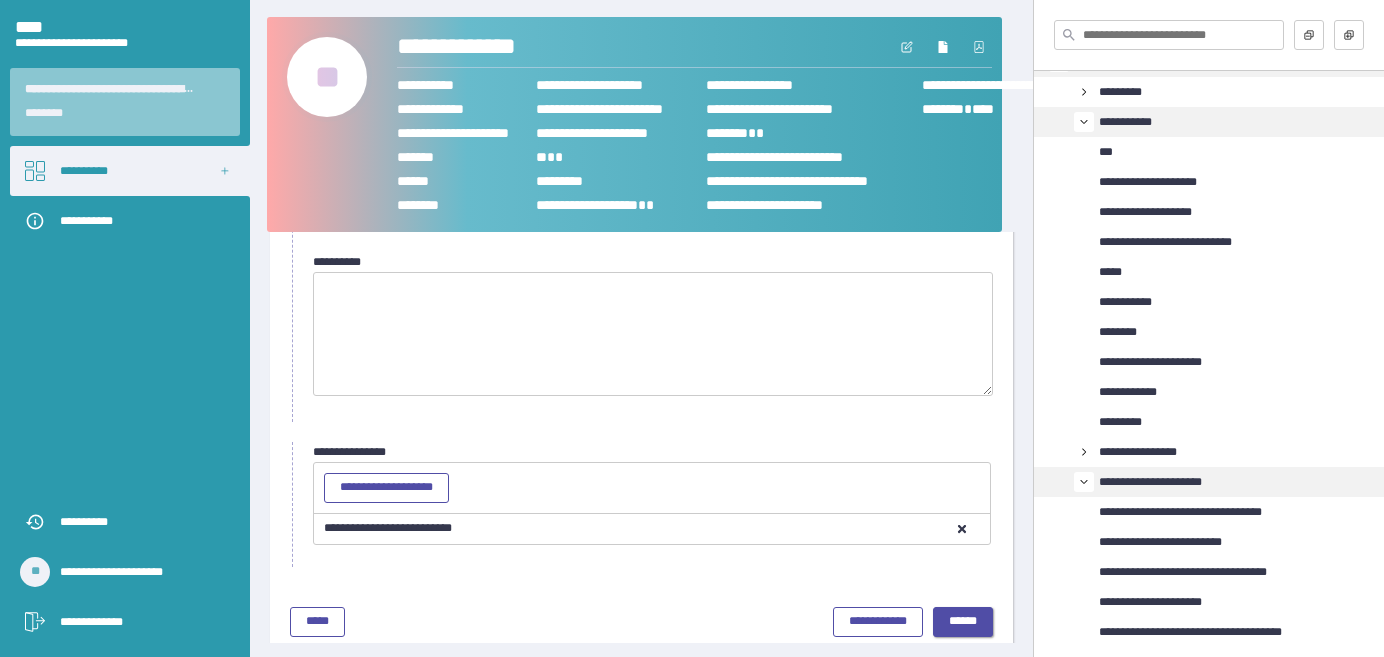 click on "******" at bounding box center [963, 621] 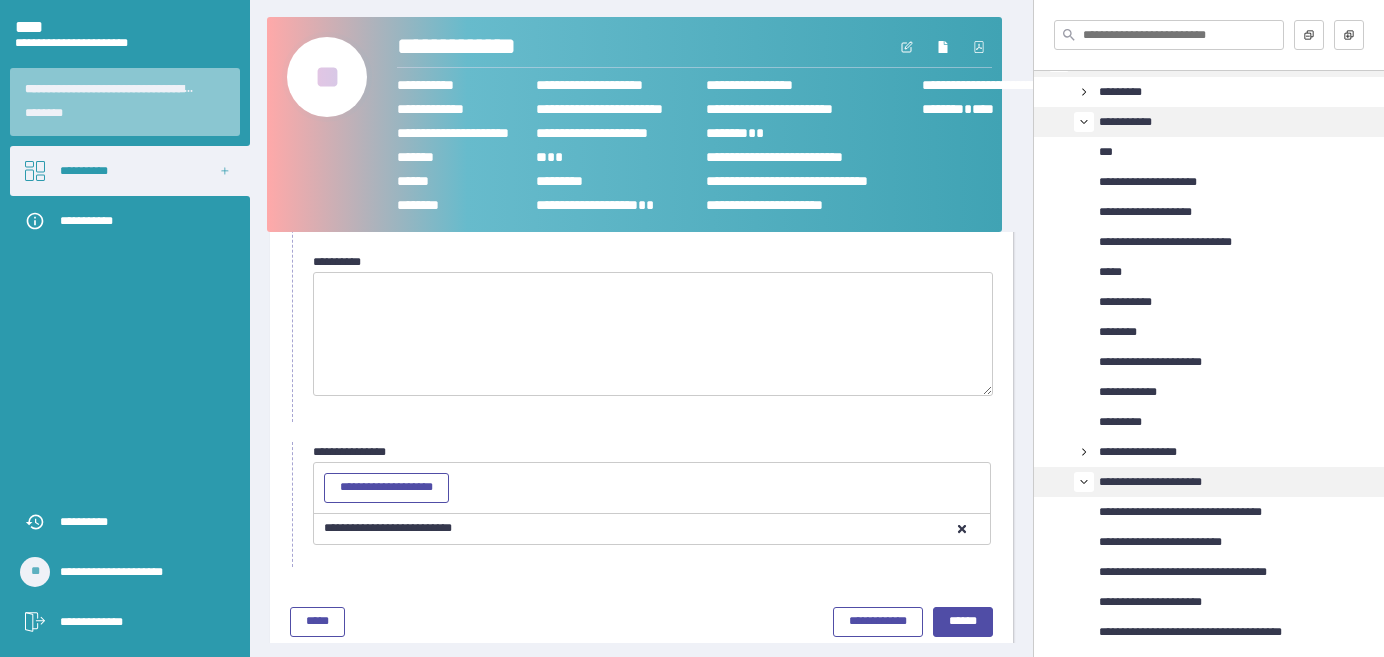 scroll, scrollTop: 92, scrollLeft: 0, axis: vertical 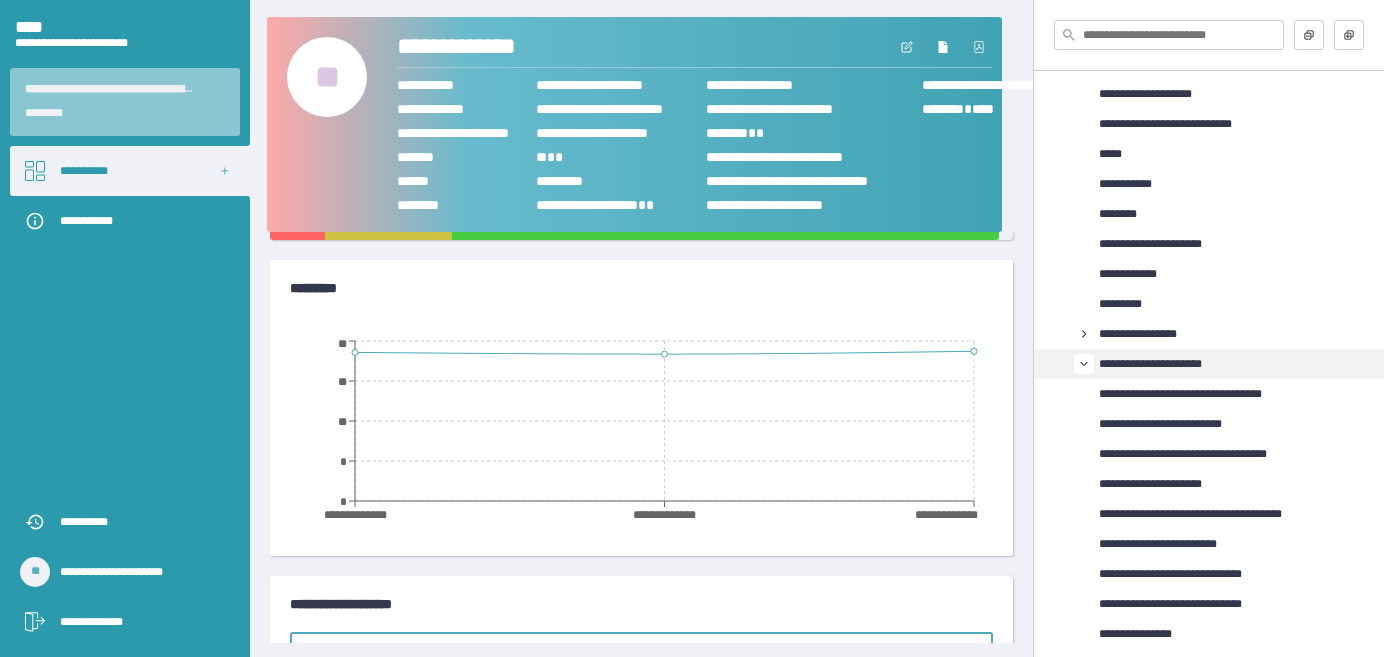 click 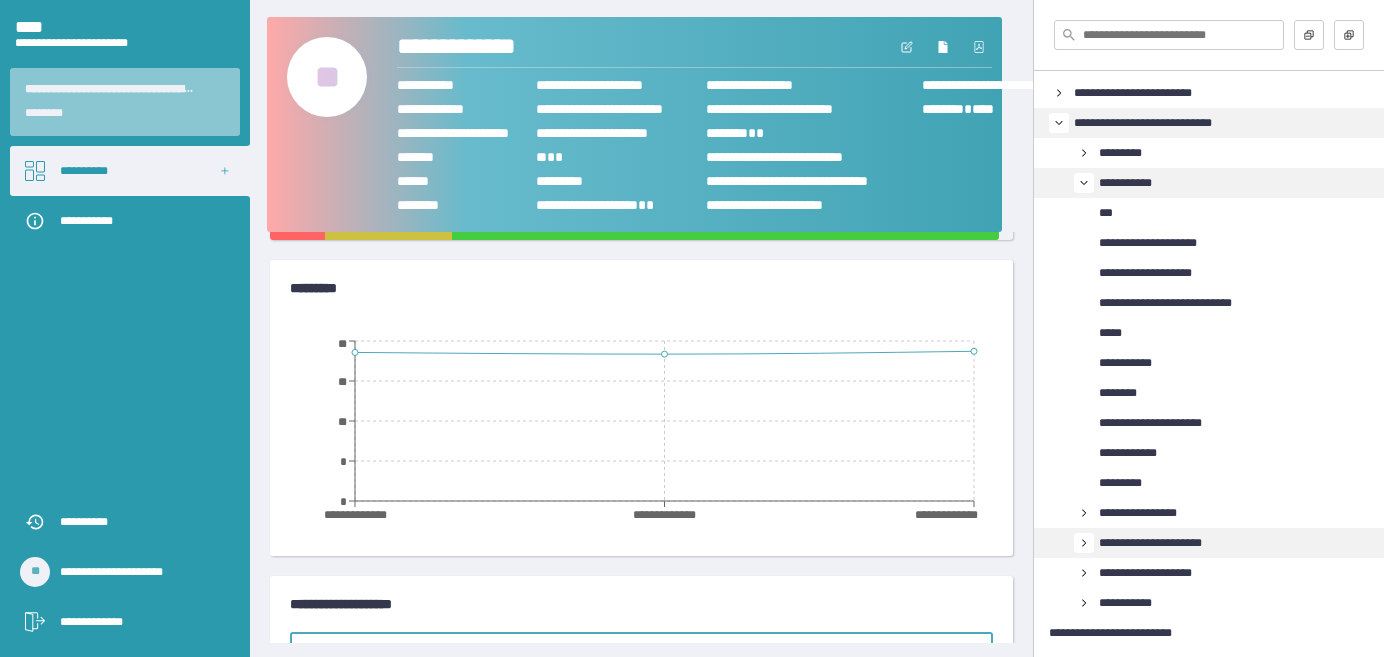 click 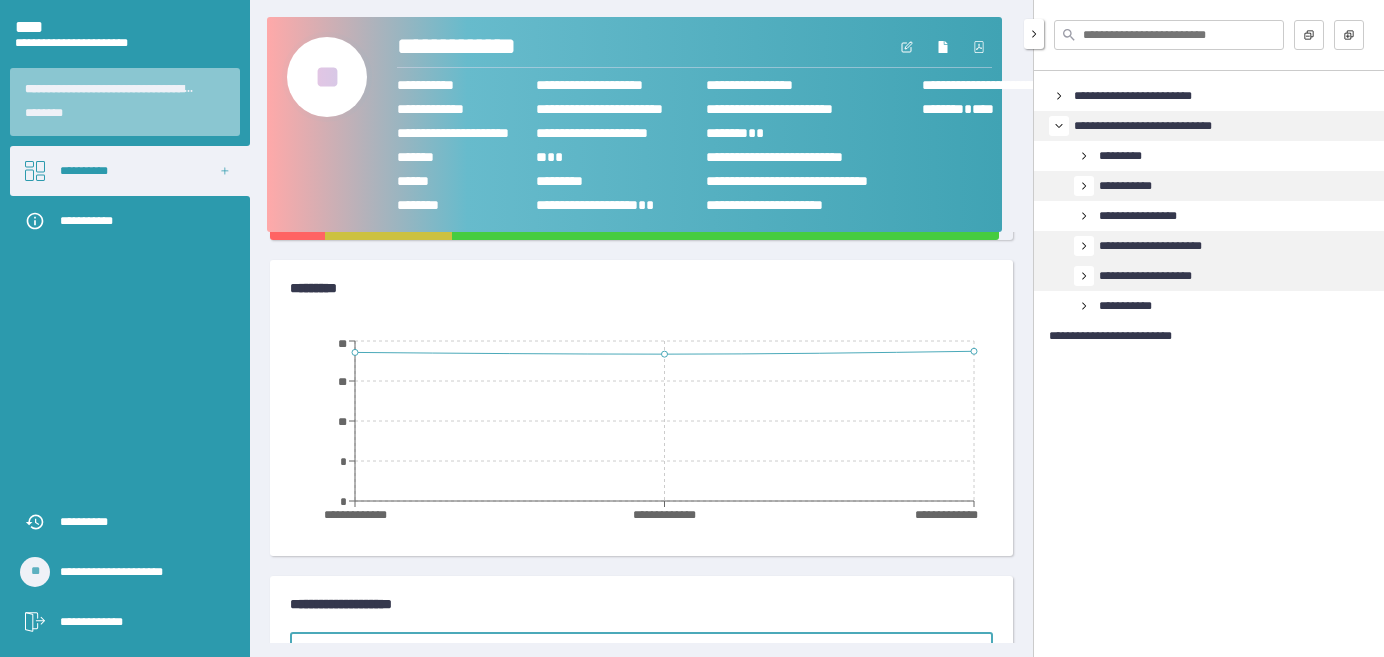 click 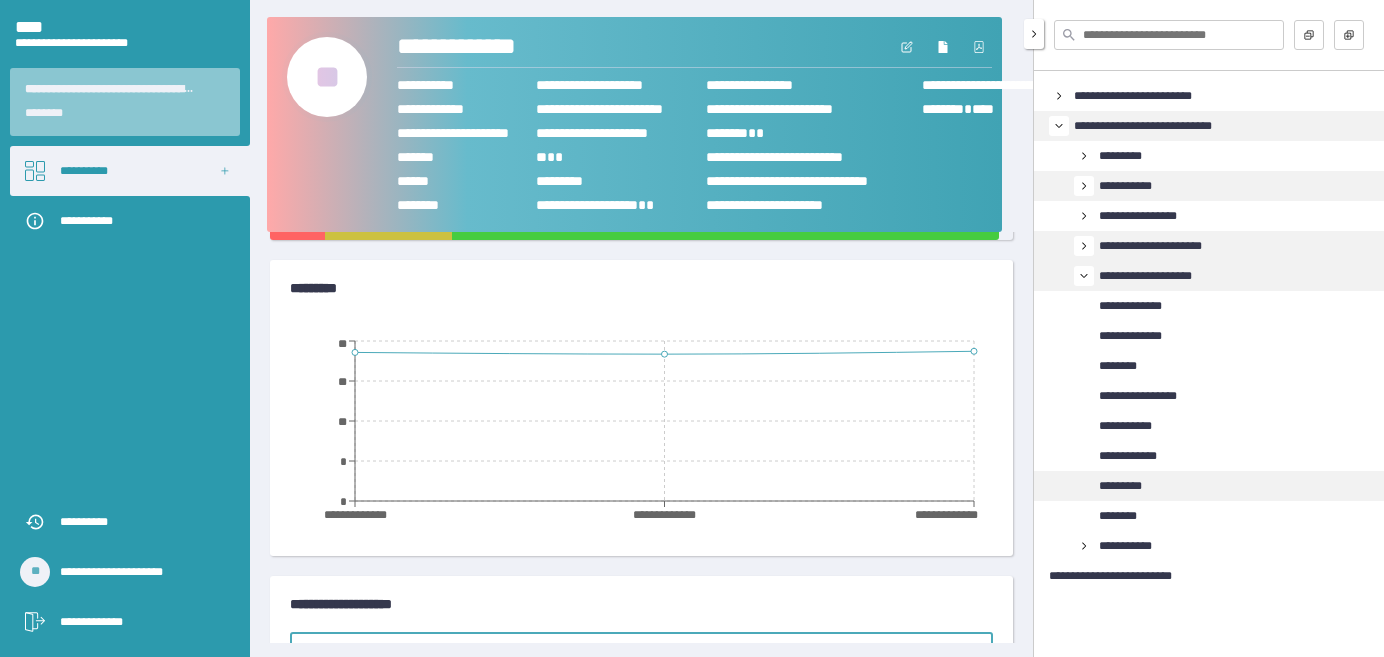 click on "*********" at bounding box center (1120, 486) 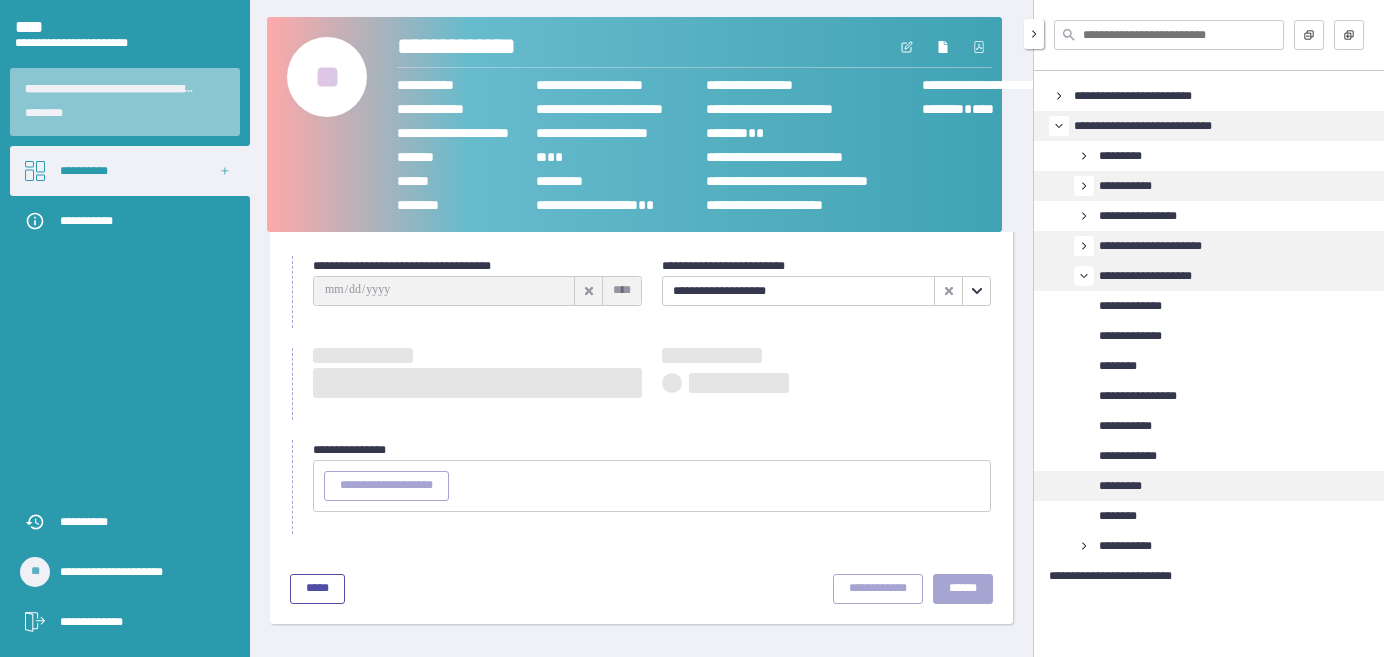 scroll, scrollTop: 92, scrollLeft: 0, axis: vertical 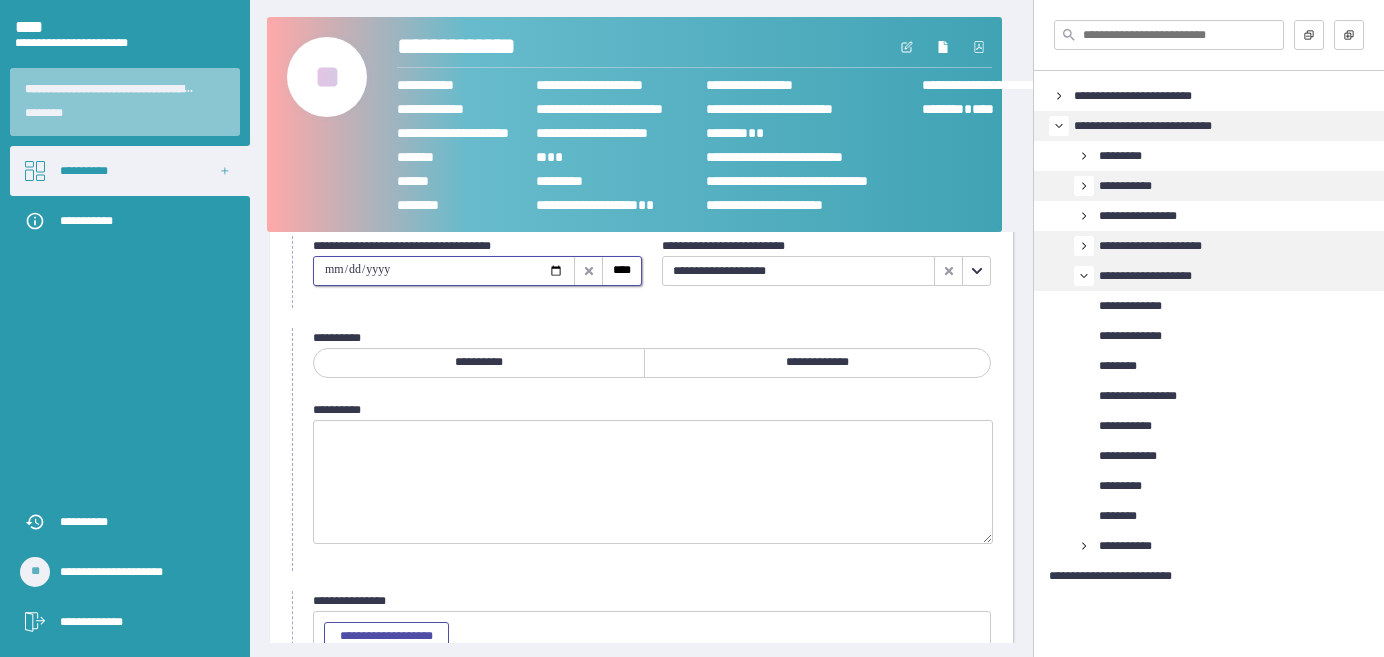 click at bounding box center [444, 271] 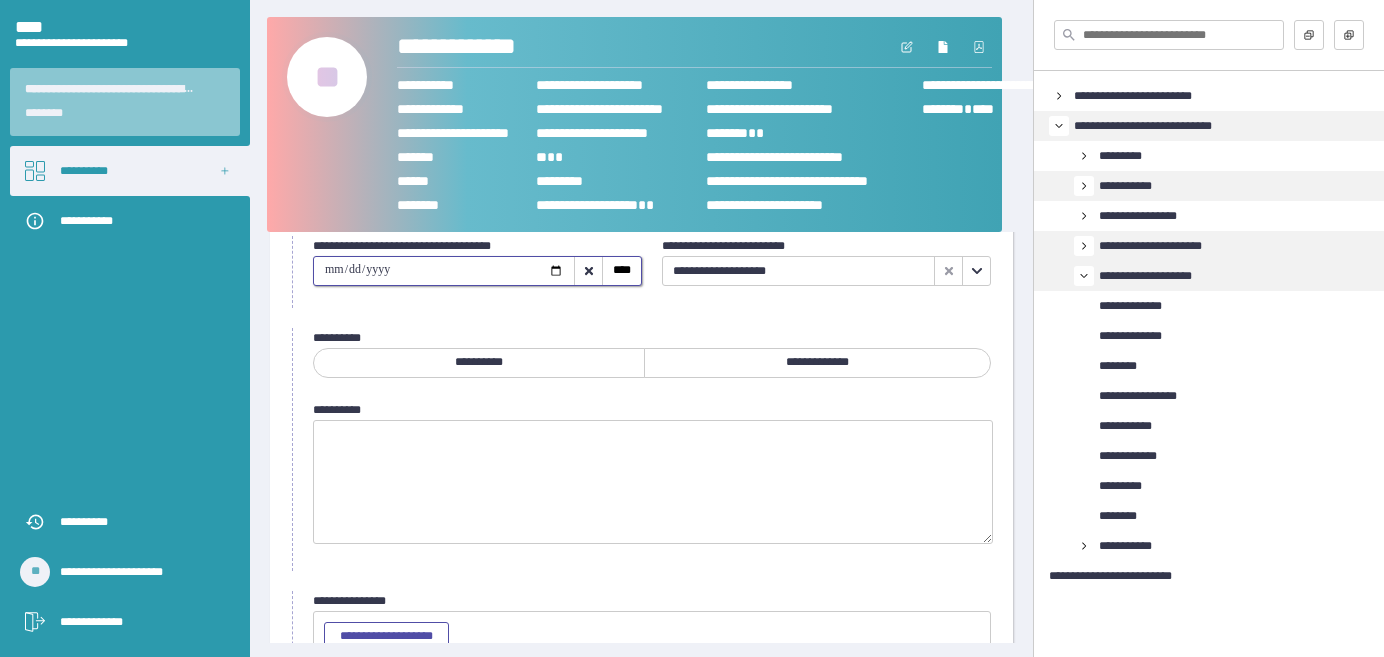 type on "**********" 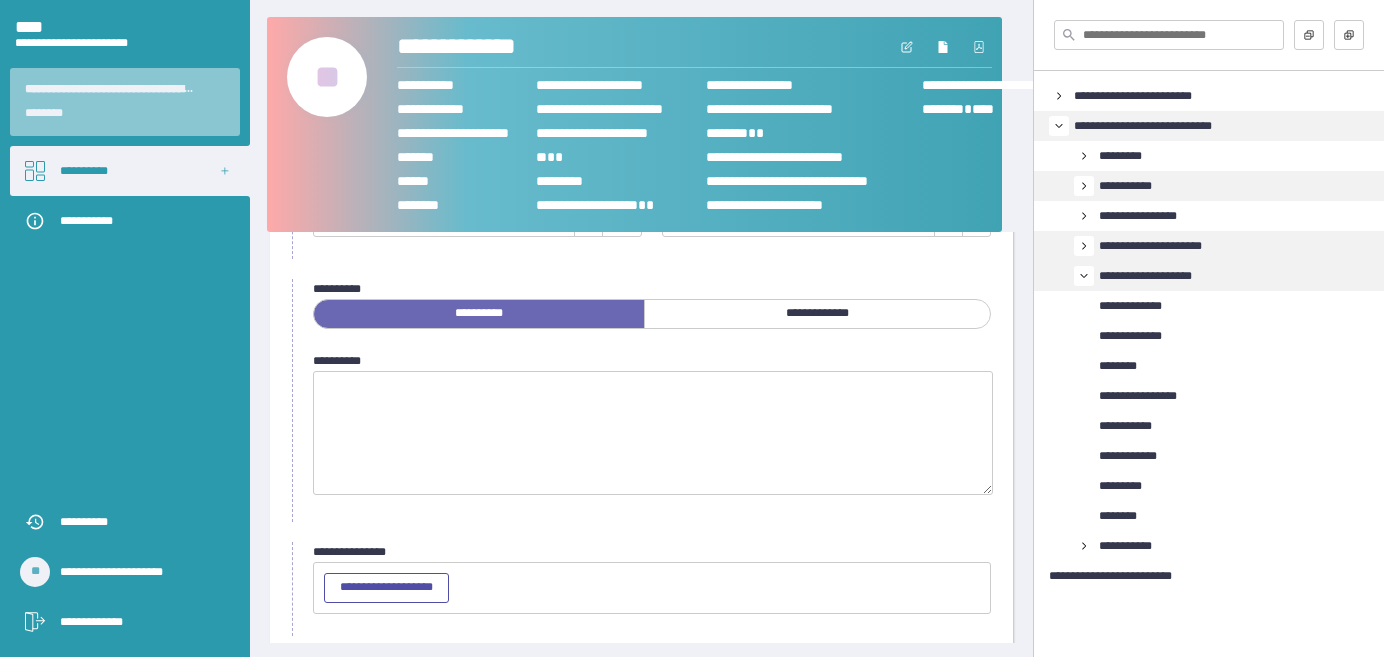 scroll, scrollTop: 240, scrollLeft: 0, axis: vertical 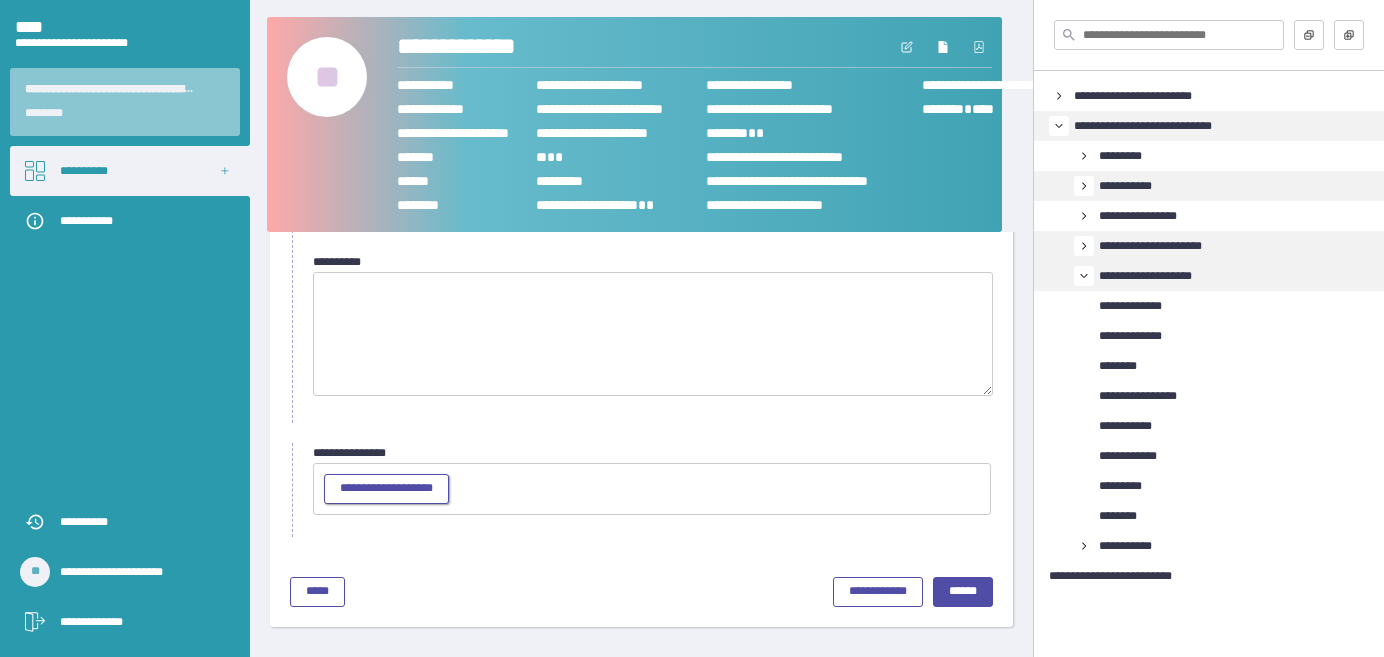 click on "**********" at bounding box center [386, 488] 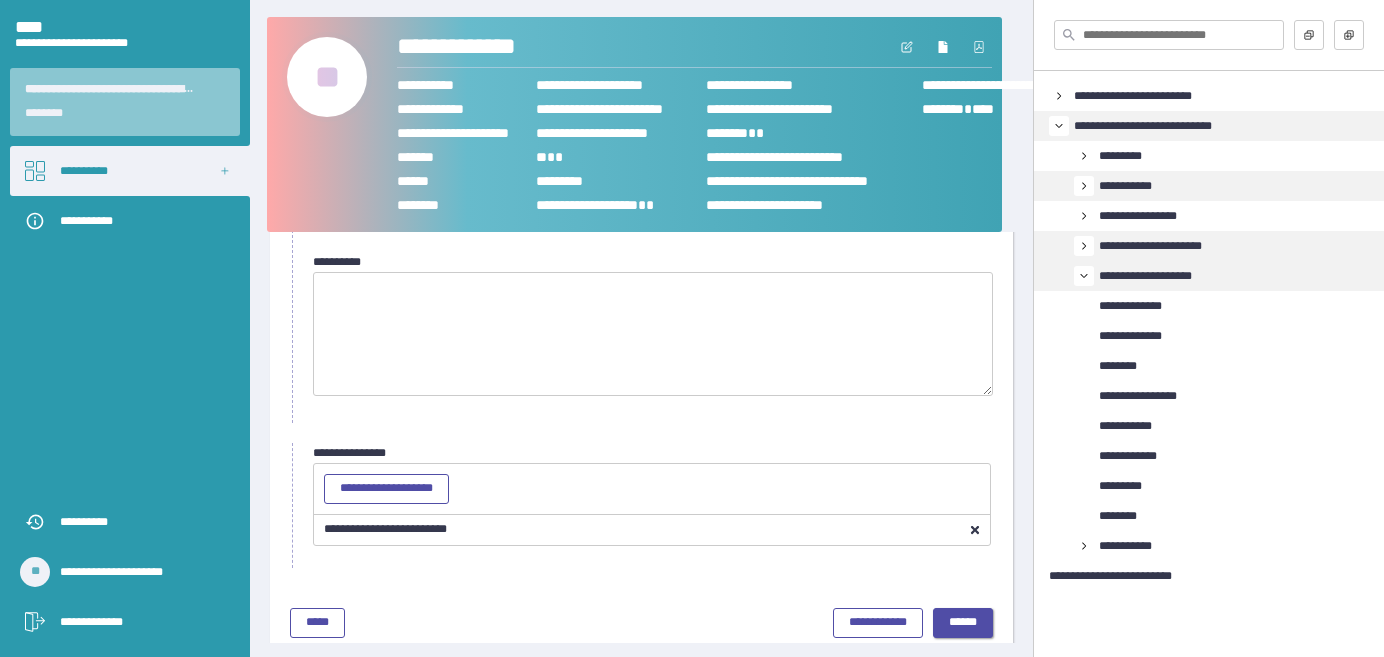 click on "******" at bounding box center (963, 622) 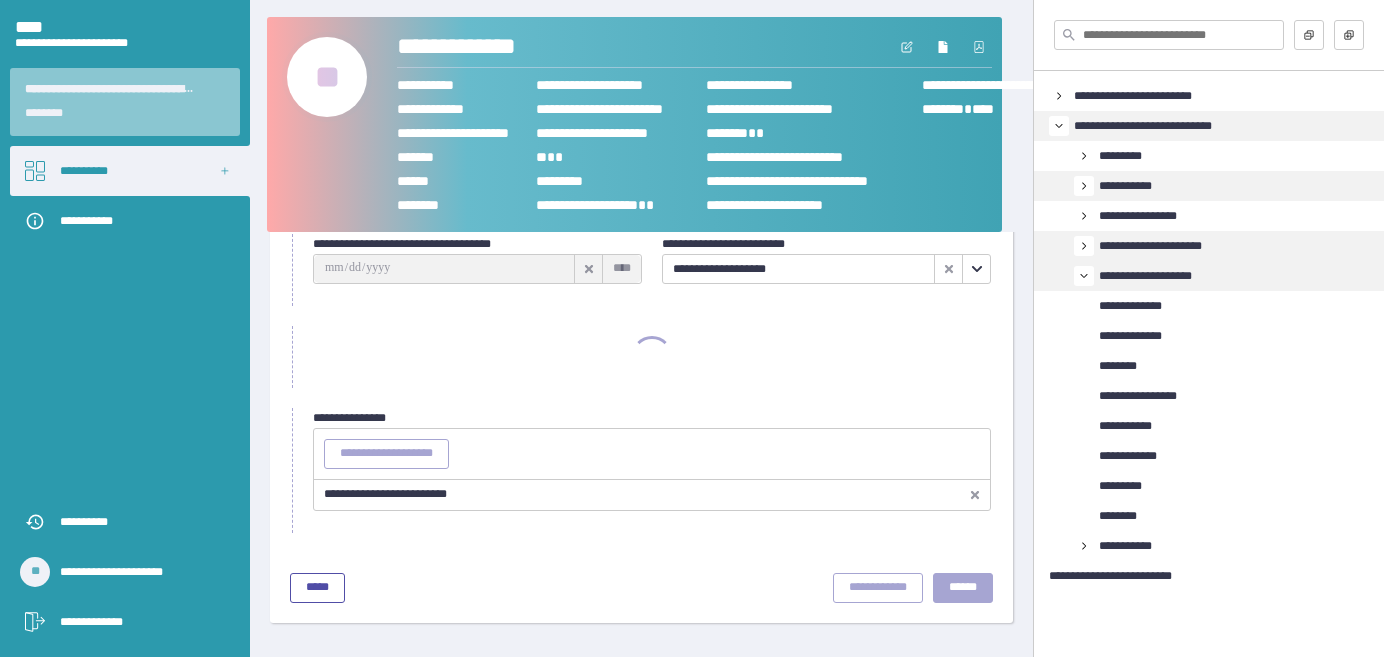 scroll, scrollTop: 92, scrollLeft: 0, axis: vertical 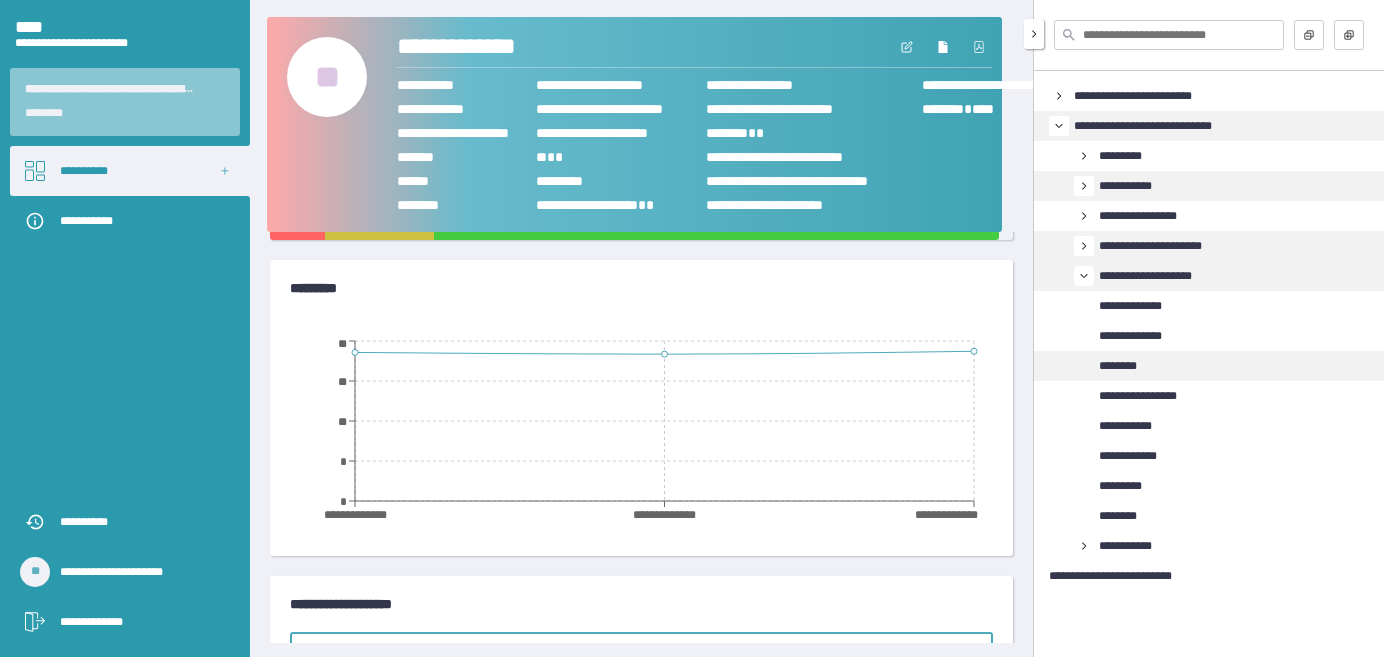 click on "********" at bounding box center (1118, 366) 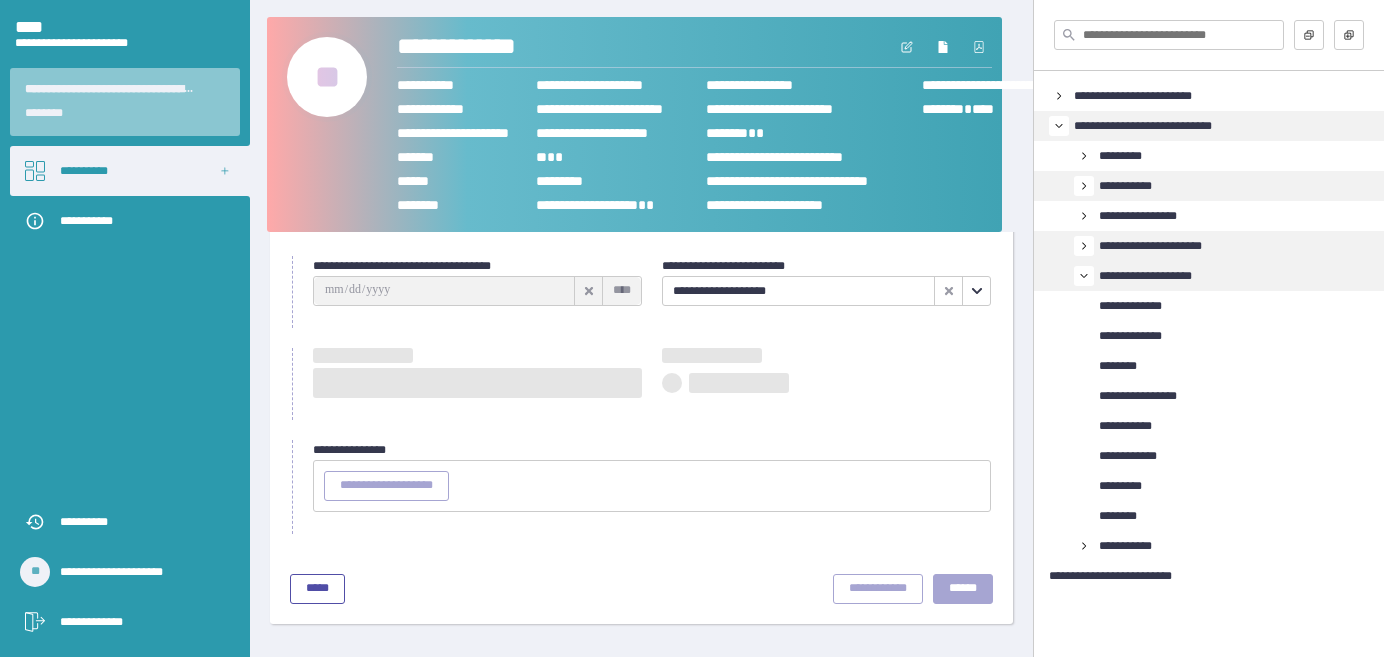 scroll, scrollTop: 92, scrollLeft: 0, axis: vertical 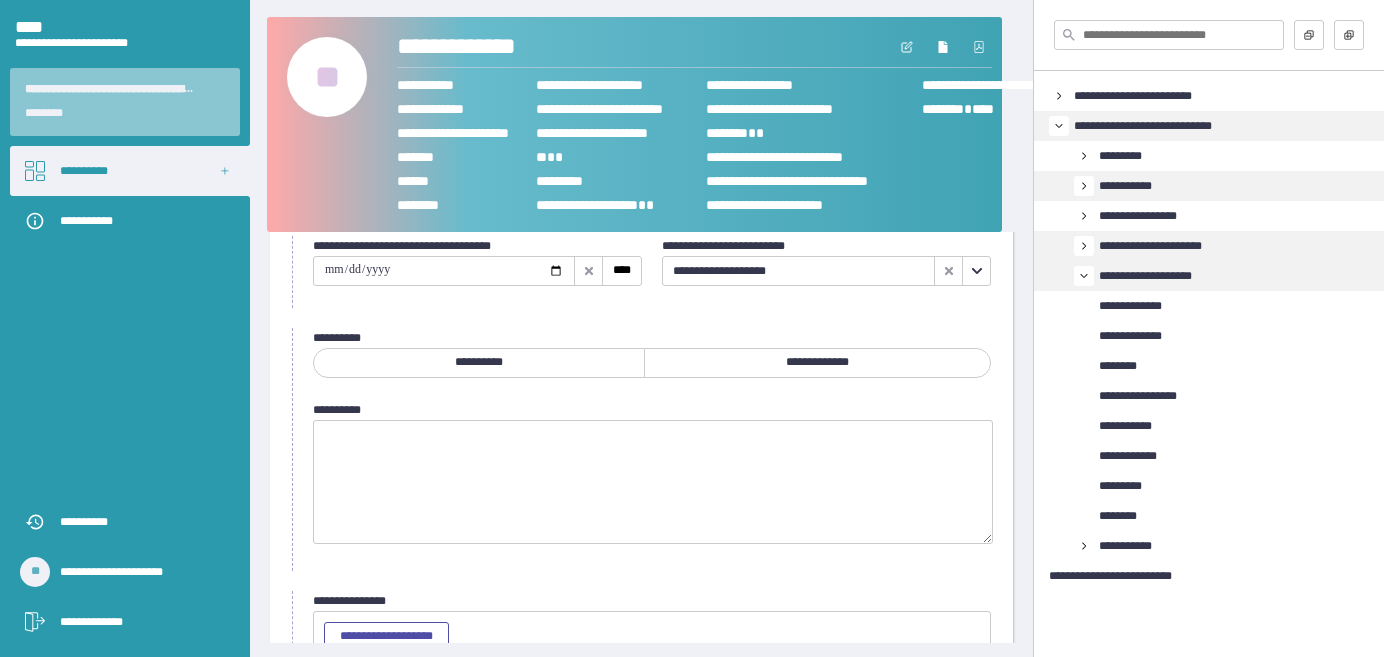 click at bounding box center [444, 271] 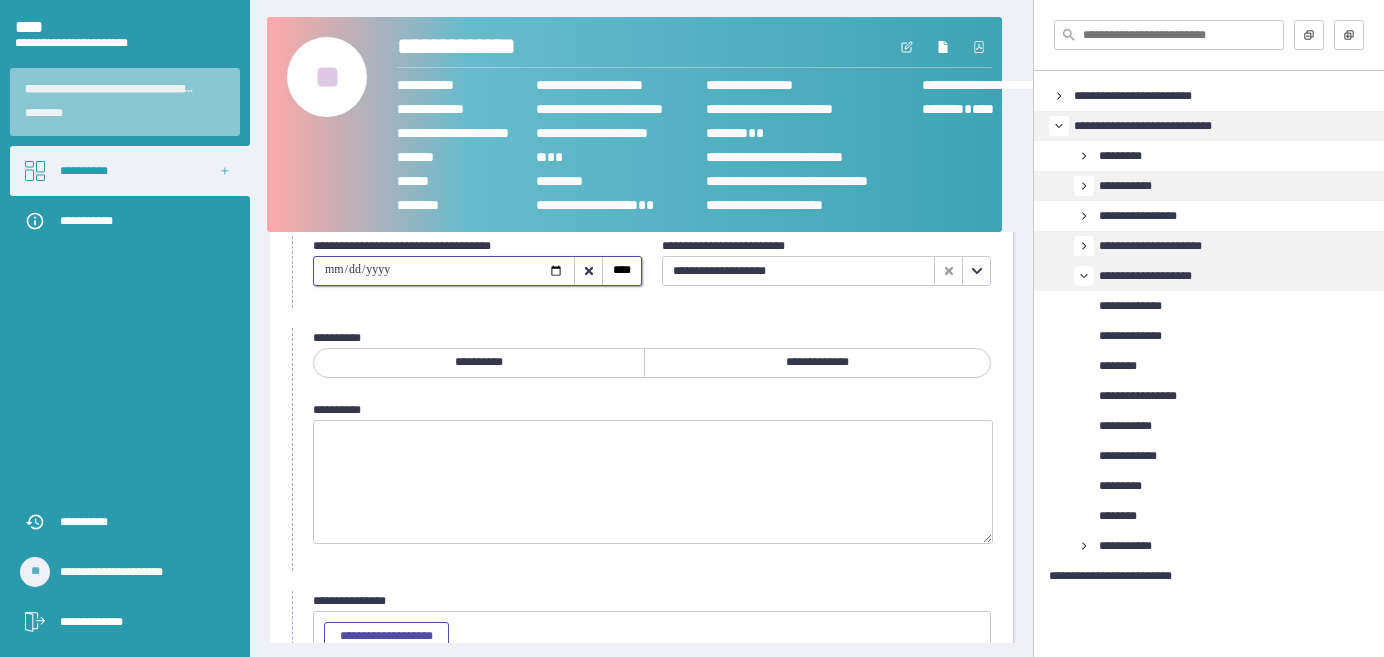 type on "**********" 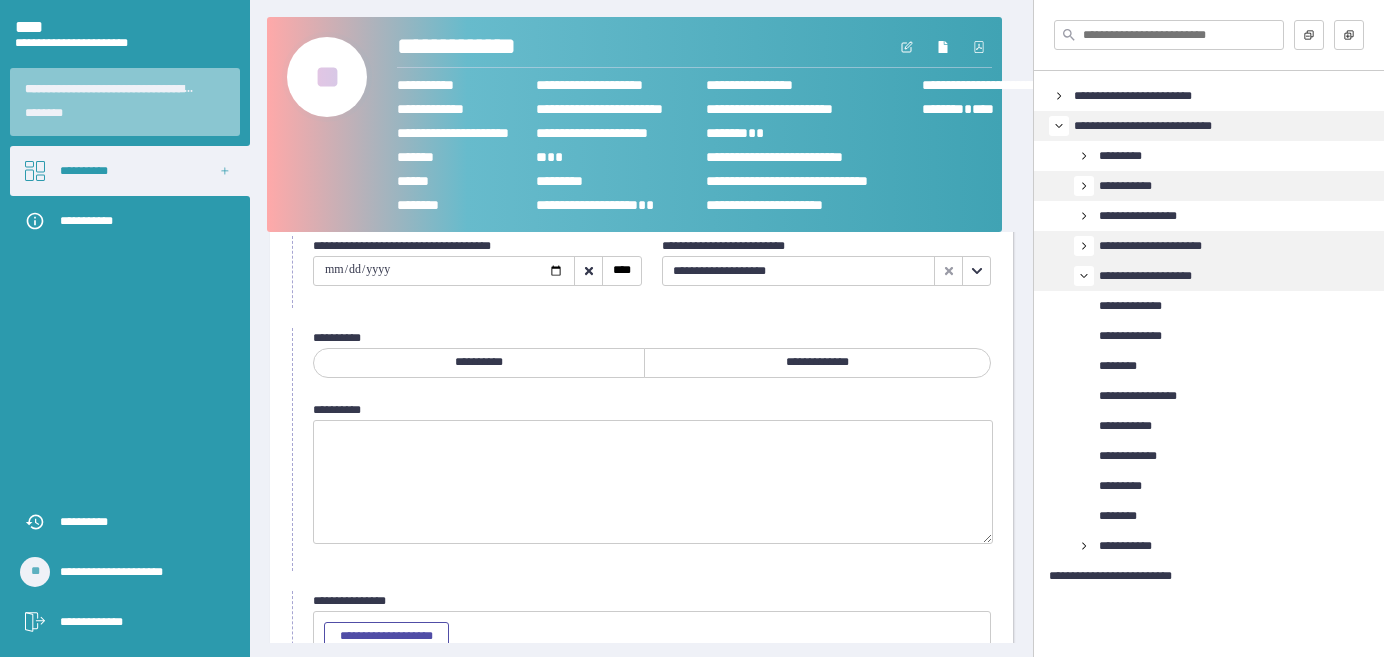click on "**********" at bounding box center (817, 362) 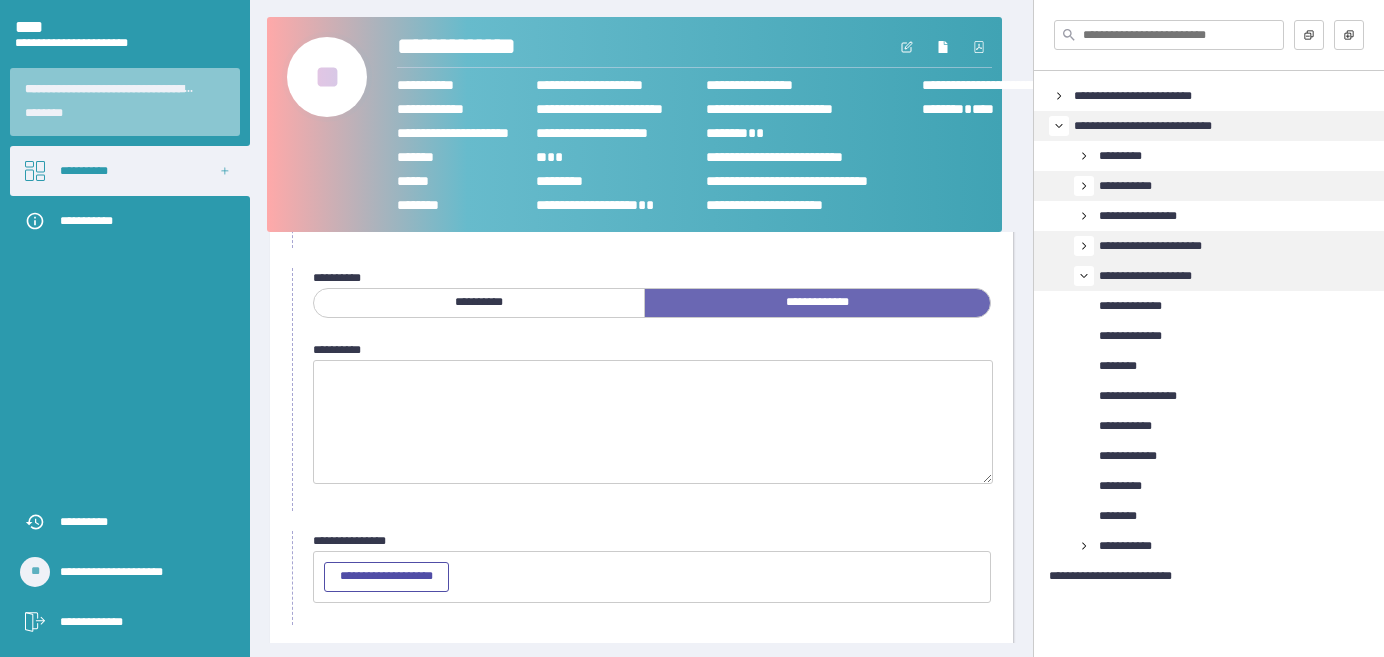 scroll, scrollTop: 183, scrollLeft: 0, axis: vertical 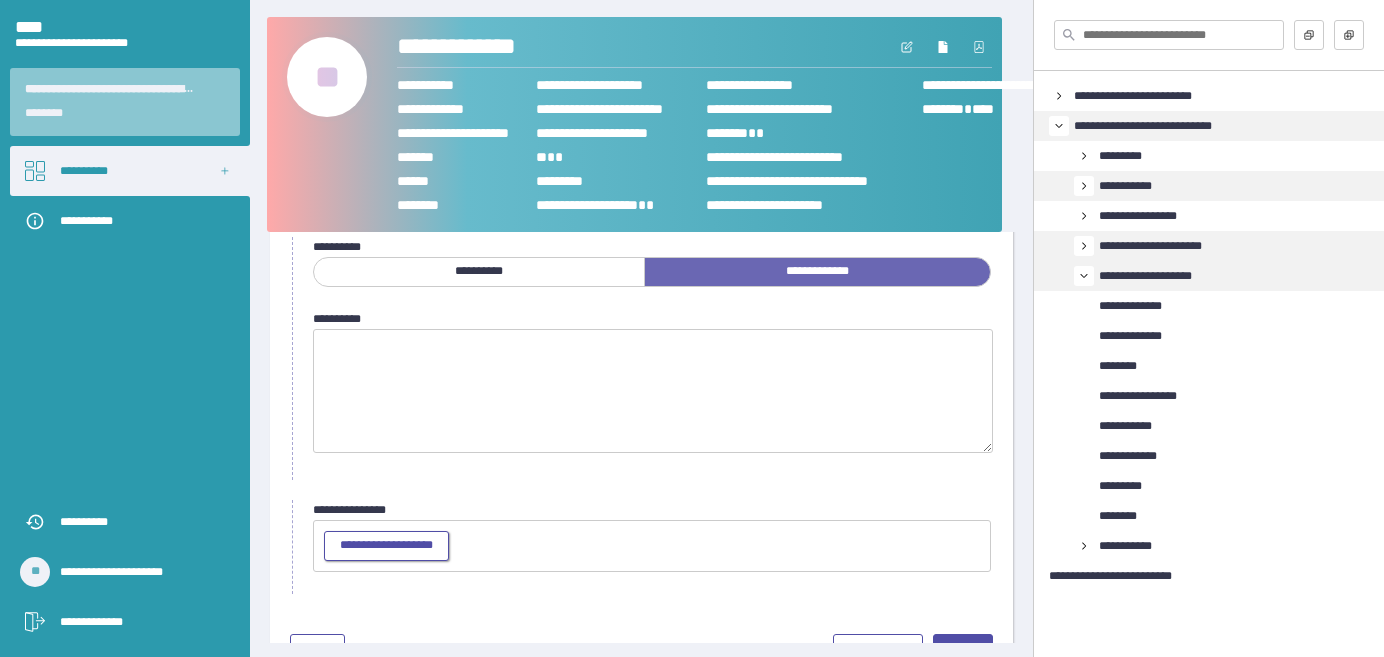 click on "**********" at bounding box center (386, 545) 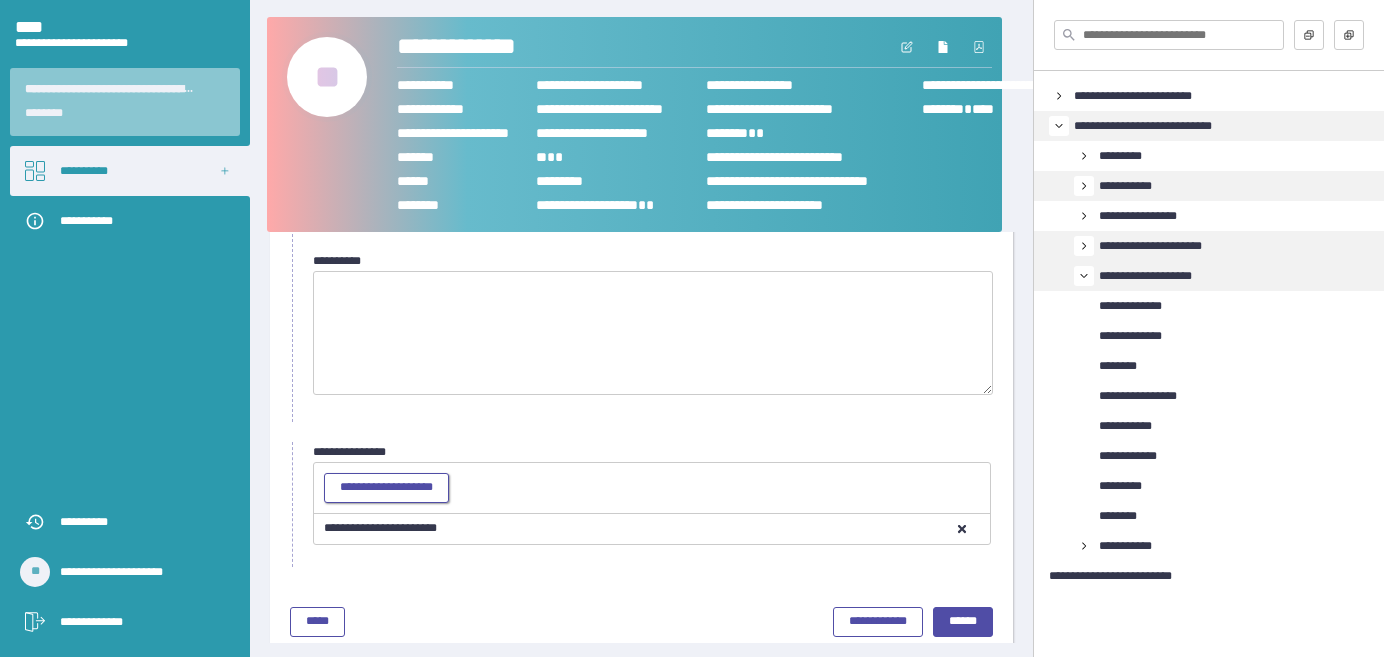 scroll, scrollTop: 271, scrollLeft: 0, axis: vertical 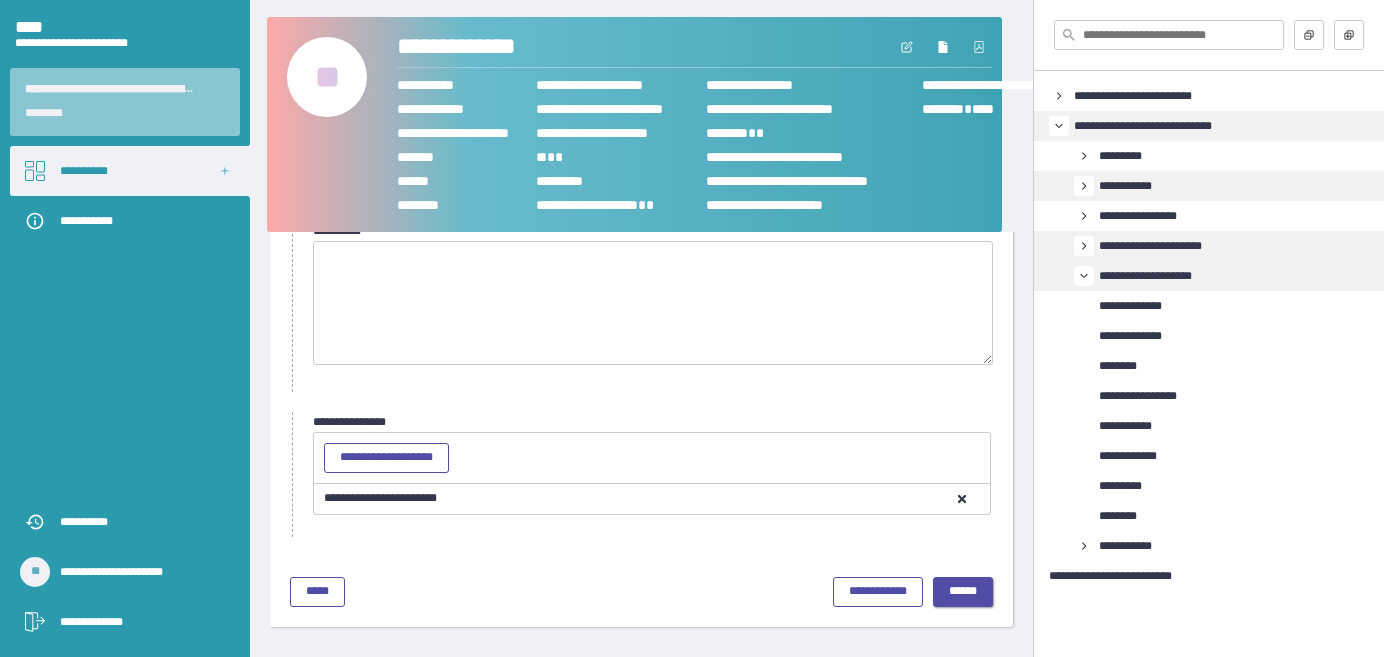 click on "******" at bounding box center [963, 591] 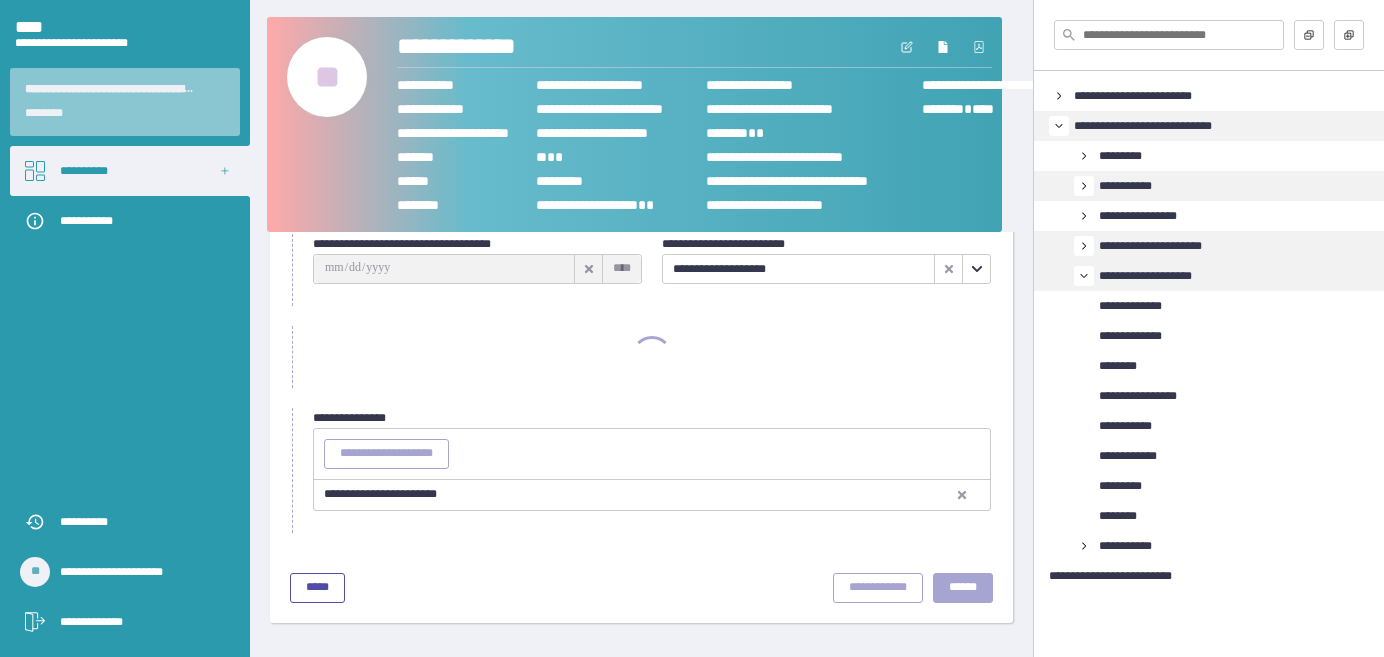 scroll, scrollTop: 92, scrollLeft: 0, axis: vertical 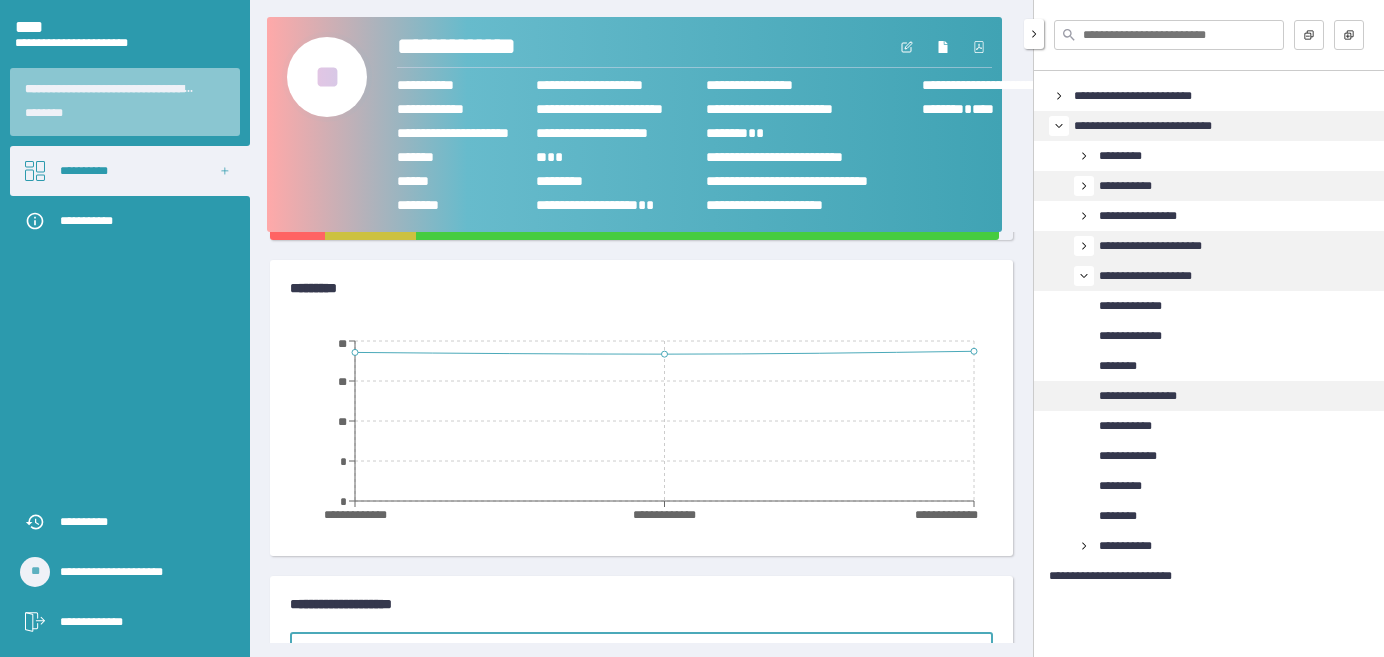 click on "**********" at bounding box center [1138, 396] 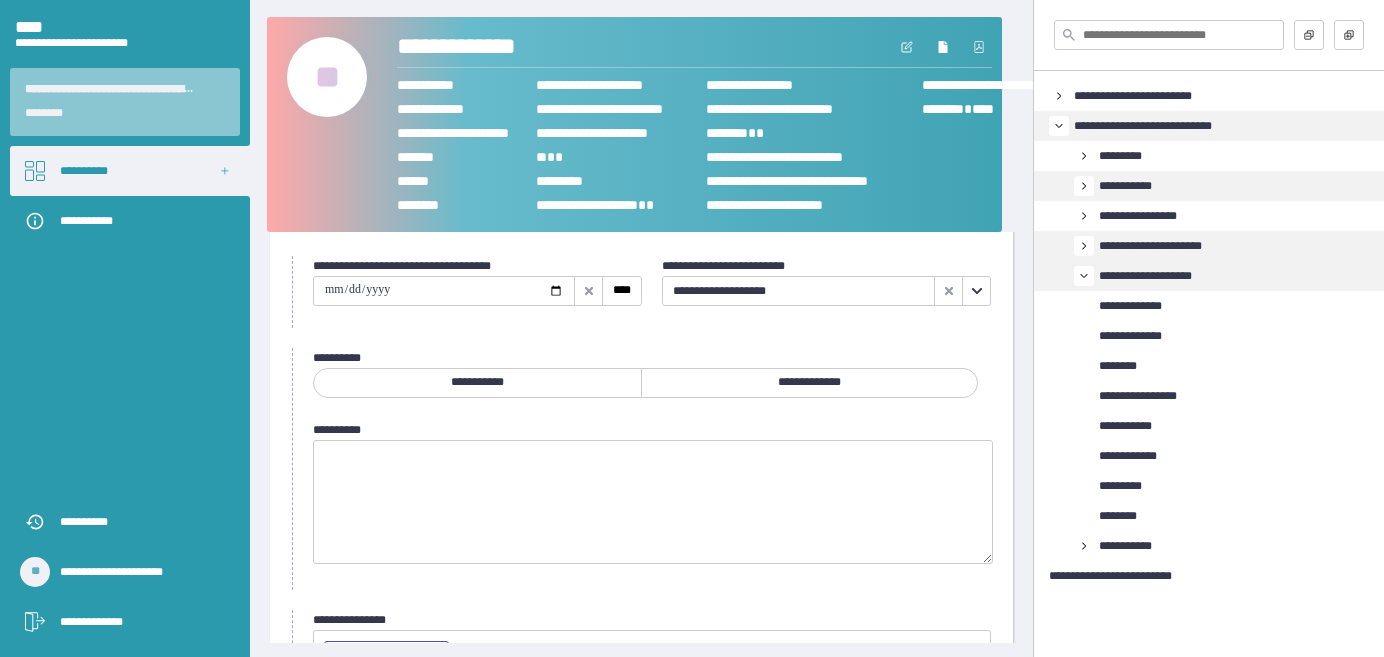 scroll, scrollTop: 92, scrollLeft: 0, axis: vertical 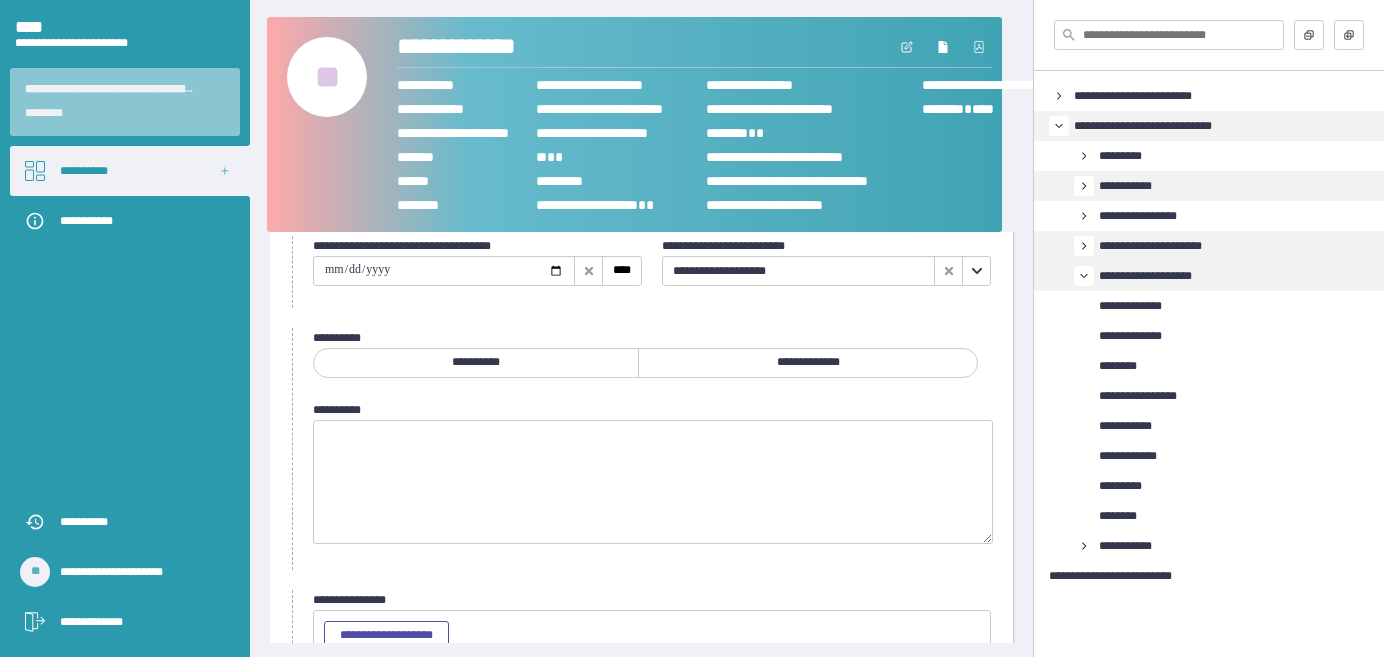click at bounding box center (444, 271) 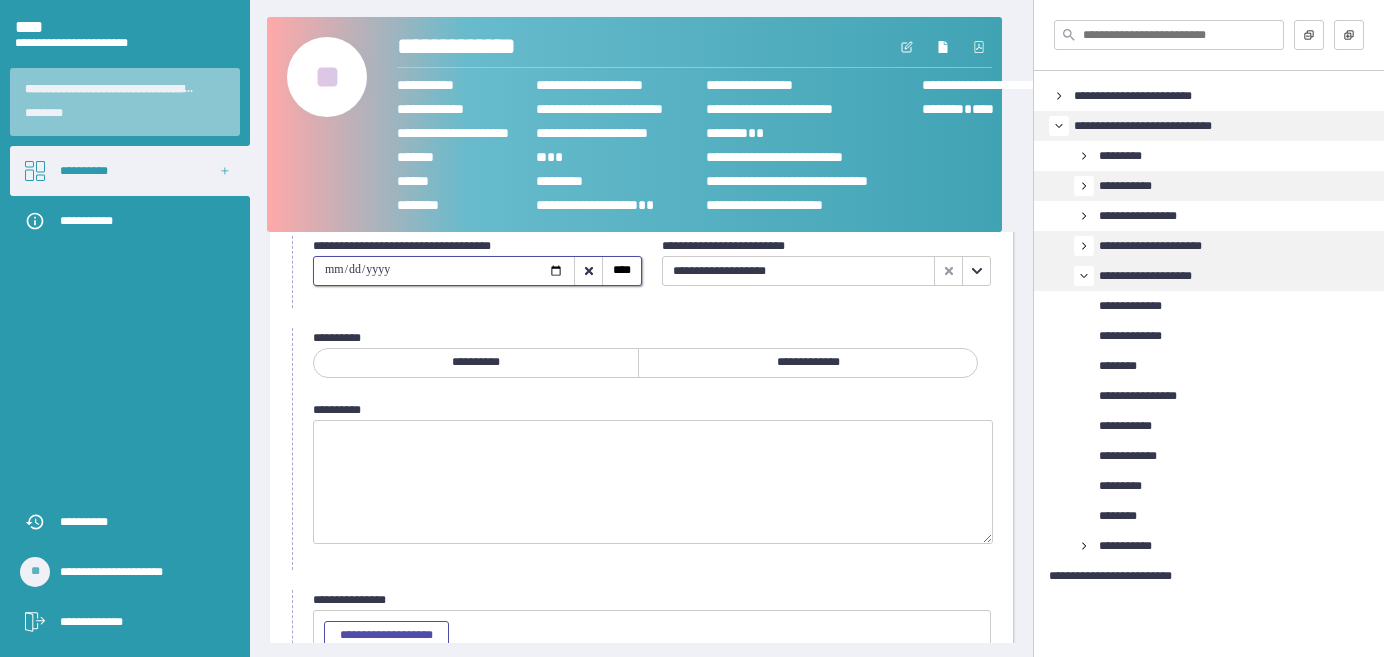 type on "**********" 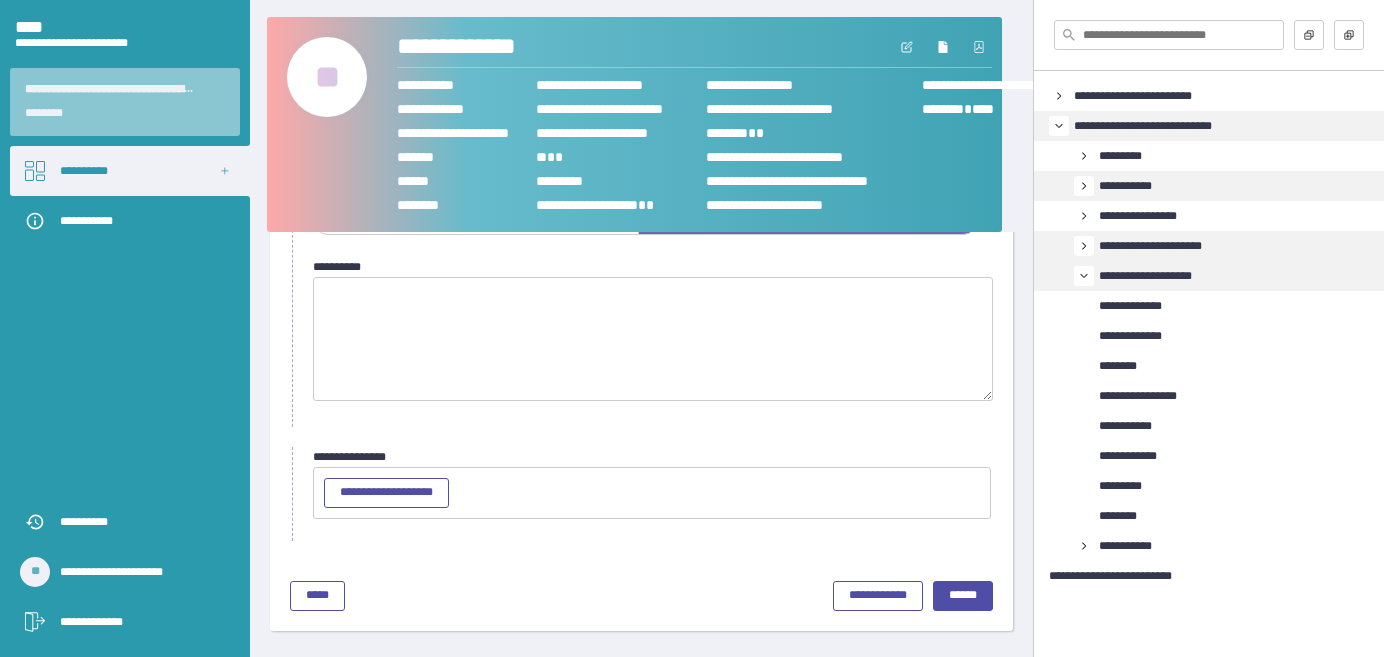 scroll, scrollTop: 240, scrollLeft: 0, axis: vertical 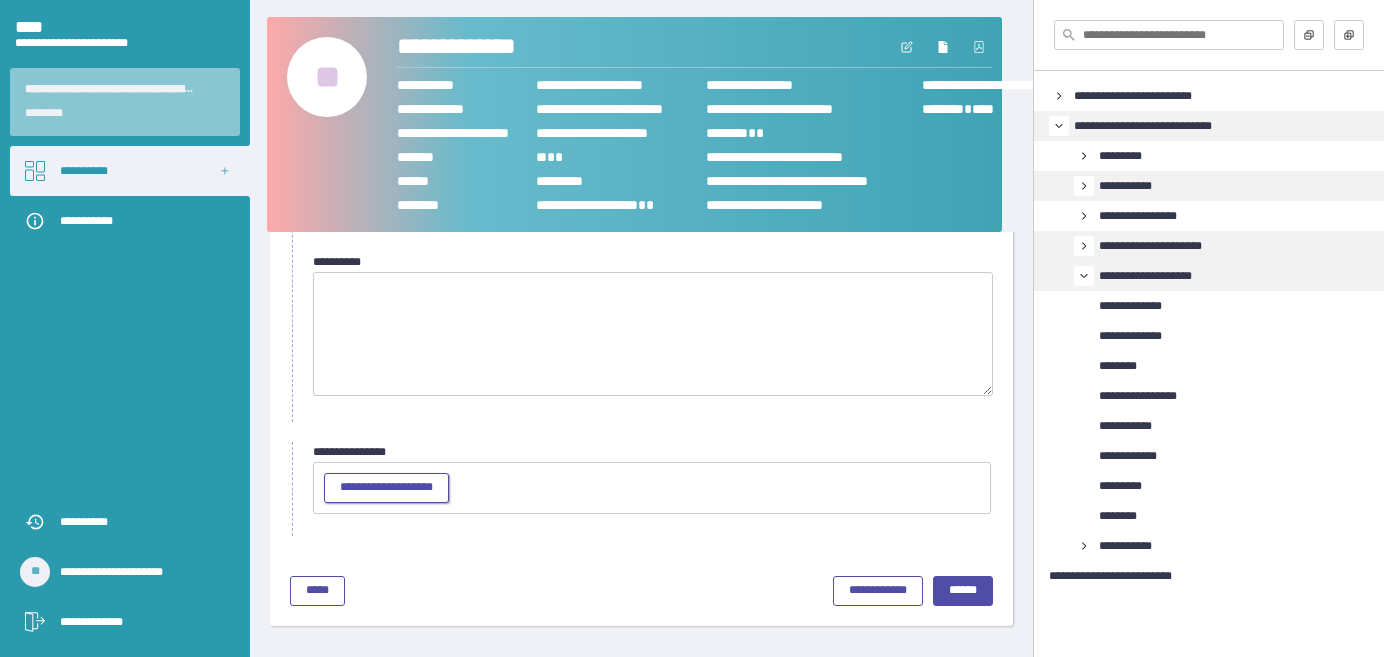 click on "**********" at bounding box center [386, 487] 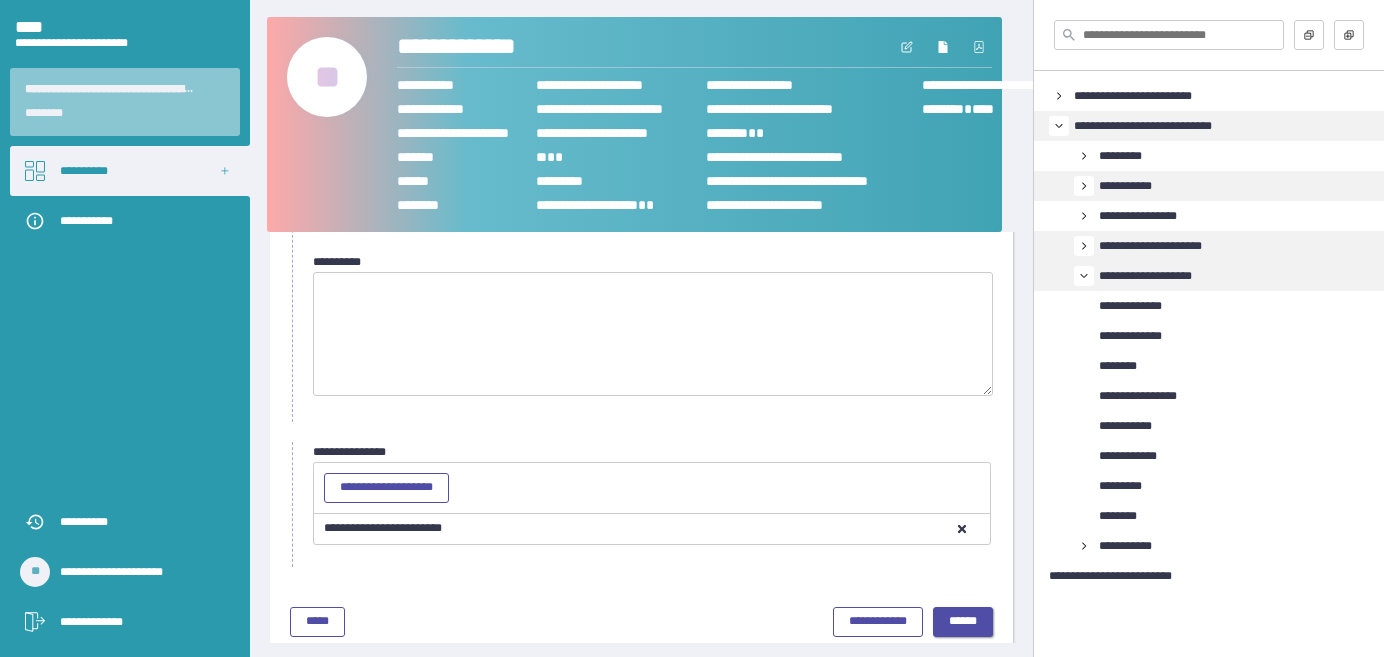 click on "******" at bounding box center (963, 621) 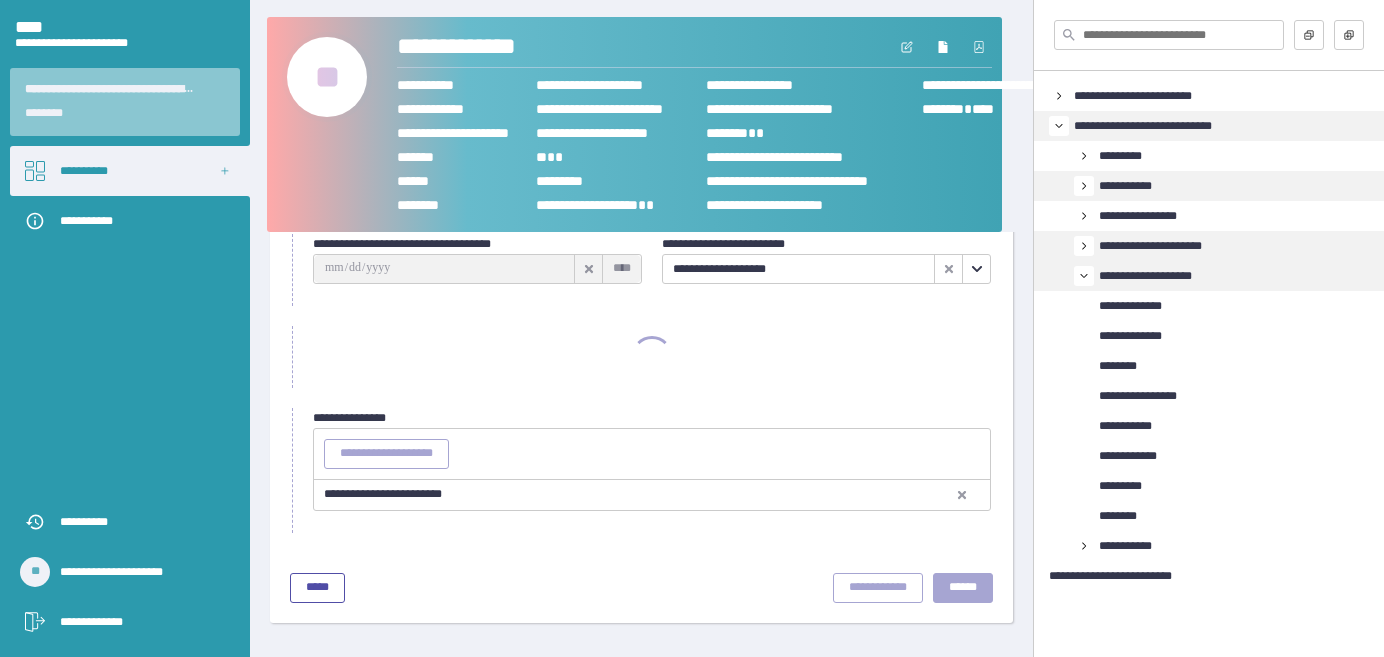 scroll, scrollTop: 92, scrollLeft: 0, axis: vertical 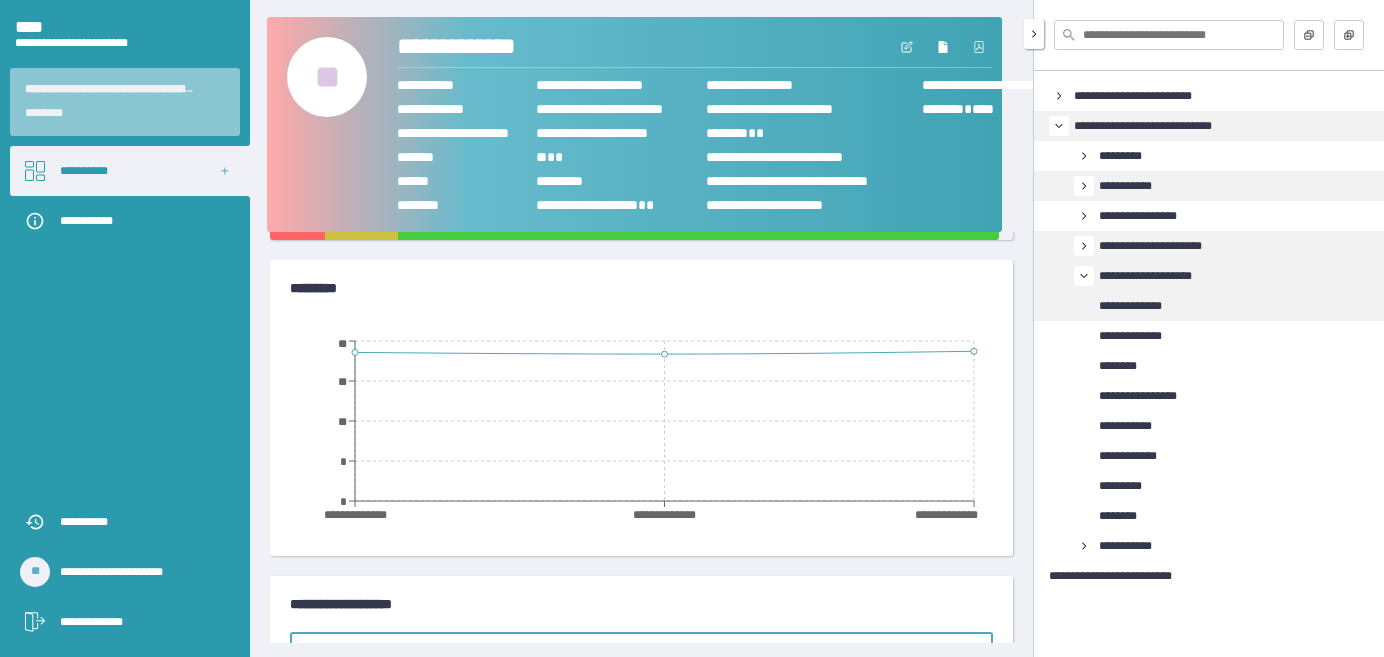 click on "**********" at bounding box center (1130, 306) 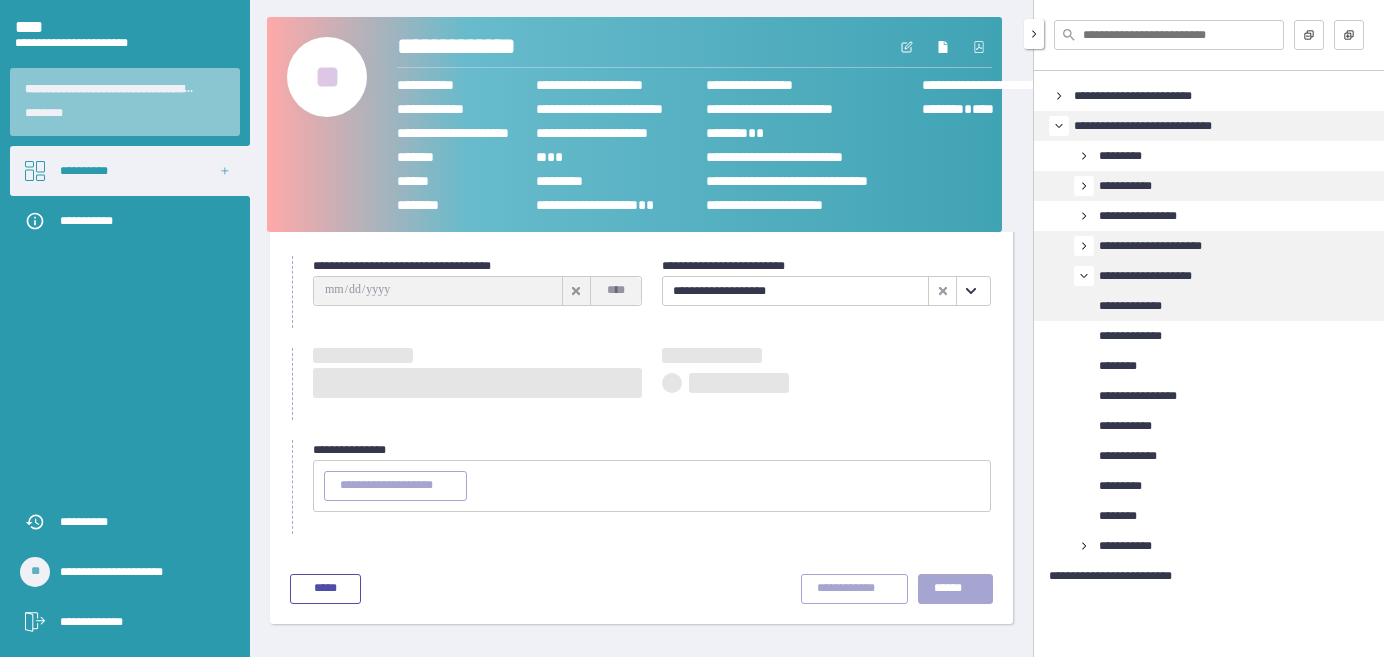 scroll, scrollTop: 92, scrollLeft: 0, axis: vertical 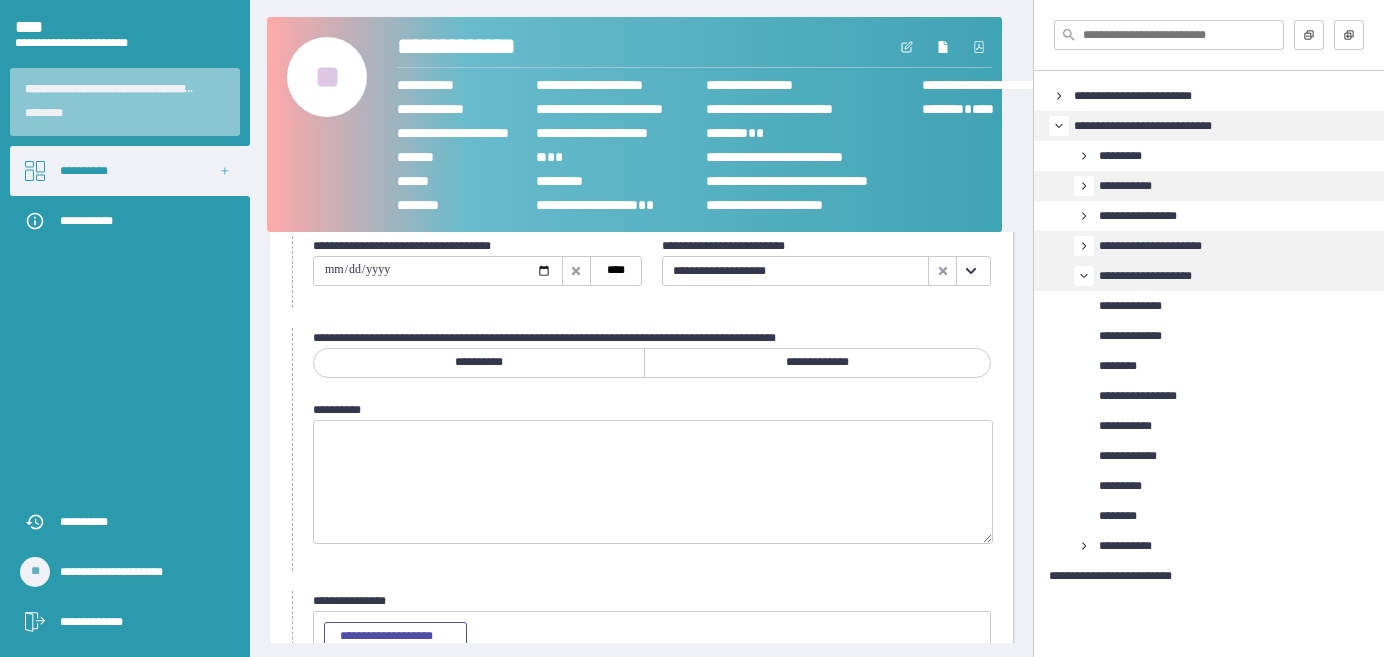 click at bounding box center (438, 271) 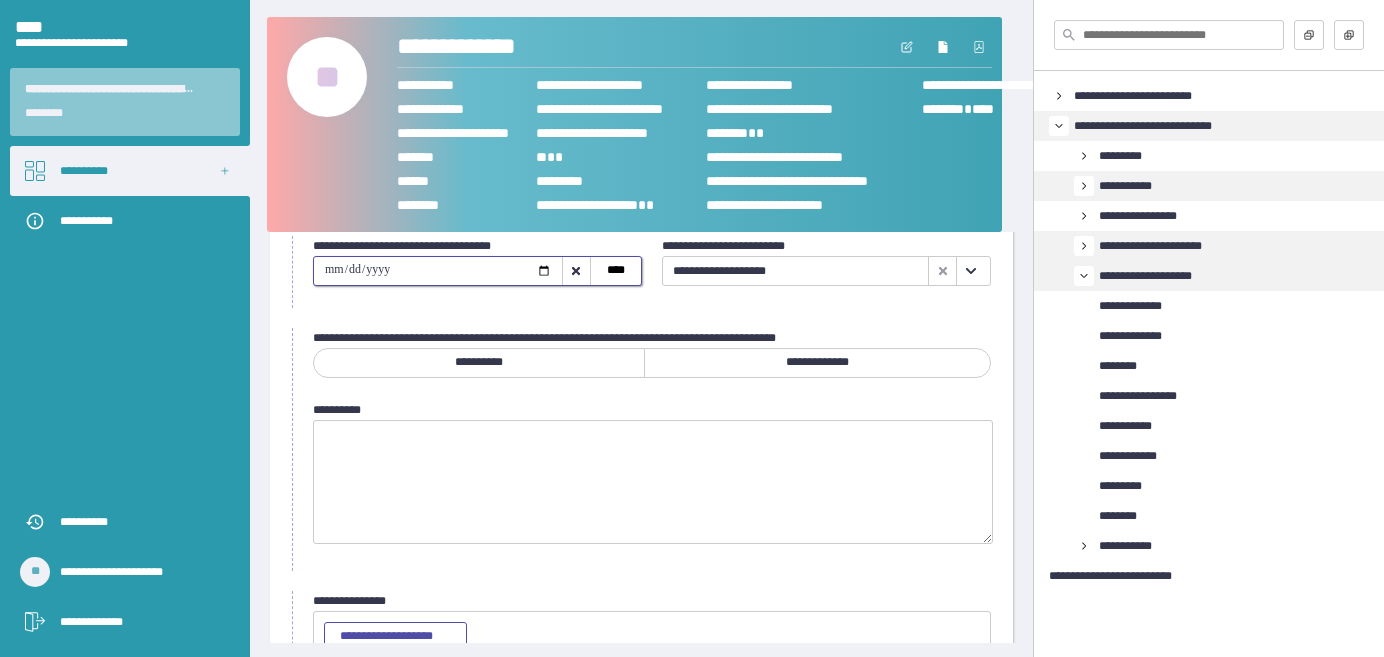 type on "**********" 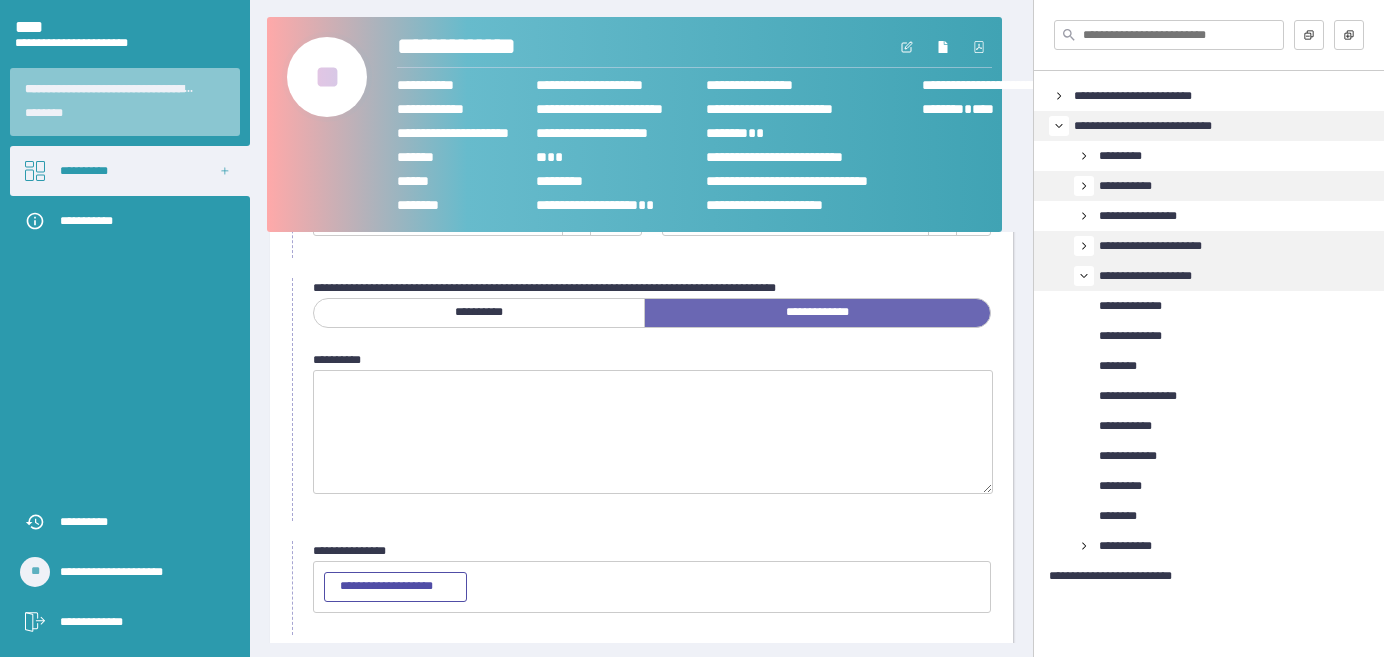 scroll, scrollTop: 183, scrollLeft: 0, axis: vertical 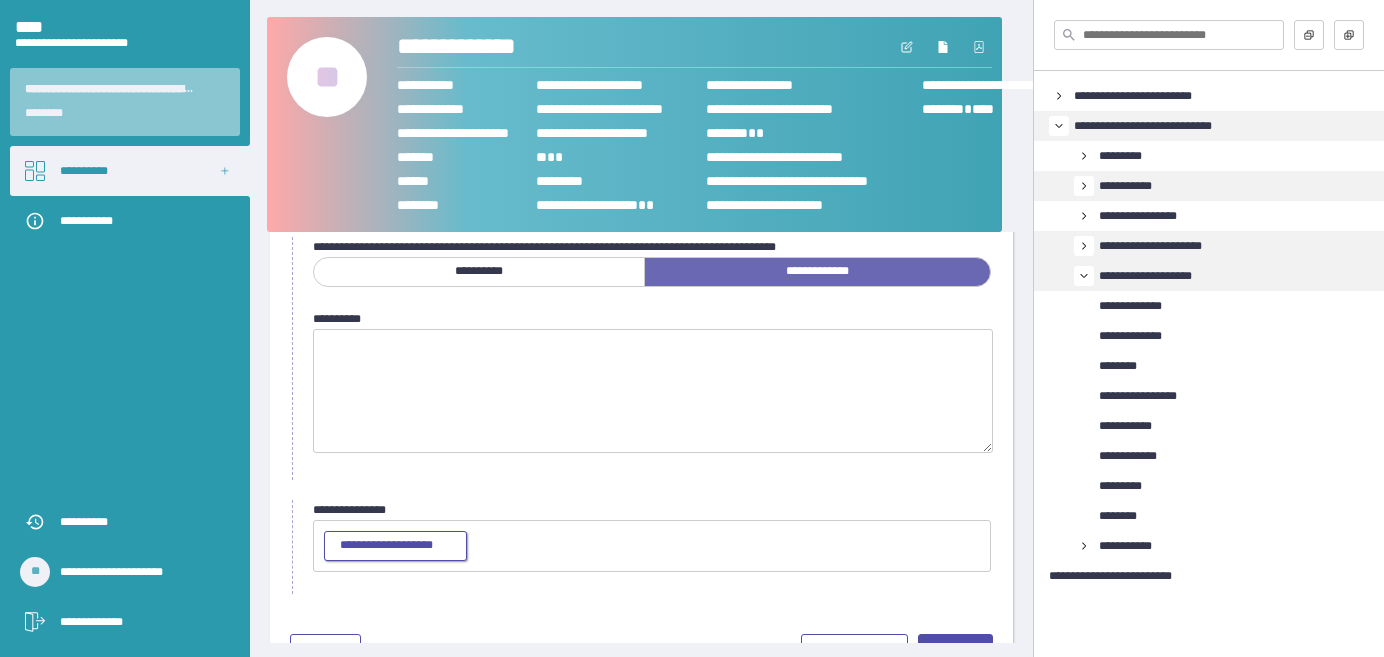 click on "**********" at bounding box center (386, 545) 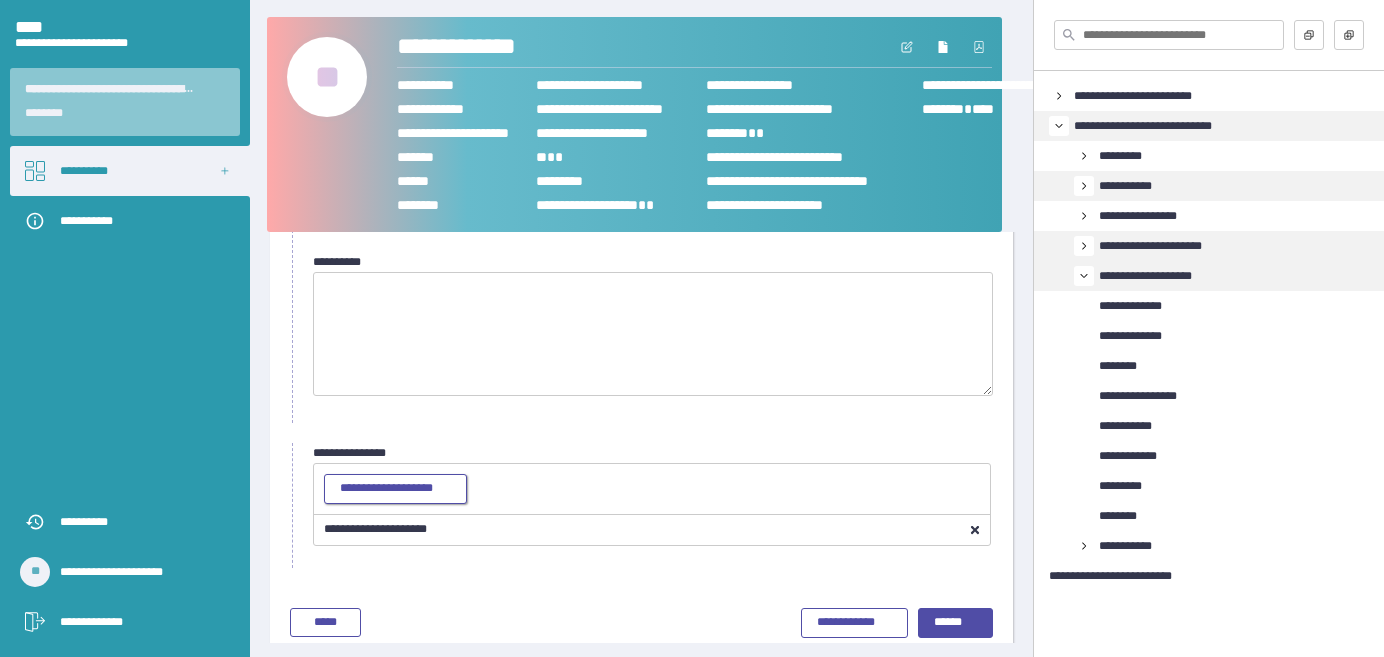 scroll, scrollTop: 271, scrollLeft: 0, axis: vertical 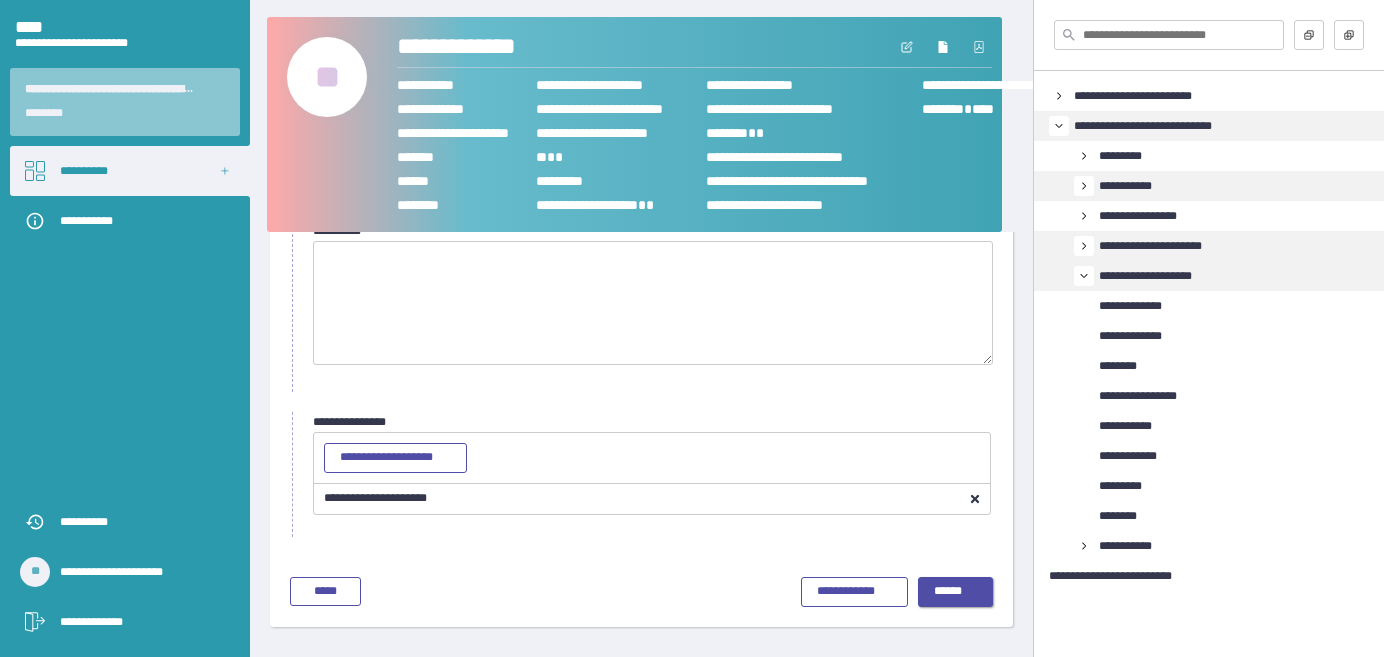 click on "******" at bounding box center (948, 591) 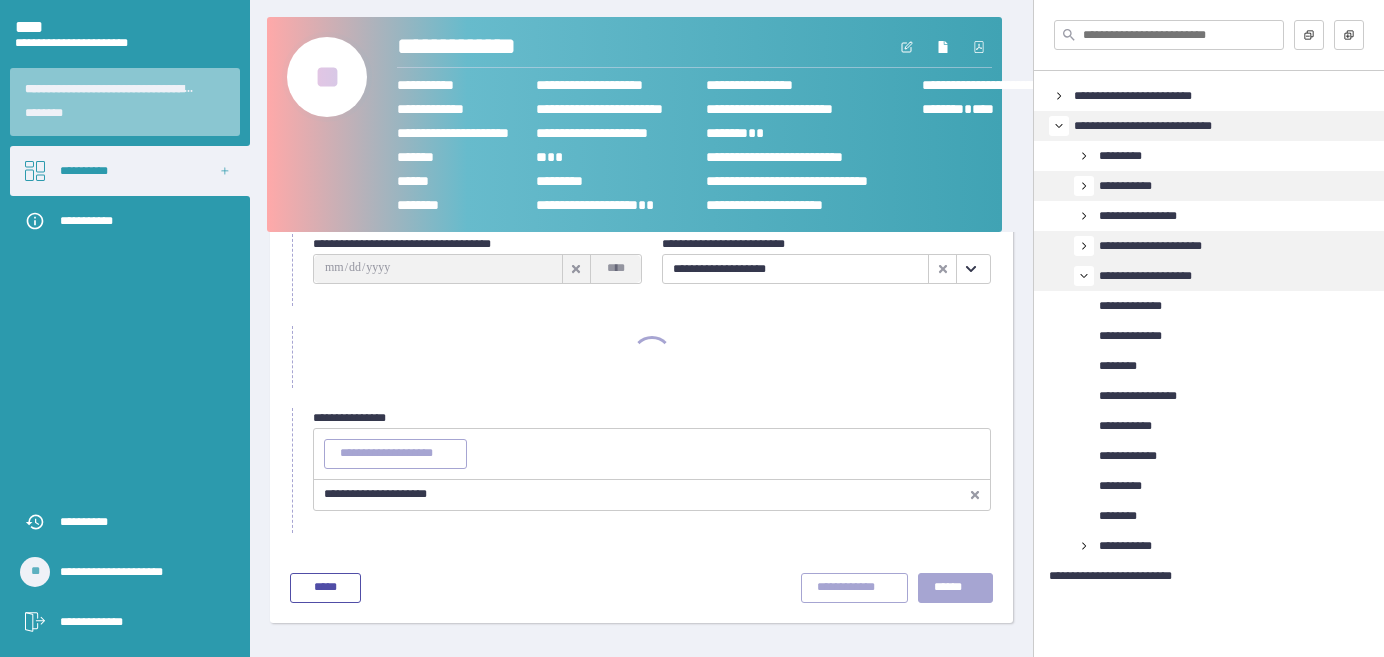 scroll, scrollTop: 92, scrollLeft: 0, axis: vertical 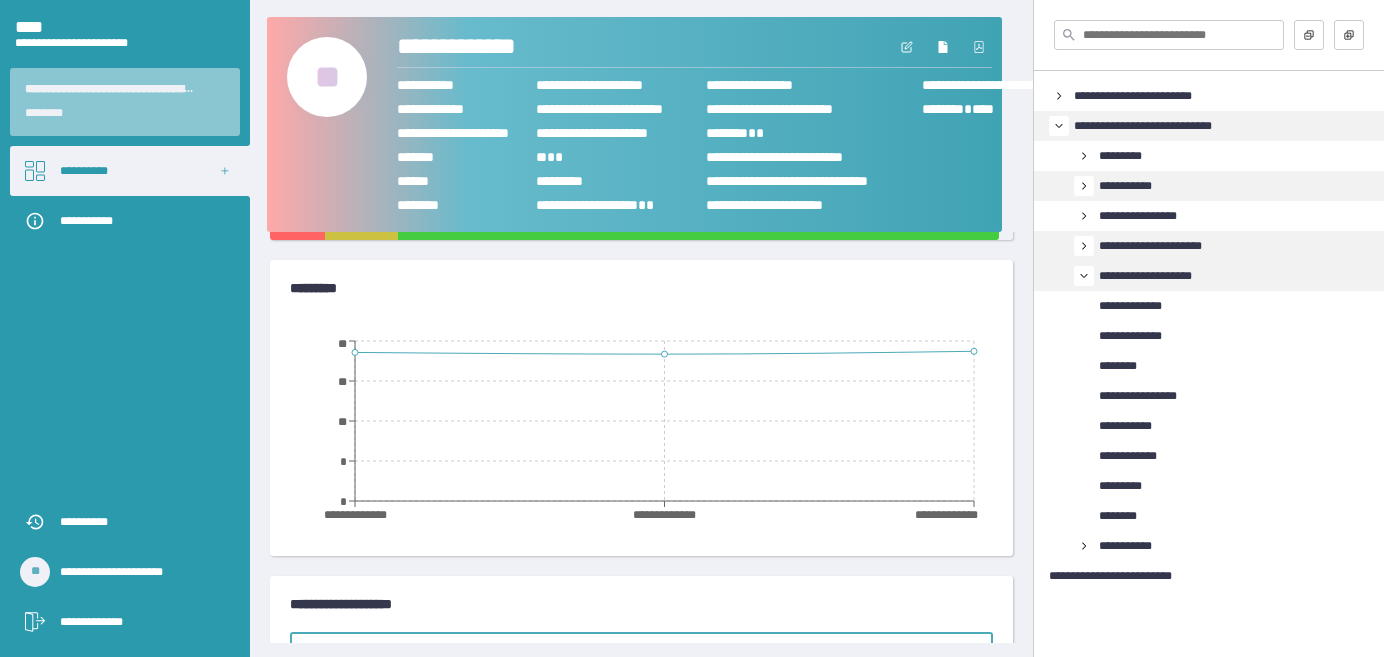 click 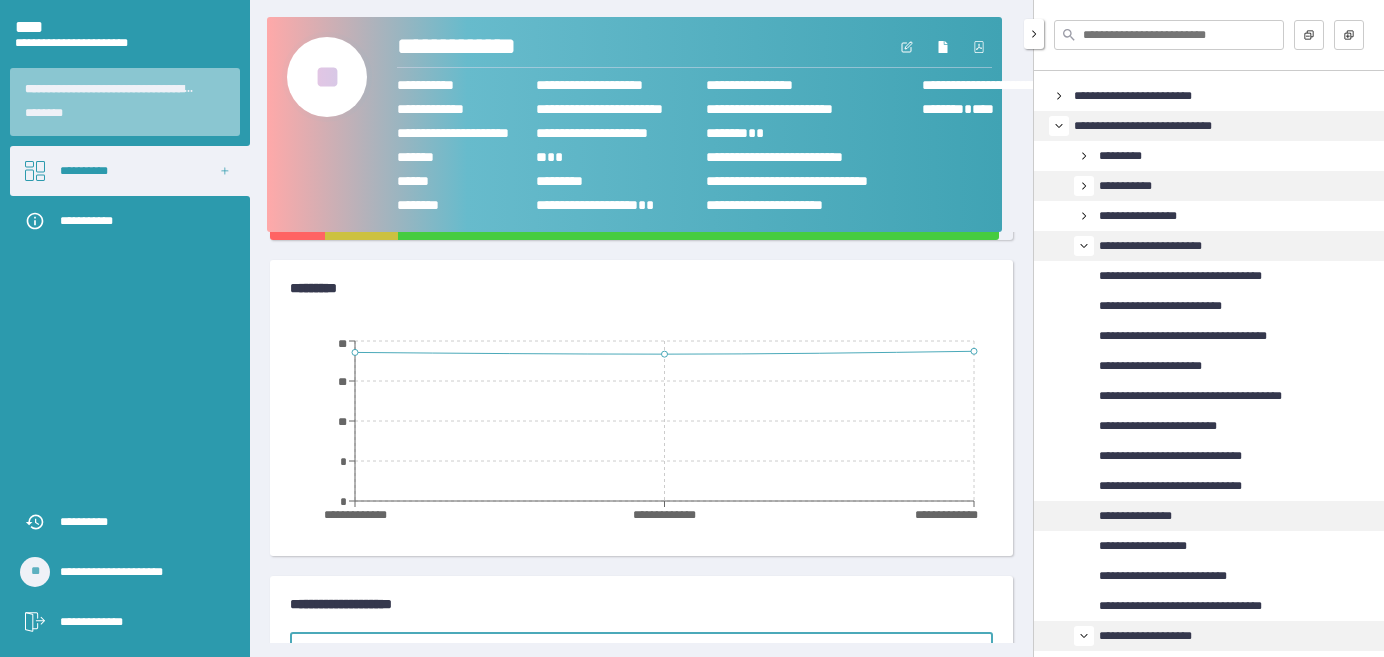 click on "**********" at bounding box center [1135, 516] 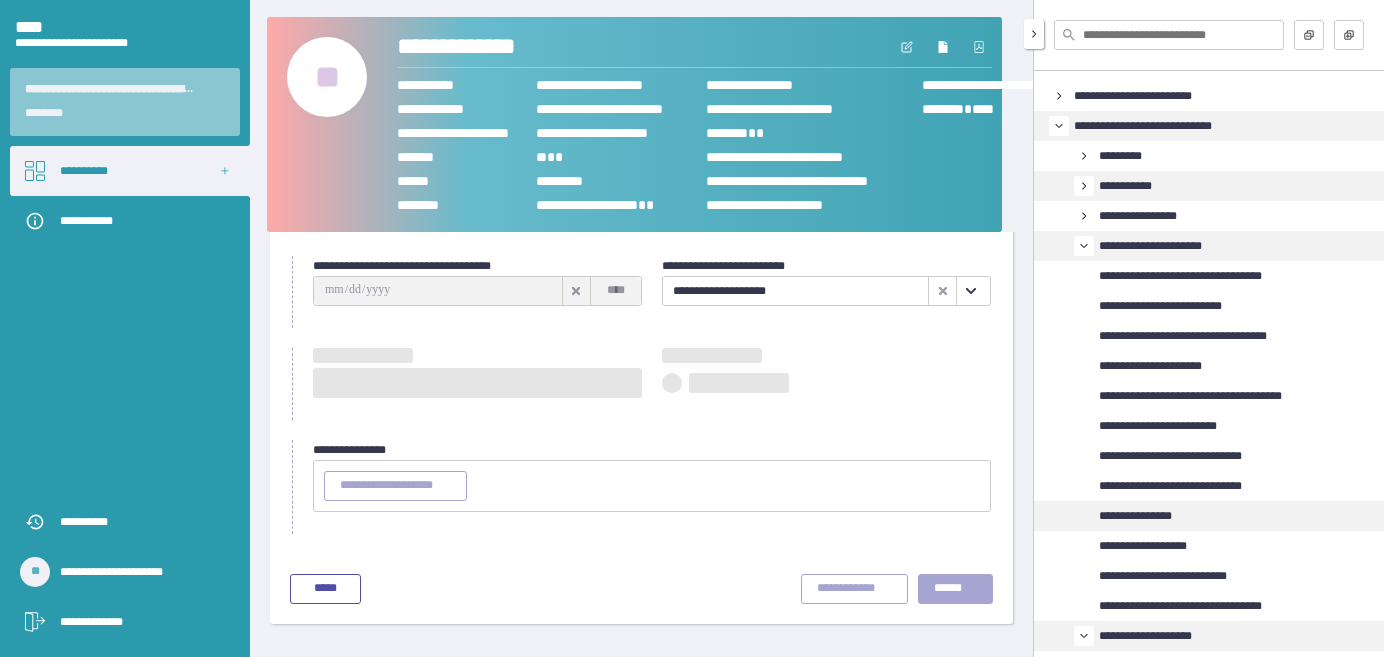 scroll, scrollTop: 92, scrollLeft: 0, axis: vertical 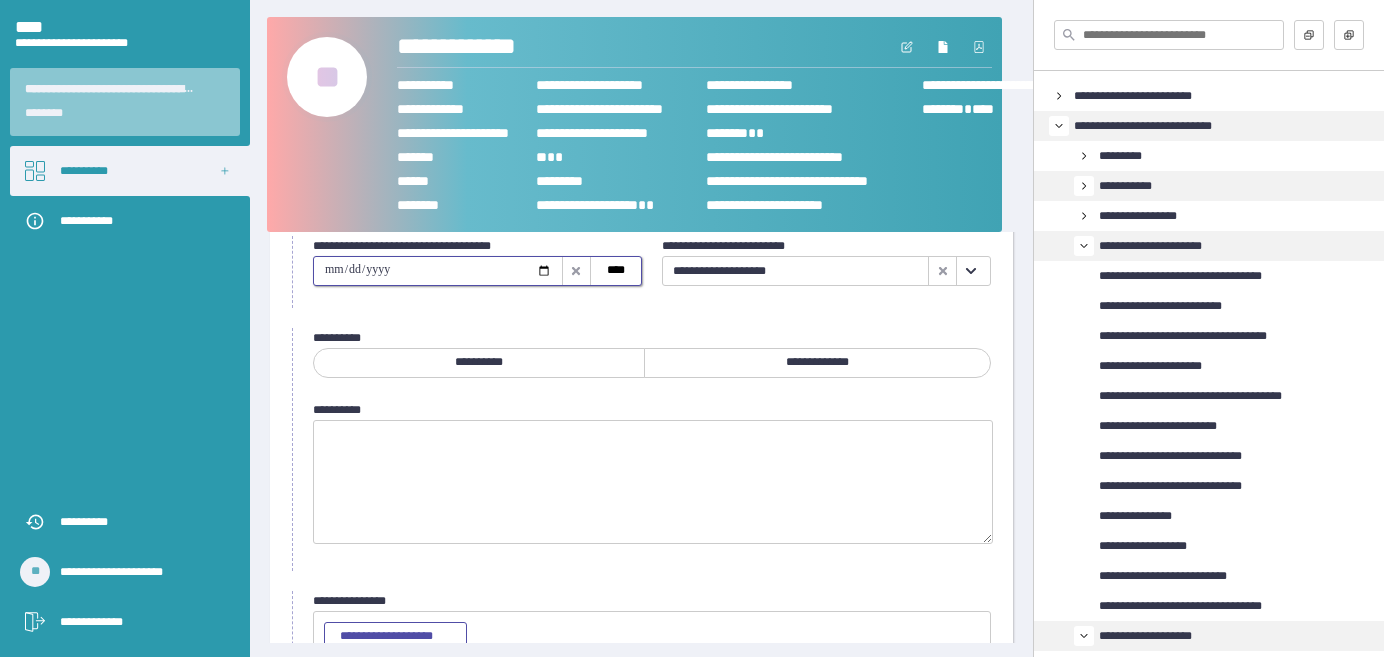 click at bounding box center [438, 271] 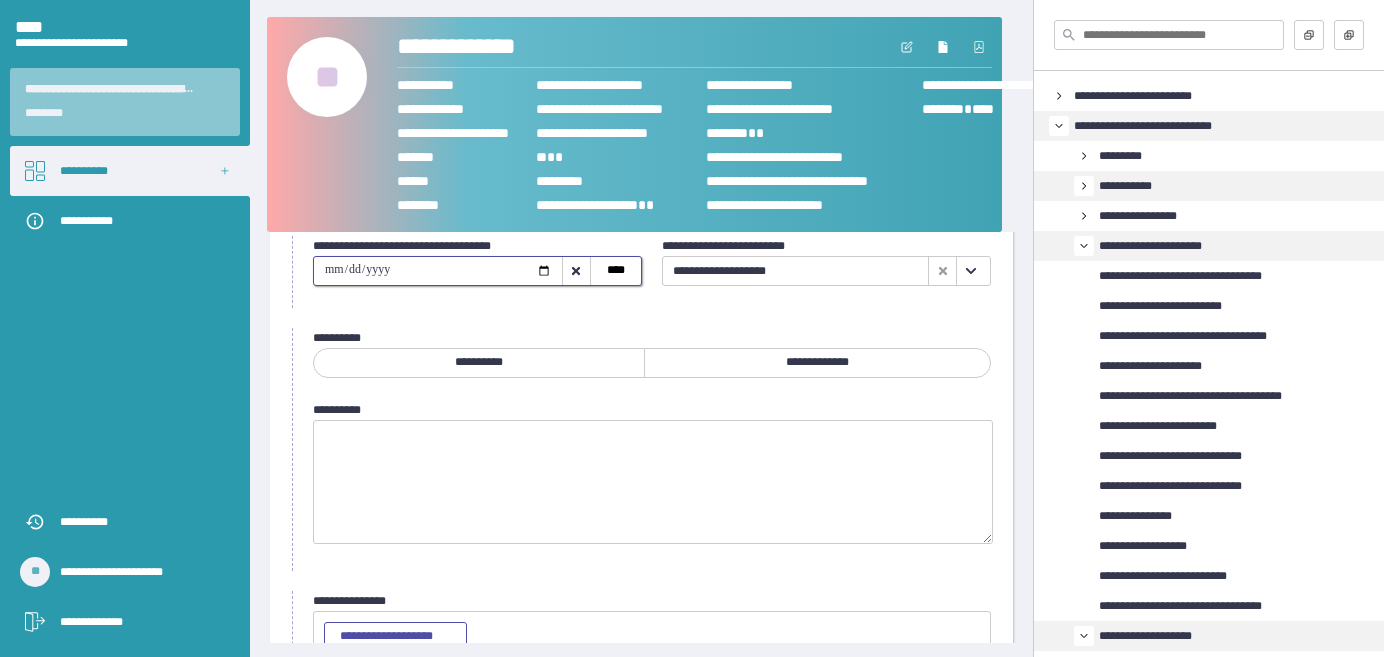 type on "**********" 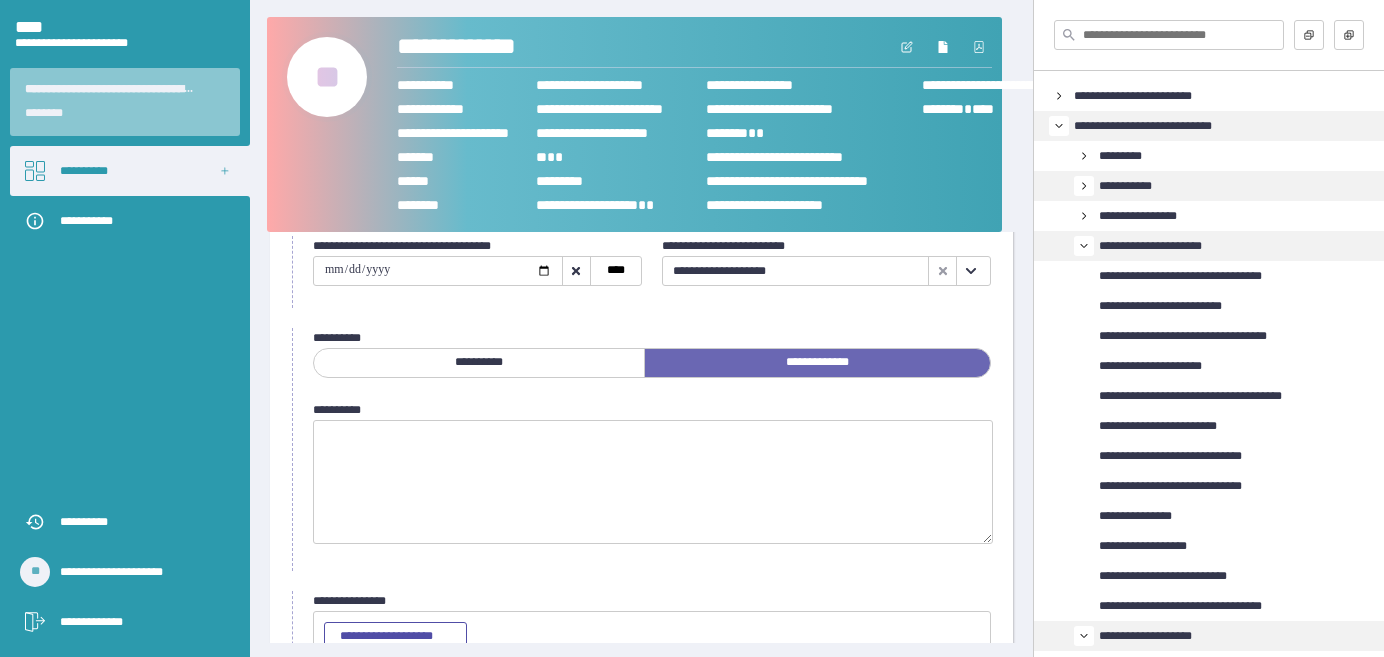 scroll, scrollTop: 183, scrollLeft: 0, axis: vertical 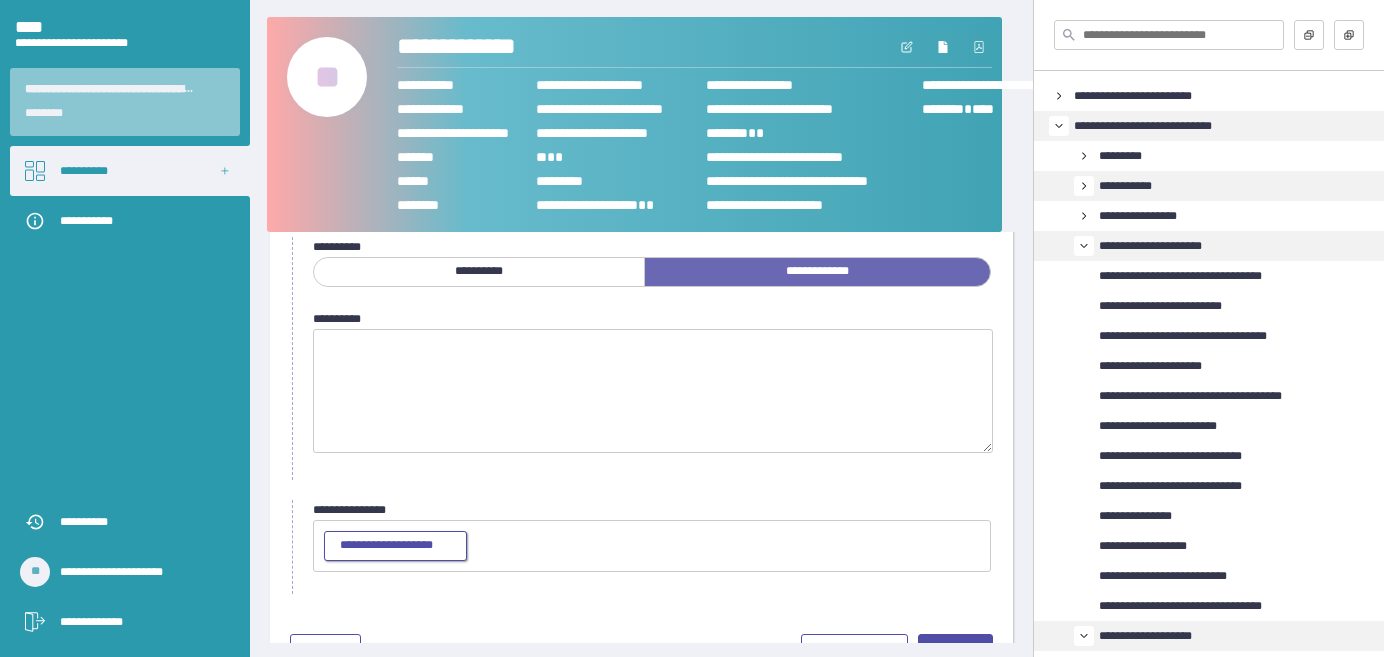 click on "**********" at bounding box center [386, 545] 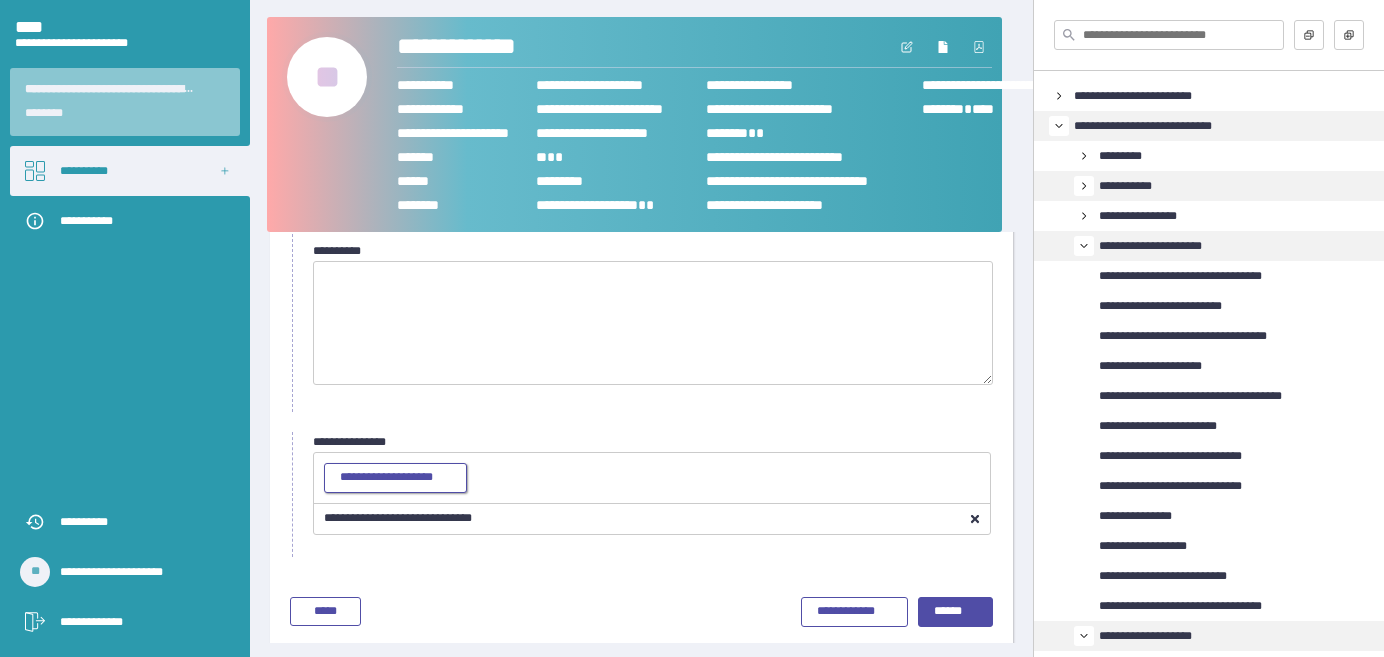 scroll, scrollTop: 271, scrollLeft: 0, axis: vertical 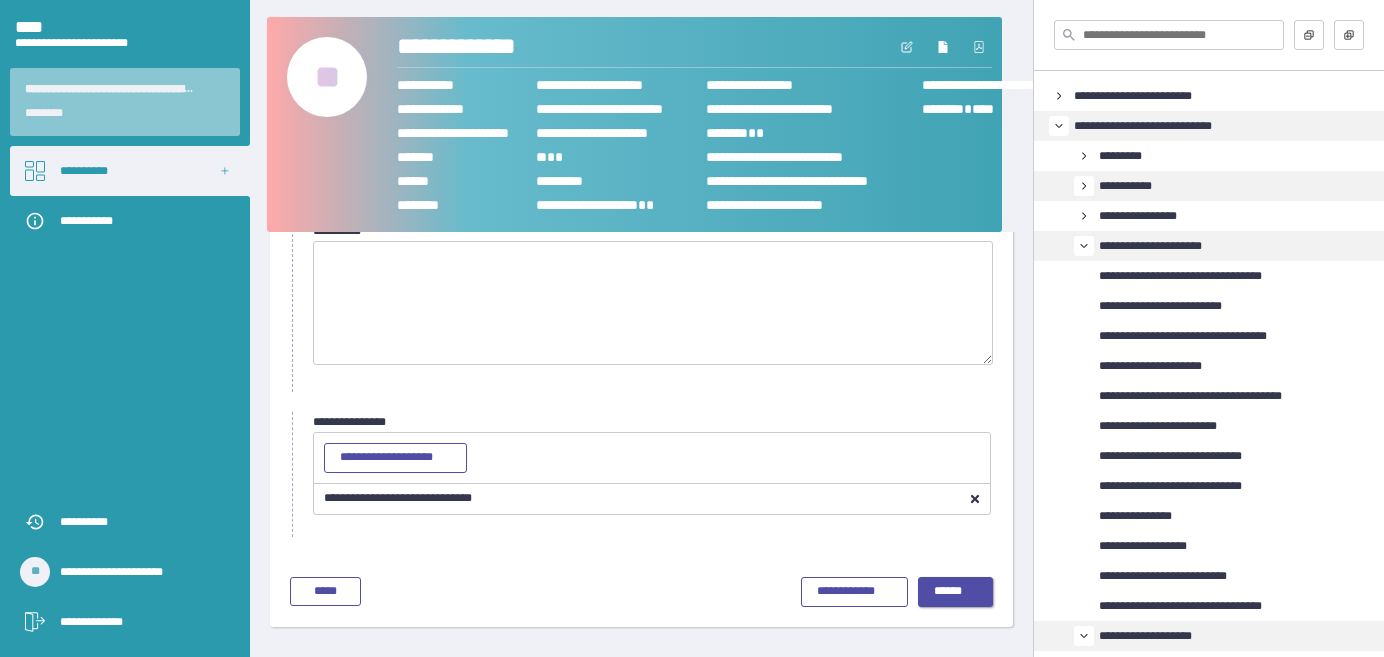 click on "******" at bounding box center [948, 591] 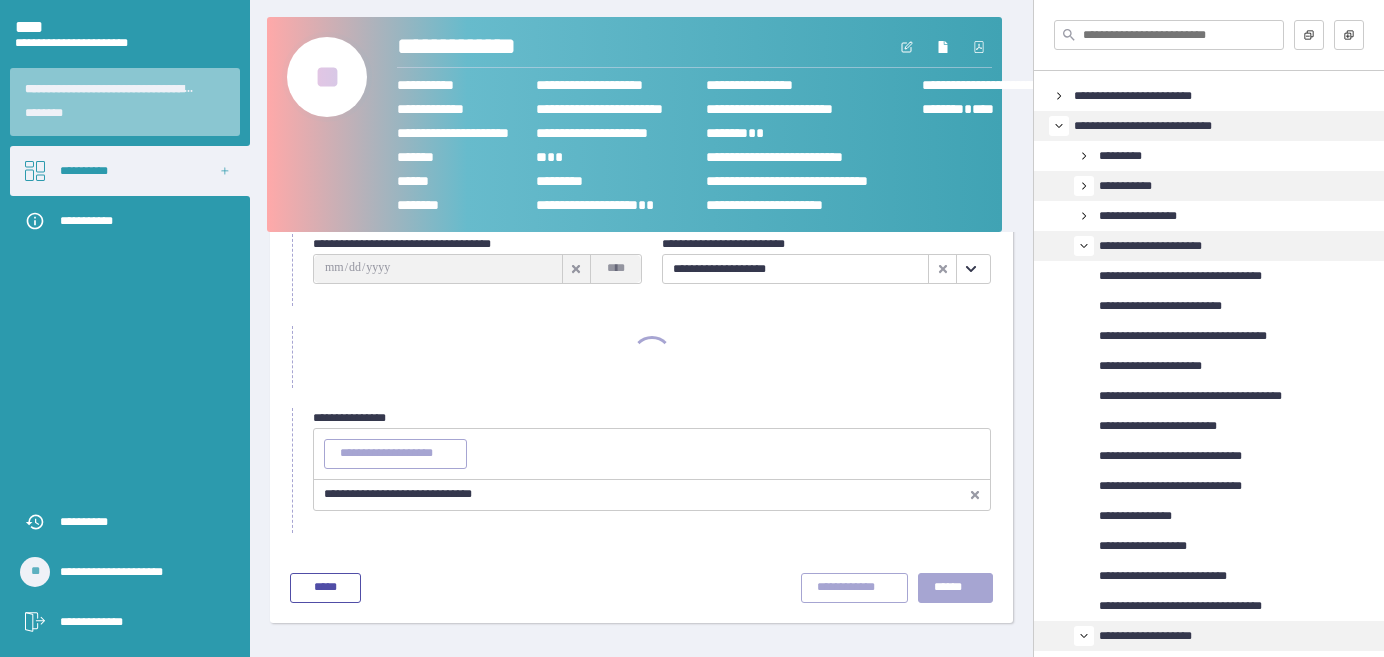 scroll, scrollTop: 92, scrollLeft: 0, axis: vertical 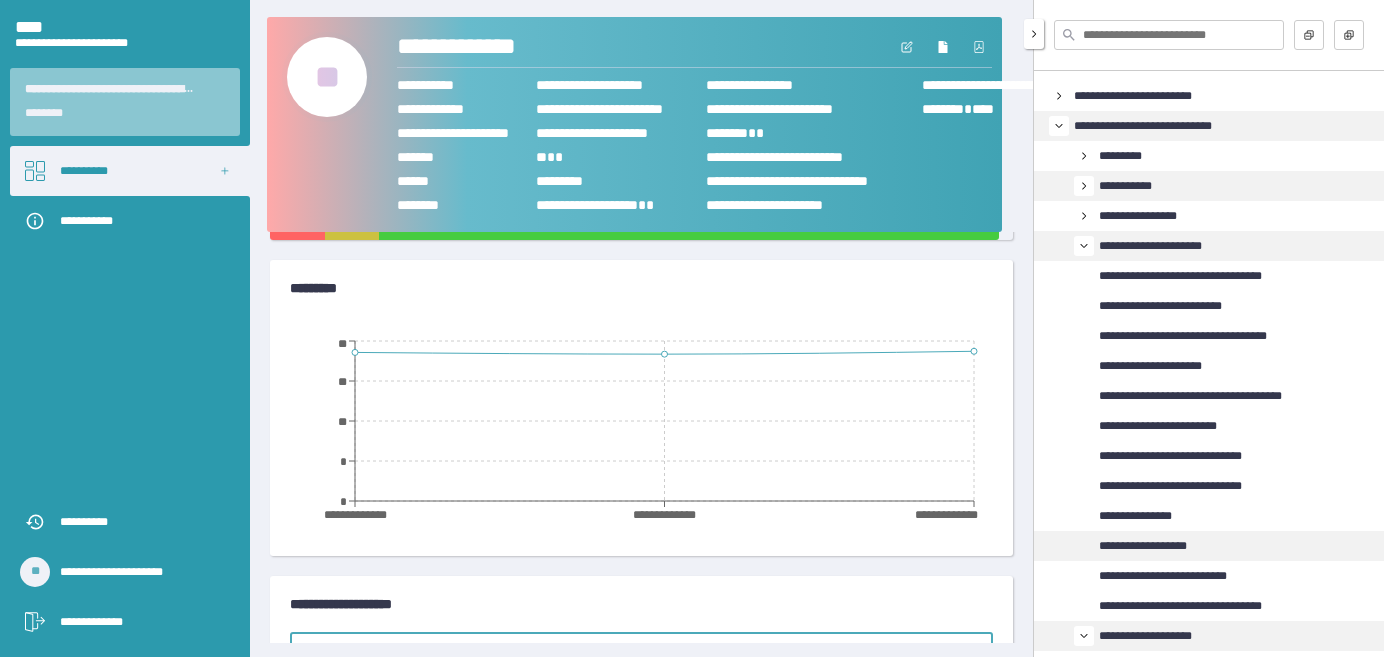 click on "**********" at bounding box center [1143, 546] 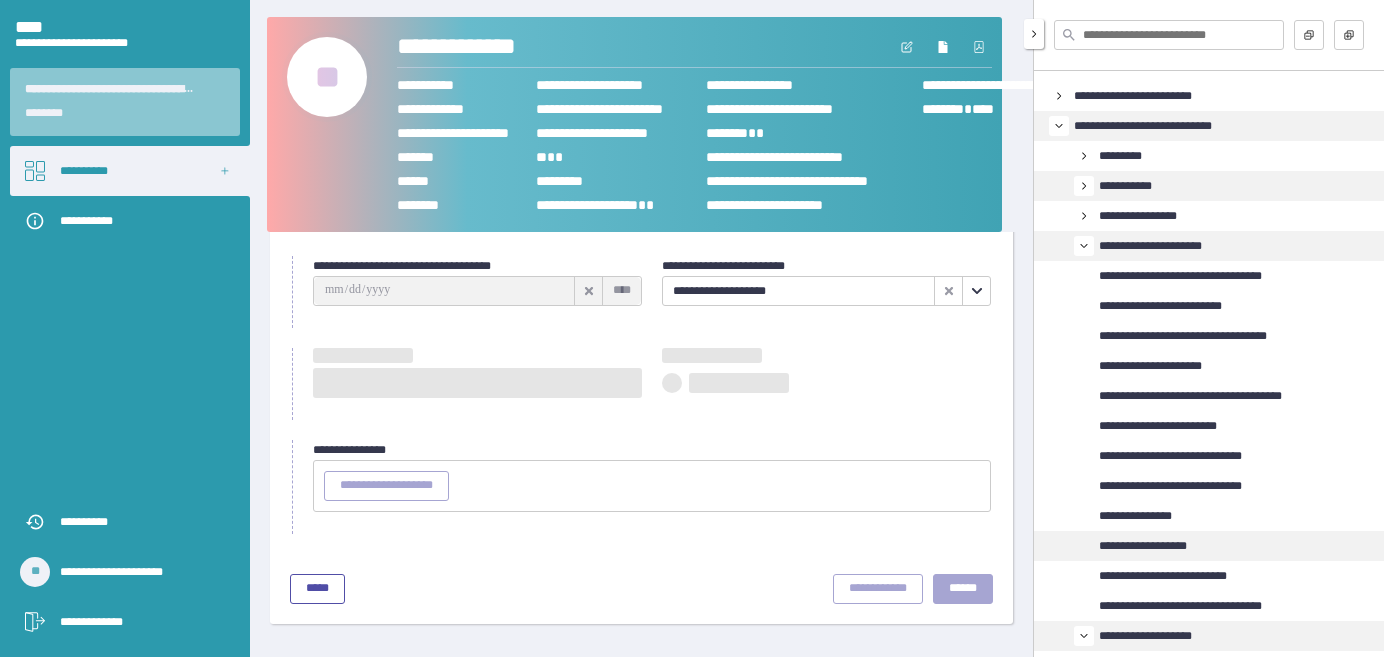 scroll, scrollTop: 92, scrollLeft: 0, axis: vertical 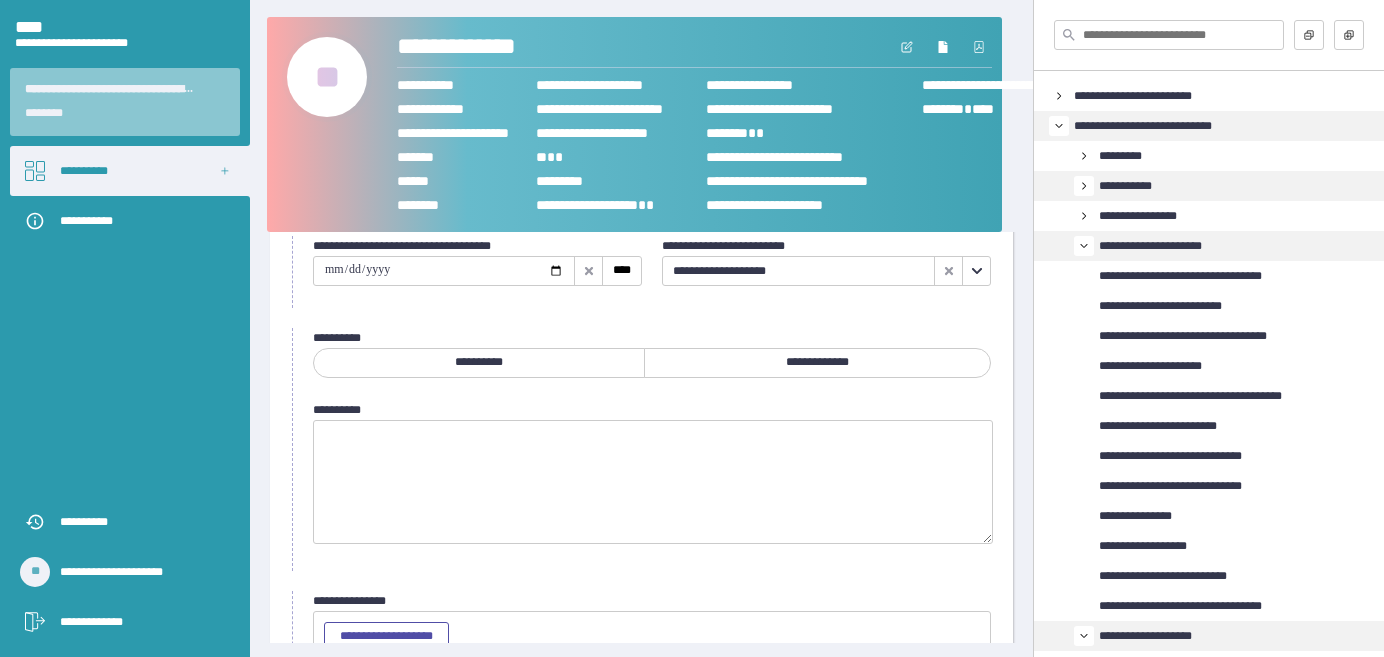 click at bounding box center (444, 271) 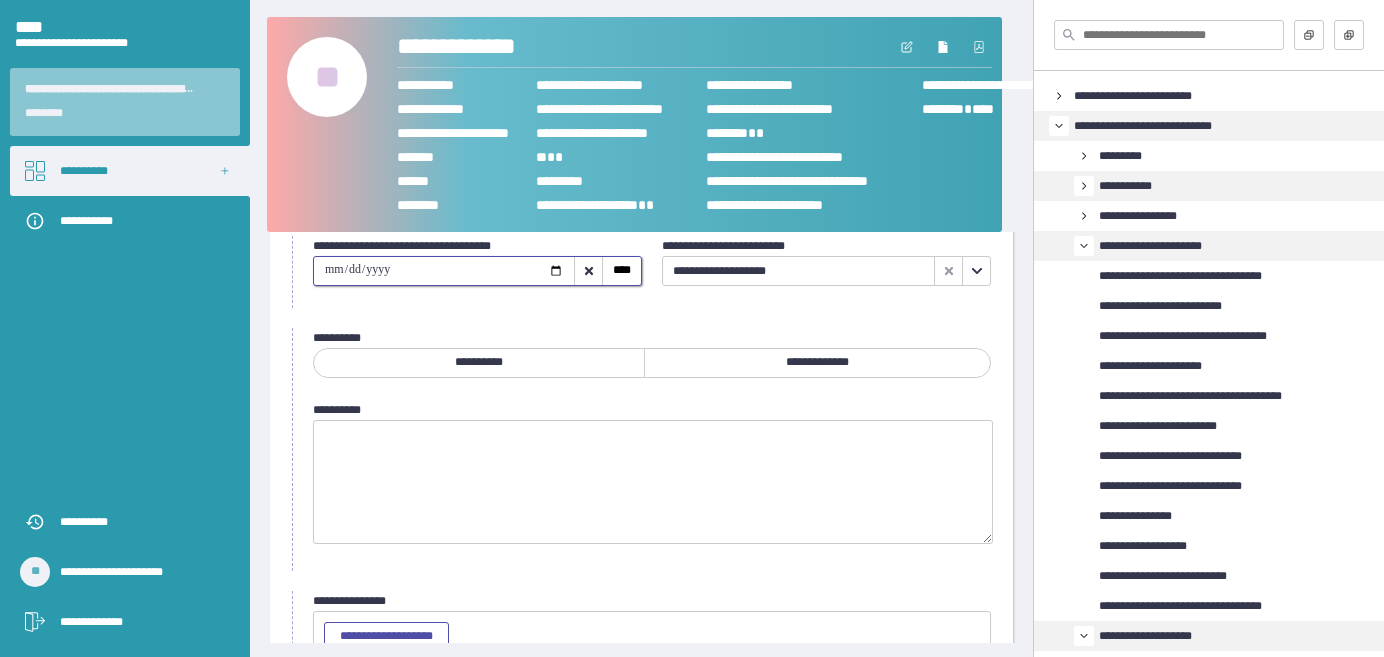 type on "**********" 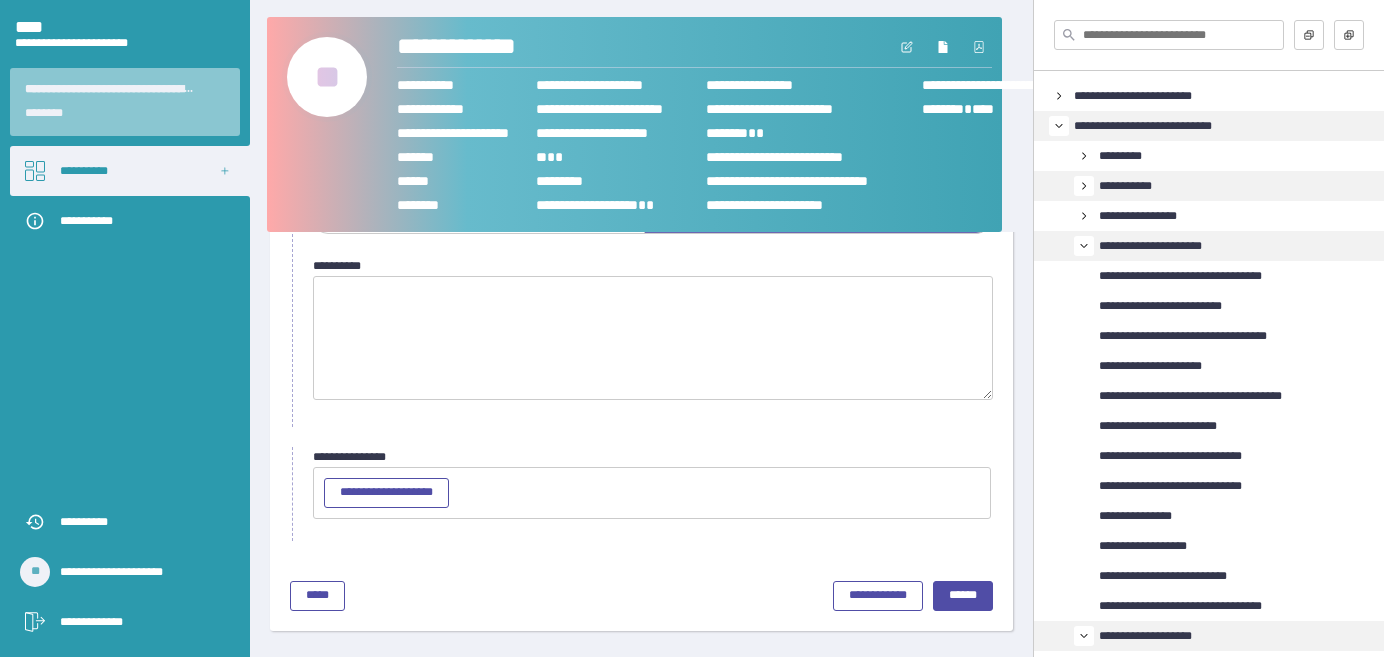 scroll, scrollTop: 240, scrollLeft: 0, axis: vertical 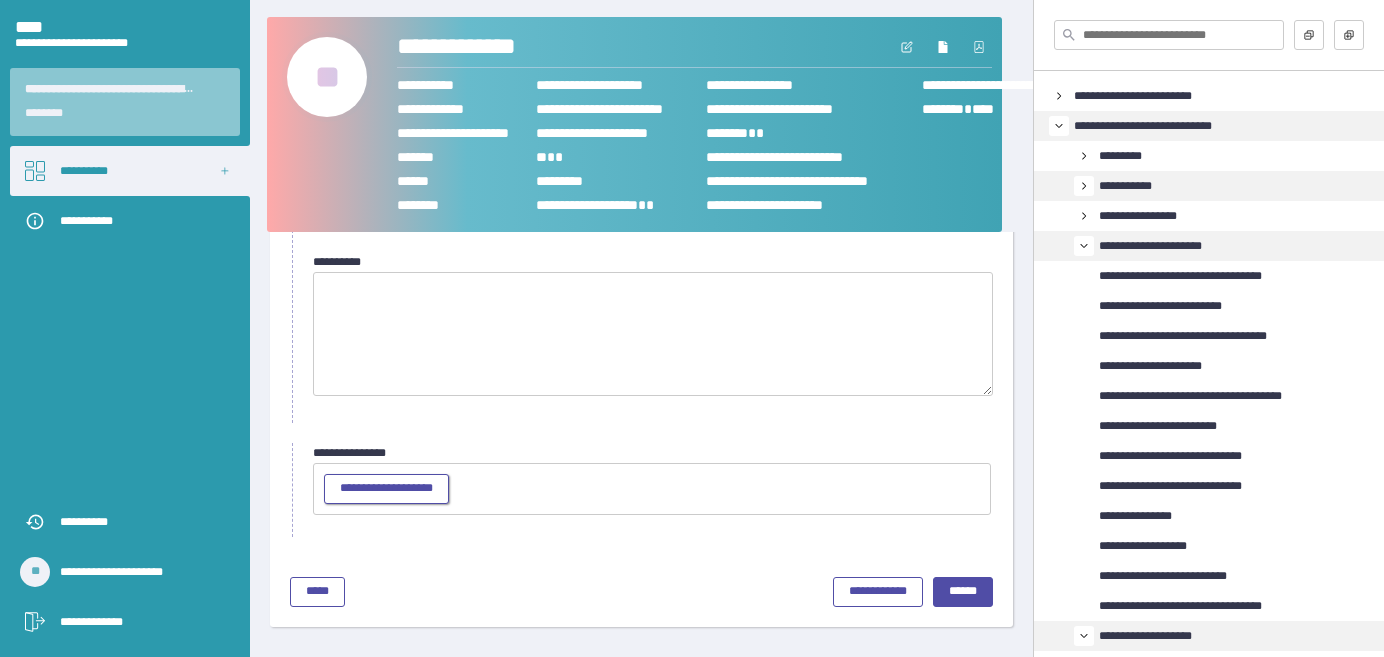 click on "**********" at bounding box center (386, 488) 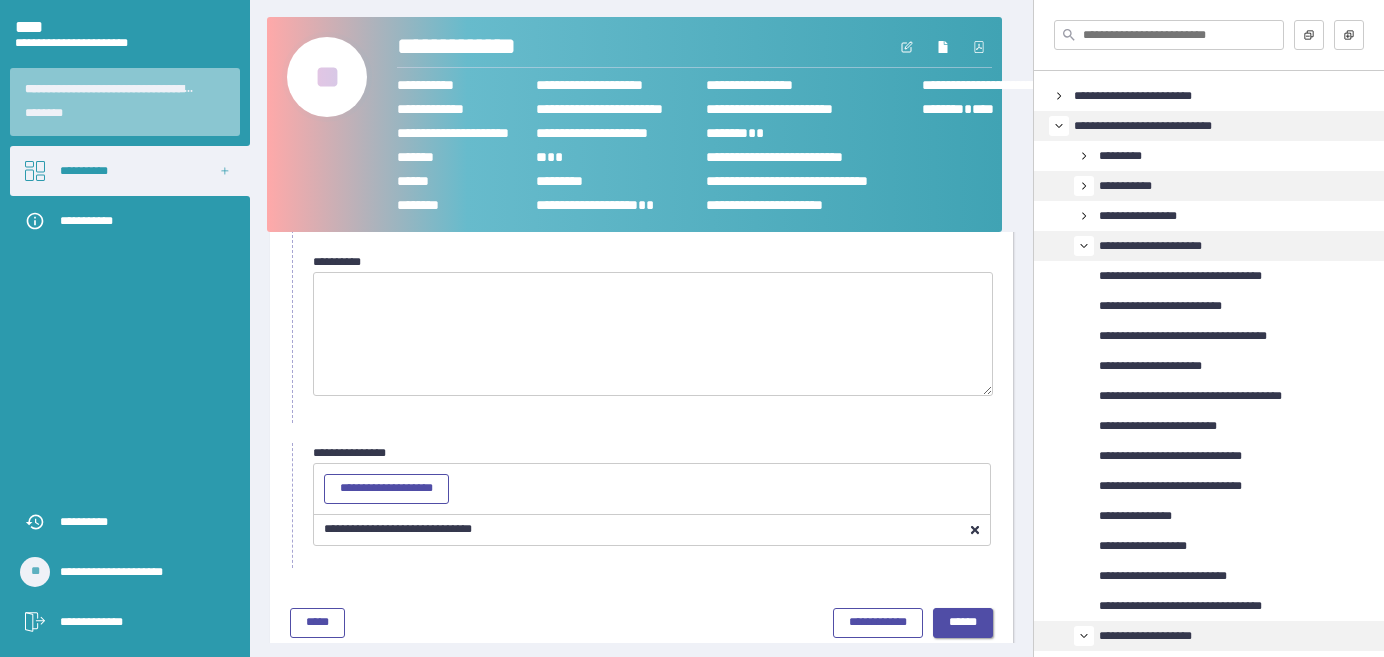 click on "******" at bounding box center (963, 622) 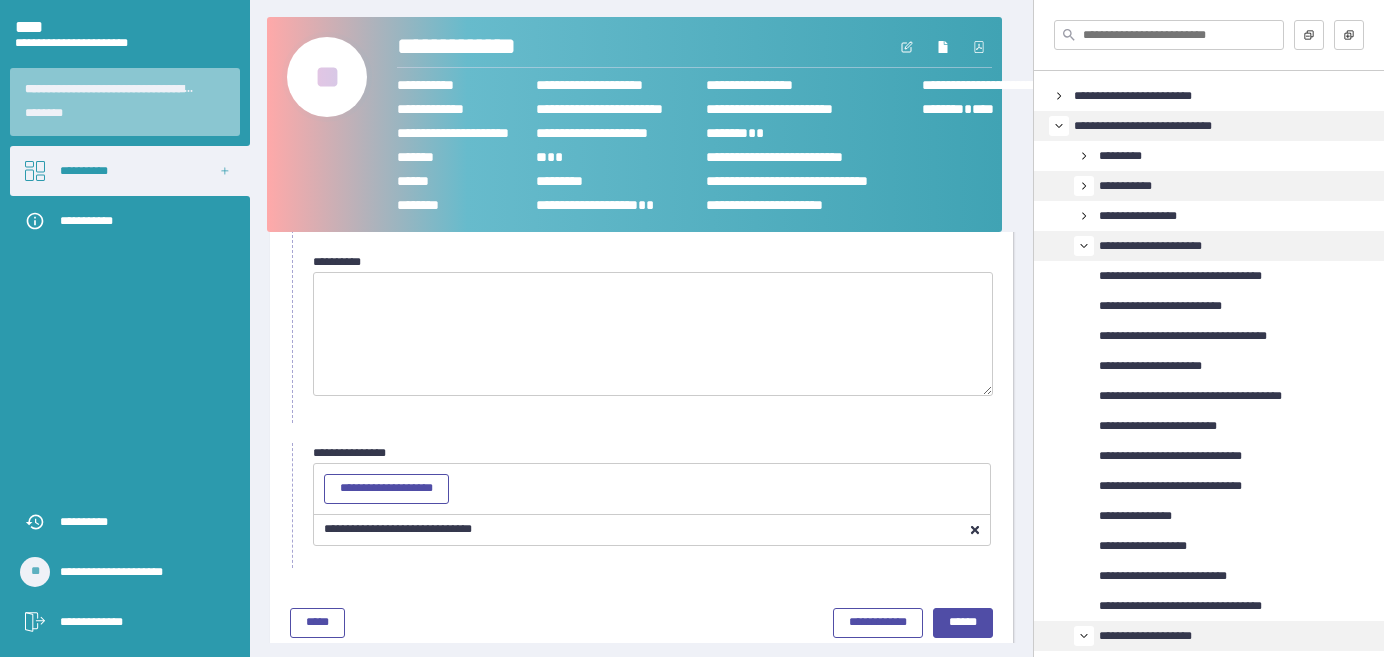 scroll, scrollTop: 92, scrollLeft: 0, axis: vertical 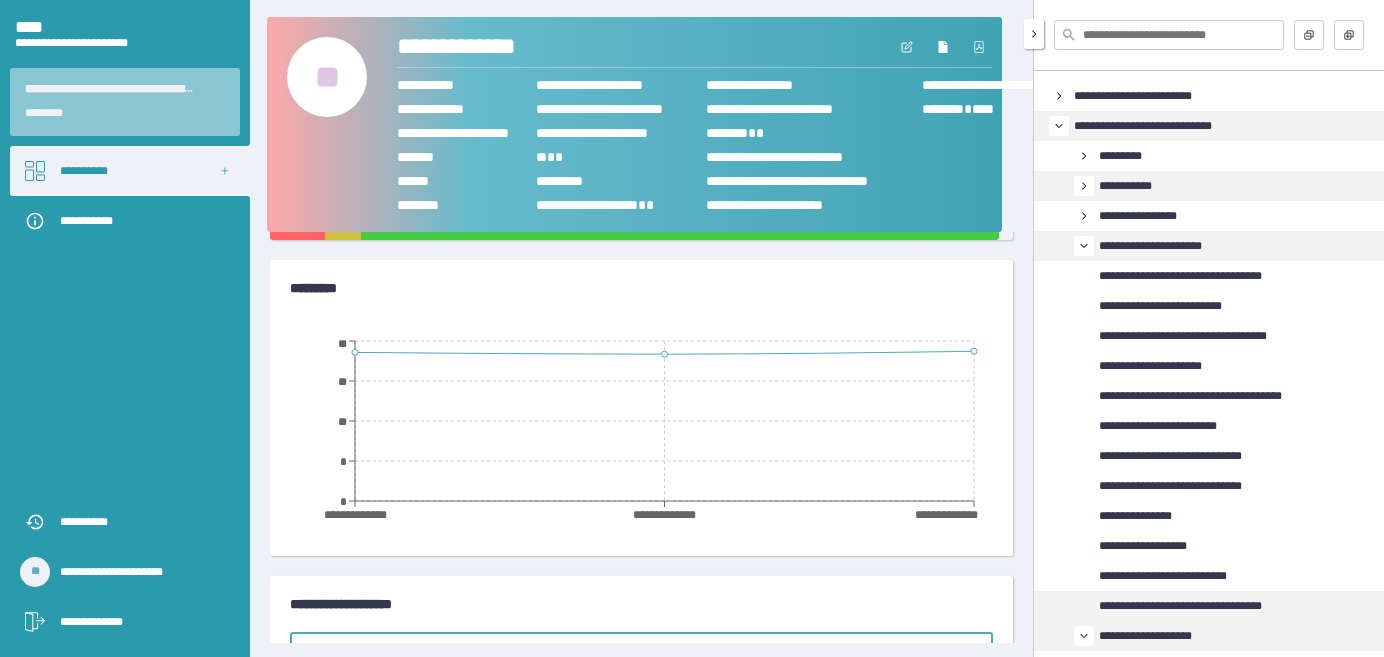 click on "**********" at bounding box center [1180, 606] 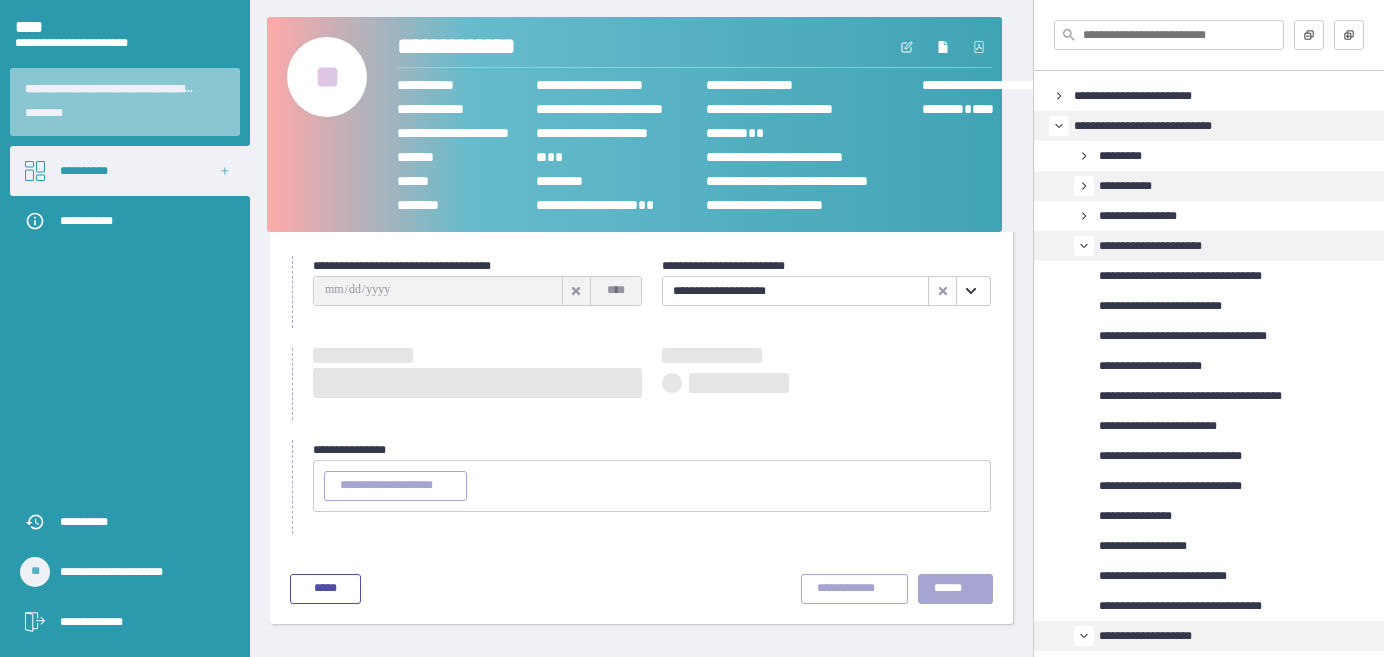 scroll, scrollTop: 92, scrollLeft: 0, axis: vertical 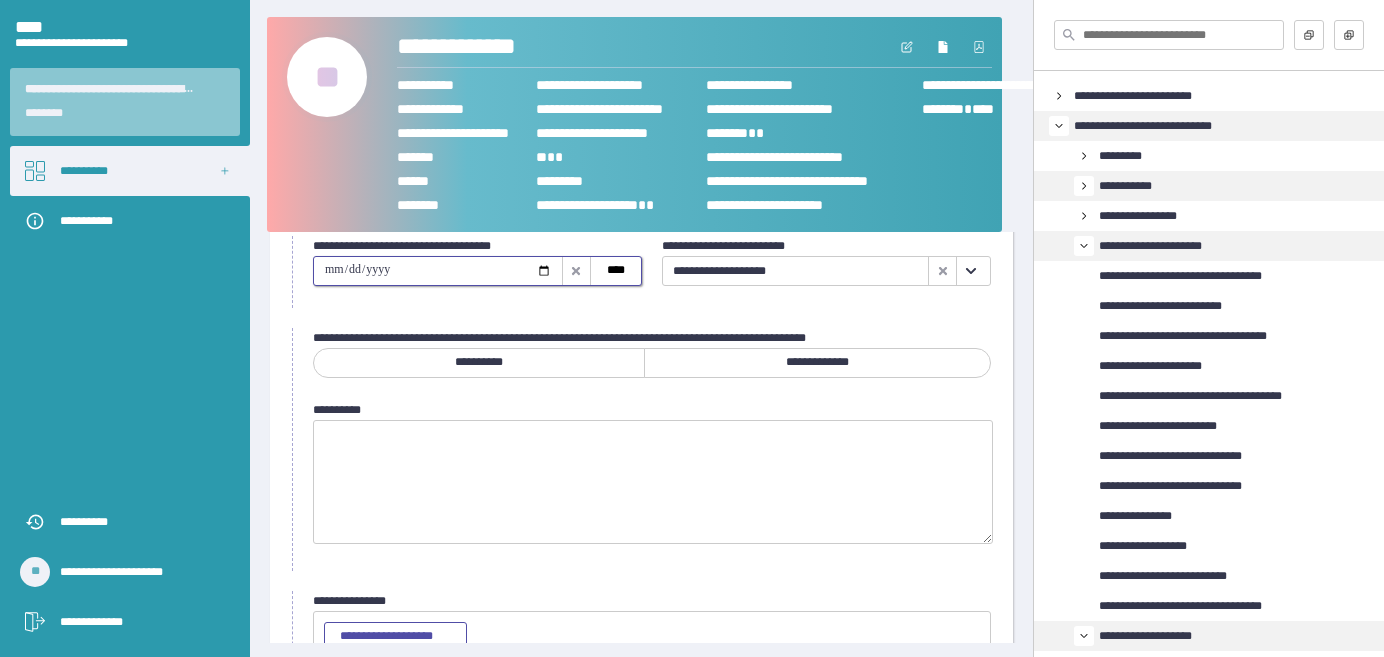 click at bounding box center (438, 271) 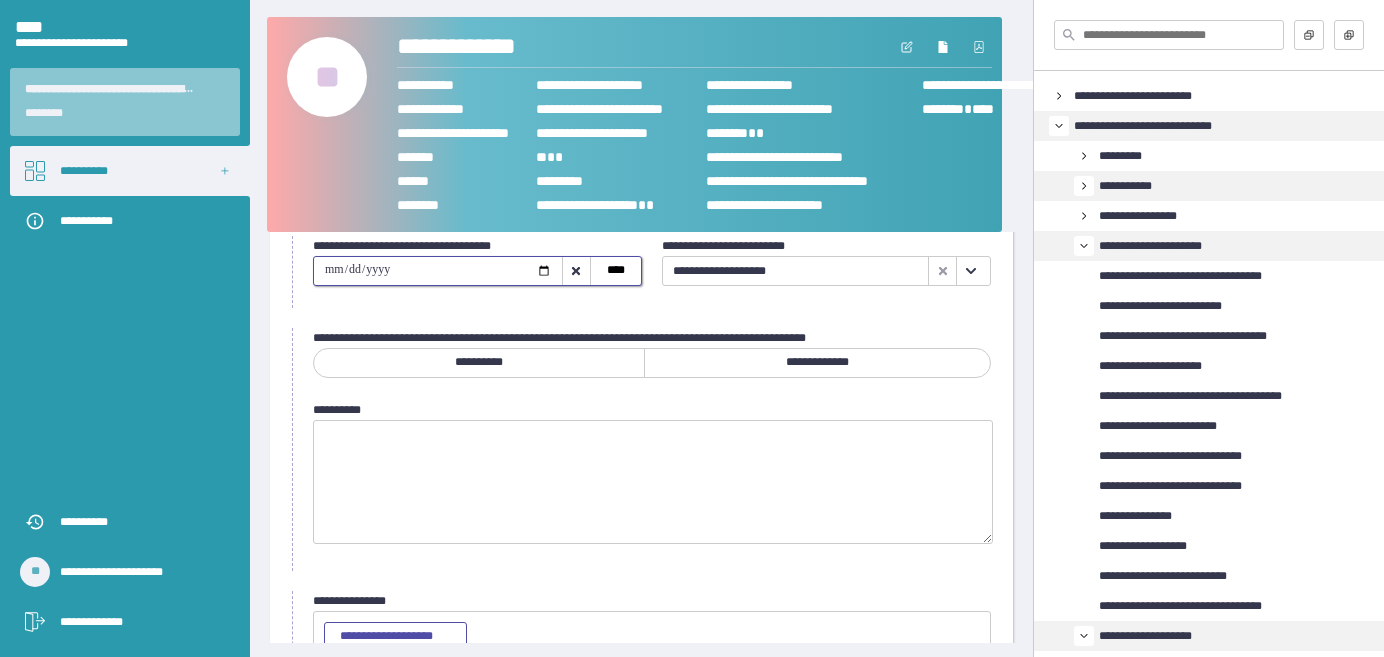 type on "**********" 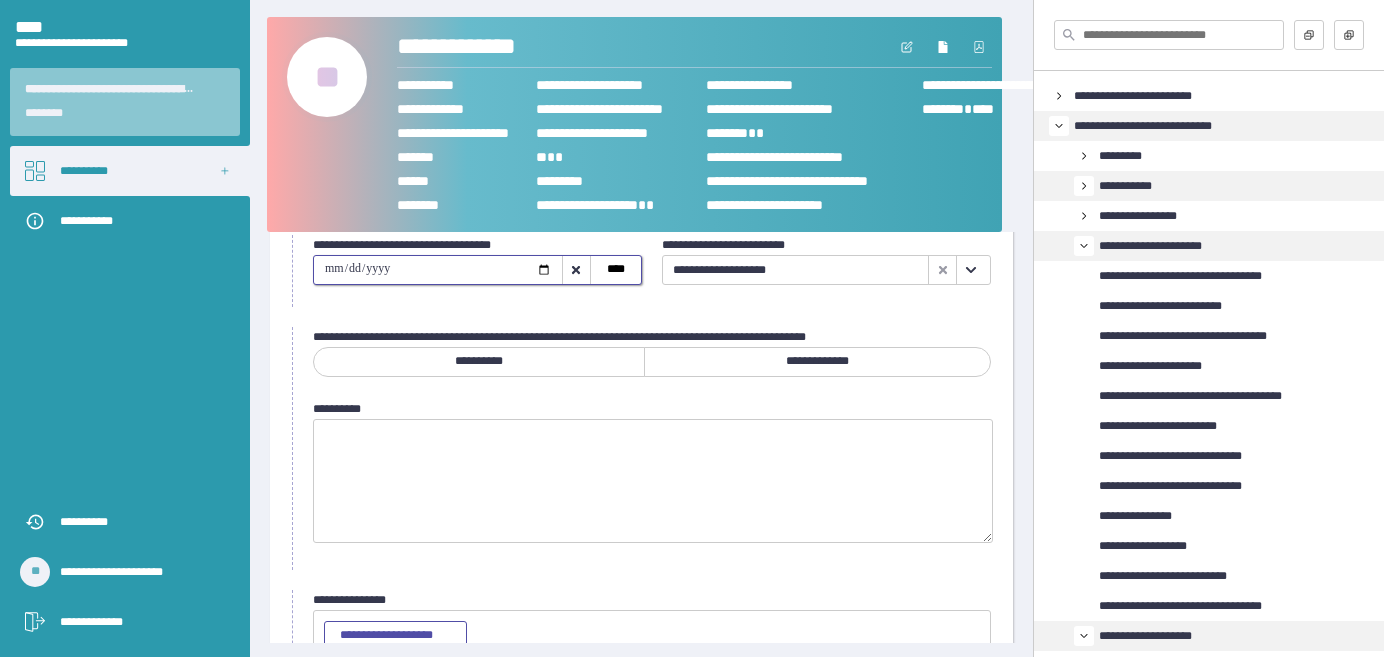 scroll, scrollTop: 92, scrollLeft: 0, axis: vertical 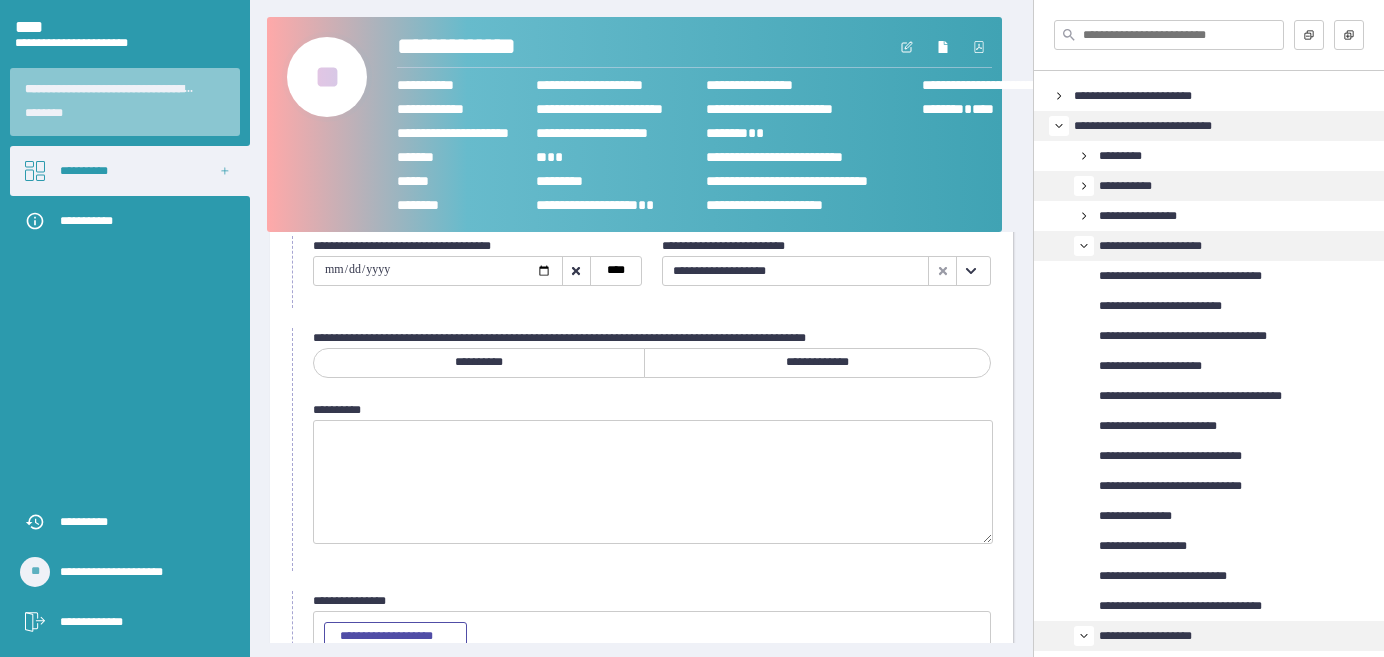 click on "**********" at bounding box center (817, 362) 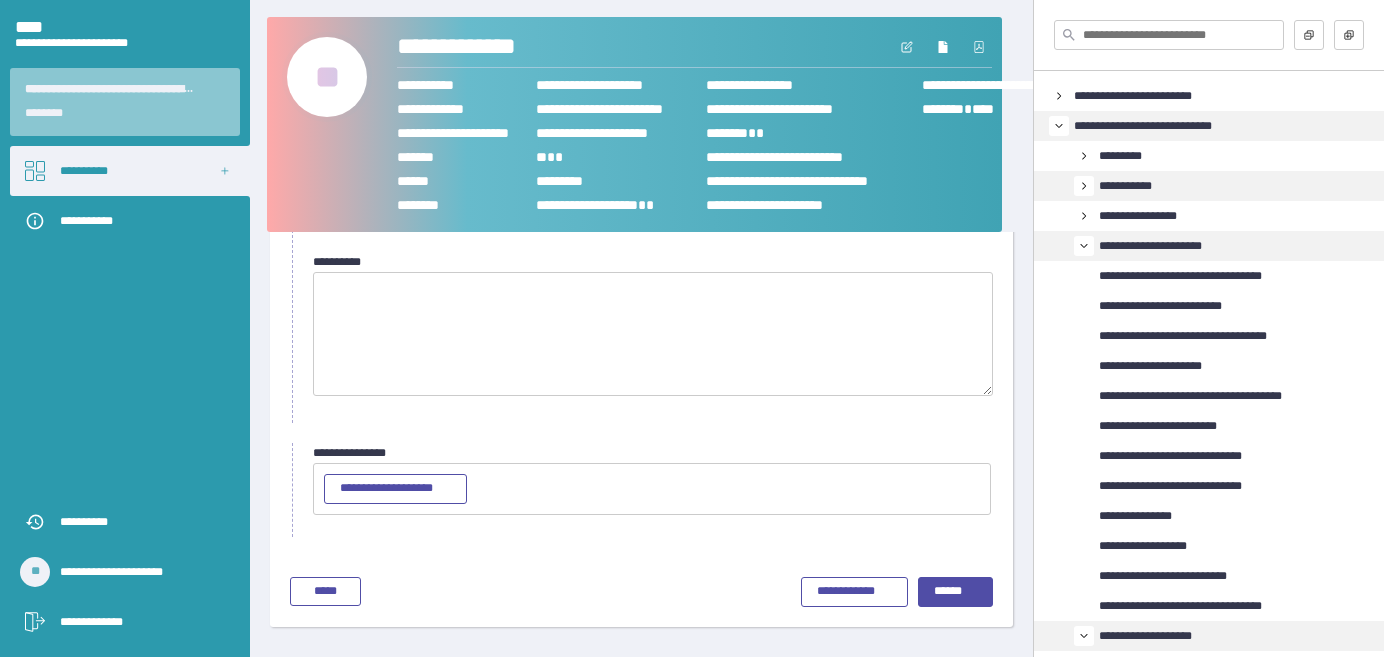 scroll, scrollTop: 240, scrollLeft: 0, axis: vertical 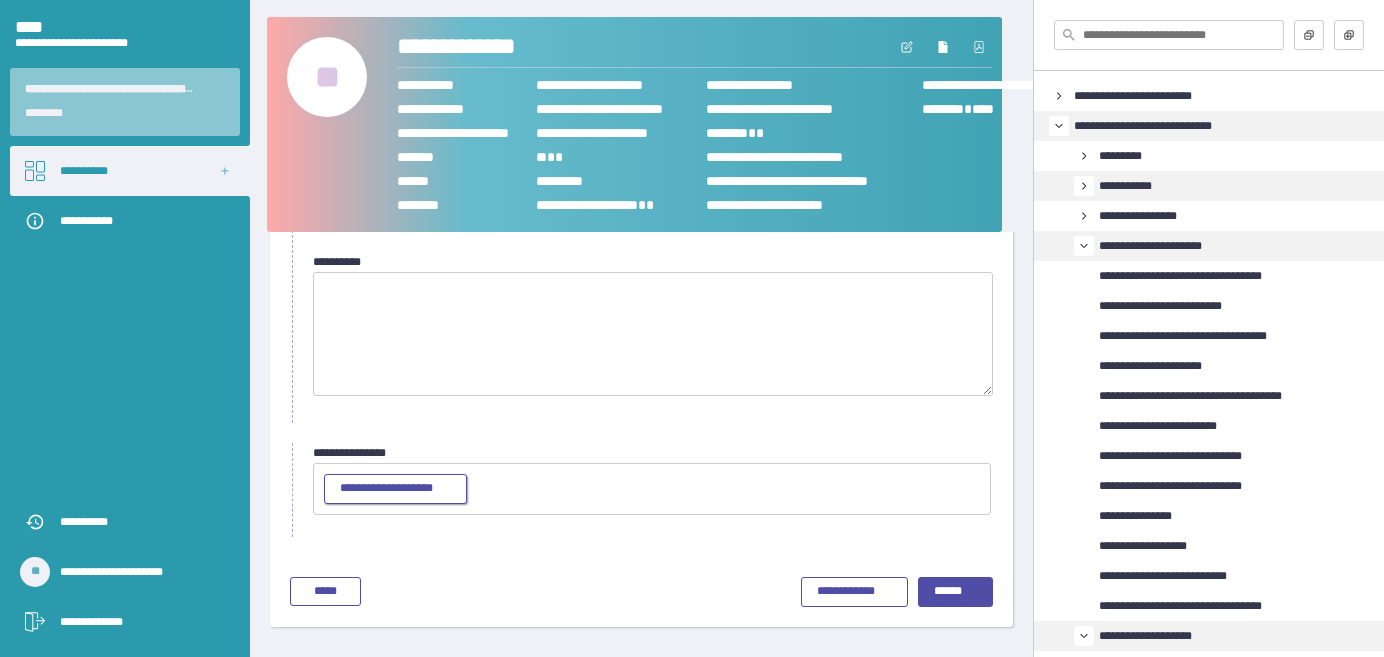 click on "**********" at bounding box center [386, 488] 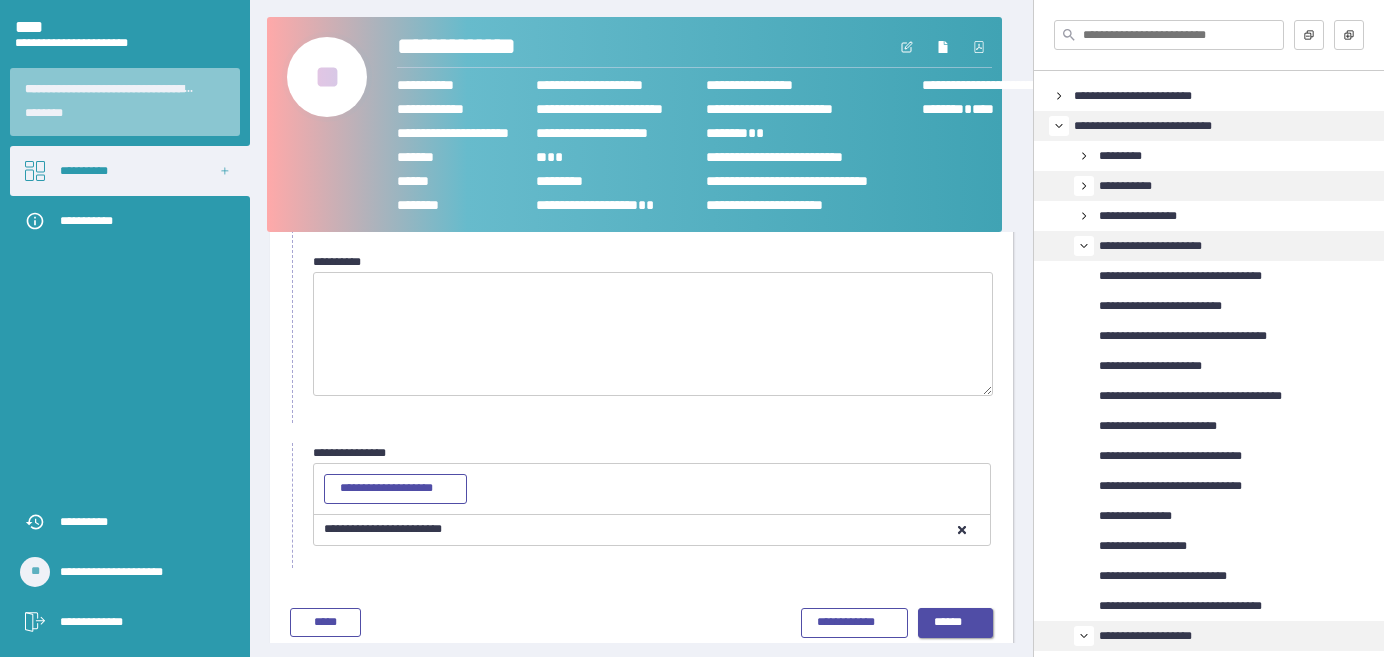 click on "******" at bounding box center [948, 622] 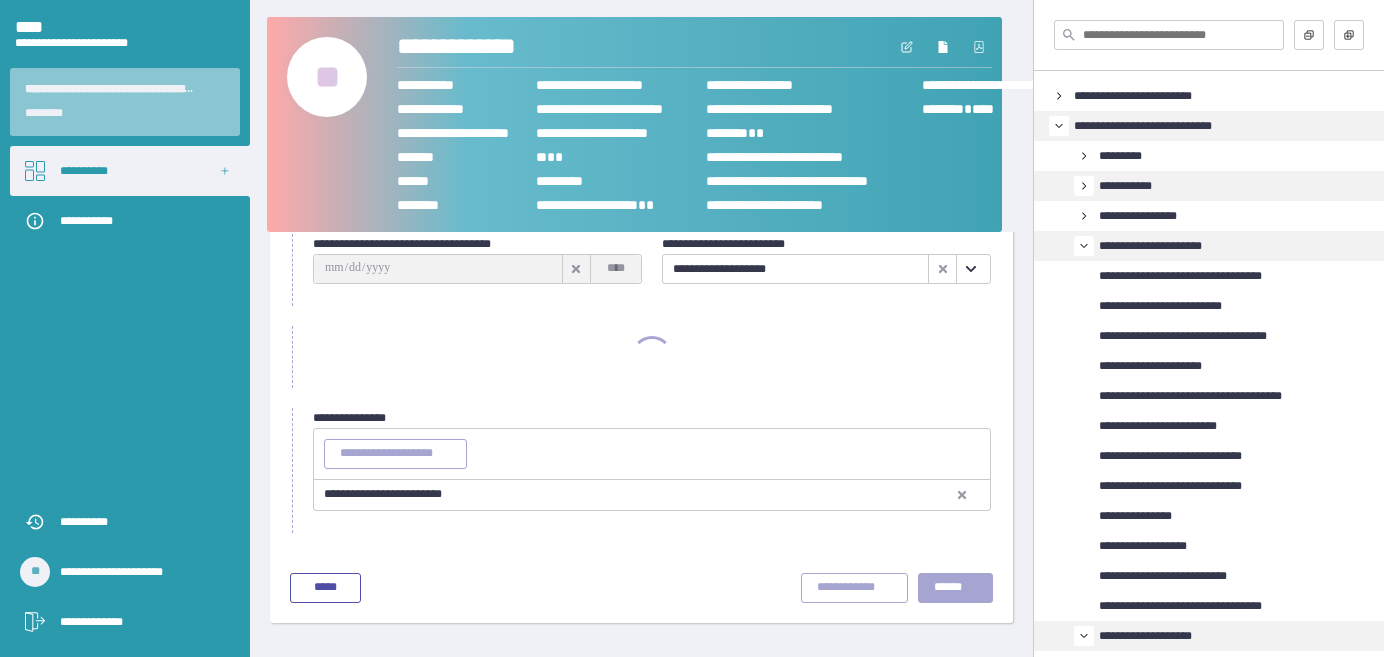 scroll, scrollTop: 92, scrollLeft: 0, axis: vertical 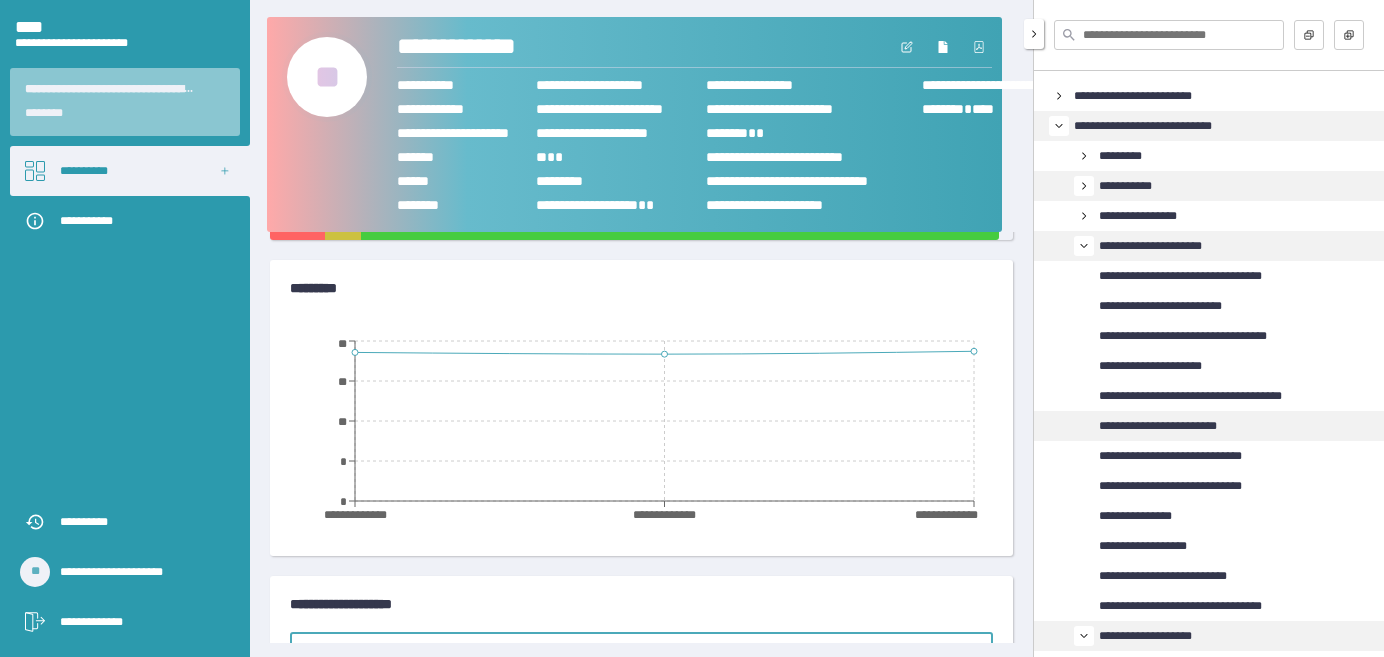 click on "**********" at bounding box center [1158, 426] 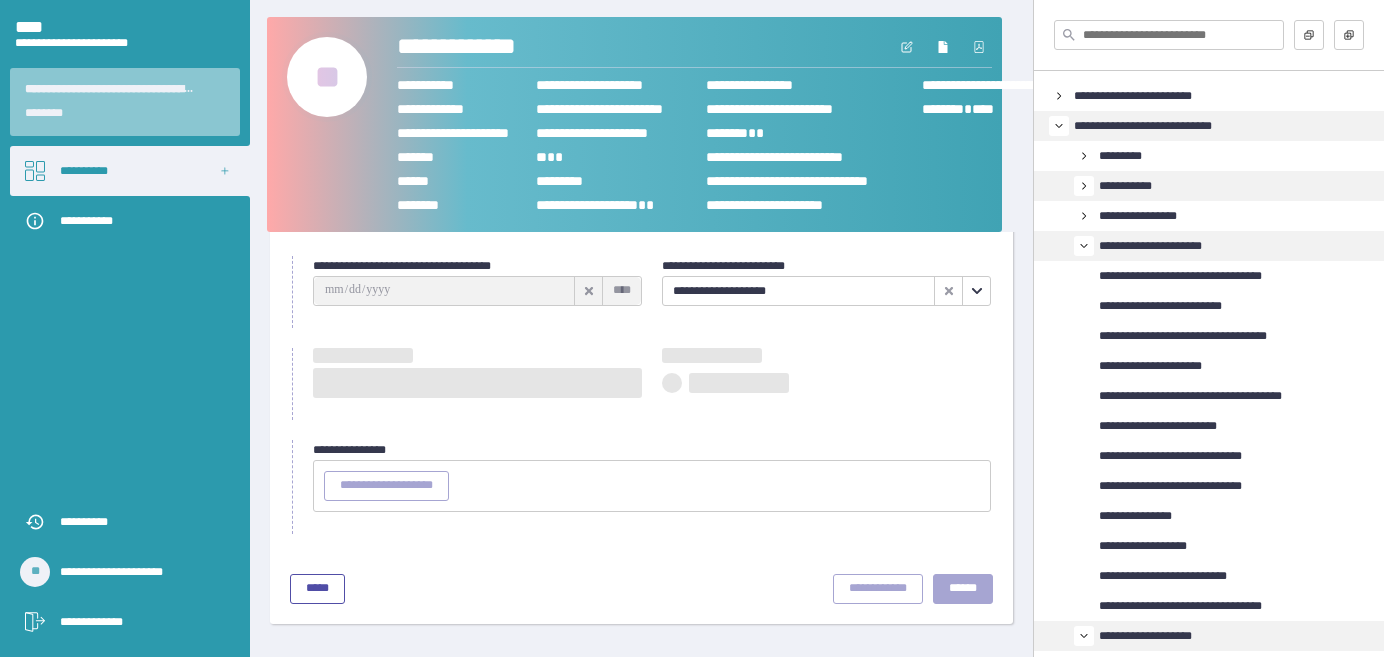 scroll, scrollTop: 92, scrollLeft: 0, axis: vertical 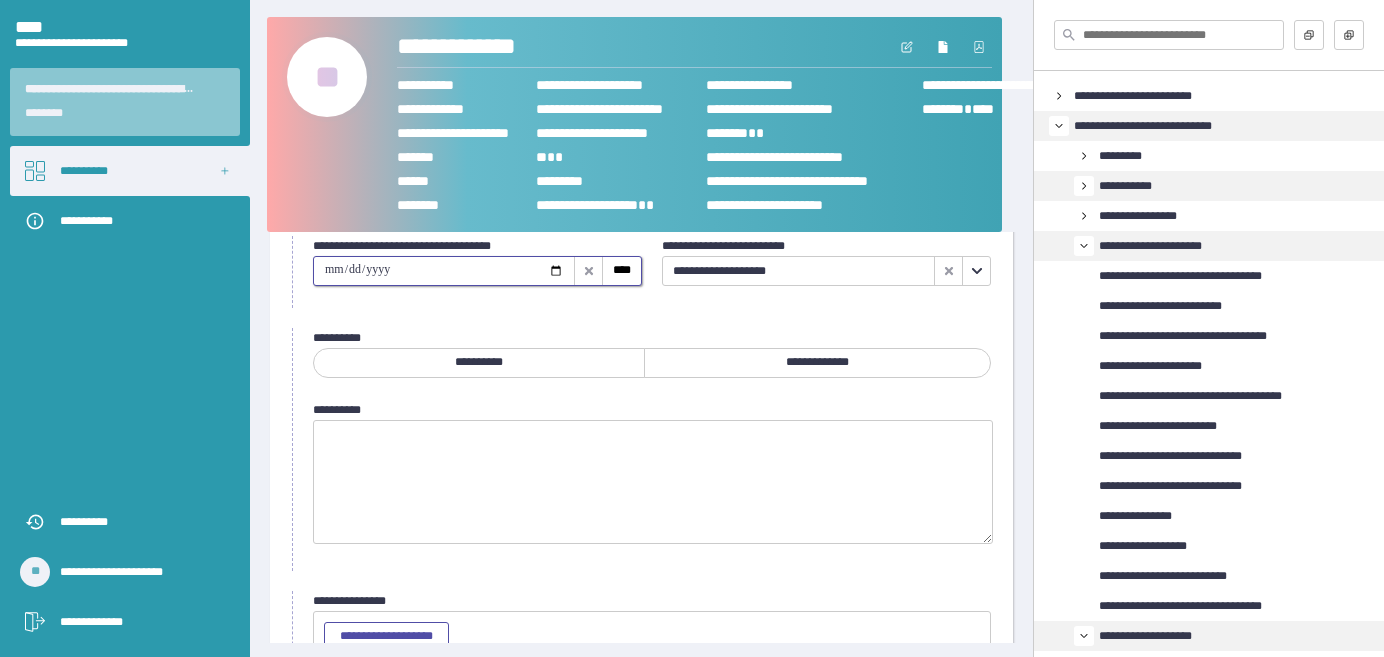 click at bounding box center [444, 271] 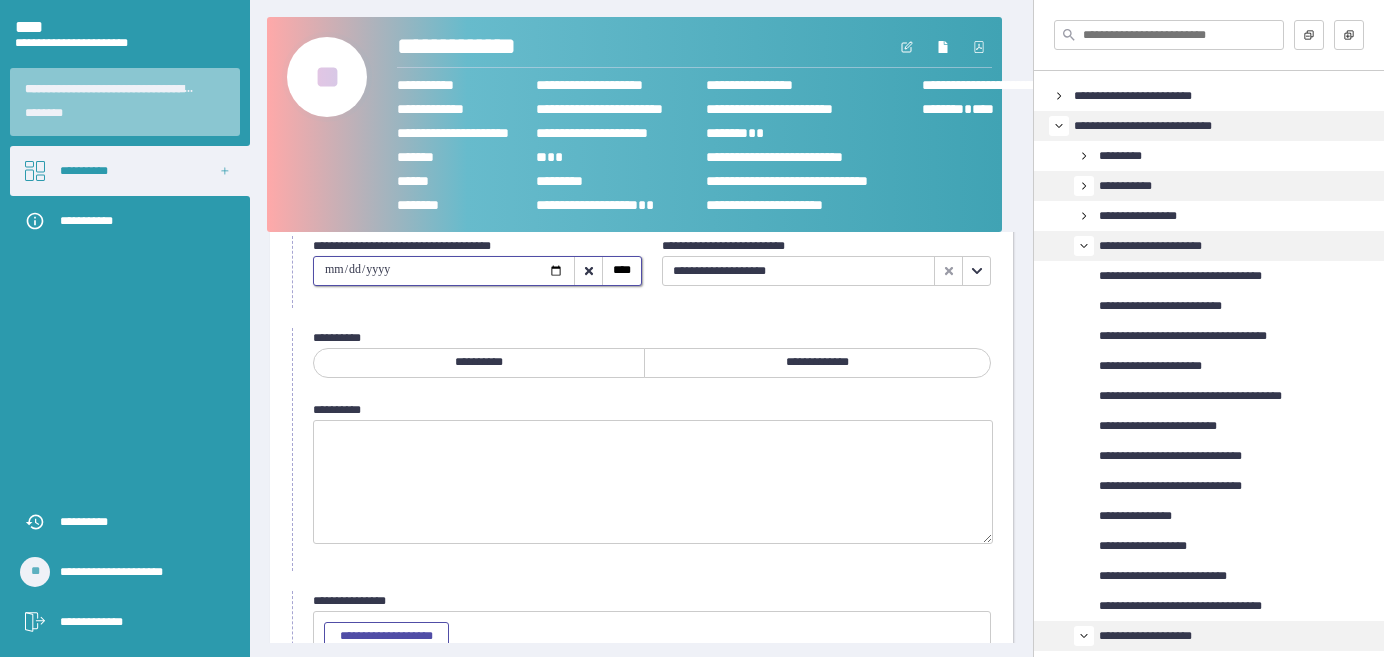 type on "**********" 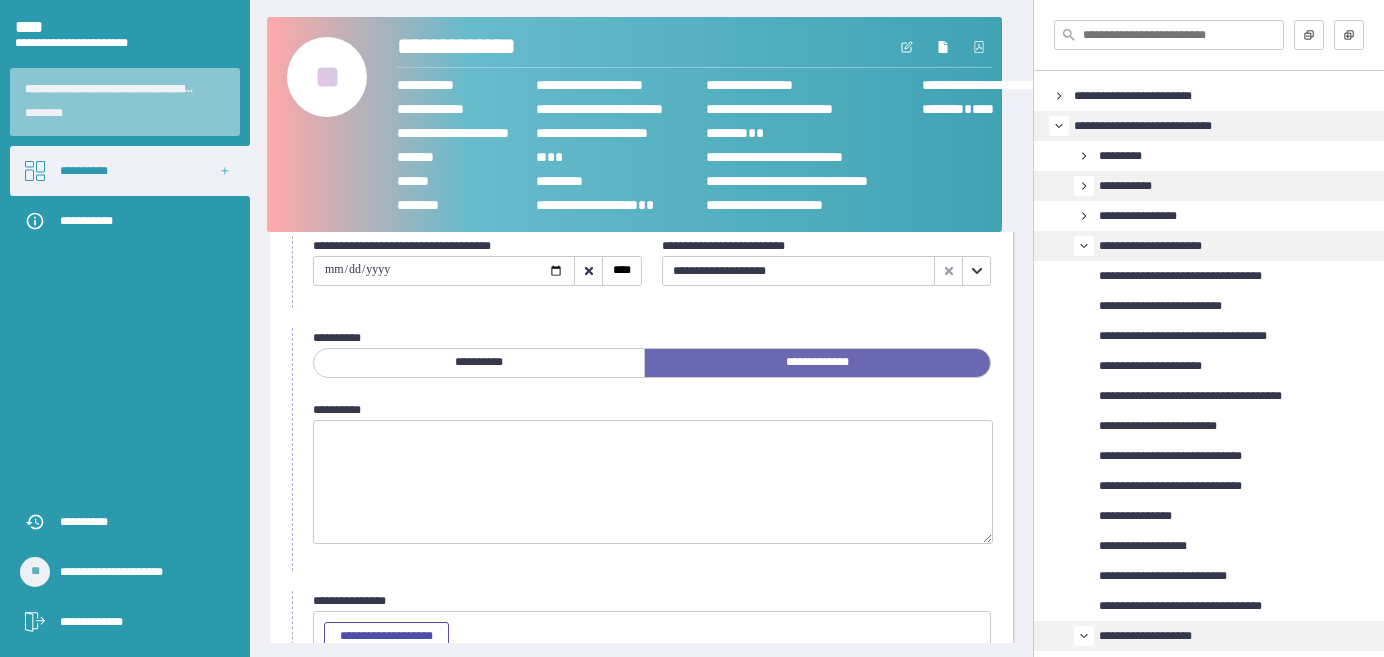 scroll, scrollTop: 240, scrollLeft: 0, axis: vertical 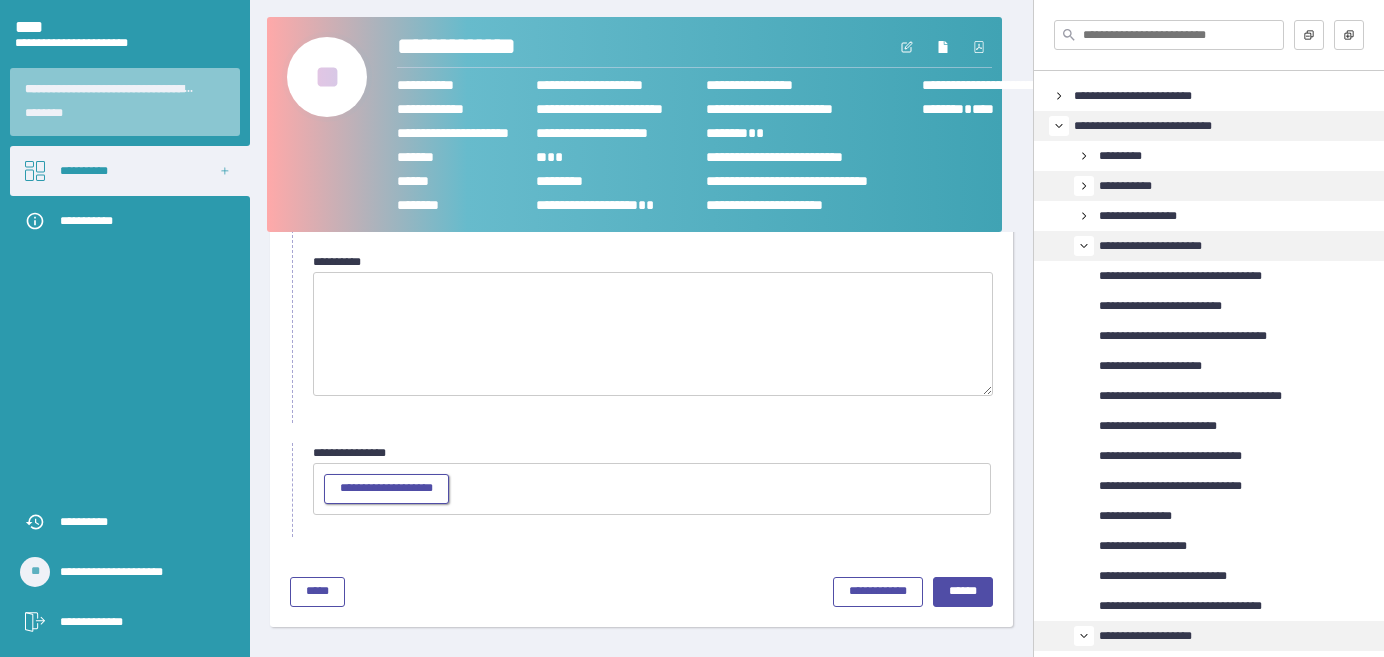 click on "**********" at bounding box center (386, 488) 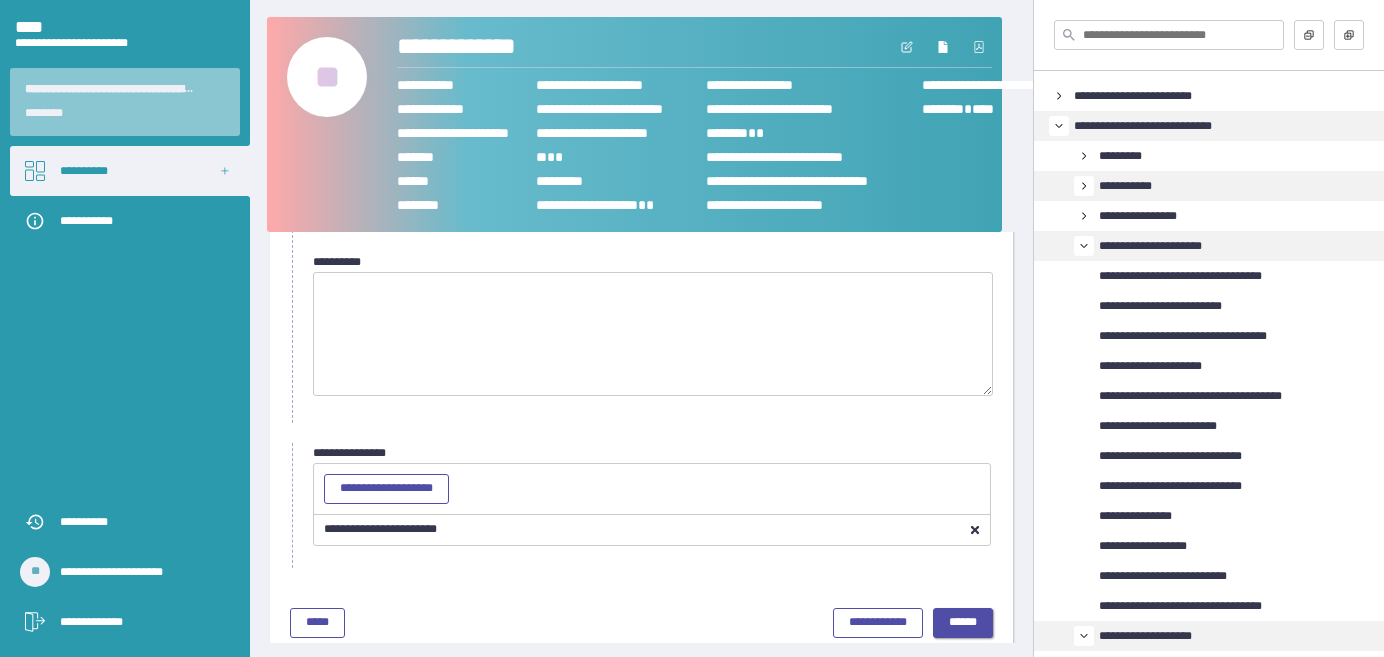 click on "******" at bounding box center [963, 622] 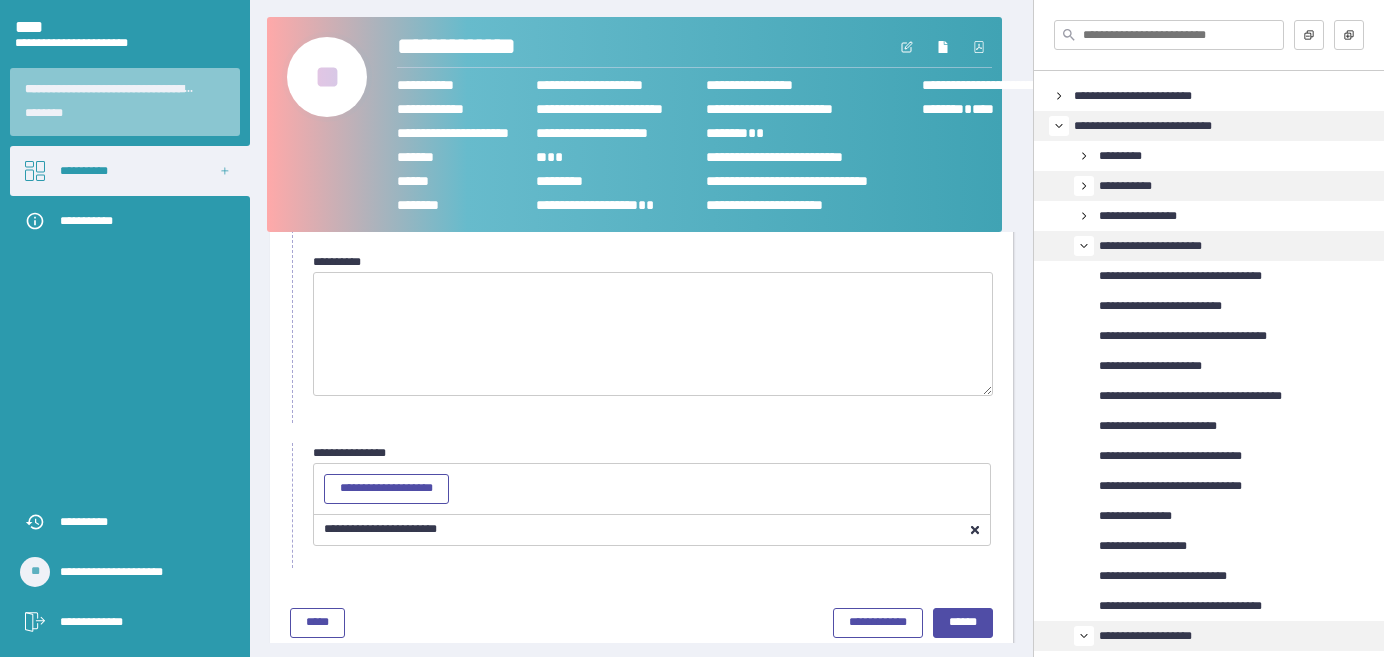 scroll, scrollTop: 92, scrollLeft: 0, axis: vertical 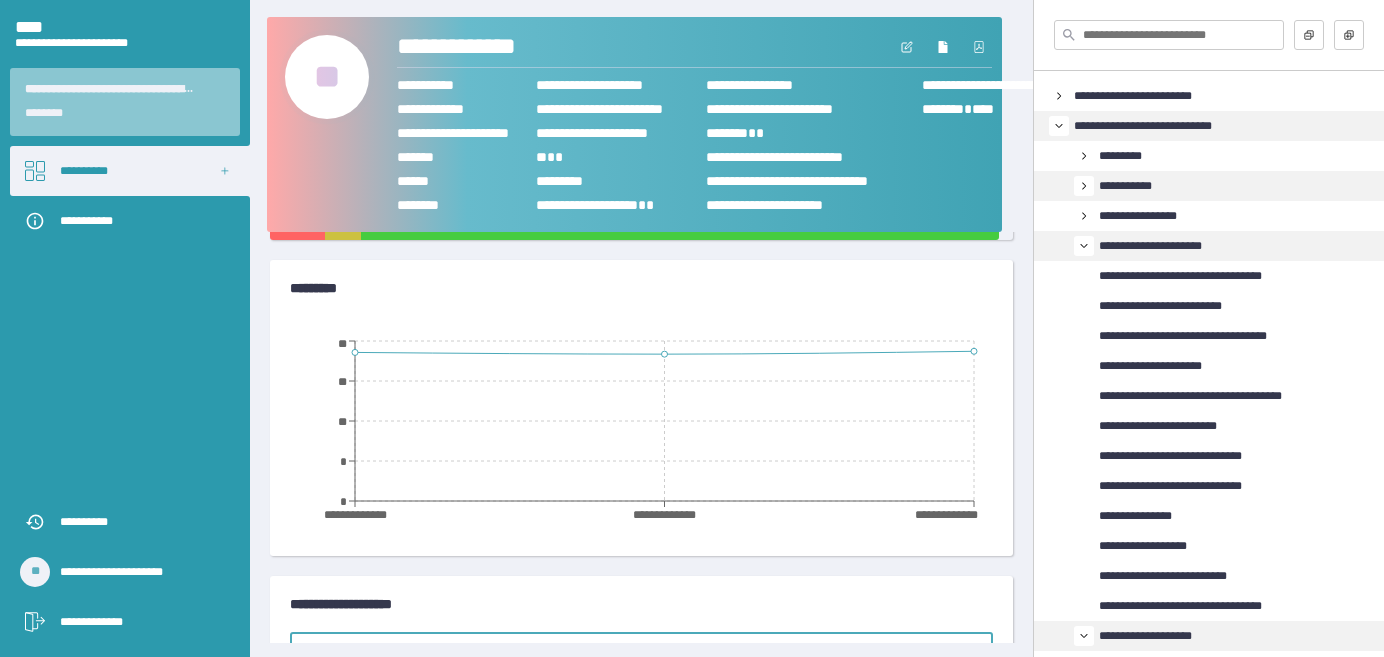 click on "**" at bounding box center (327, 77) 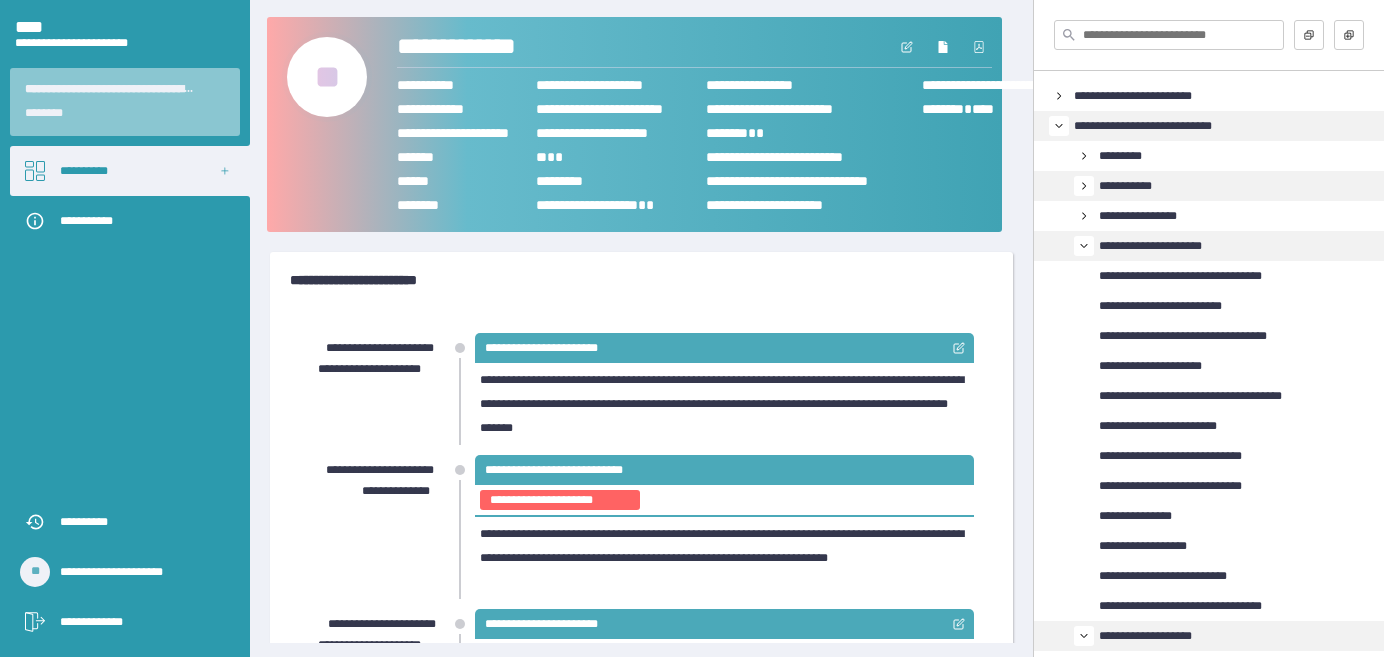 click 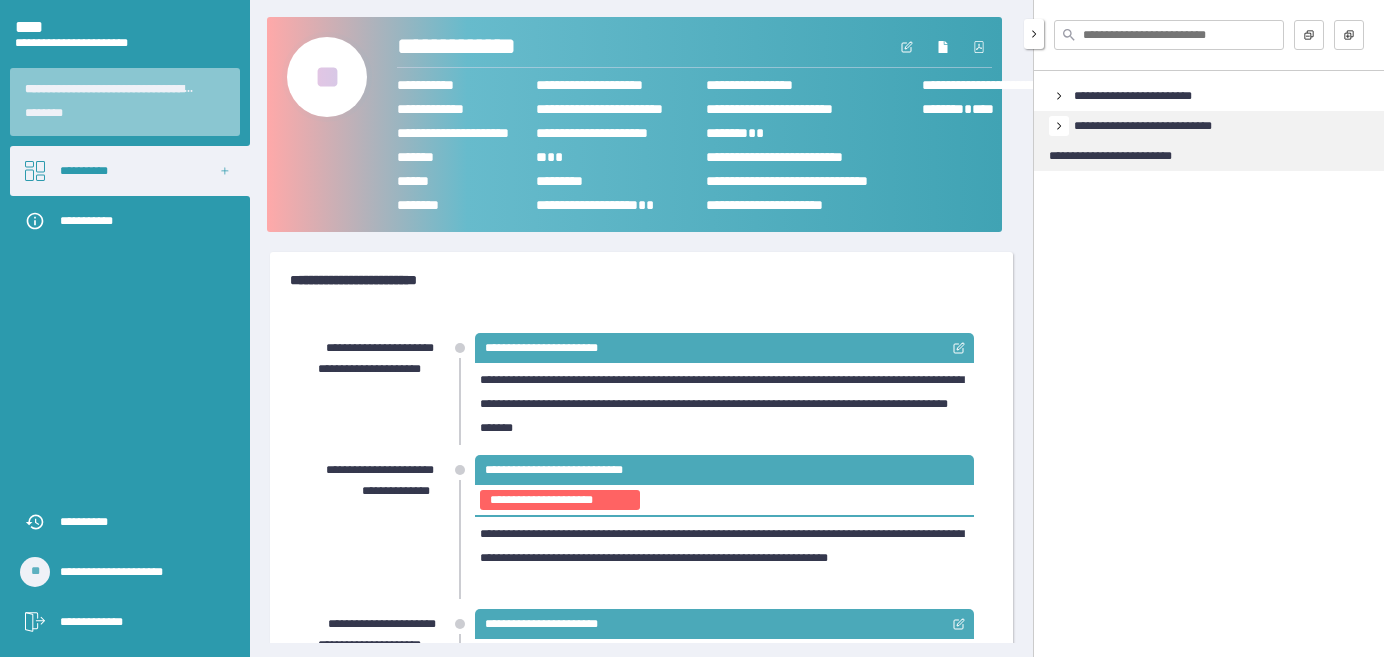 click on "**********" at bounding box center (1110, 156) 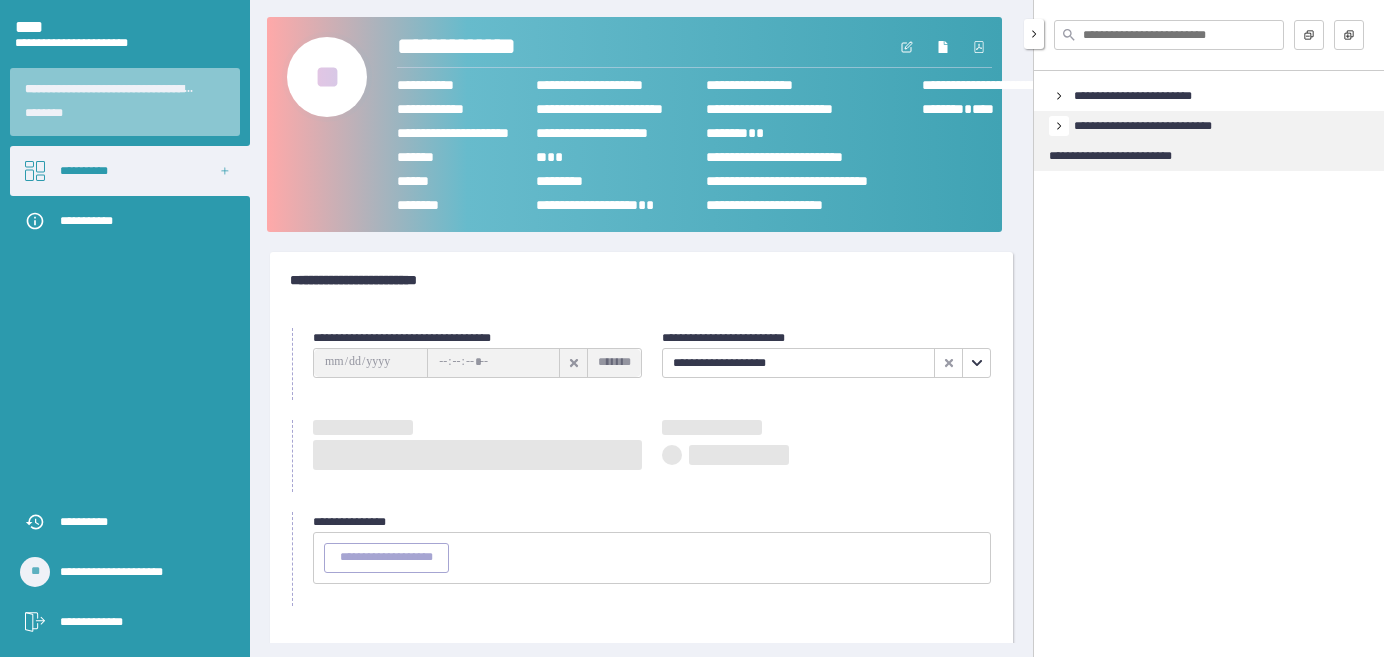 type on "**********" 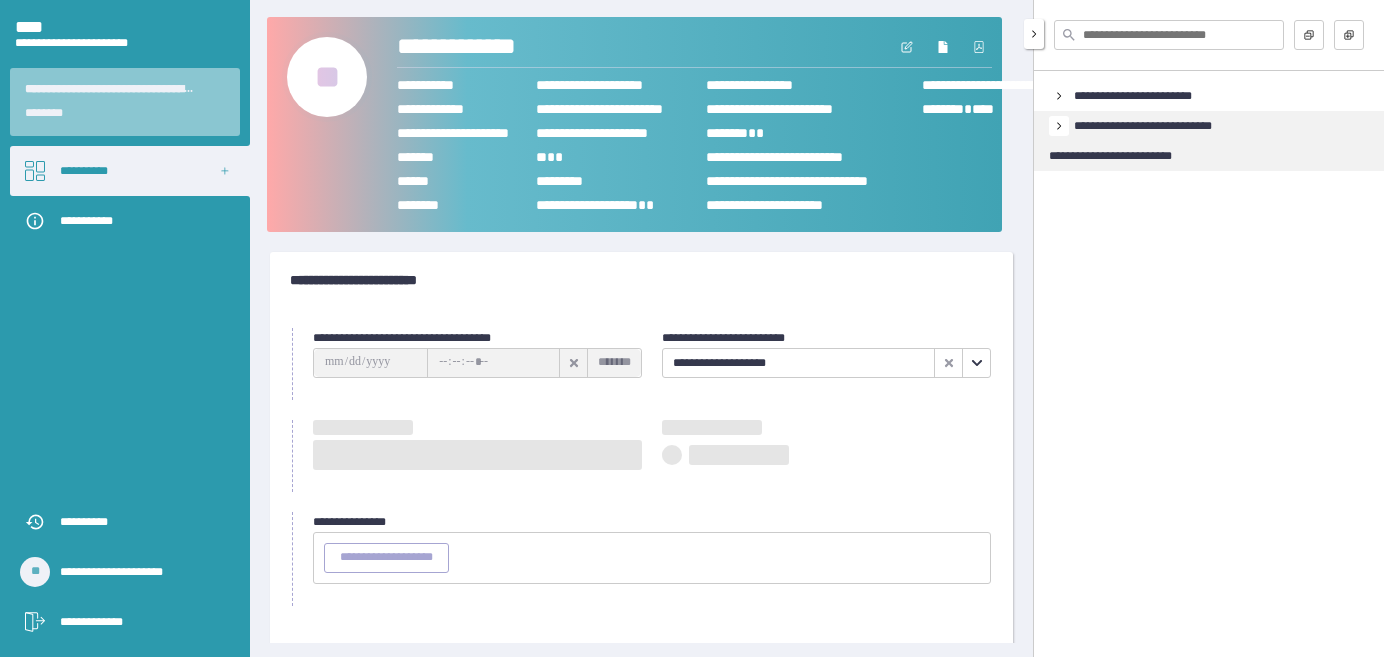 type on "********" 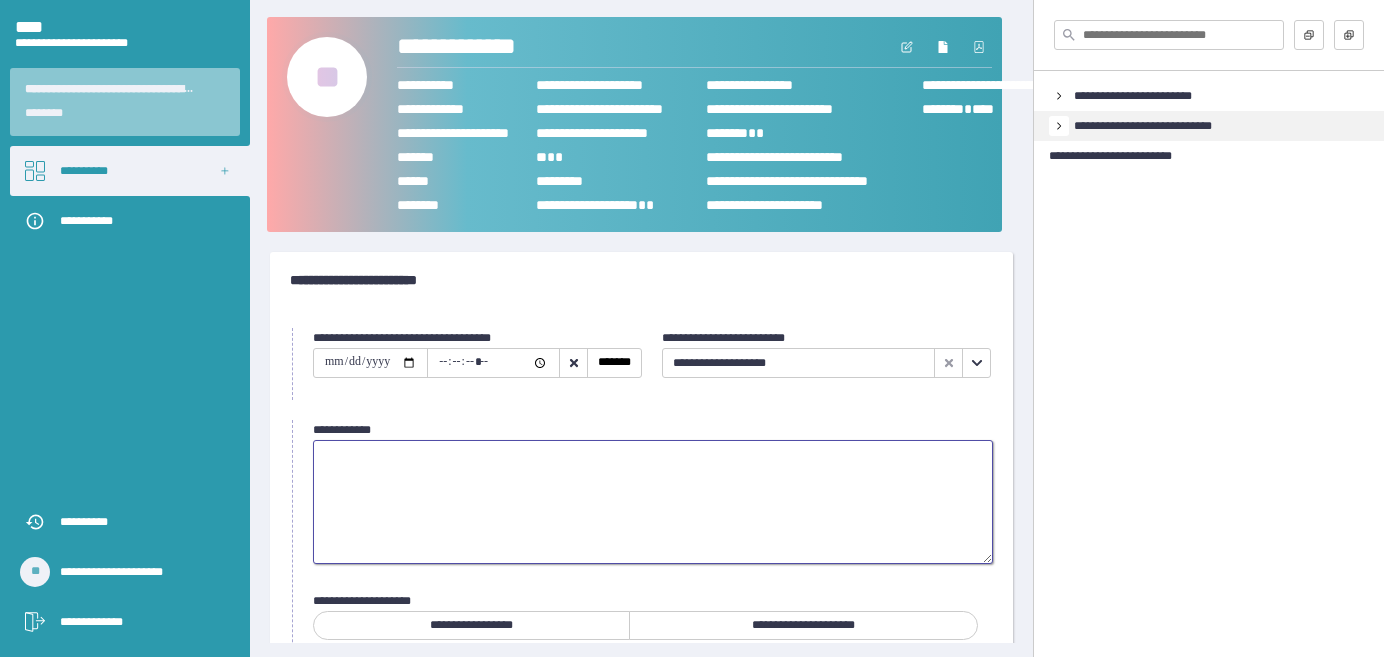 click at bounding box center (653, 502) 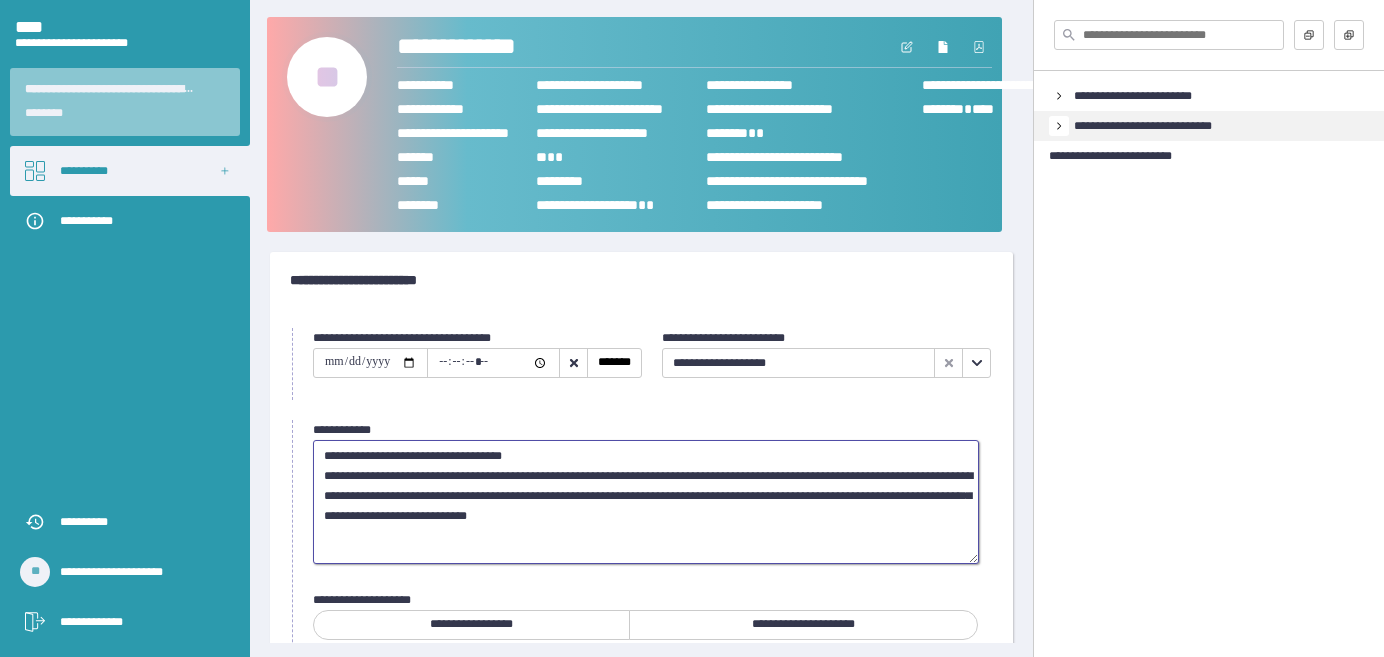 scroll, scrollTop: 90, scrollLeft: 0, axis: vertical 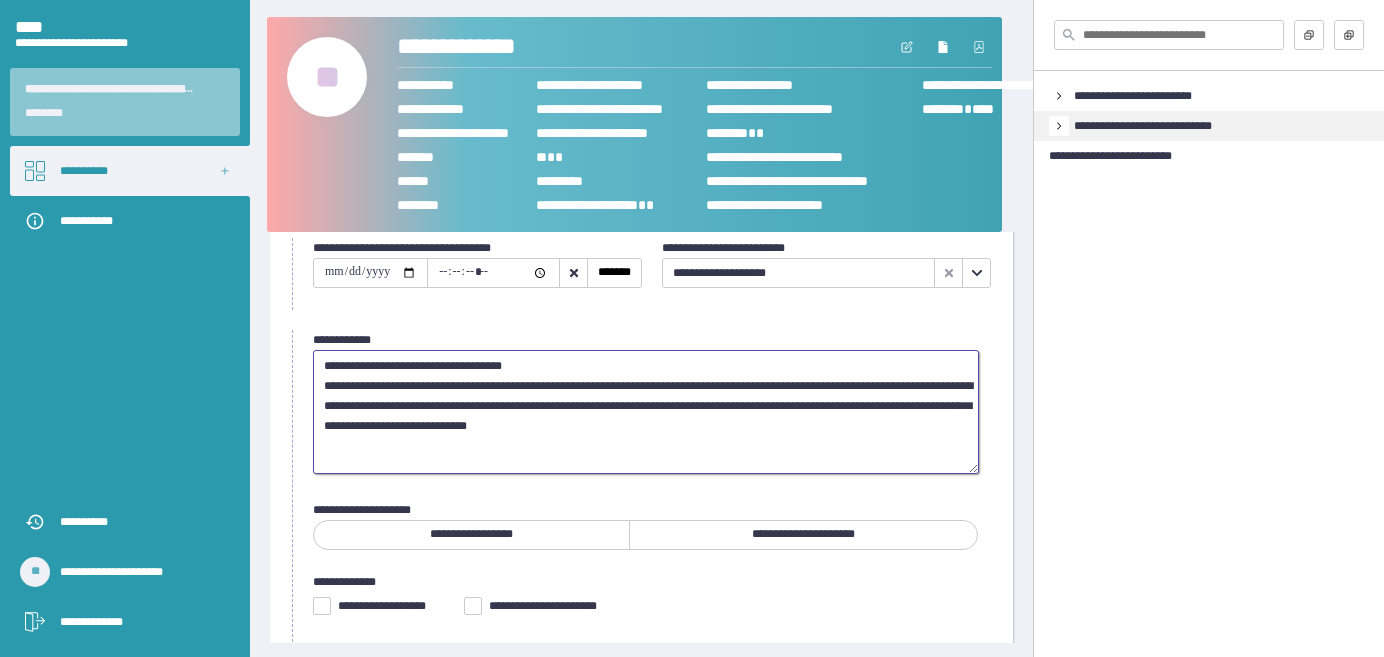 click on "**********" at bounding box center [646, 411] 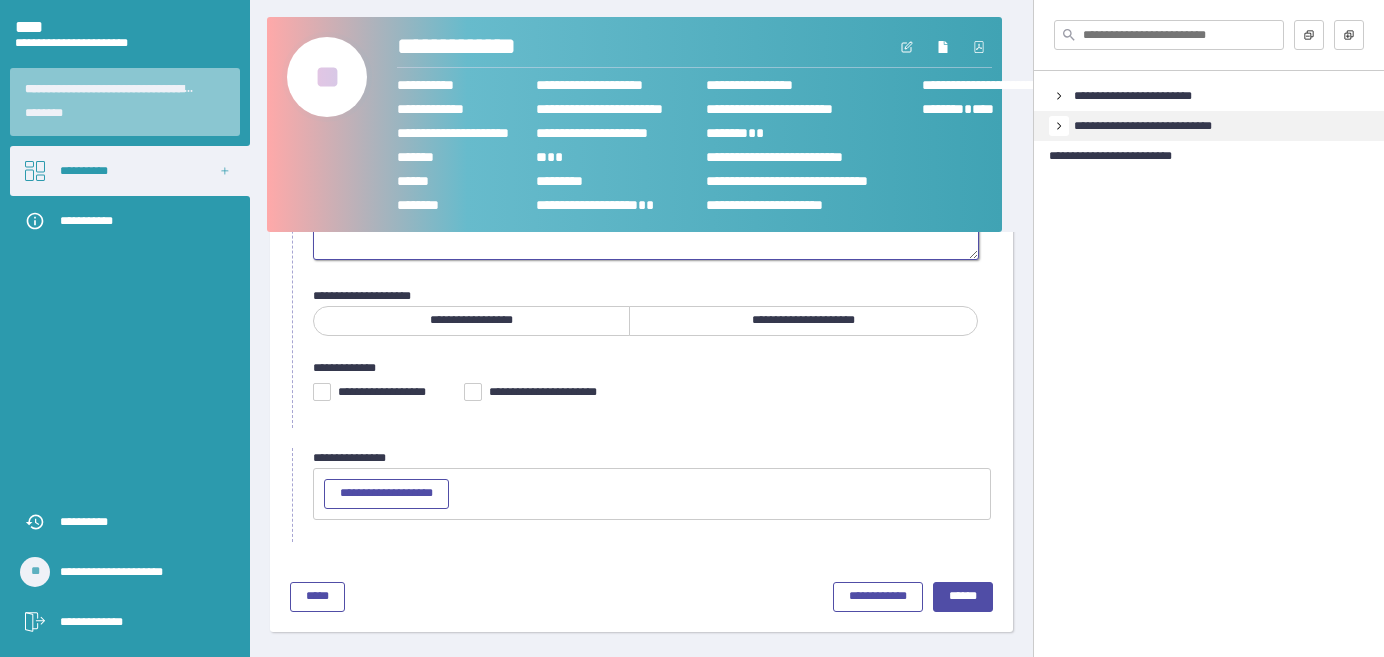scroll, scrollTop: 310, scrollLeft: 0, axis: vertical 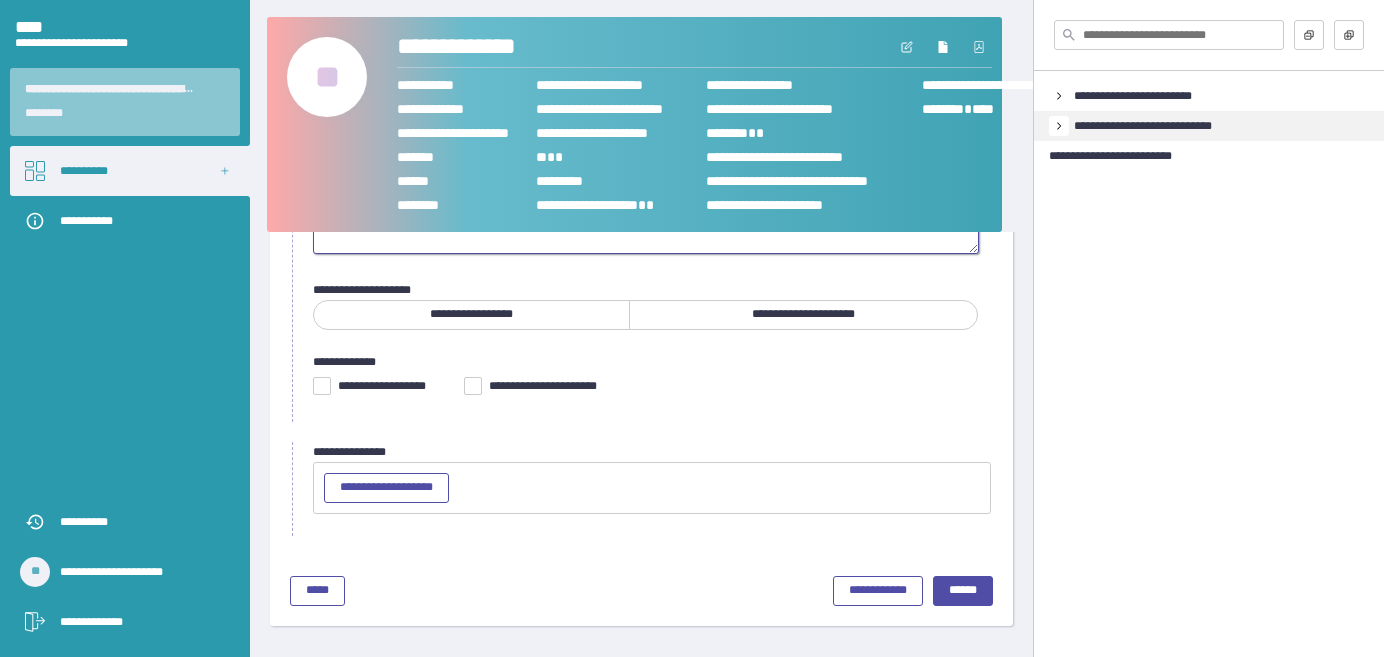 type on "**********" 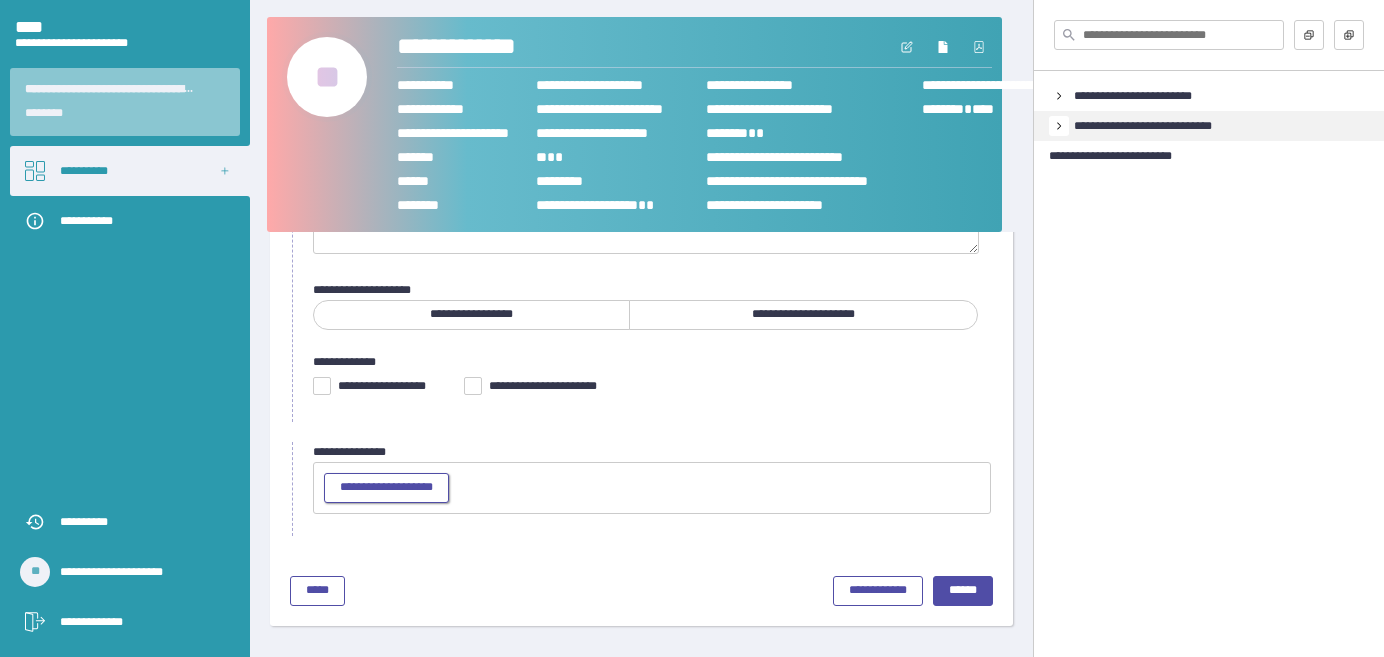 click on "**********" at bounding box center (386, 487) 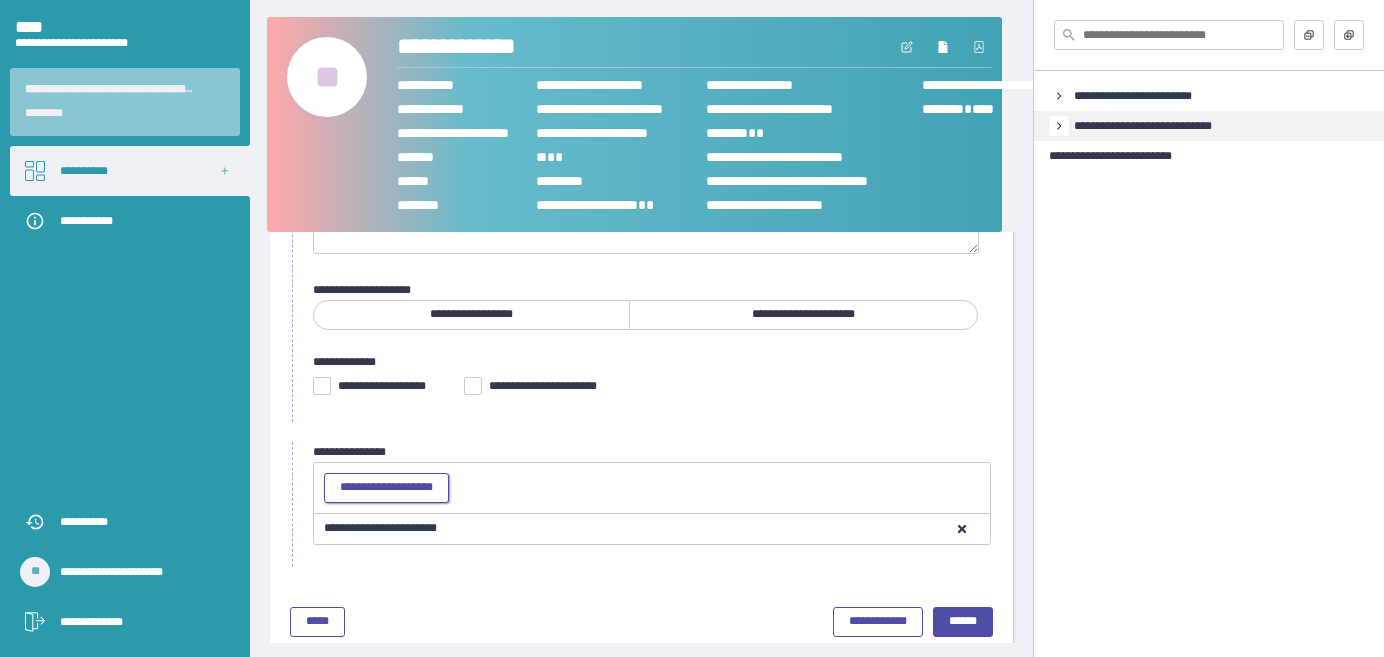 scroll, scrollTop: 341, scrollLeft: 0, axis: vertical 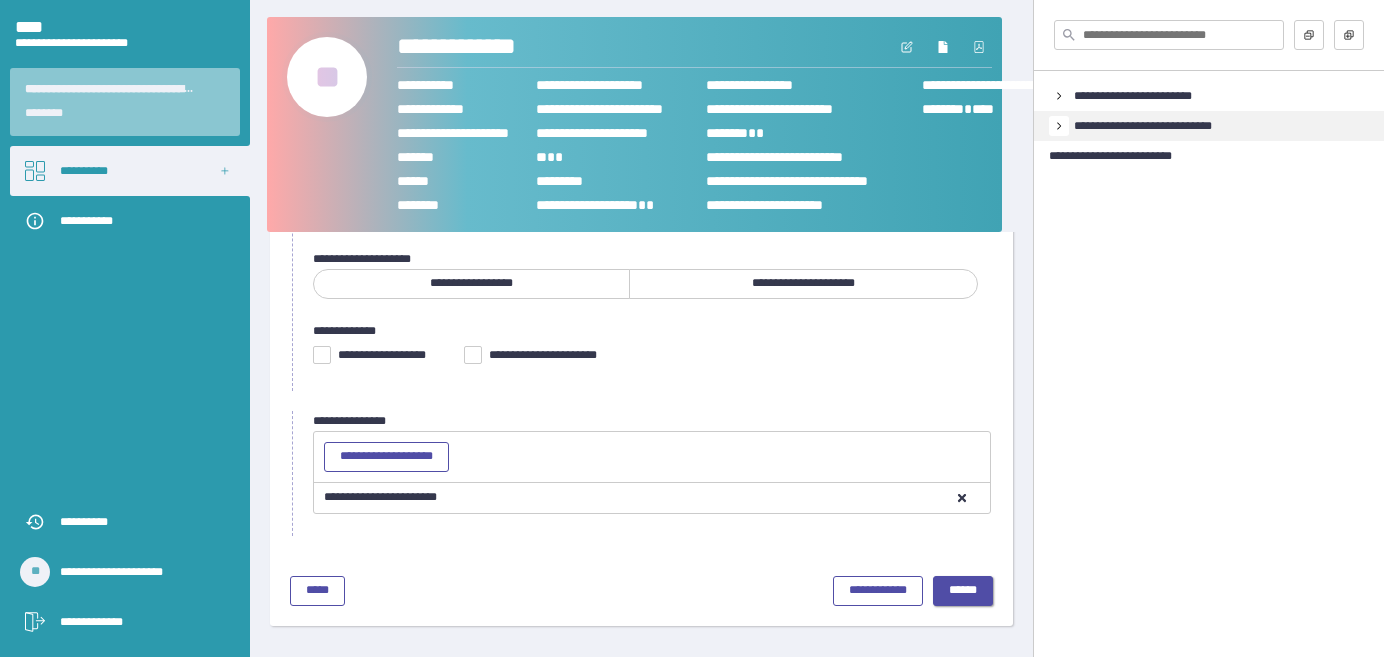 click on "******" at bounding box center (963, 591) 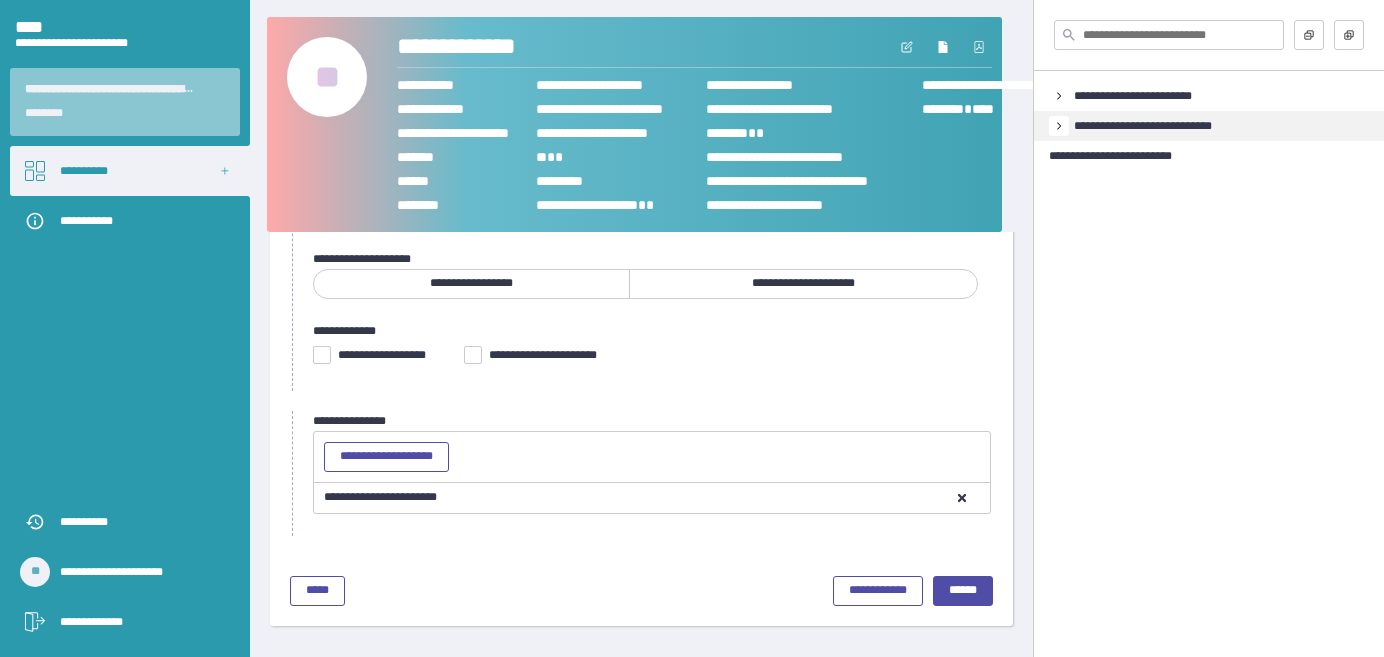 scroll, scrollTop: 92, scrollLeft: 0, axis: vertical 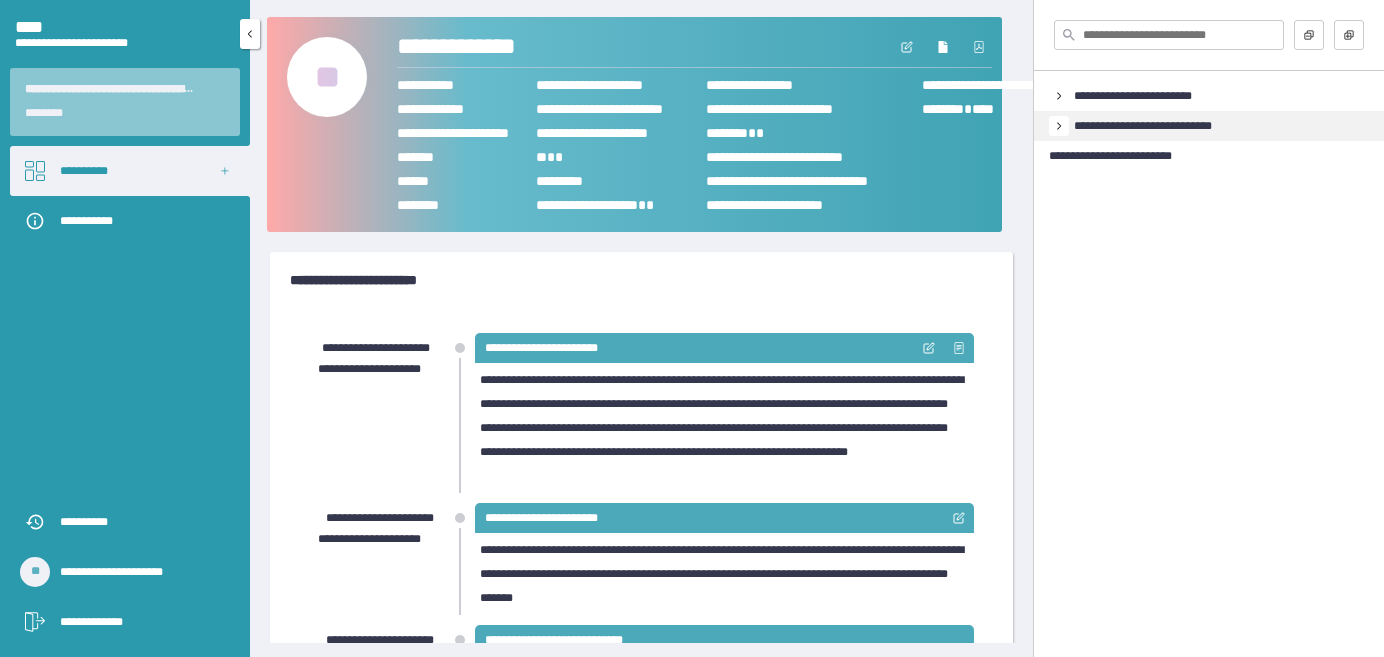 click on "**********" at bounding box center [84, 171] 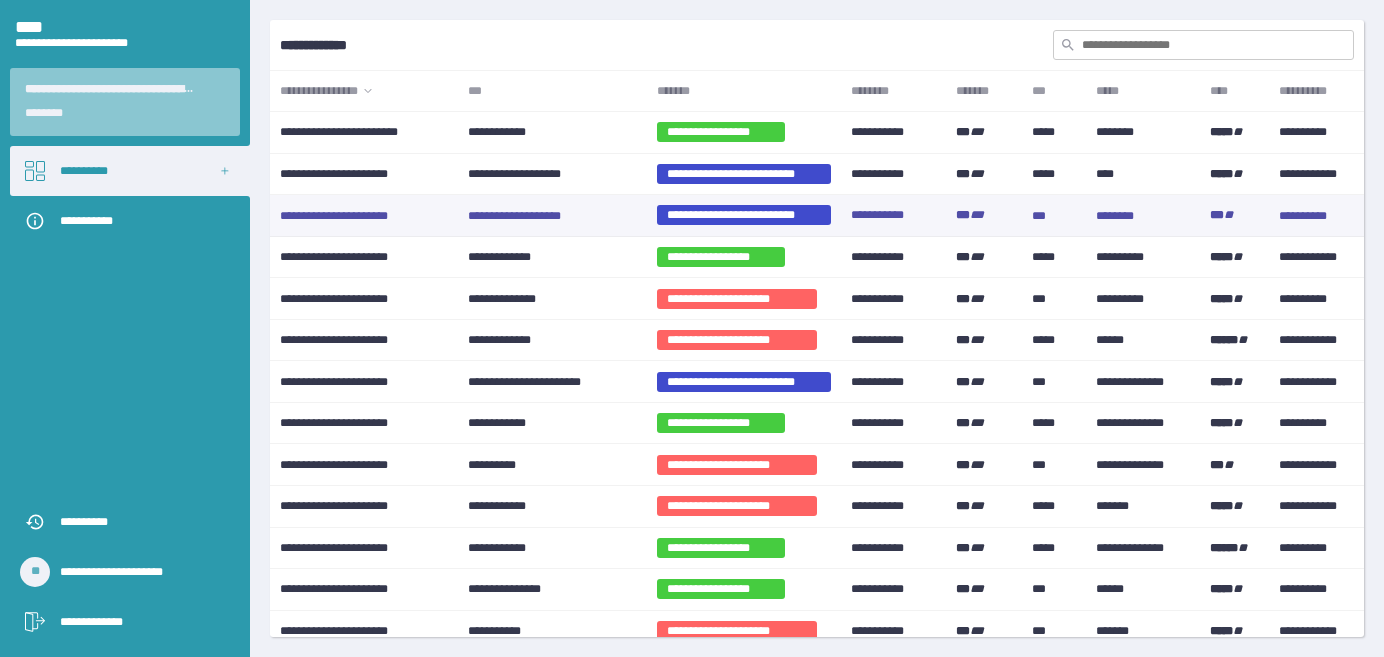 scroll, scrollTop: 545, scrollLeft: 0, axis: vertical 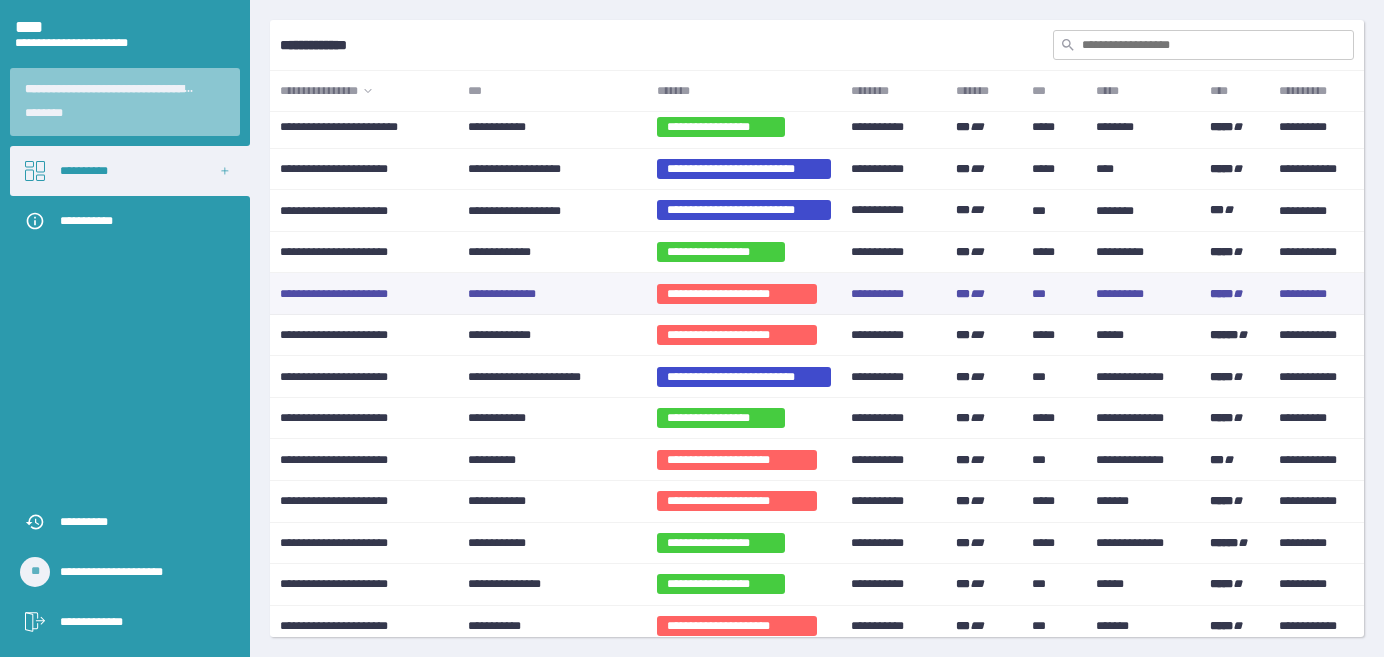 click on "**********" at bounding box center (502, 293) 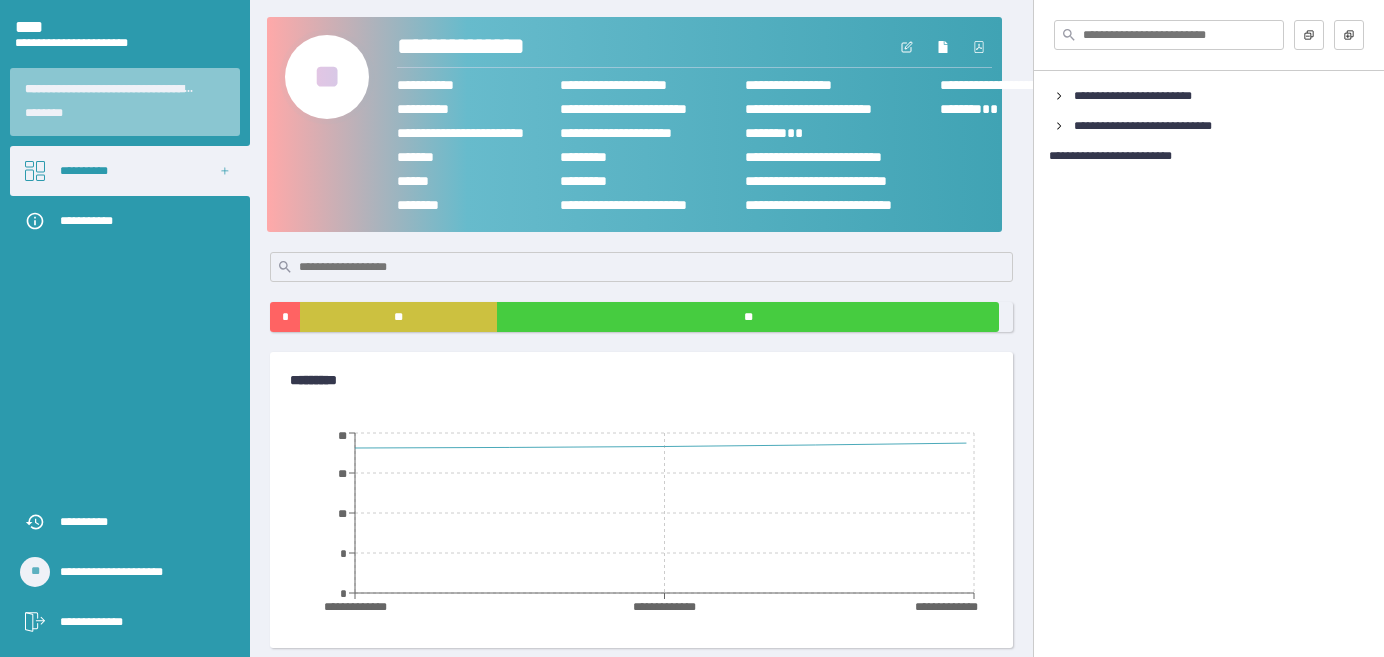 click on "**" at bounding box center (327, 77) 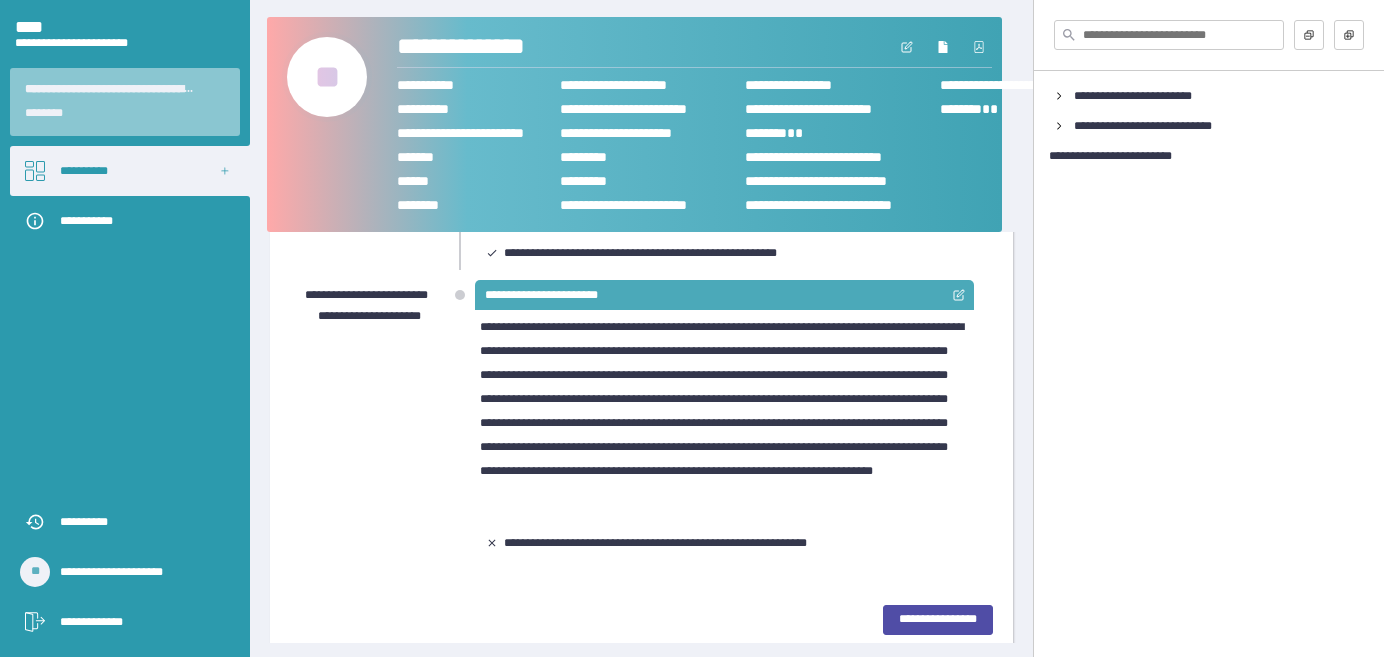 scroll, scrollTop: 432, scrollLeft: 0, axis: vertical 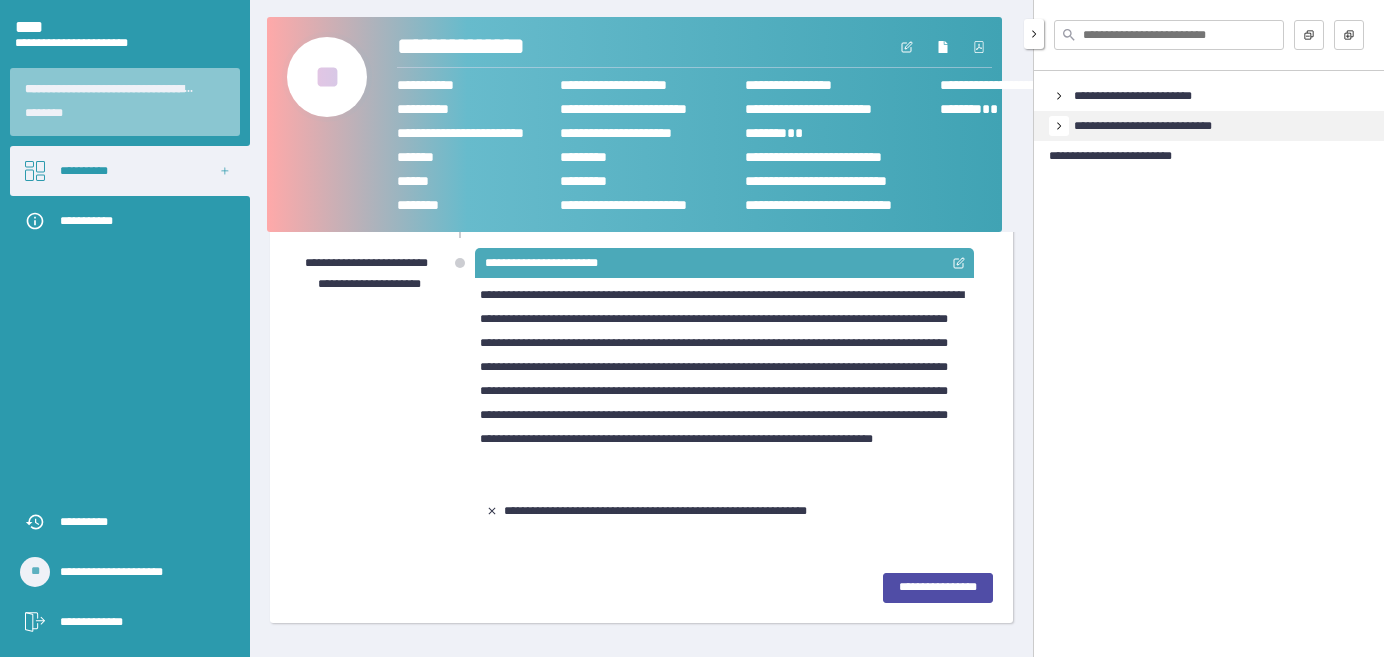 click 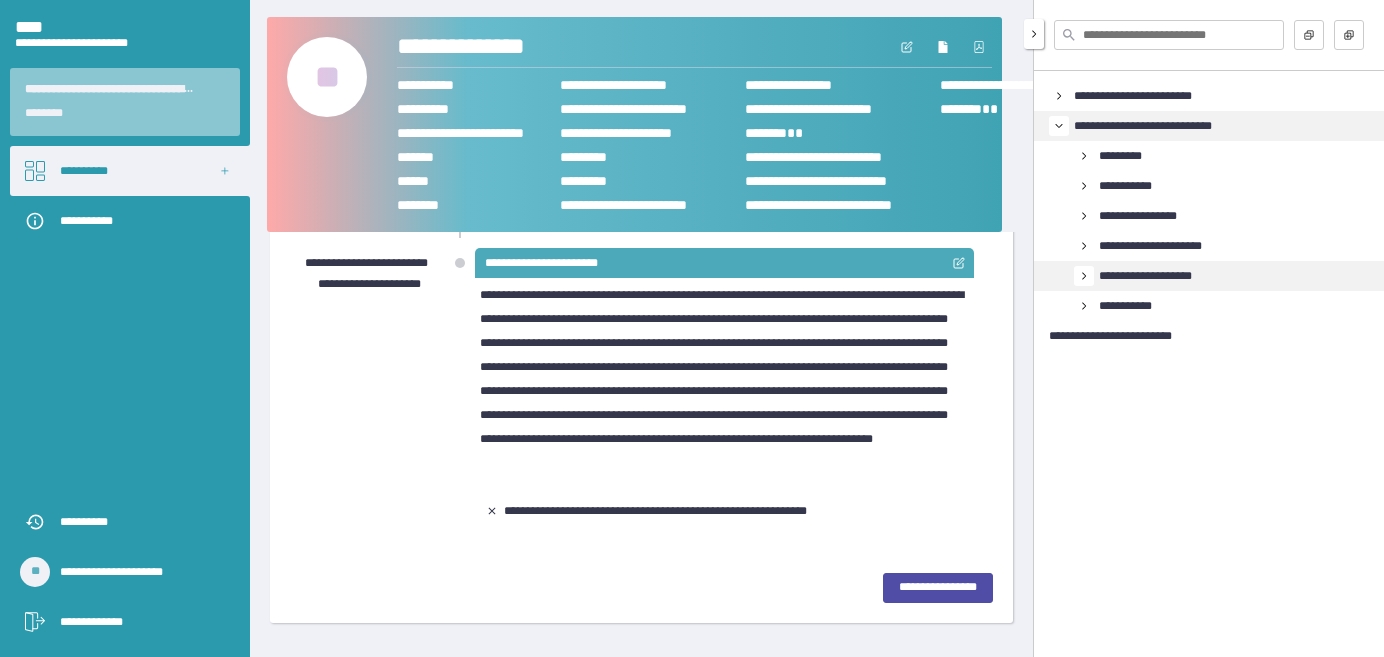 click 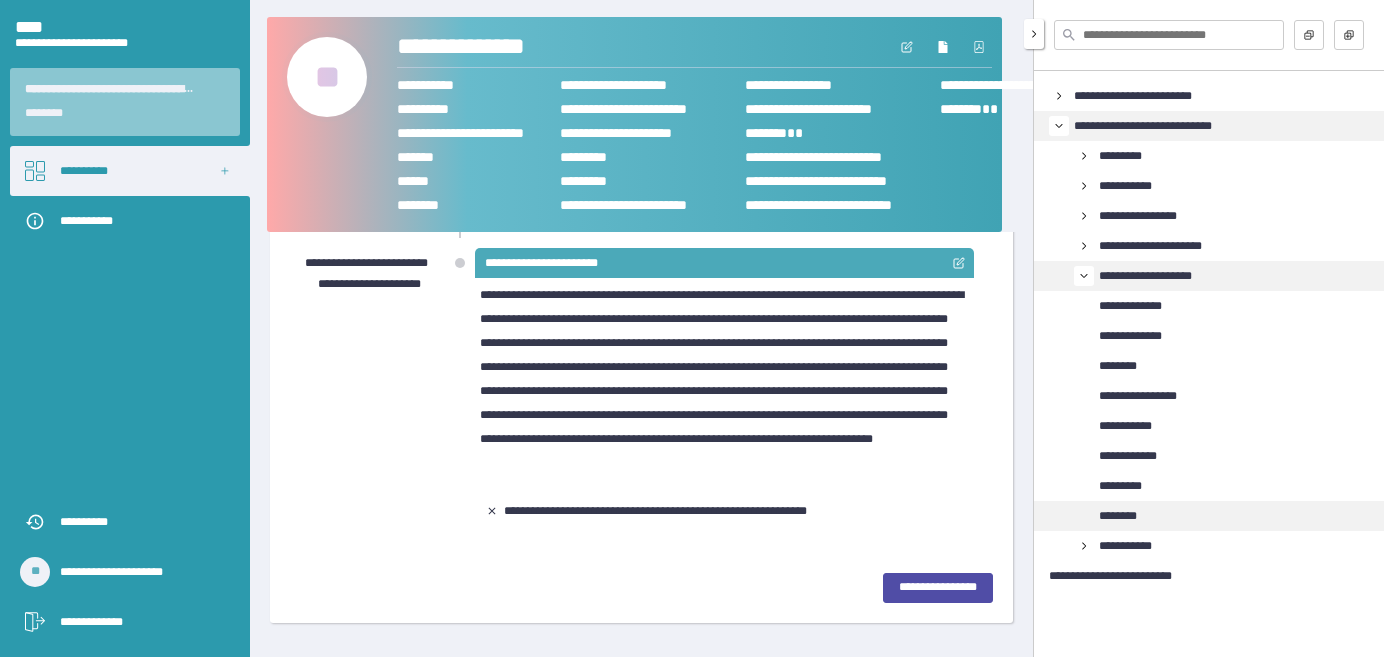 click on "********" at bounding box center [1118, 516] 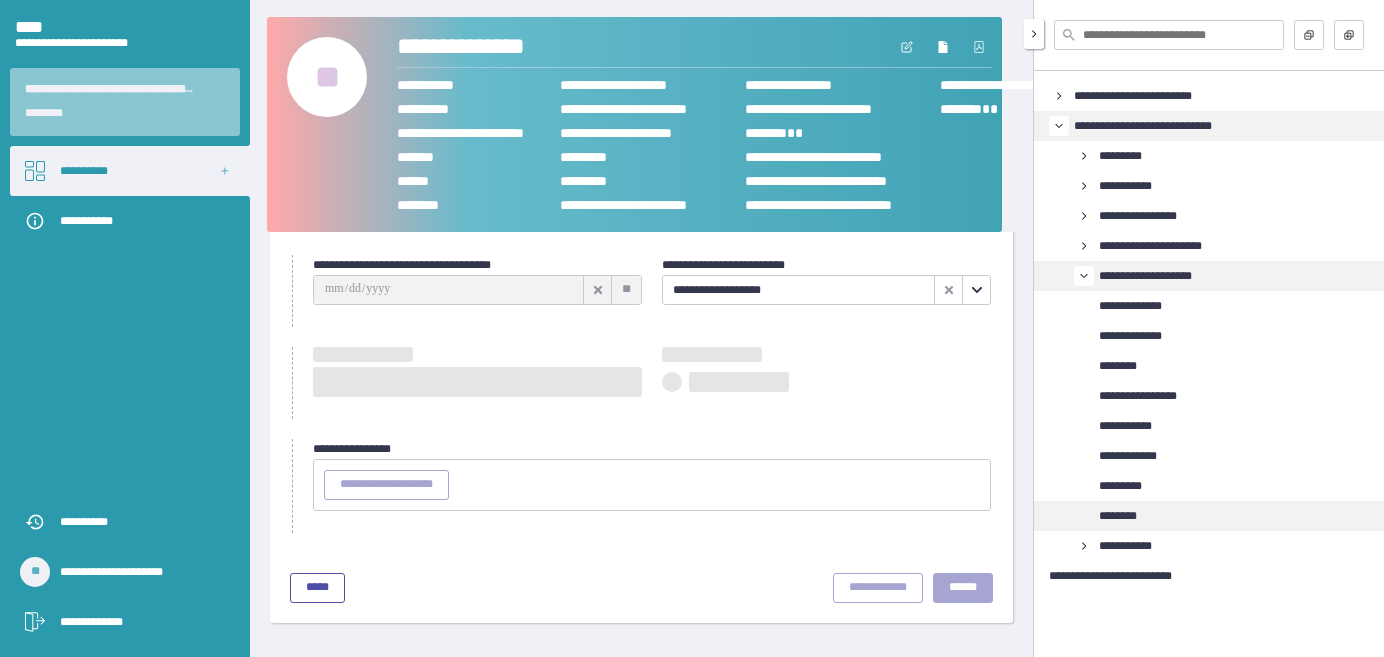 scroll, scrollTop: 72, scrollLeft: 0, axis: vertical 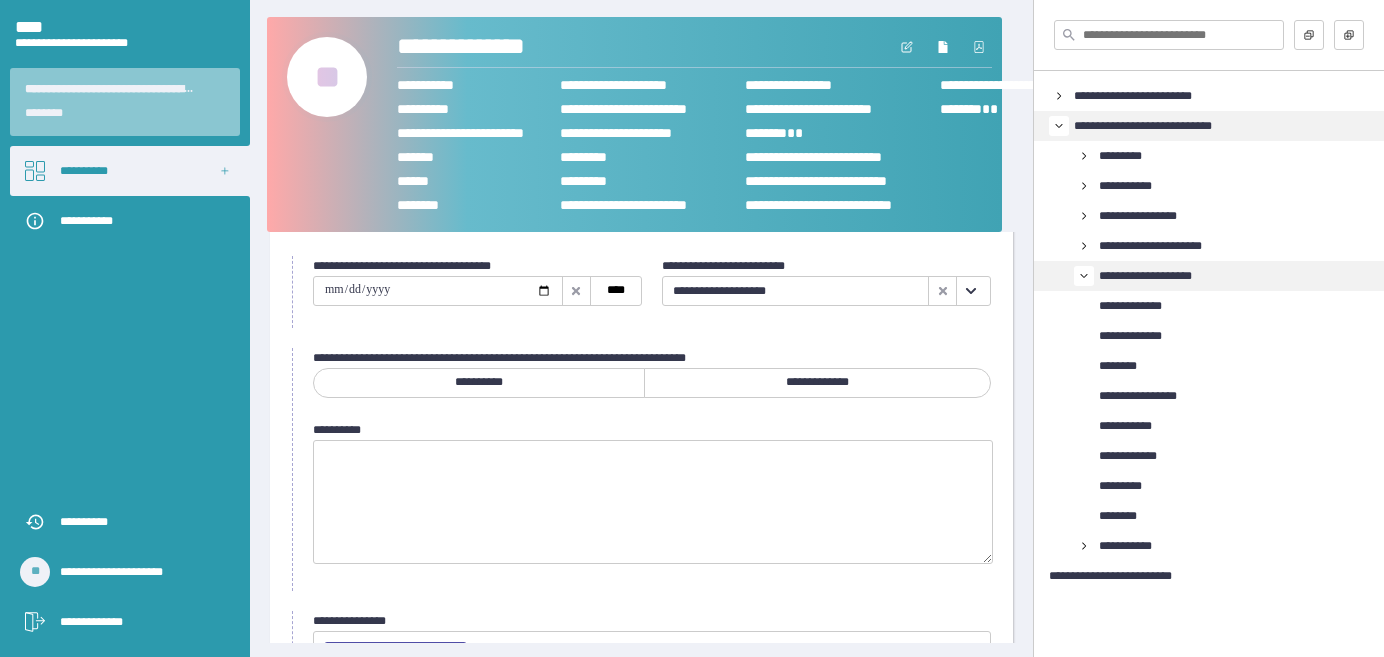 click 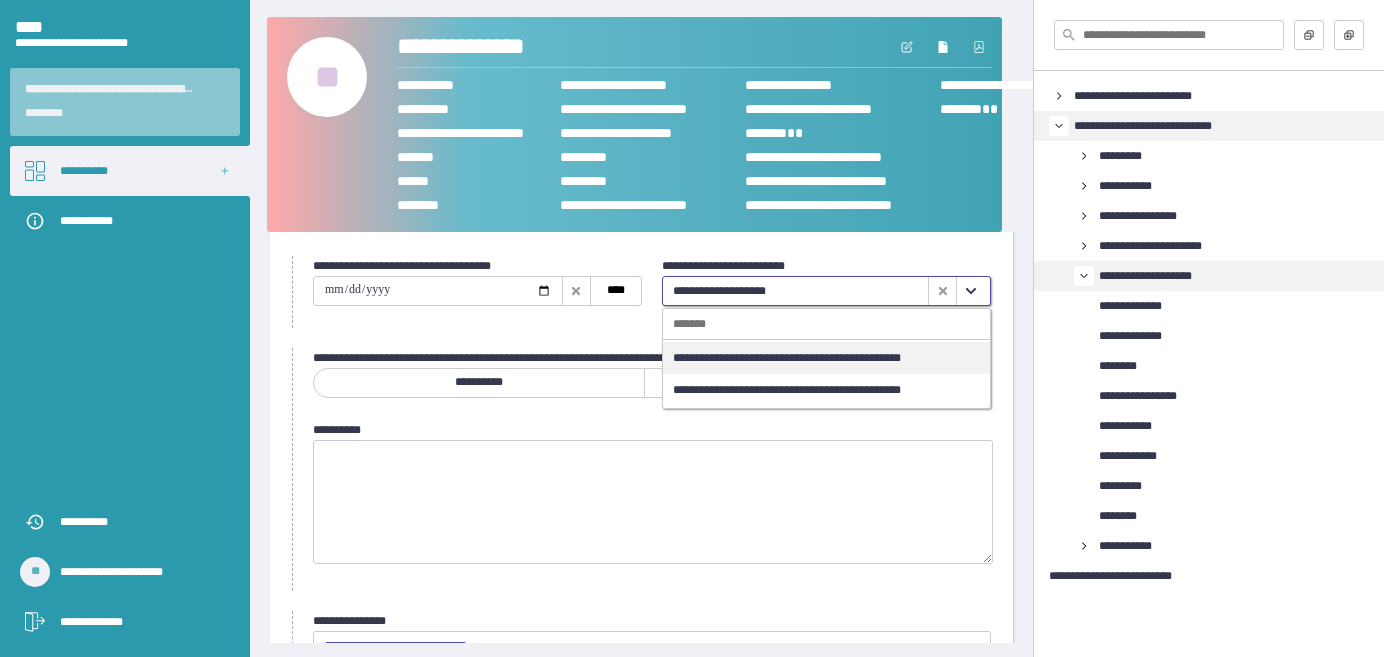 scroll, scrollTop: 0, scrollLeft: 0, axis: both 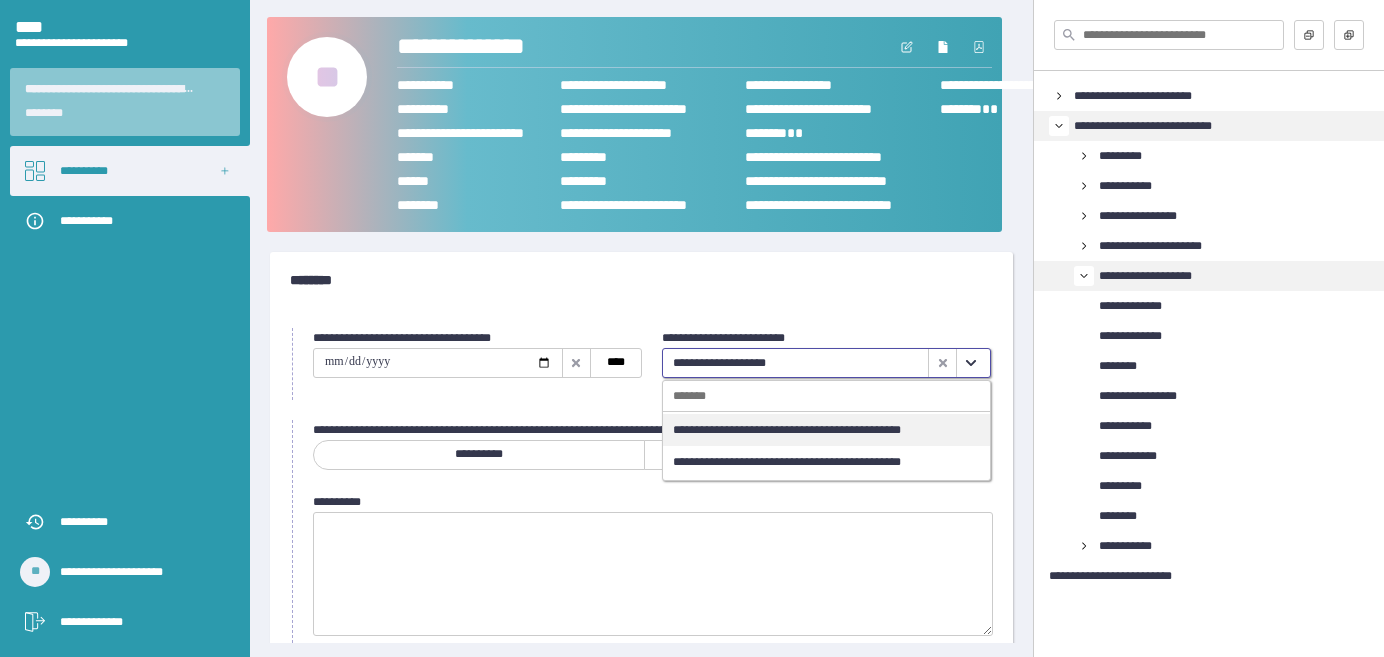 click at bounding box center [438, 363] 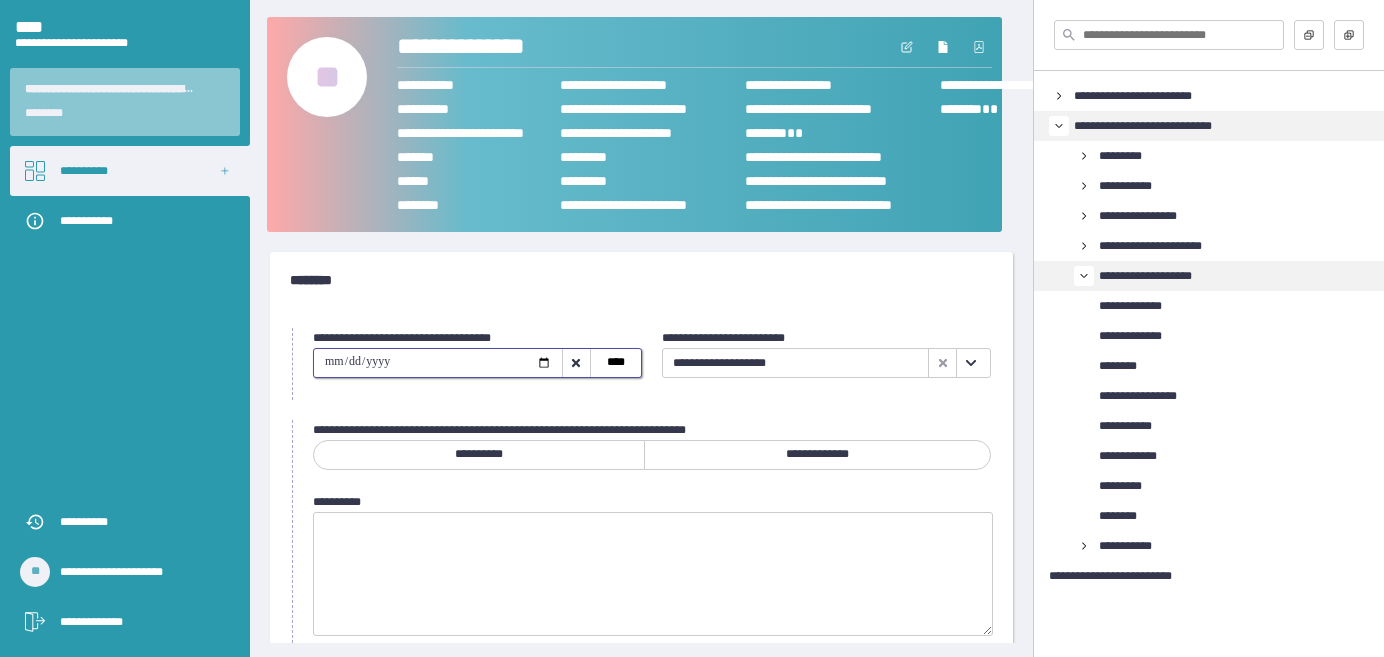 type on "**********" 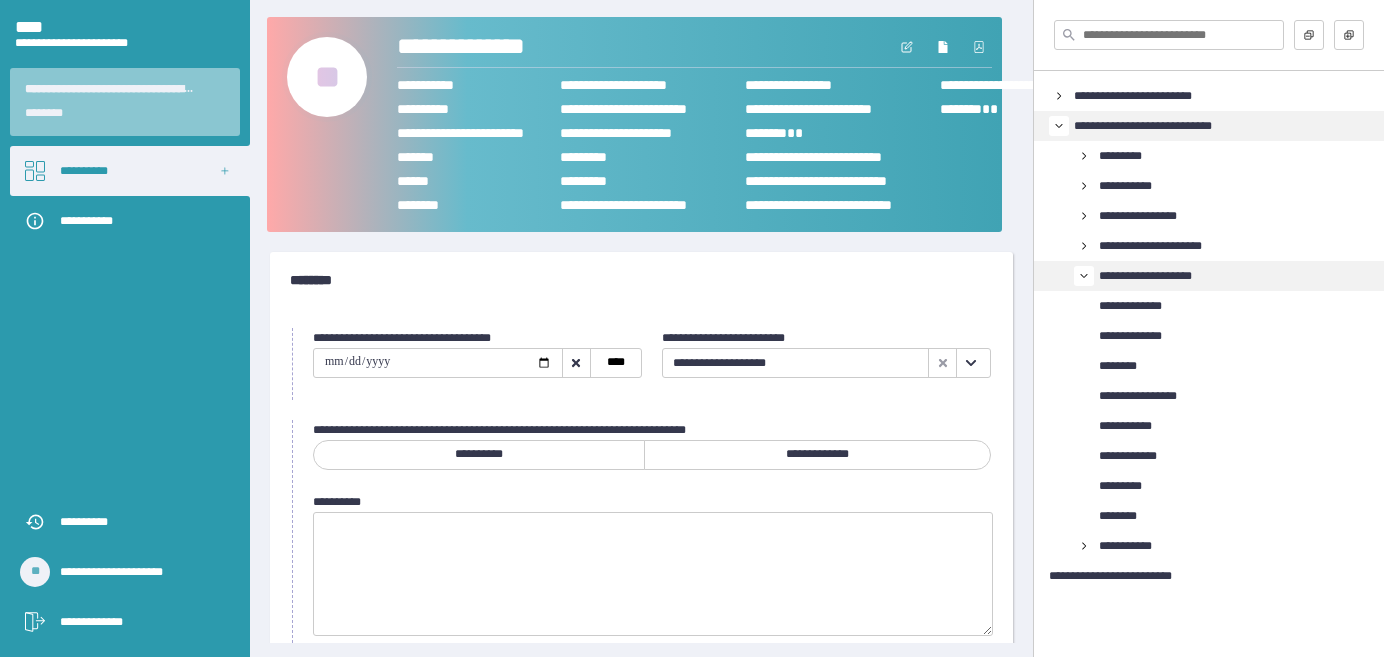 click on "**********" at bounding box center [479, 454] 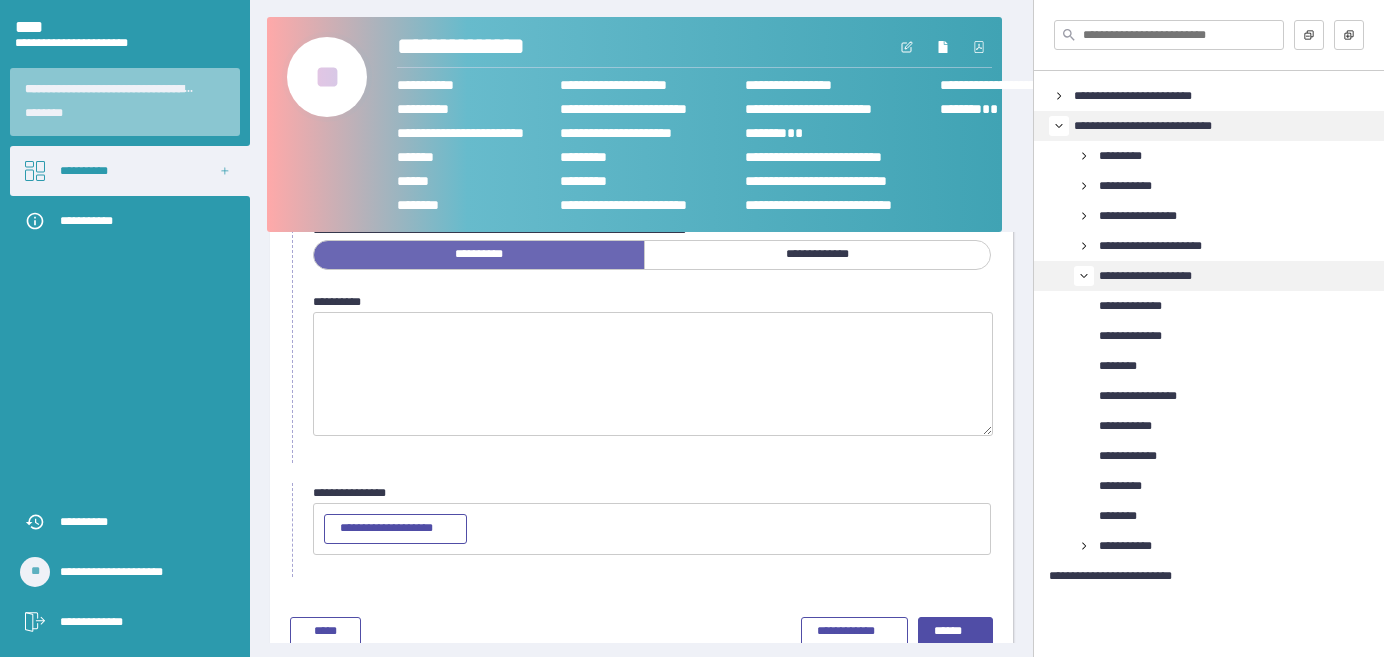 scroll, scrollTop: 240, scrollLeft: 0, axis: vertical 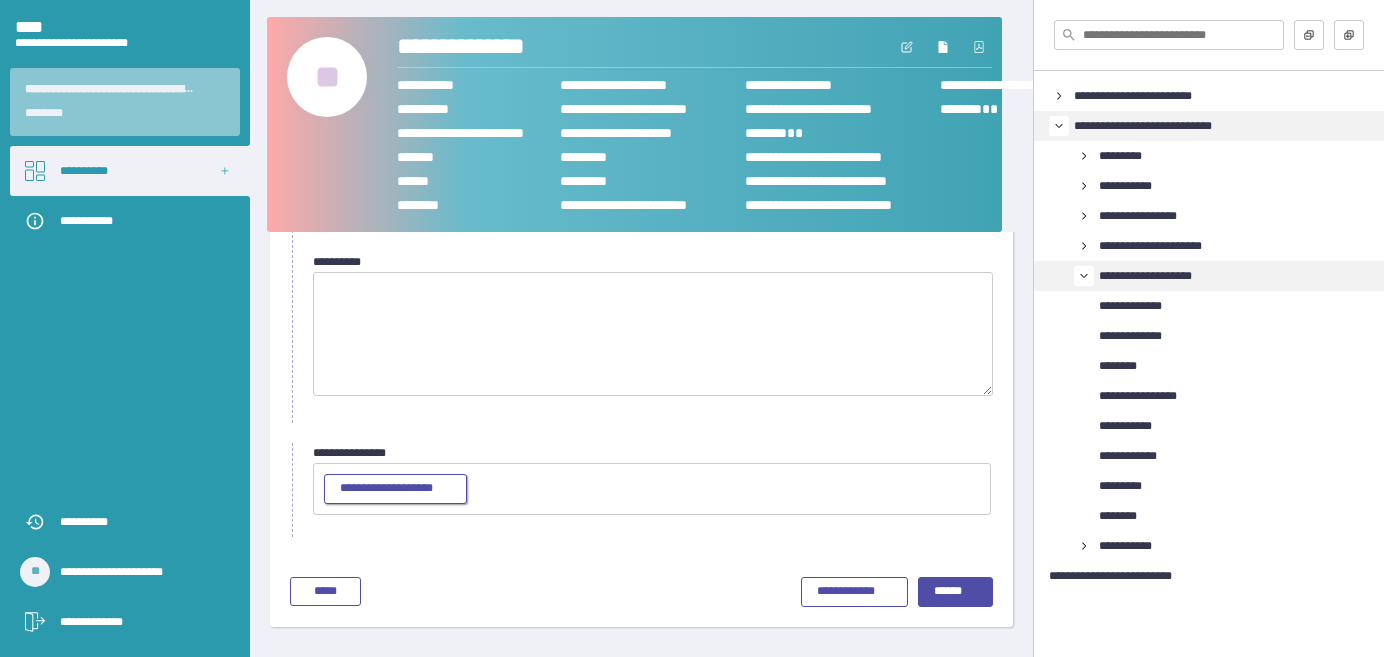 click on "**********" at bounding box center [386, 488] 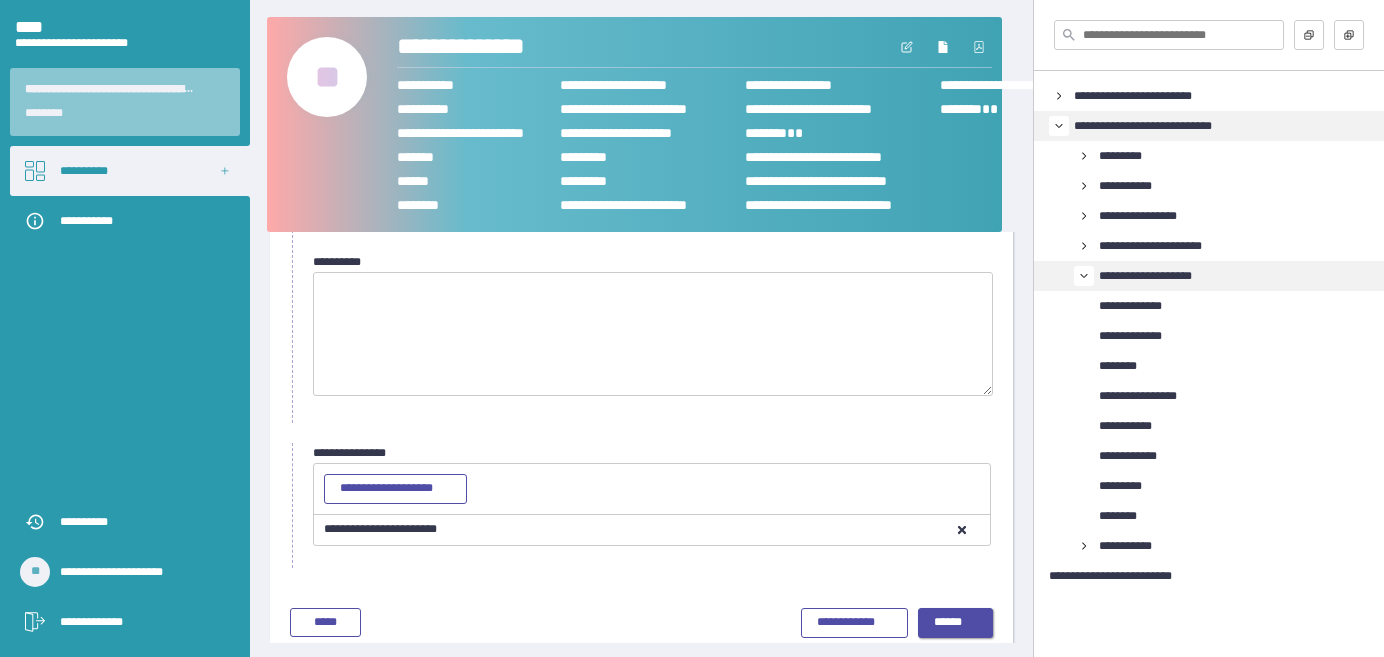 click on "******" at bounding box center (948, 622) 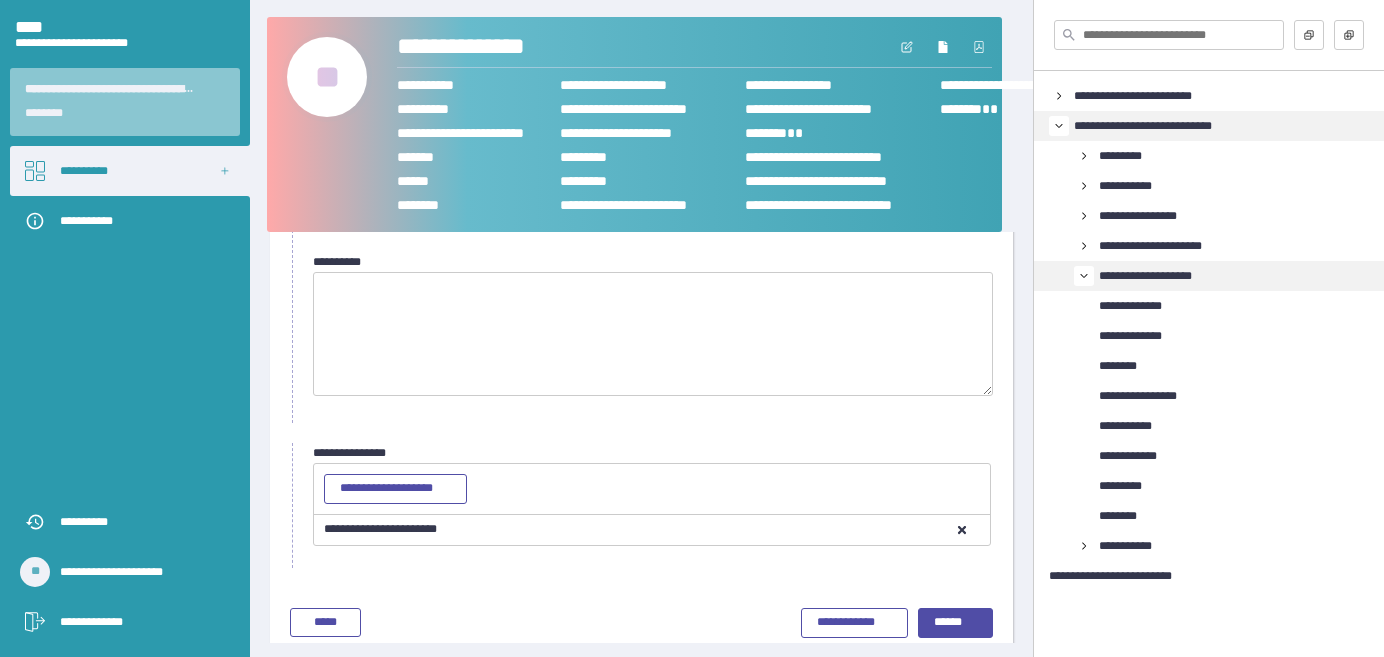 scroll, scrollTop: 92, scrollLeft: 0, axis: vertical 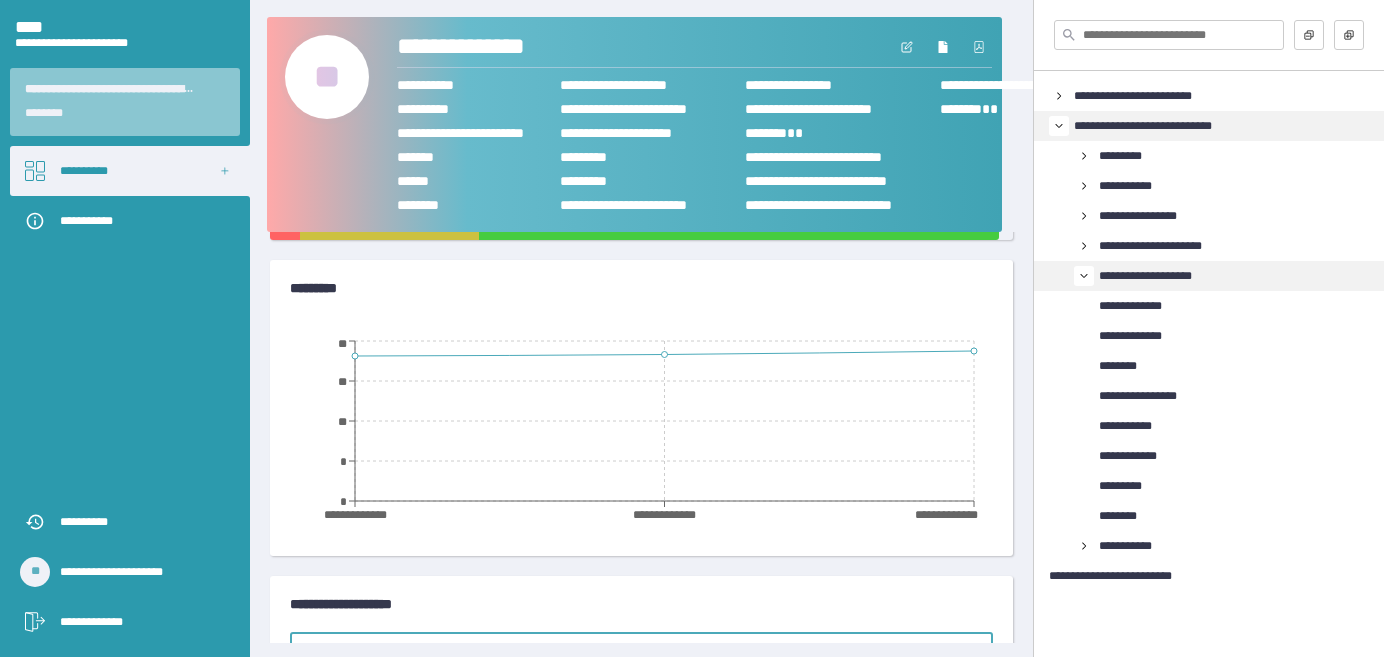 click on "**" at bounding box center (327, 77) 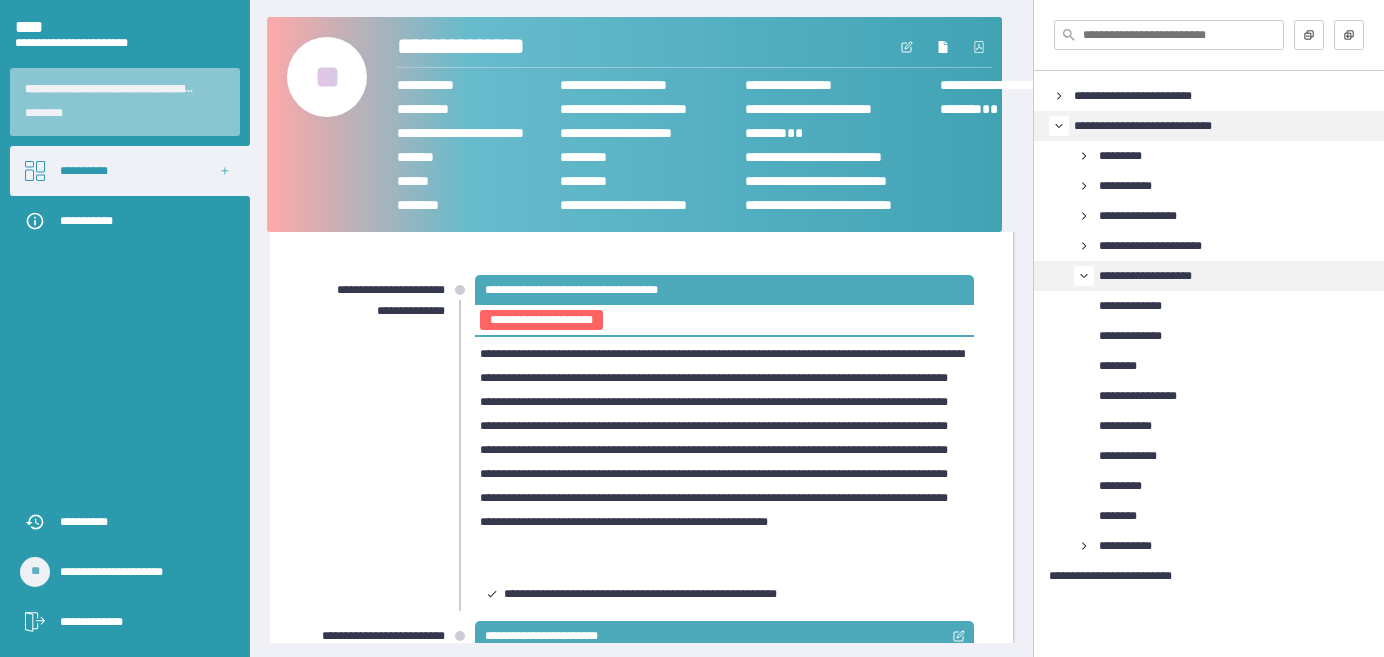 scroll, scrollTop: 90, scrollLeft: 0, axis: vertical 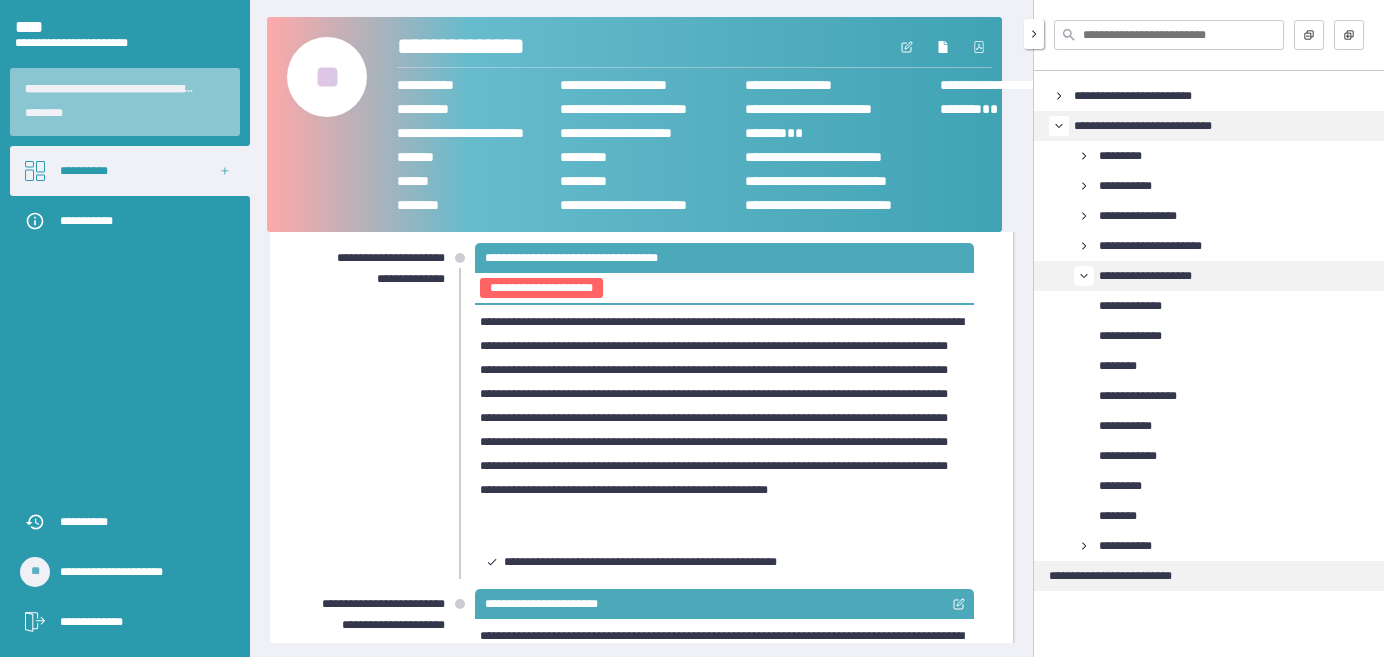 click on "**********" at bounding box center (1110, 576) 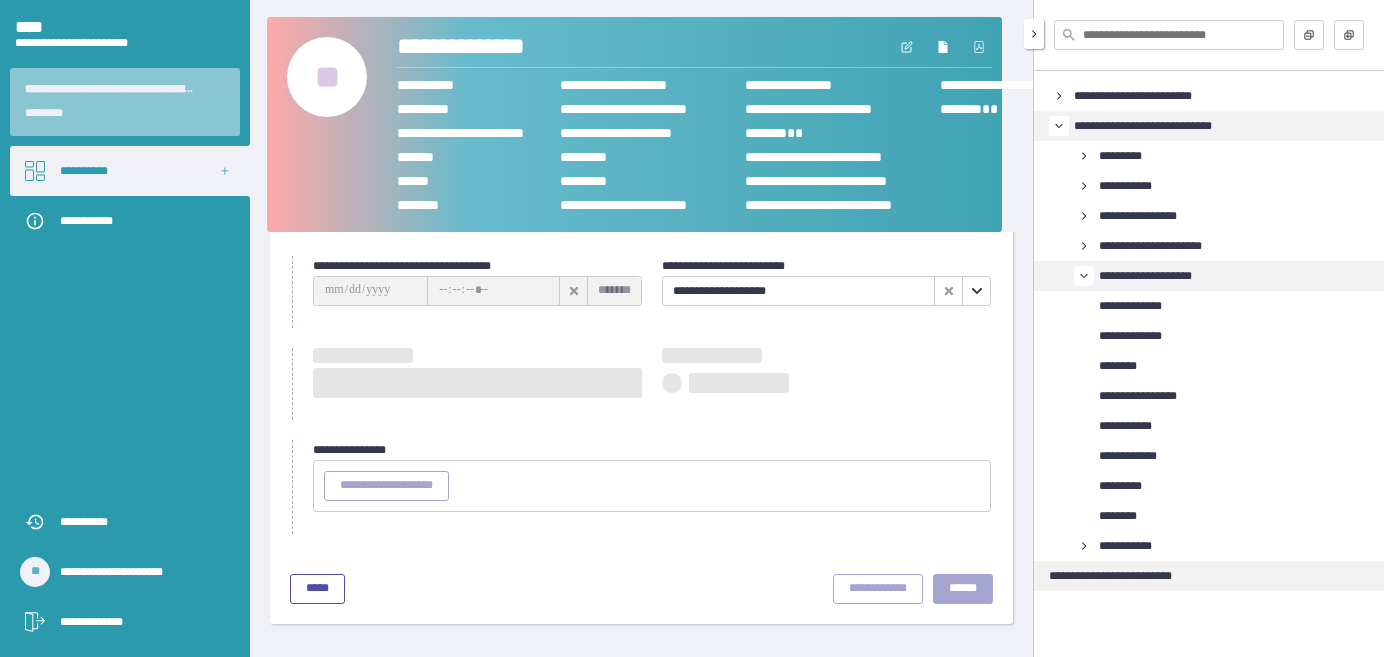 type on "**********" 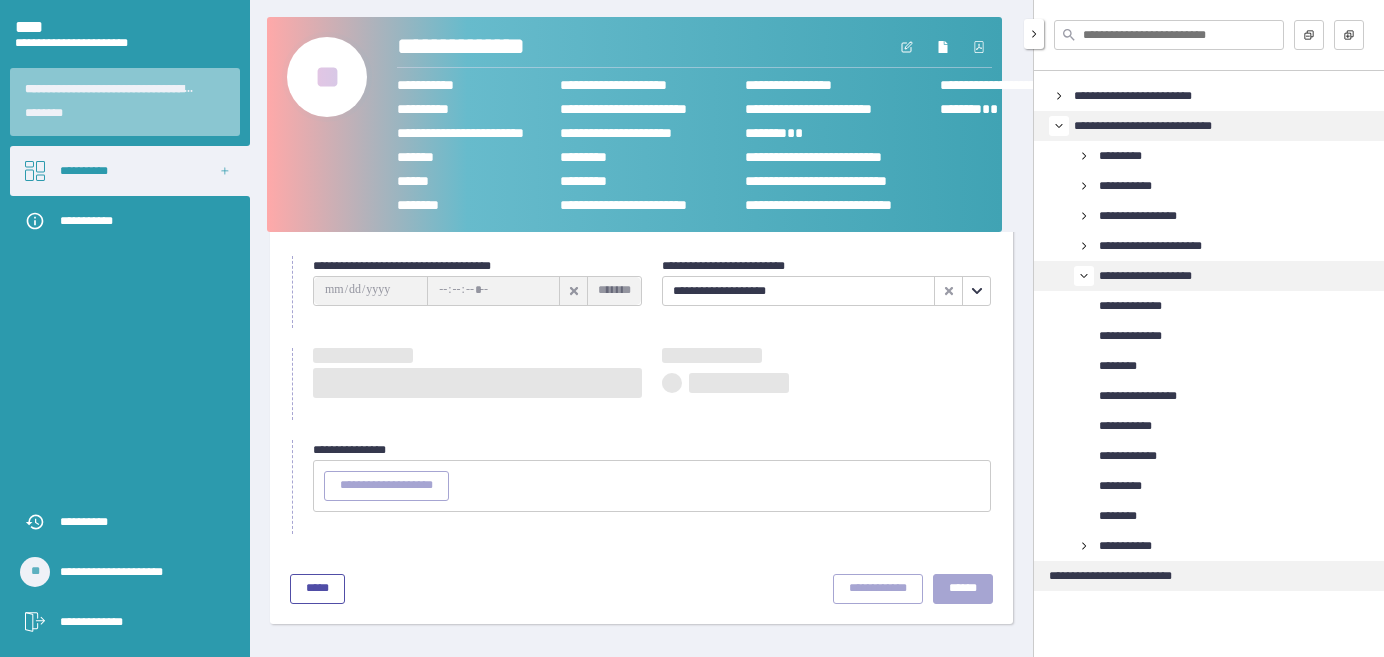 type on "********" 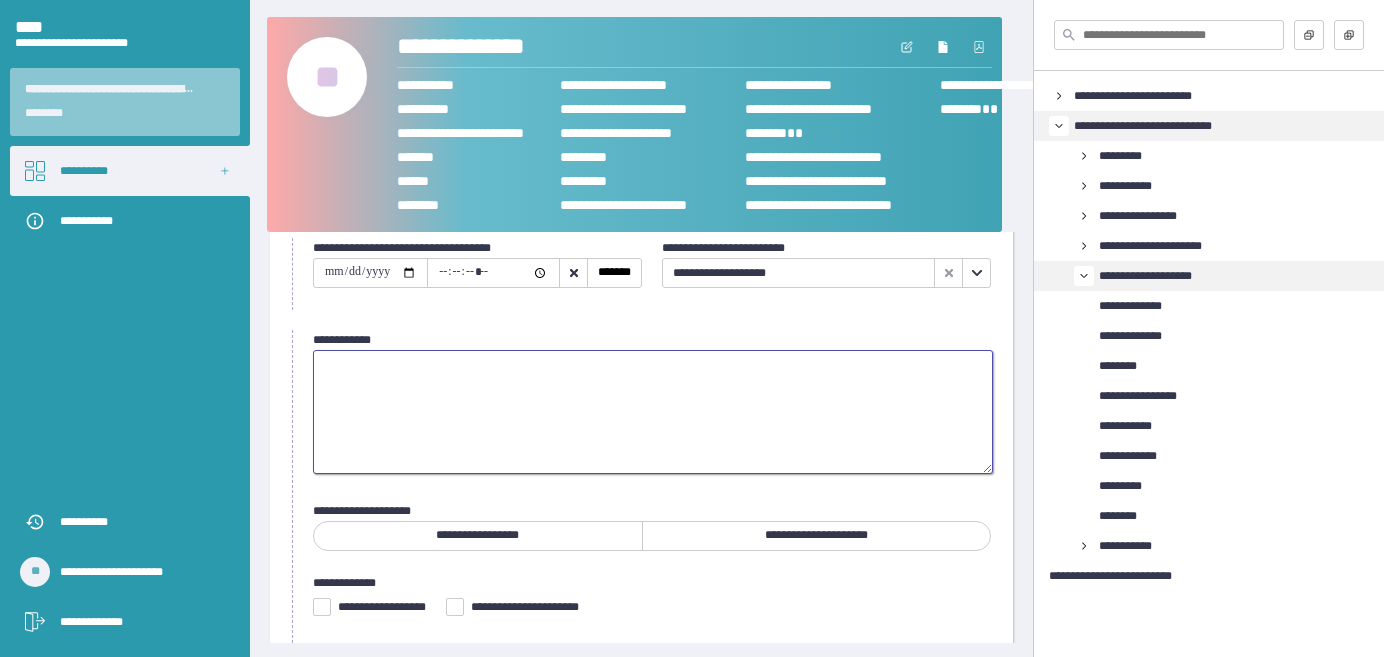 click at bounding box center (653, 412) 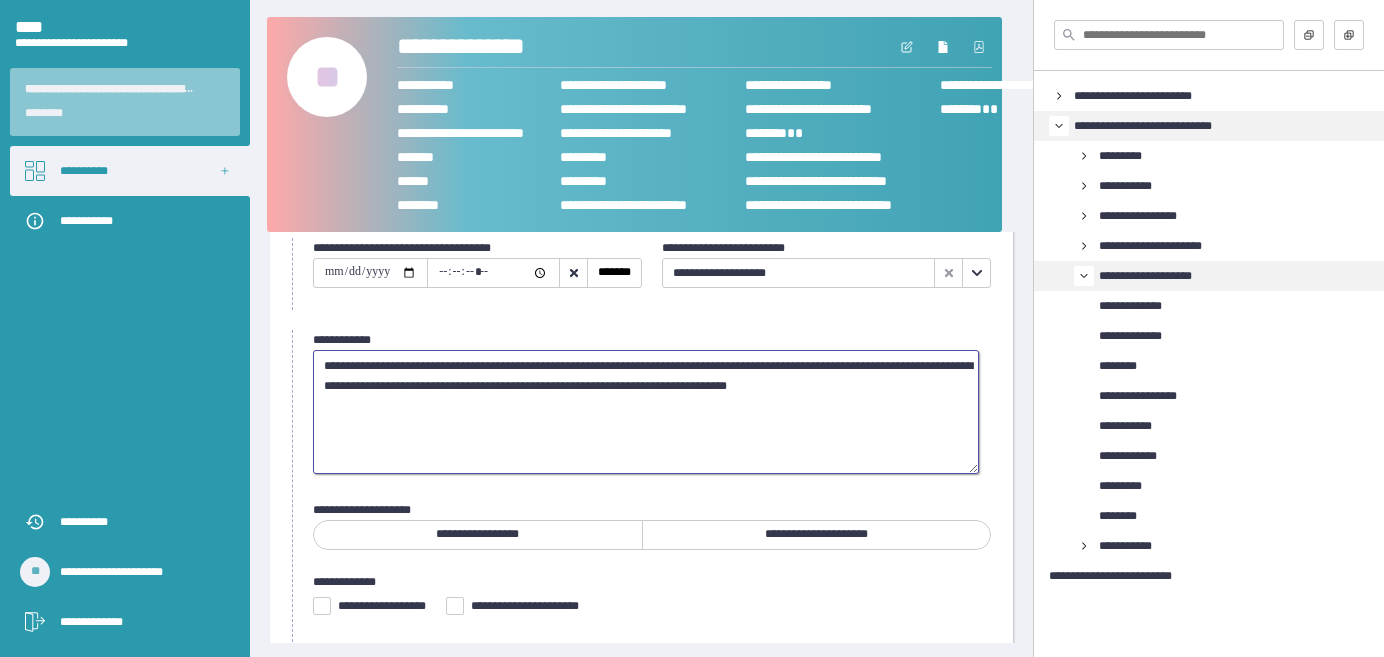 type on "**********" 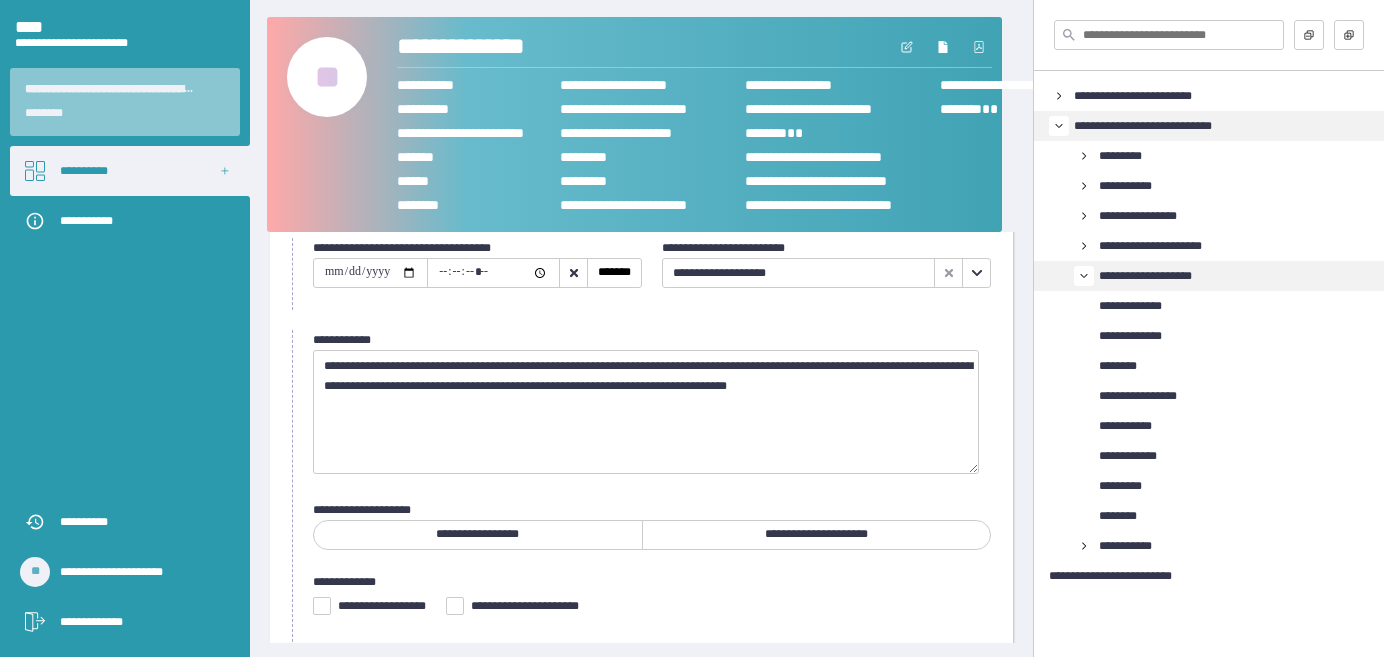 click on "**********" at bounding box center (816, 534) 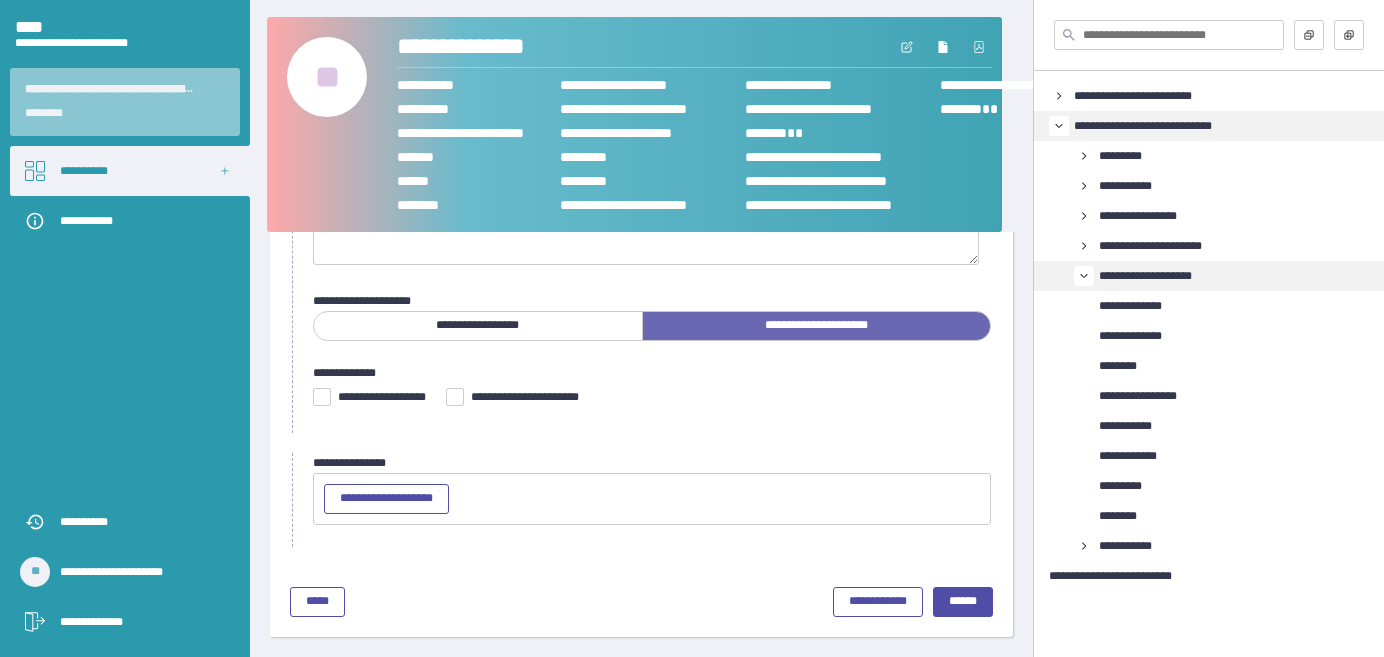 scroll, scrollTop: 310, scrollLeft: 0, axis: vertical 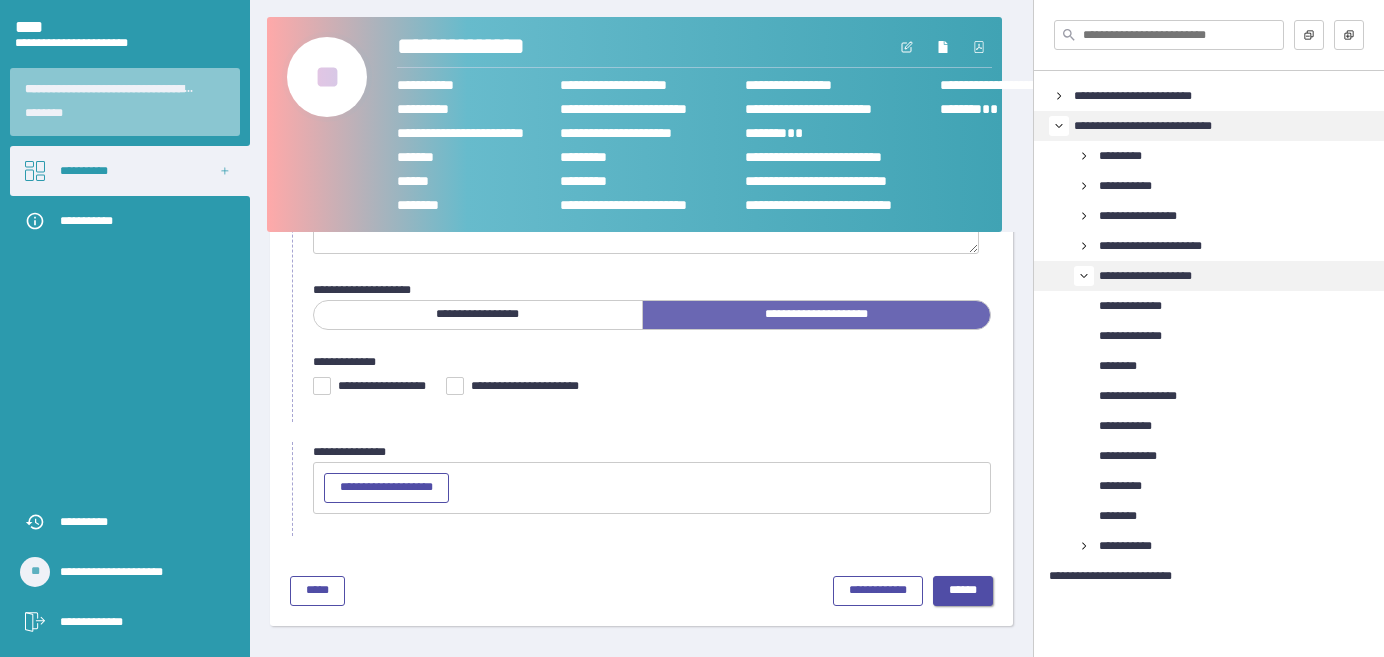 click on "******" at bounding box center [963, 590] 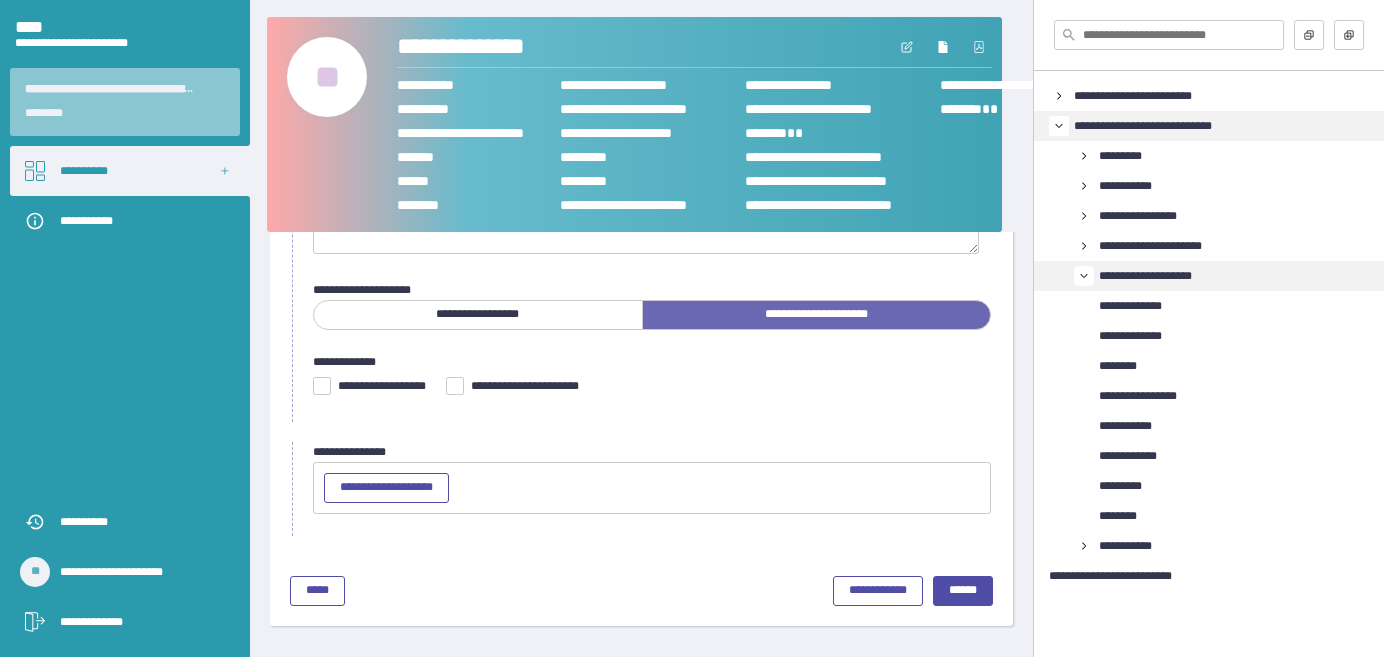 scroll, scrollTop: 61, scrollLeft: 0, axis: vertical 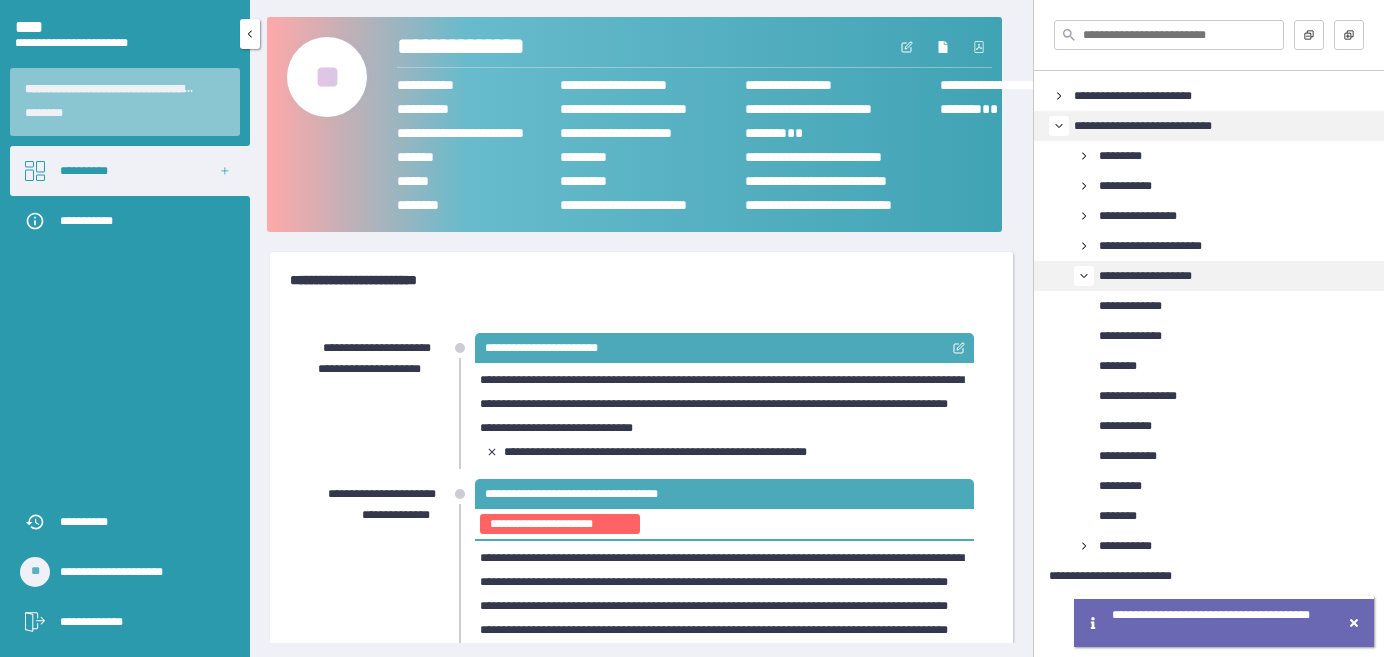 click on "**********" at bounding box center (84, 171) 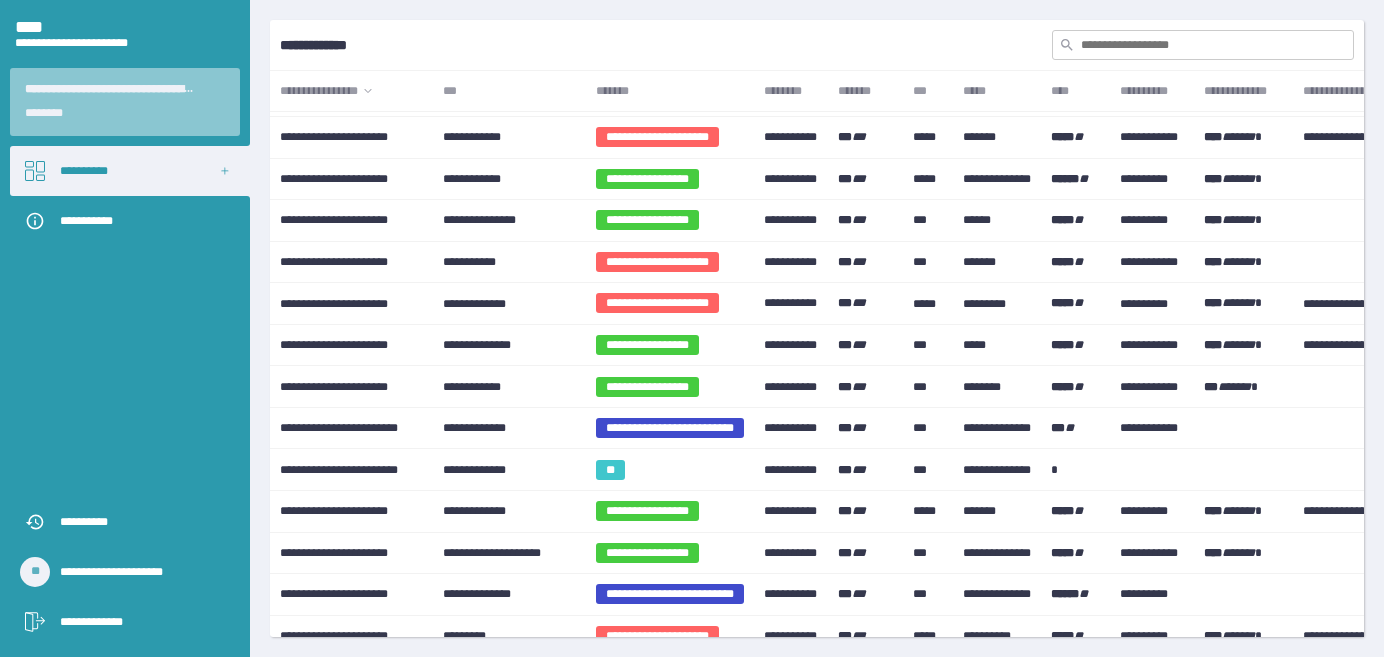 scroll, scrollTop: 1181, scrollLeft: 0, axis: vertical 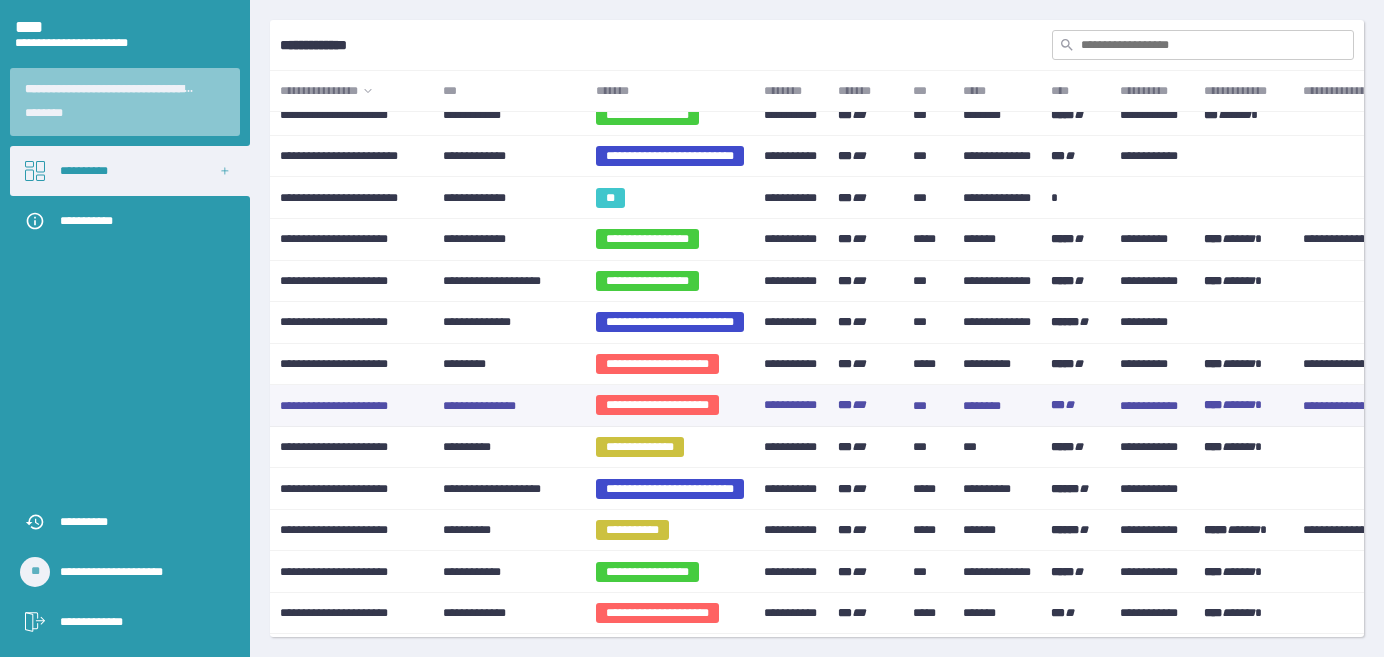click on "**********" at bounding box center [479, 405] 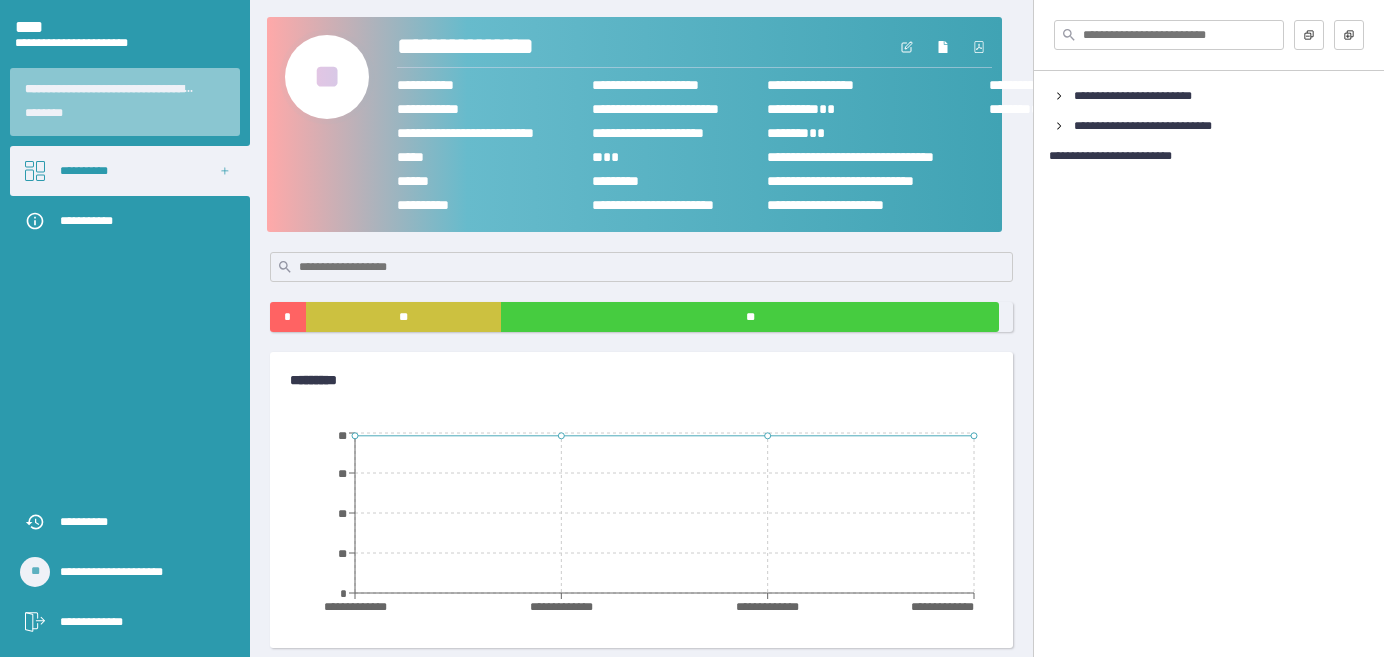 click on "**" at bounding box center [327, 77] 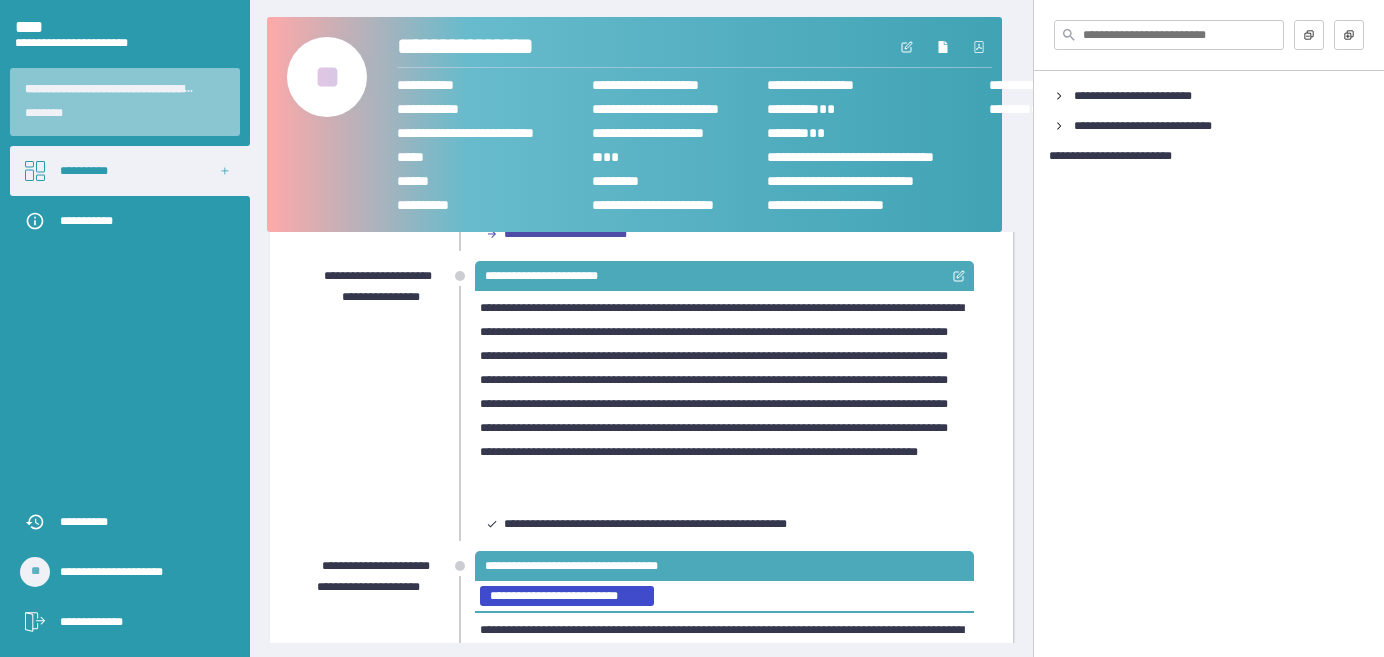 scroll, scrollTop: 0, scrollLeft: 0, axis: both 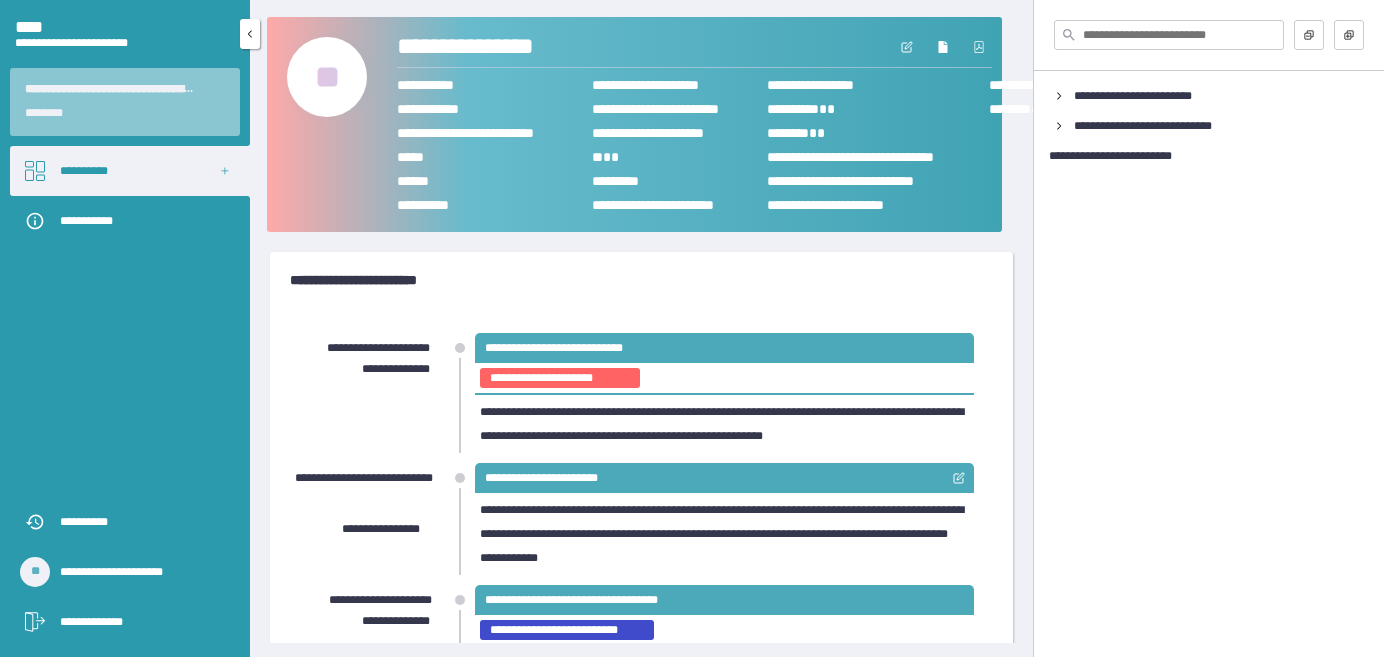click on "**********" at bounding box center (84, 171) 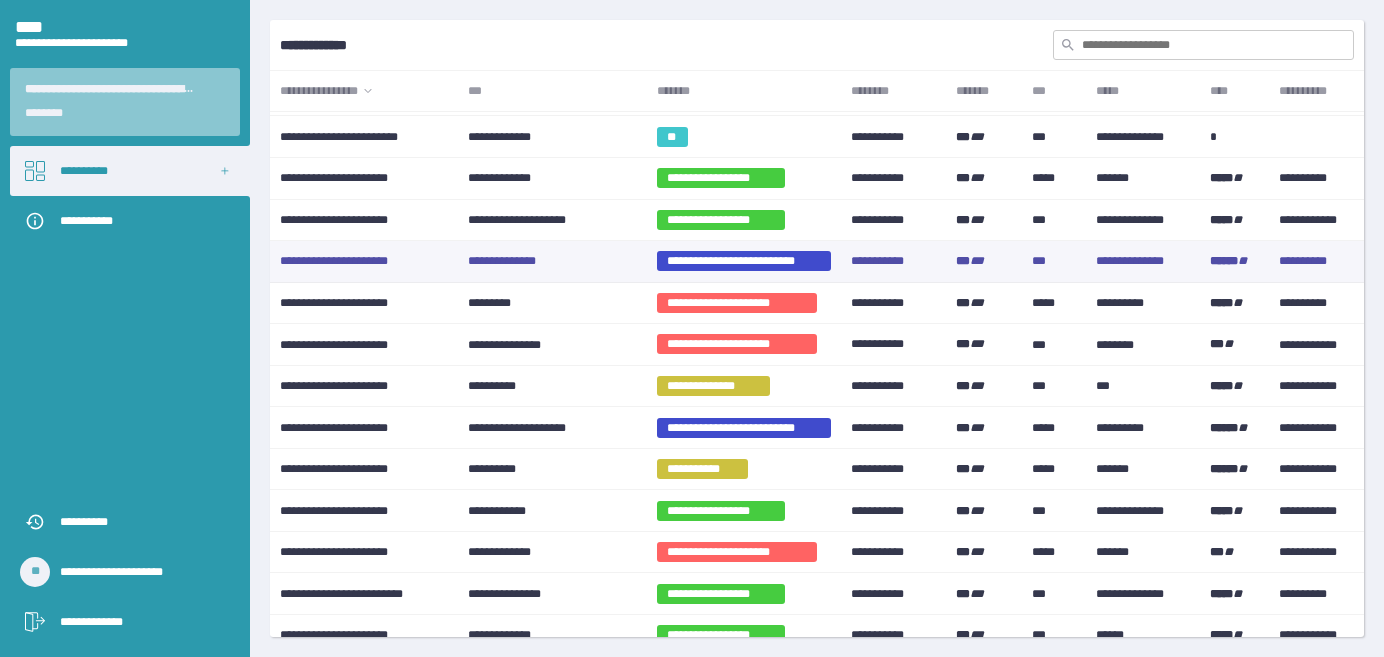 scroll, scrollTop: 1272, scrollLeft: 0, axis: vertical 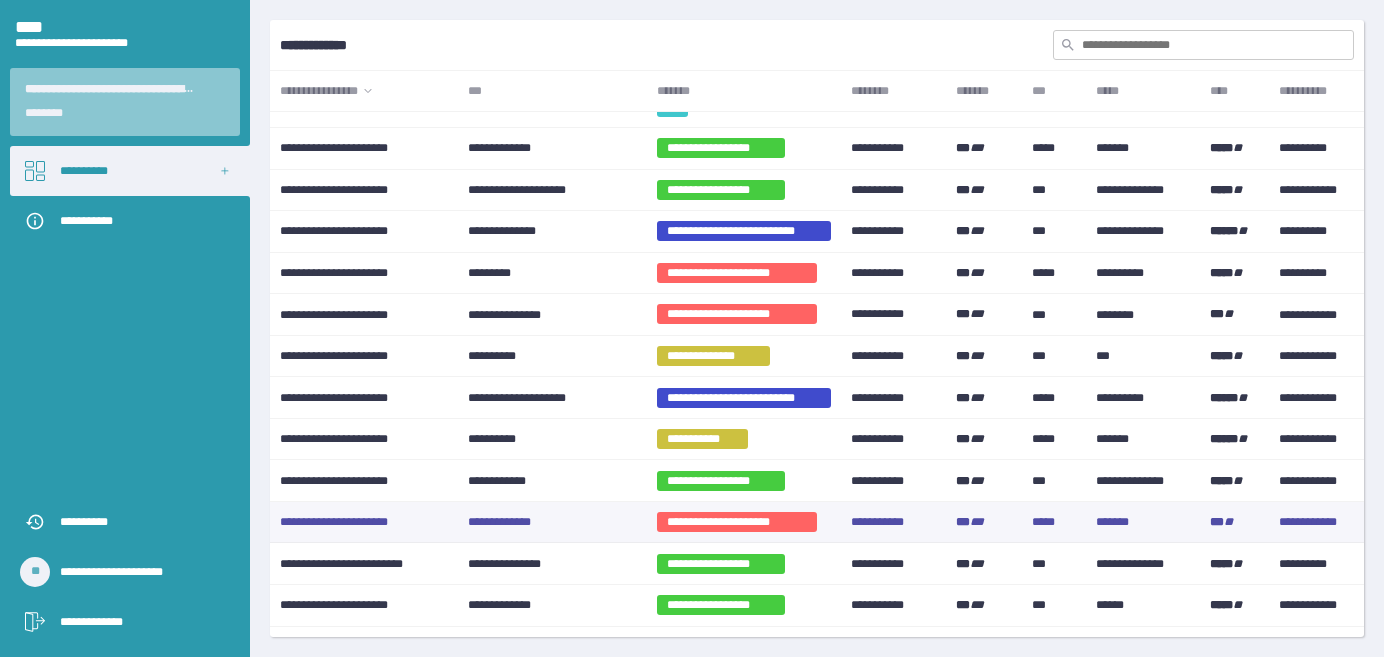 click on "**********" at bounding box center [499, 522] 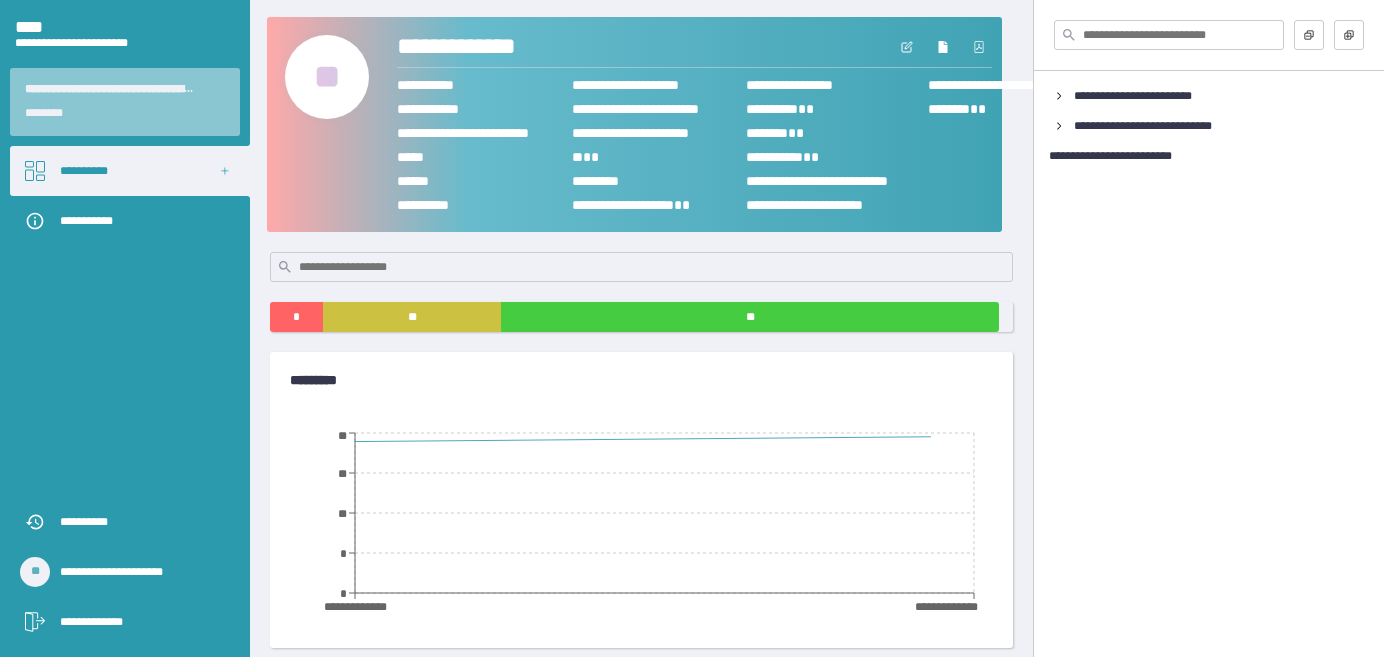 click on "**" at bounding box center (327, 77) 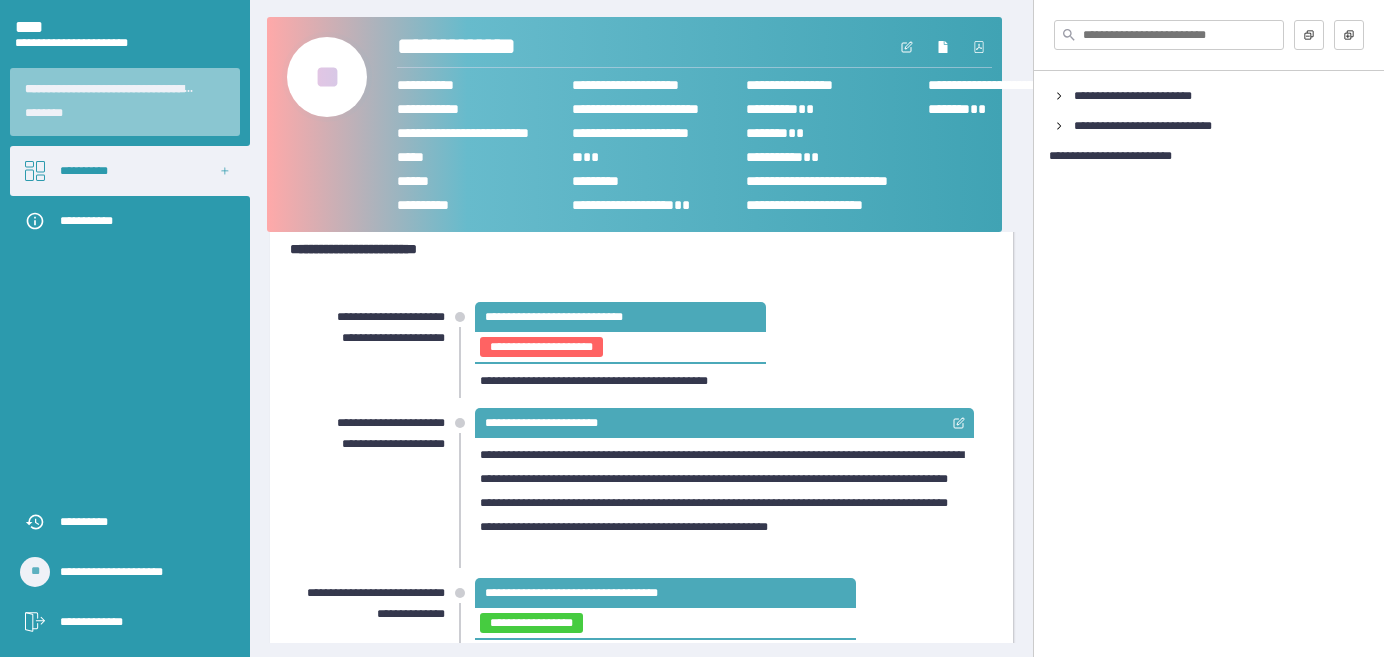 scroll, scrollTop: 0, scrollLeft: 0, axis: both 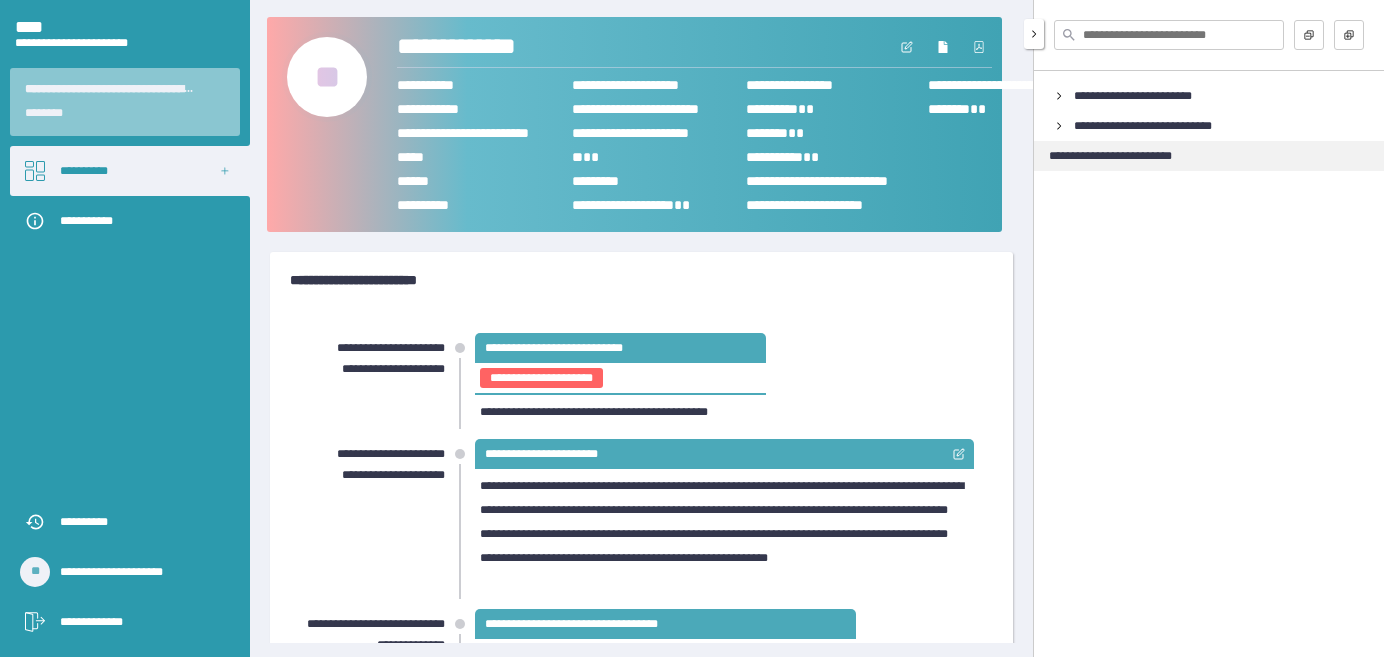 click on "**********" at bounding box center [1110, 156] 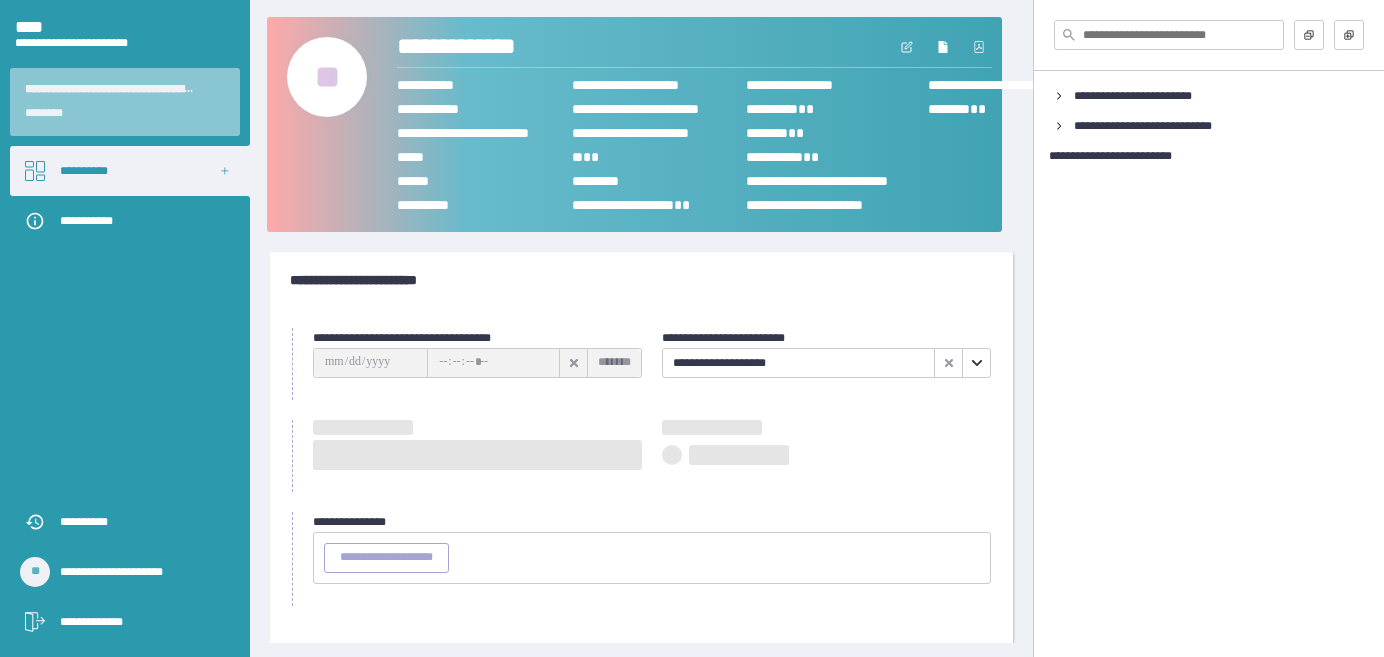 type on "**********" 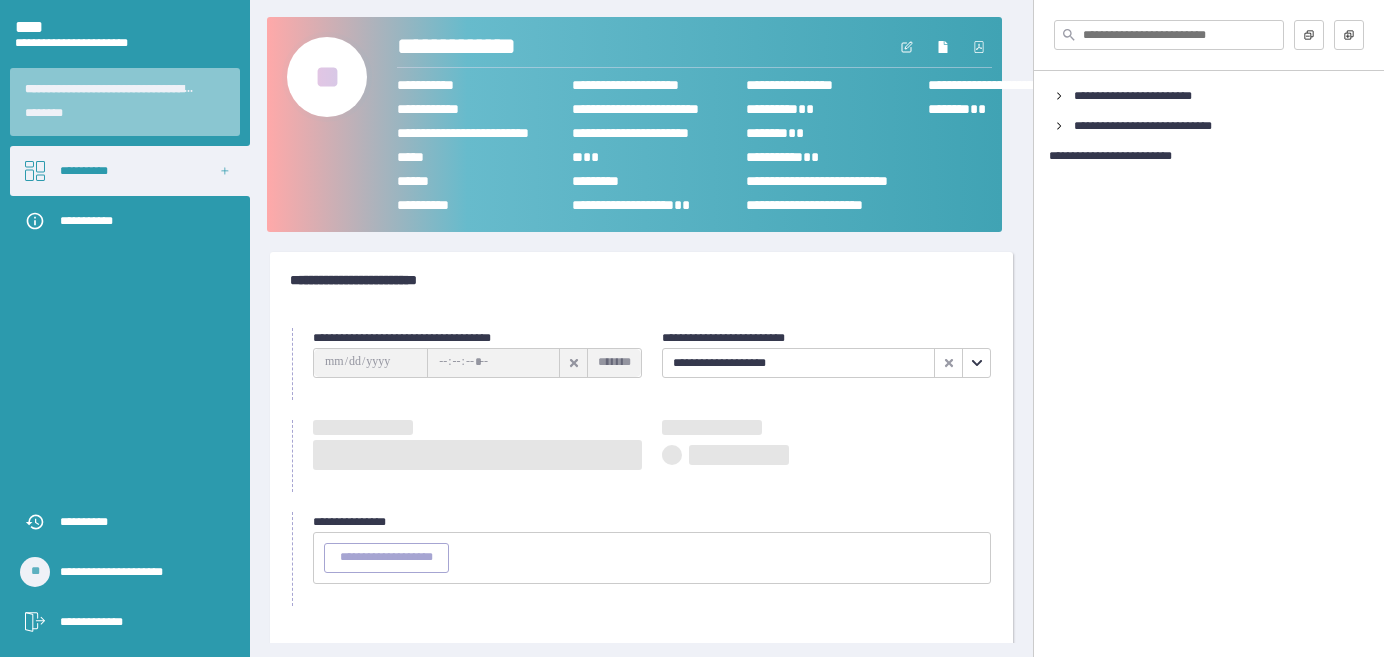 type on "********" 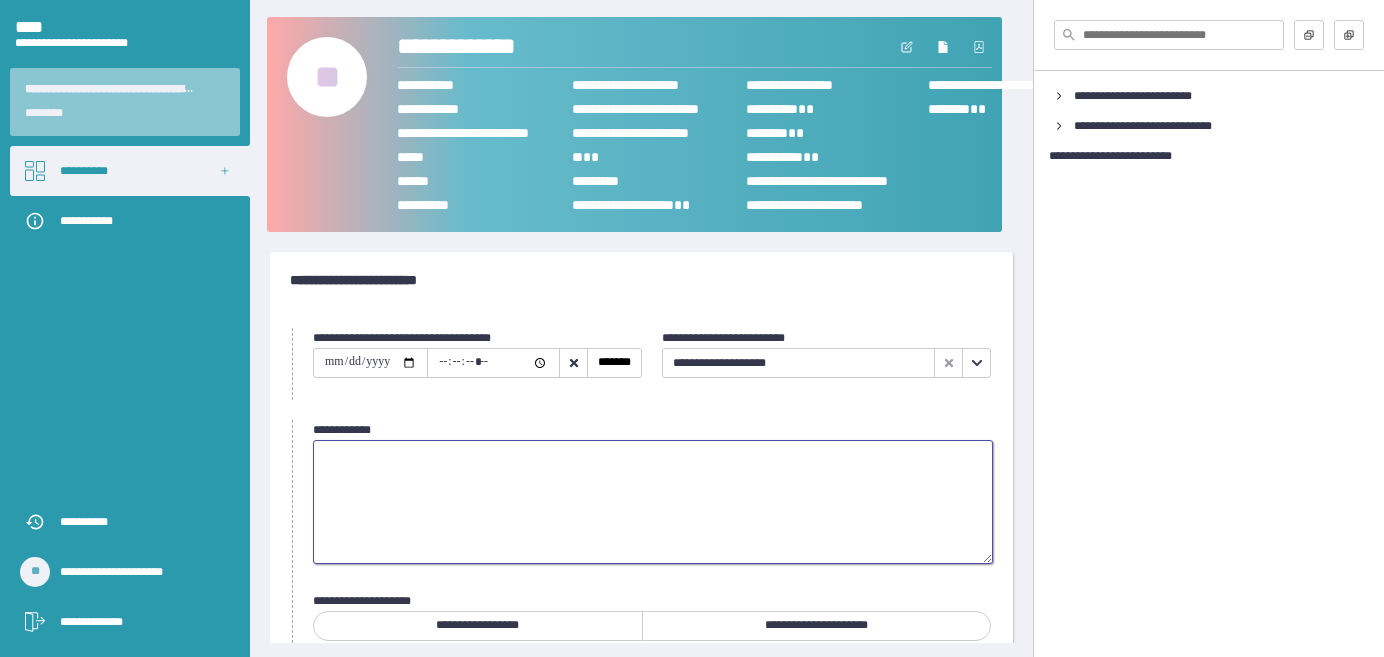 click at bounding box center [653, 502] 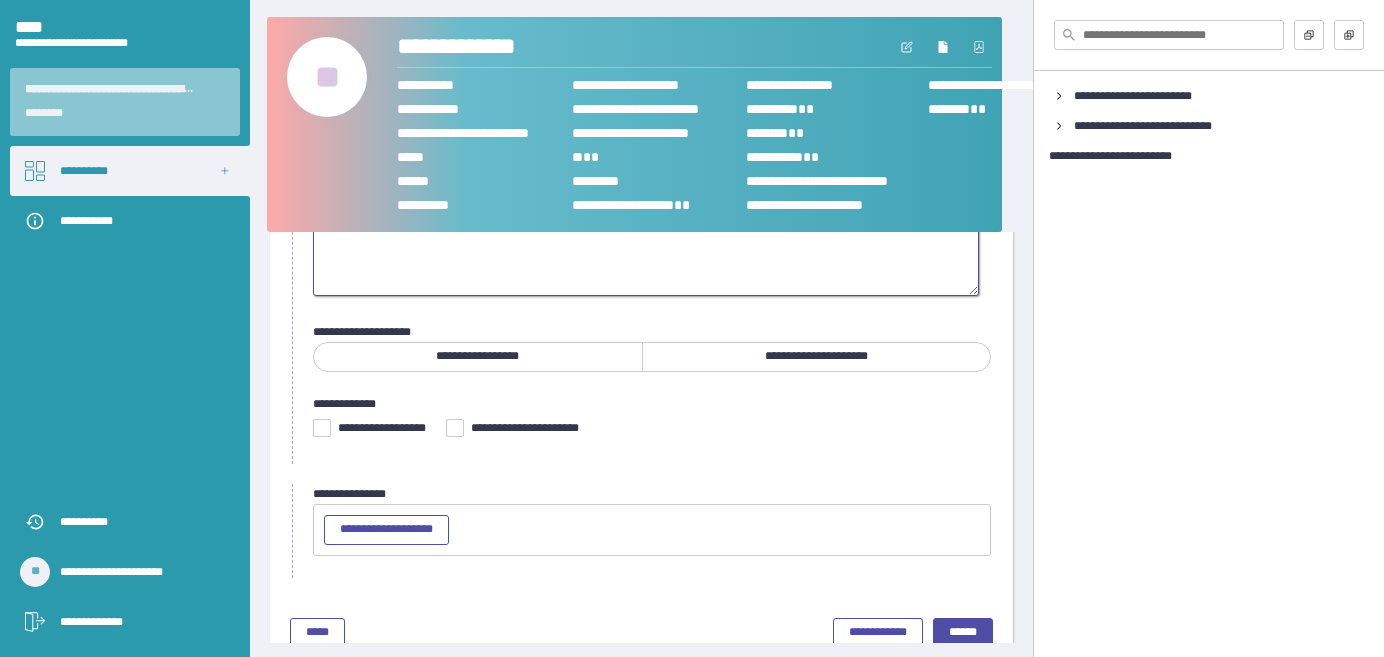 scroll, scrollTop: 272, scrollLeft: 0, axis: vertical 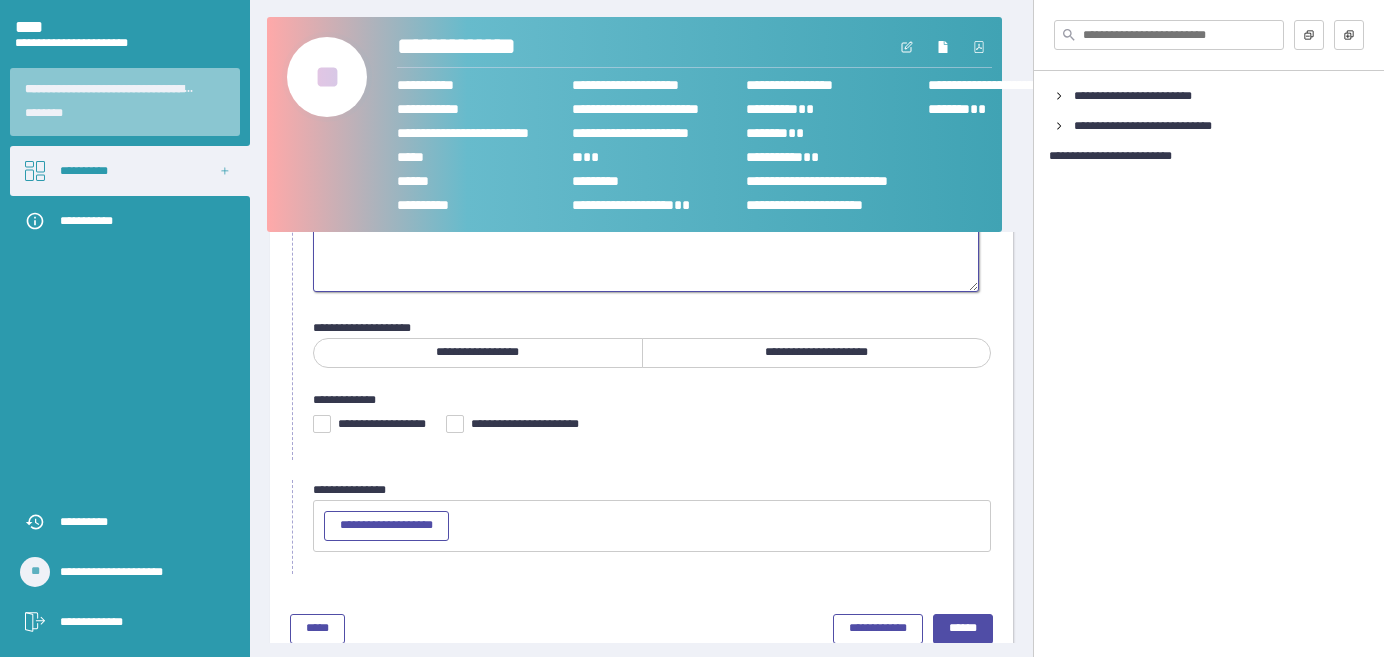 type on "**********" 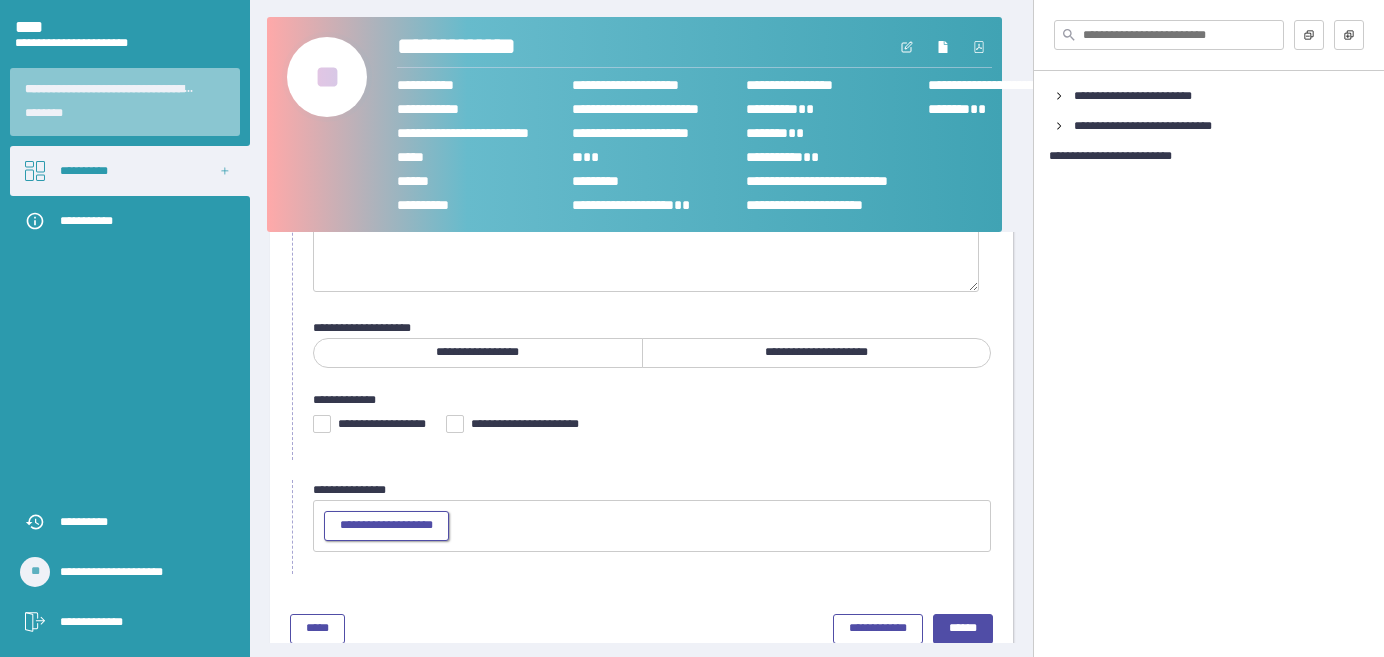 click on "**********" at bounding box center (386, 525) 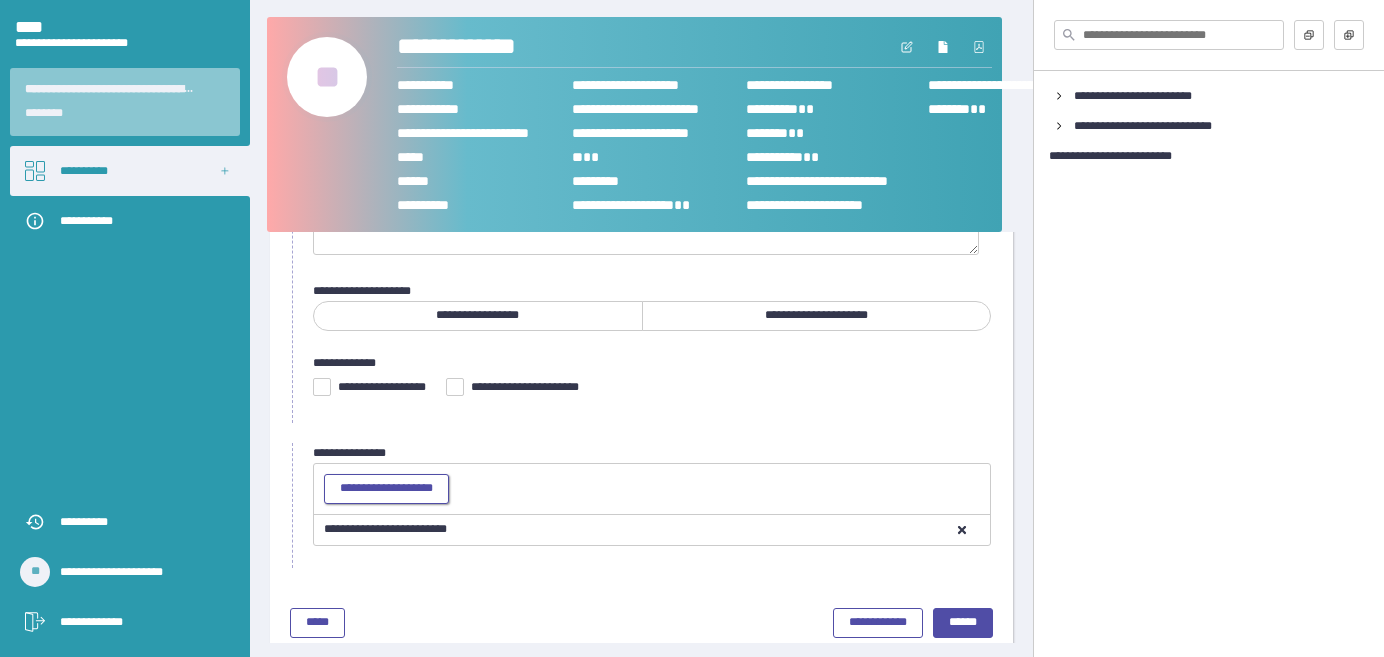 scroll, scrollTop: 341, scrollLeft: 0, axis: vertical 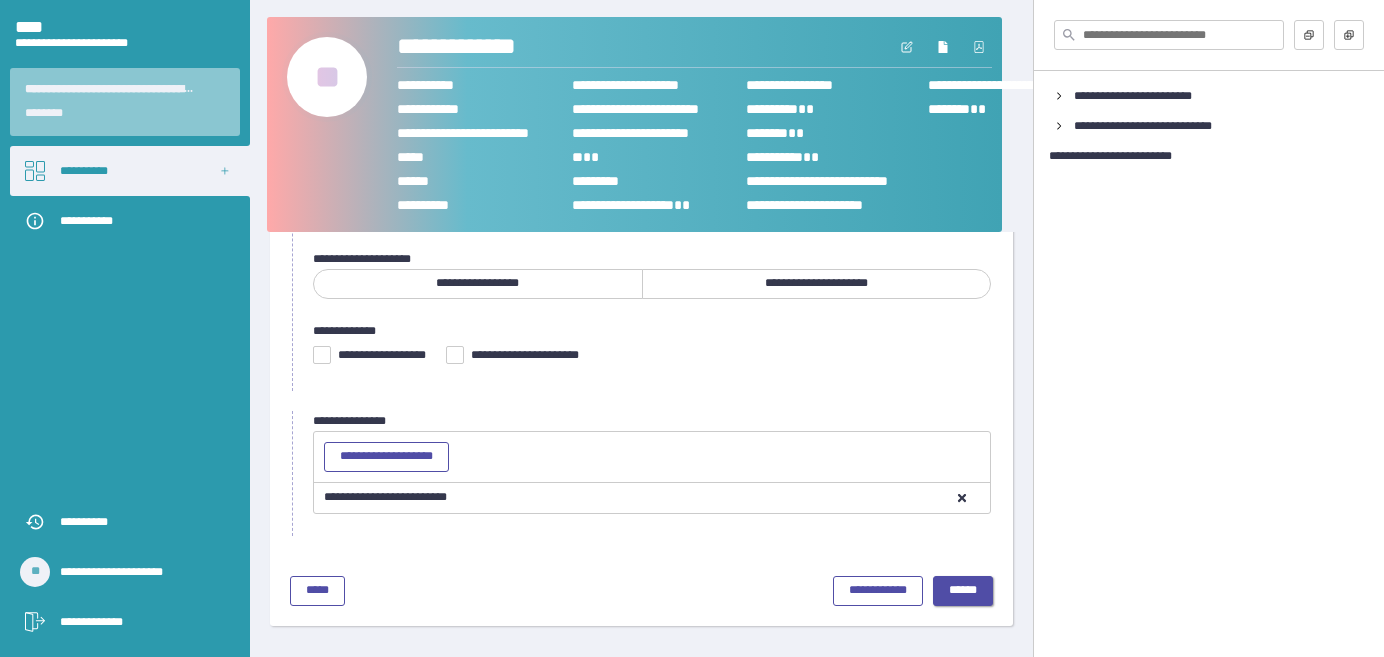 click on "******" at bounding box center (963, 590) 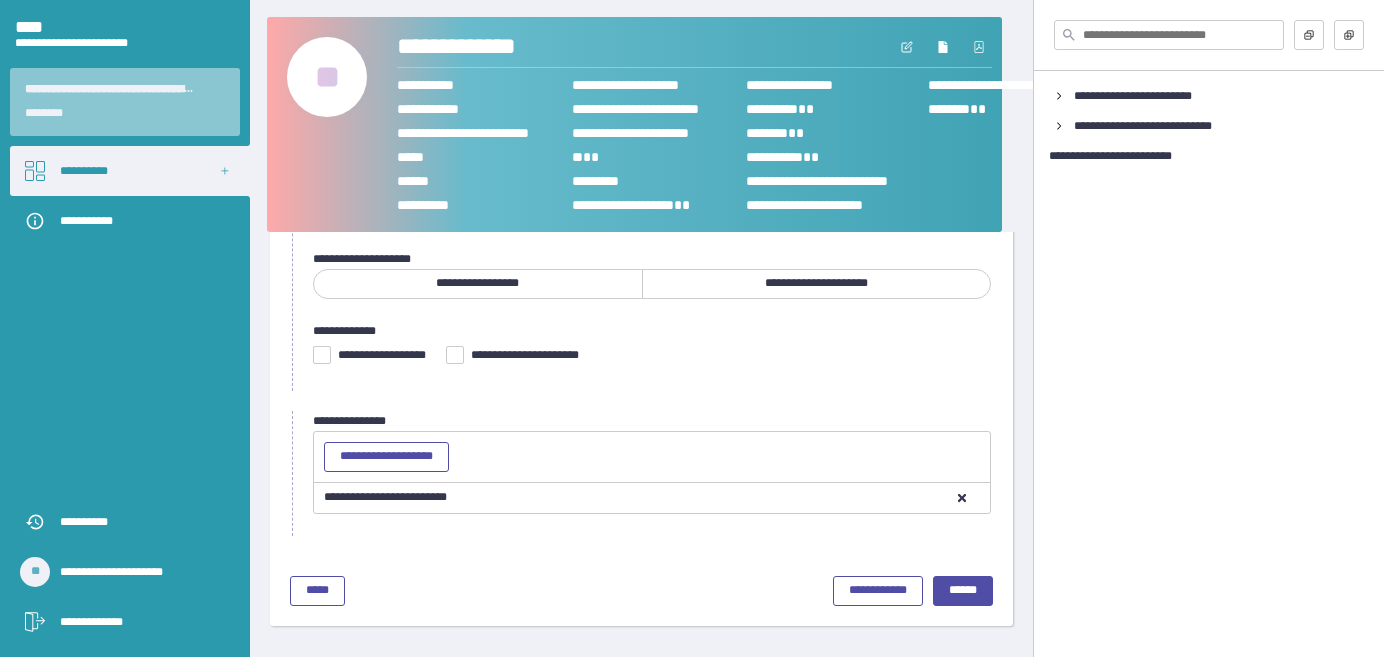 scroll, scrollTop: 92, scrollLeft: 0, axis: vertical 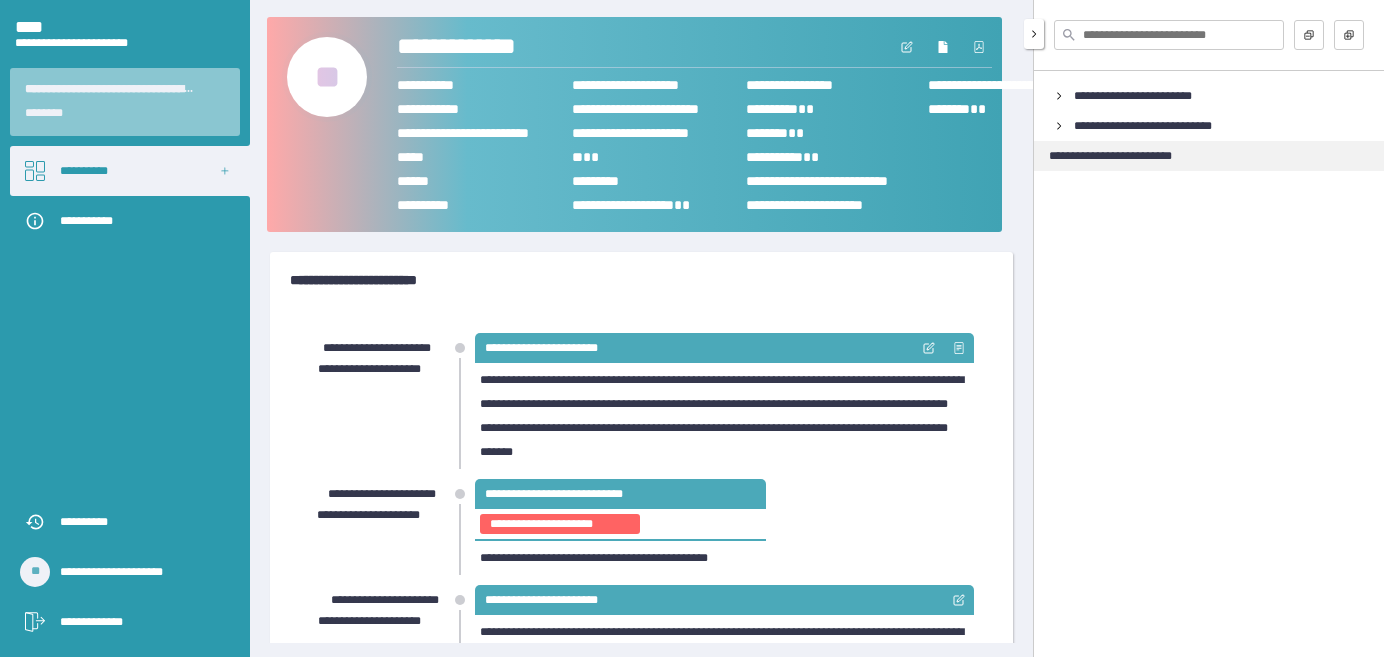 click on "**********" at bounding box center (1110, 156) 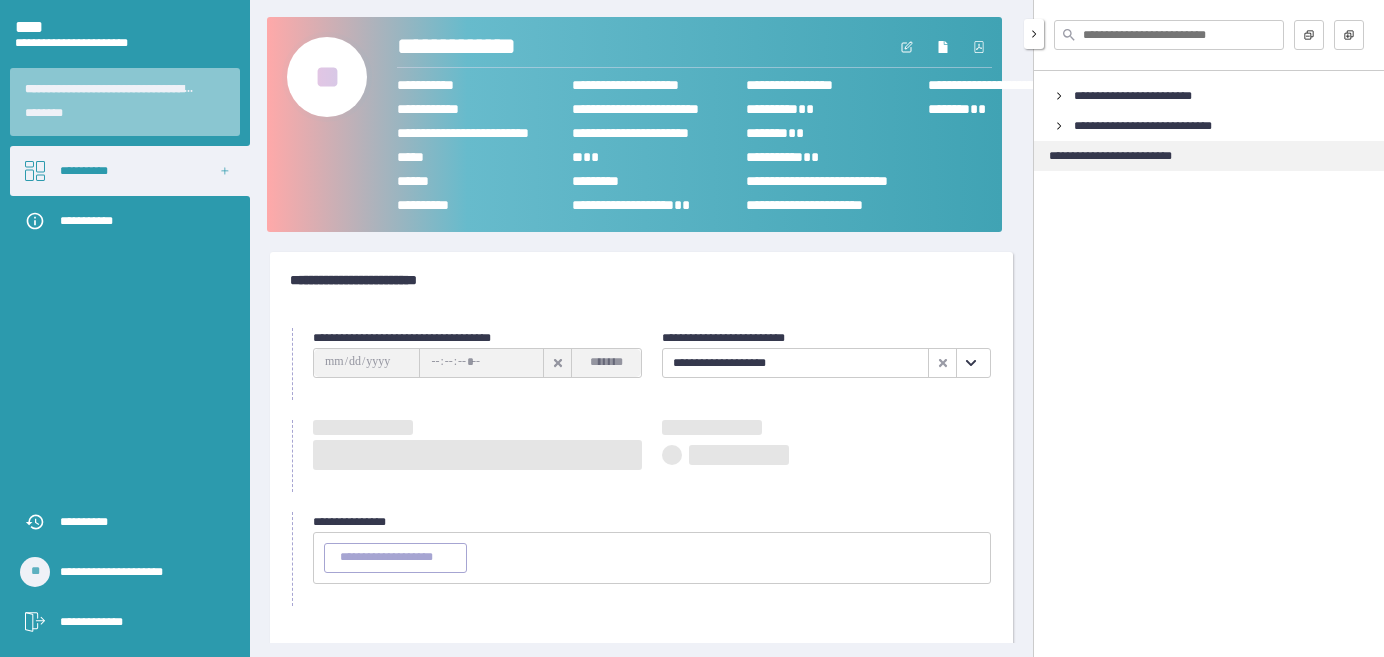 type on "**********" 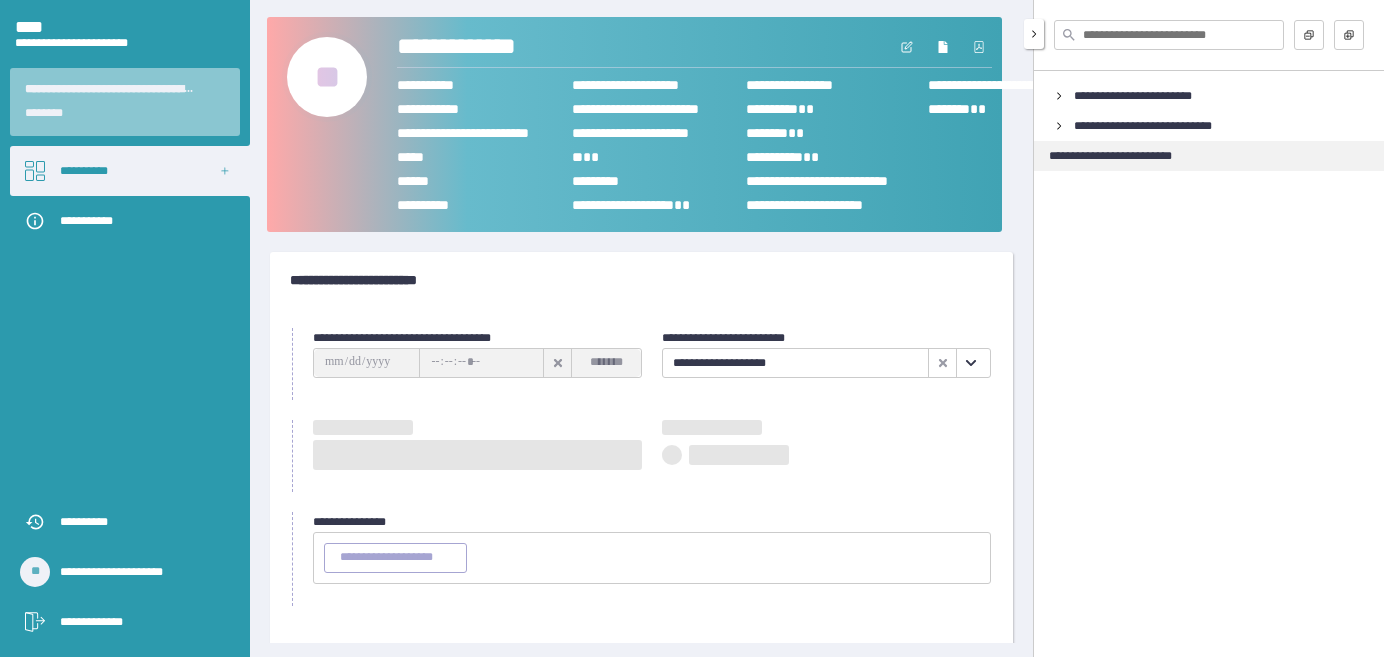 type on "********" 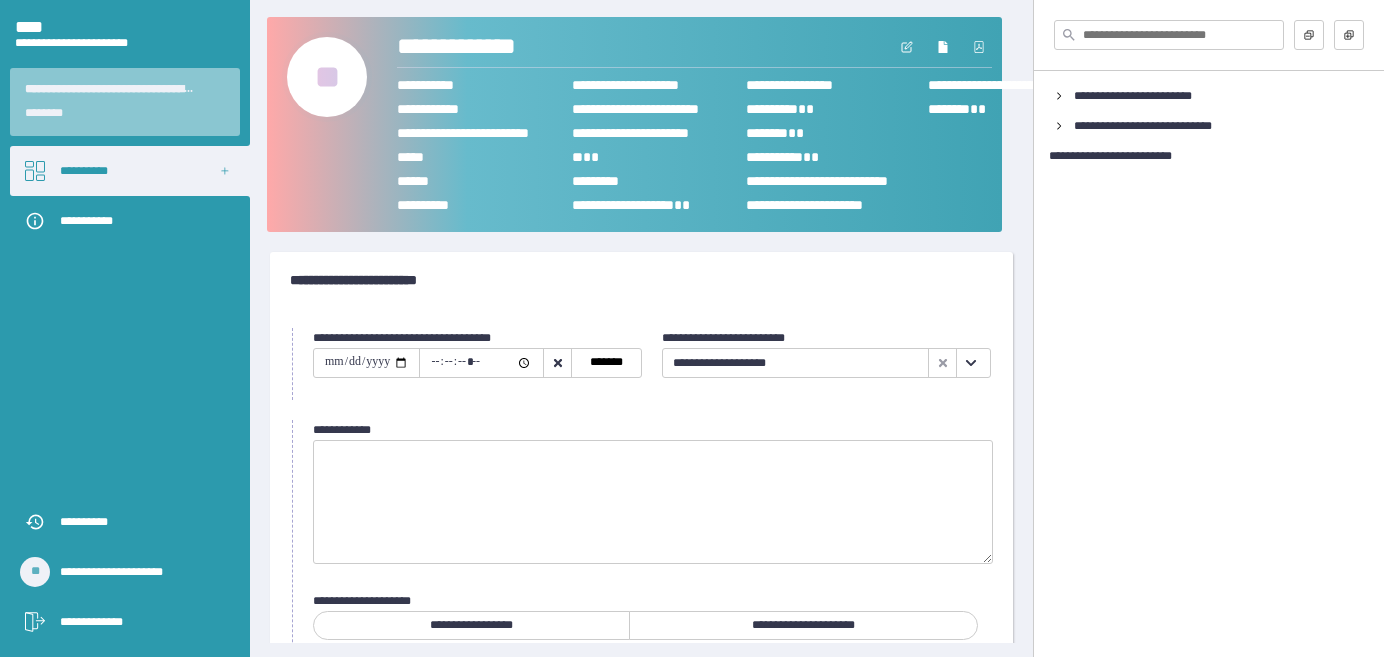 click 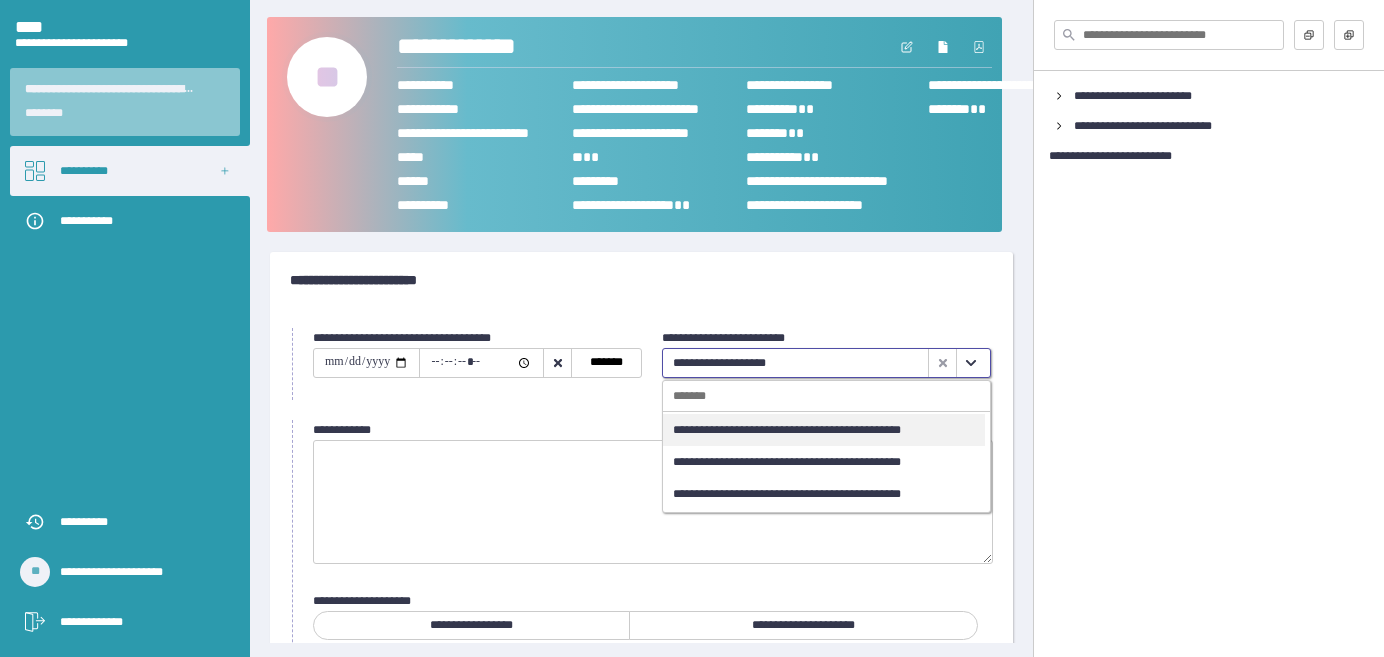 click on "**********" at bounding box center (787, 430) 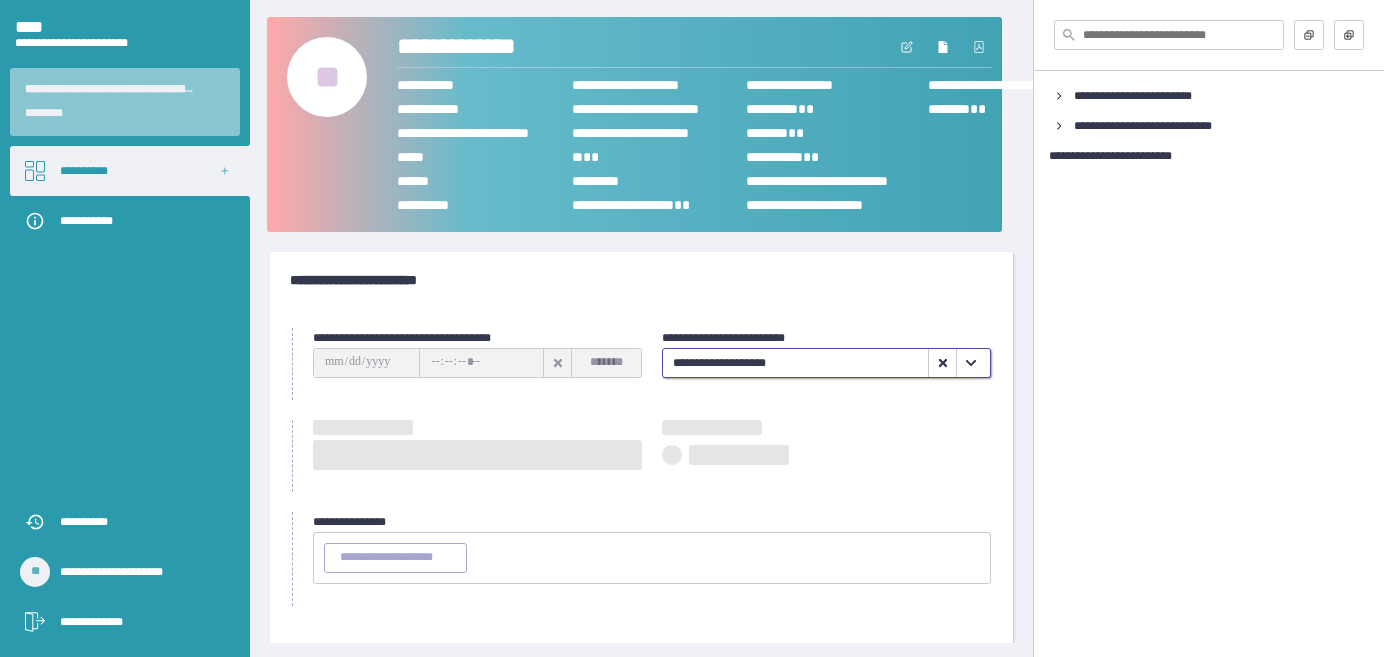 type on "**********" 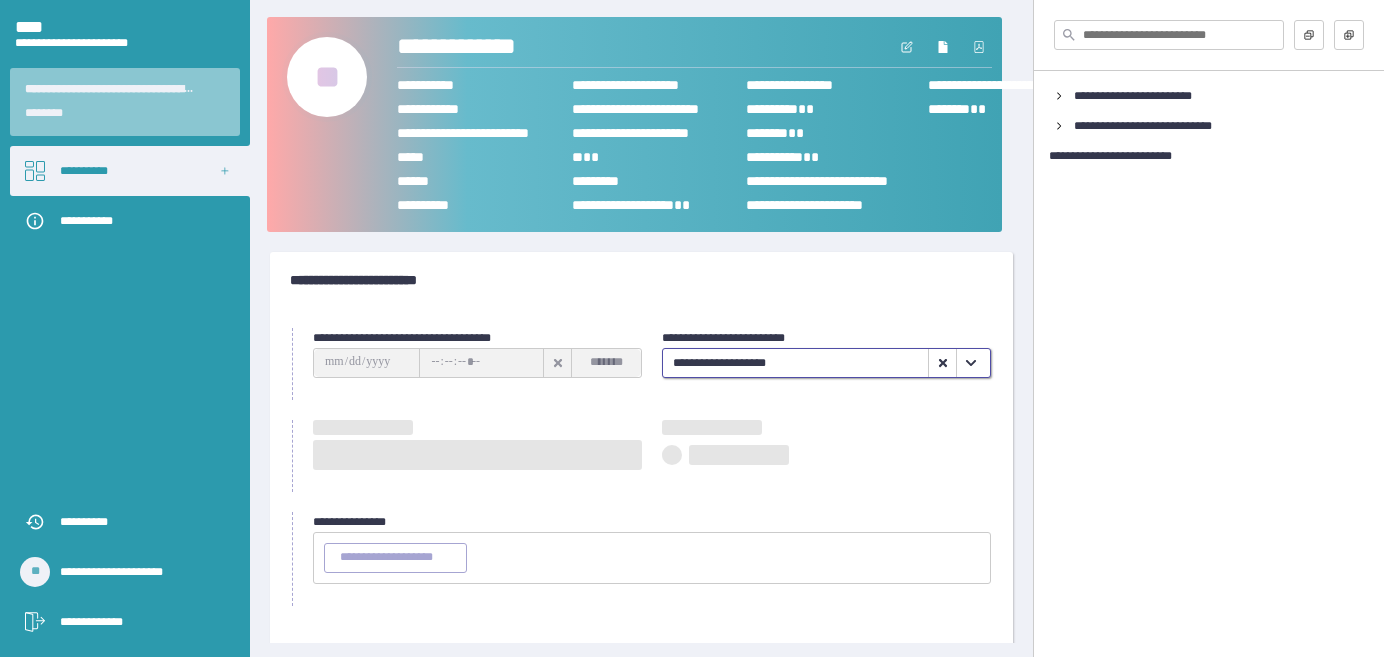 type on "********" 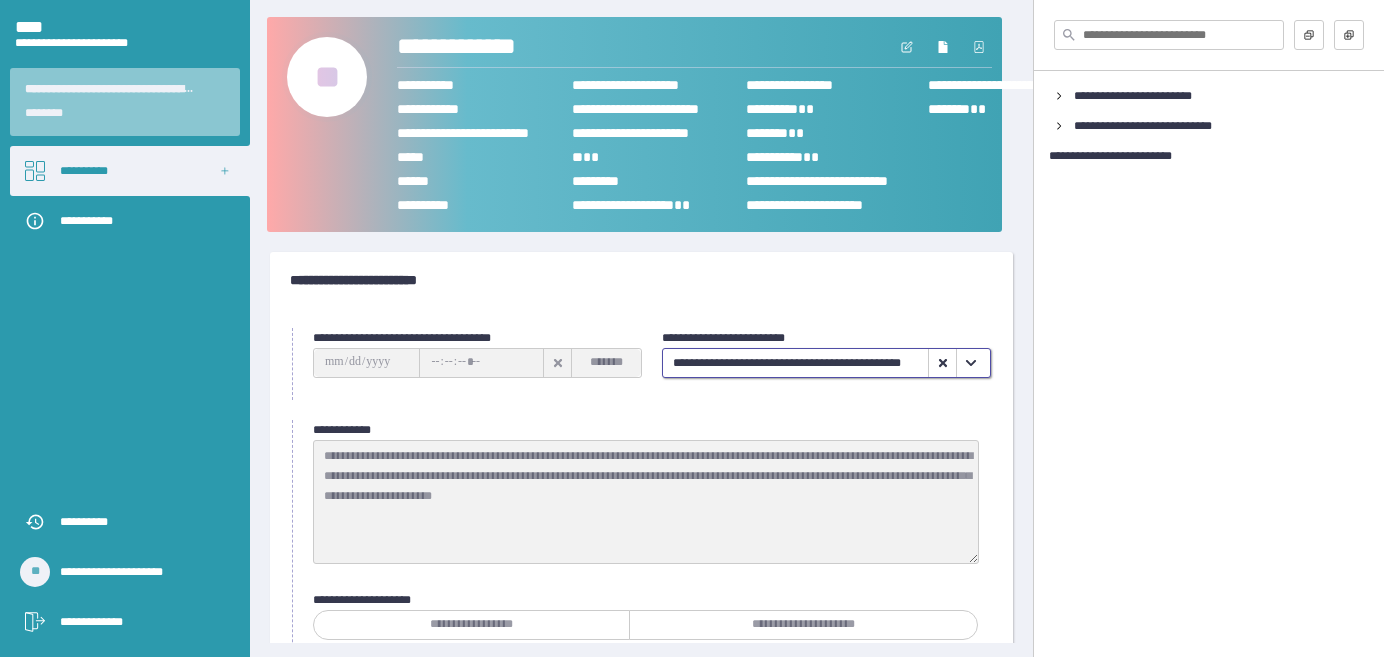 scroll, scrollTop: 341, scrollLeft: 0, axis: vertical 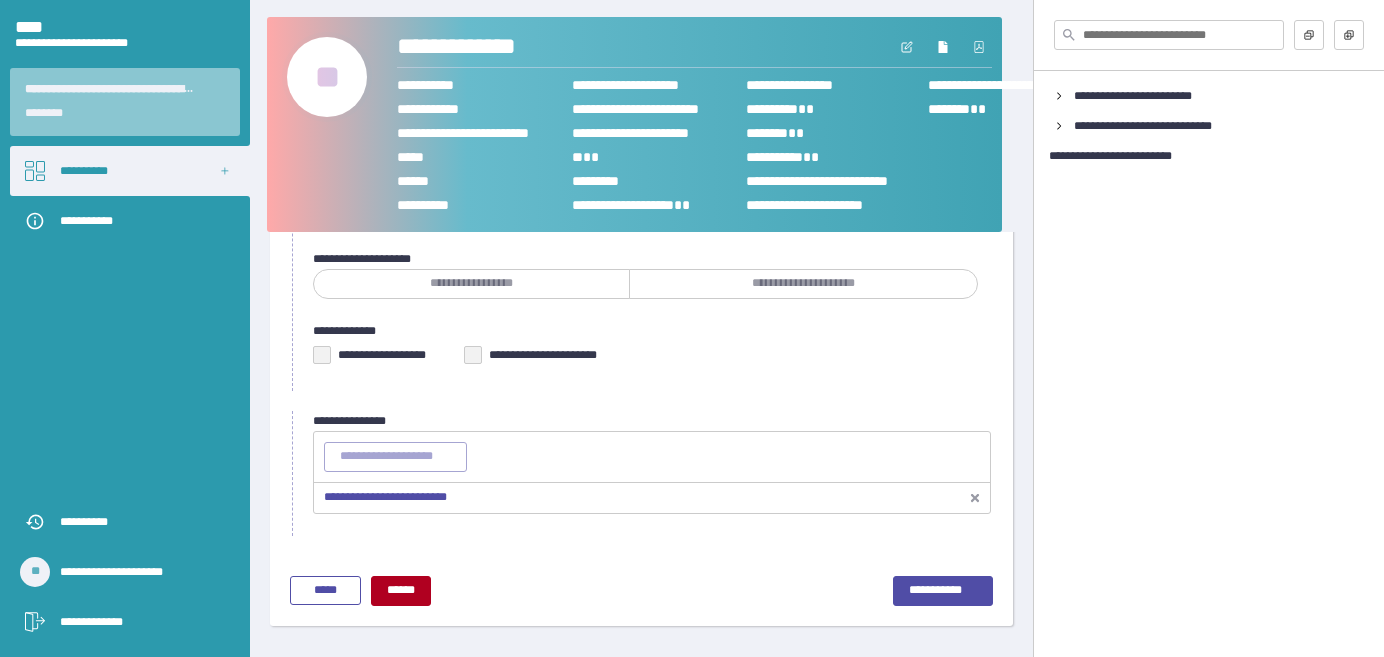 click on "**********" at bounding box center [385, 497] 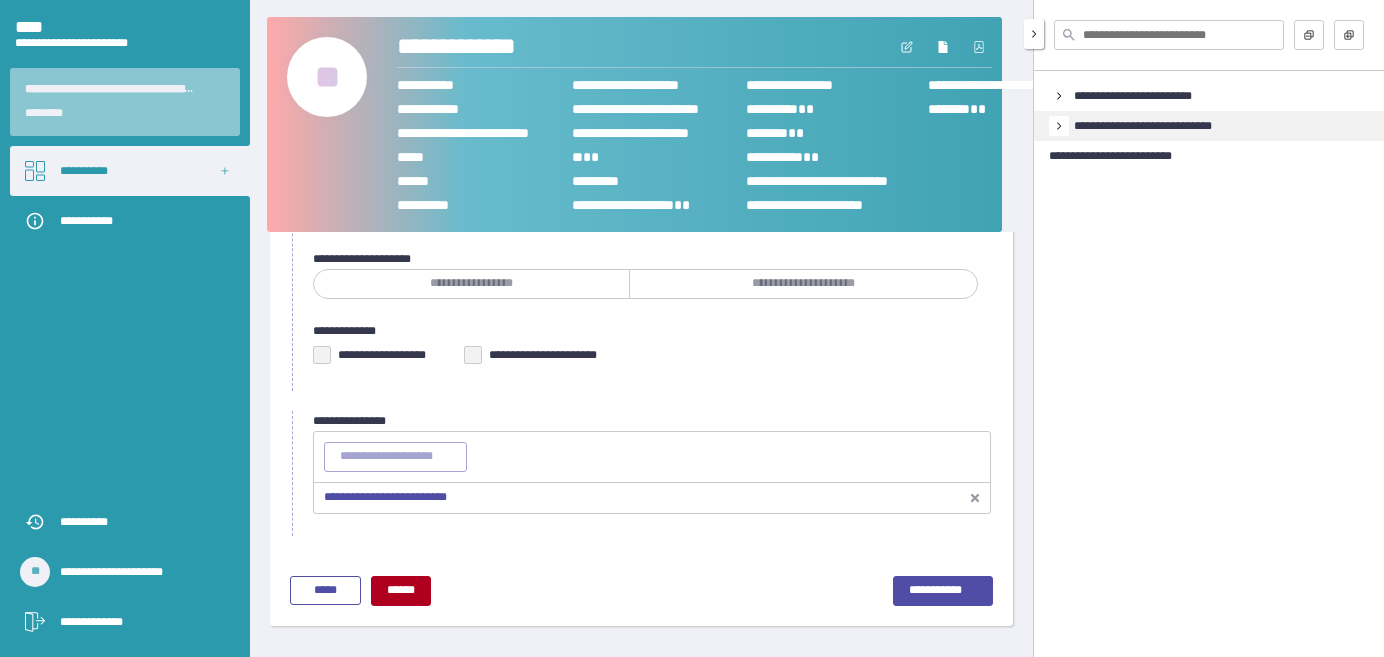 click 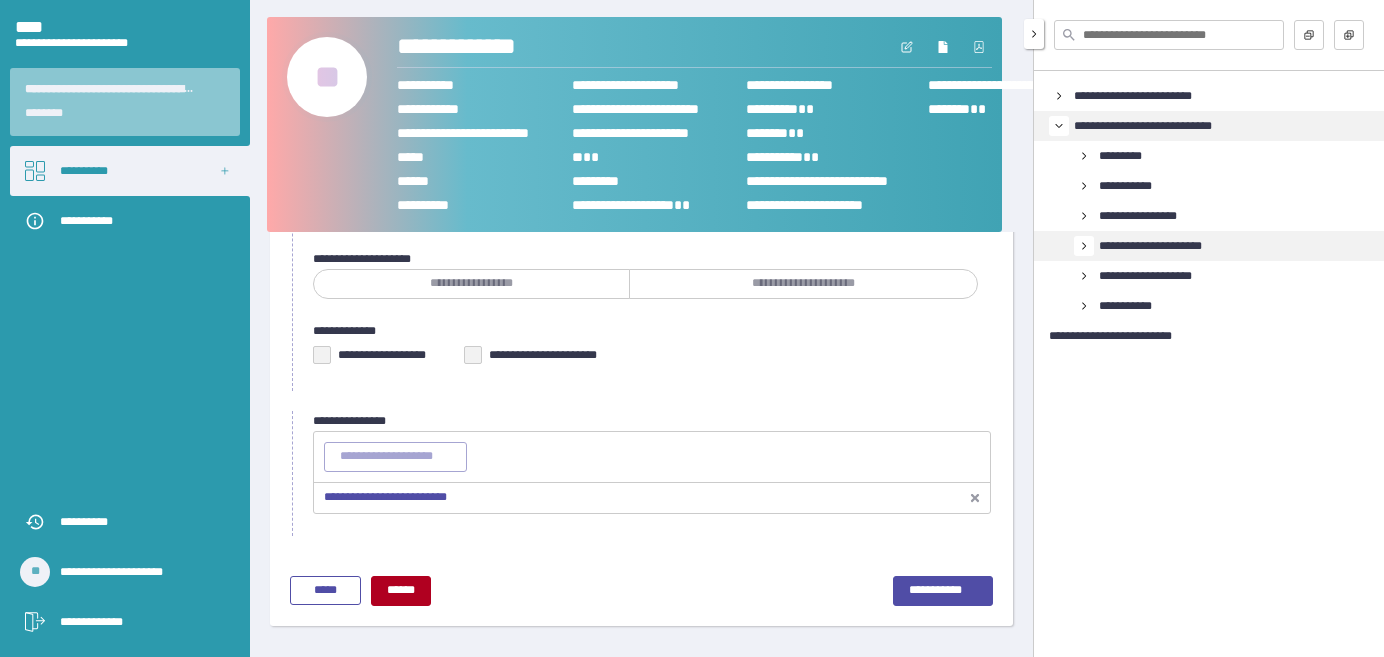 click 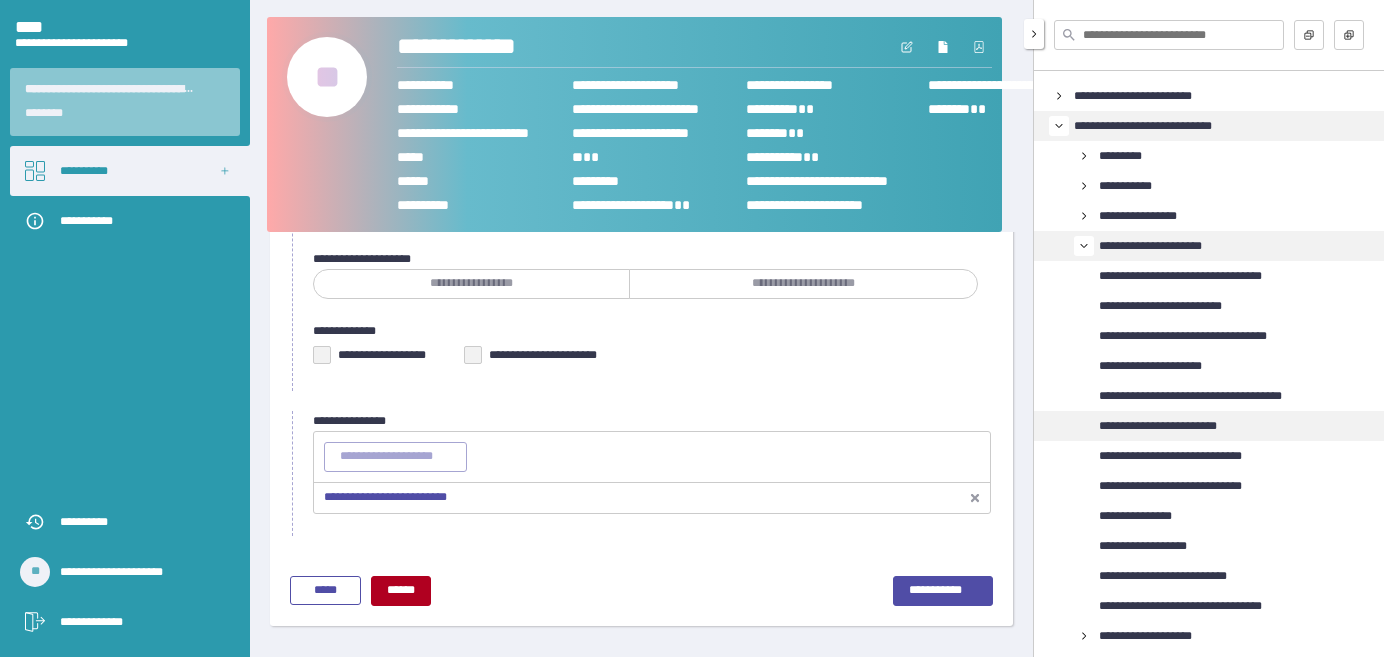 click on "**********" at bounding box center [1158, 426] 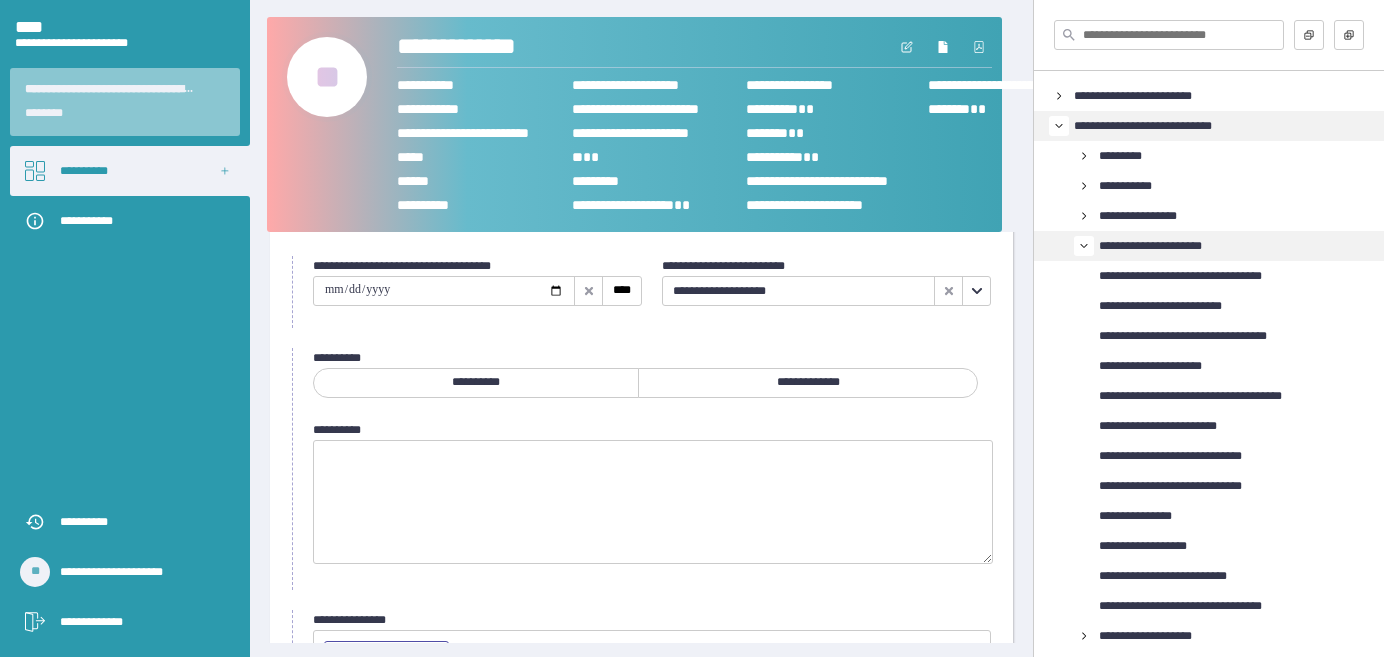click 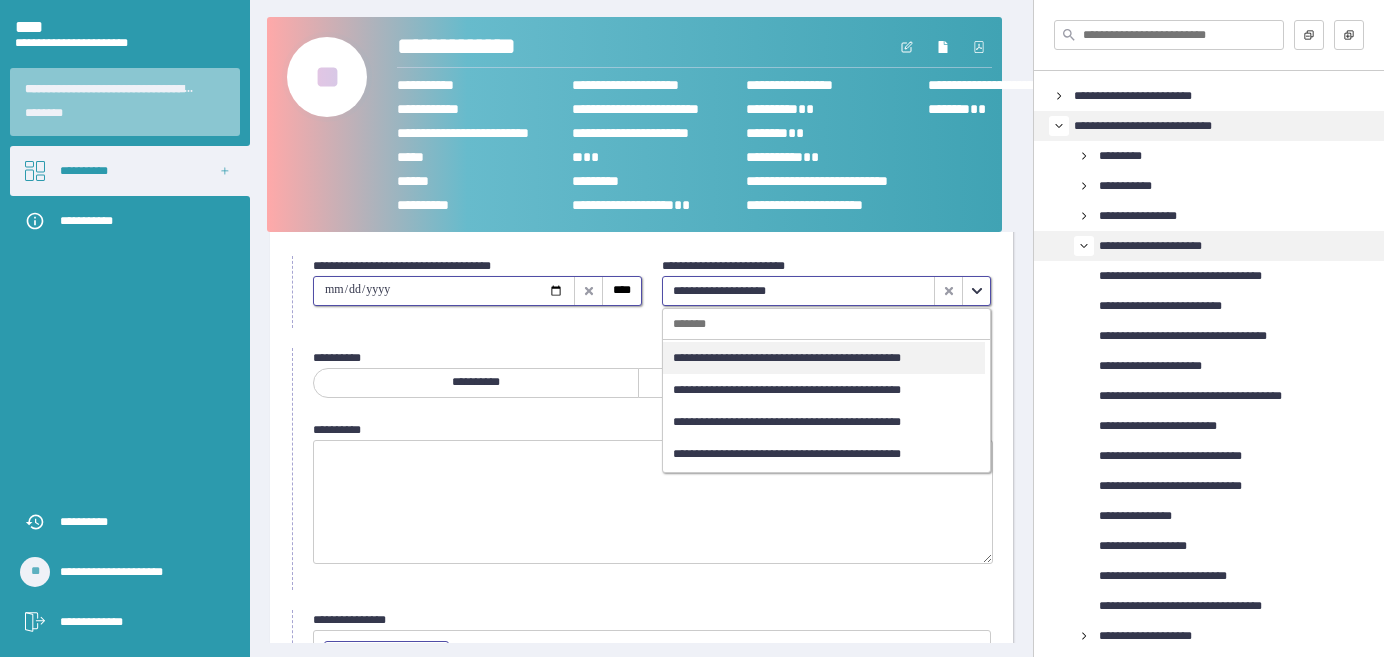 click at bounding box center (444, 291) 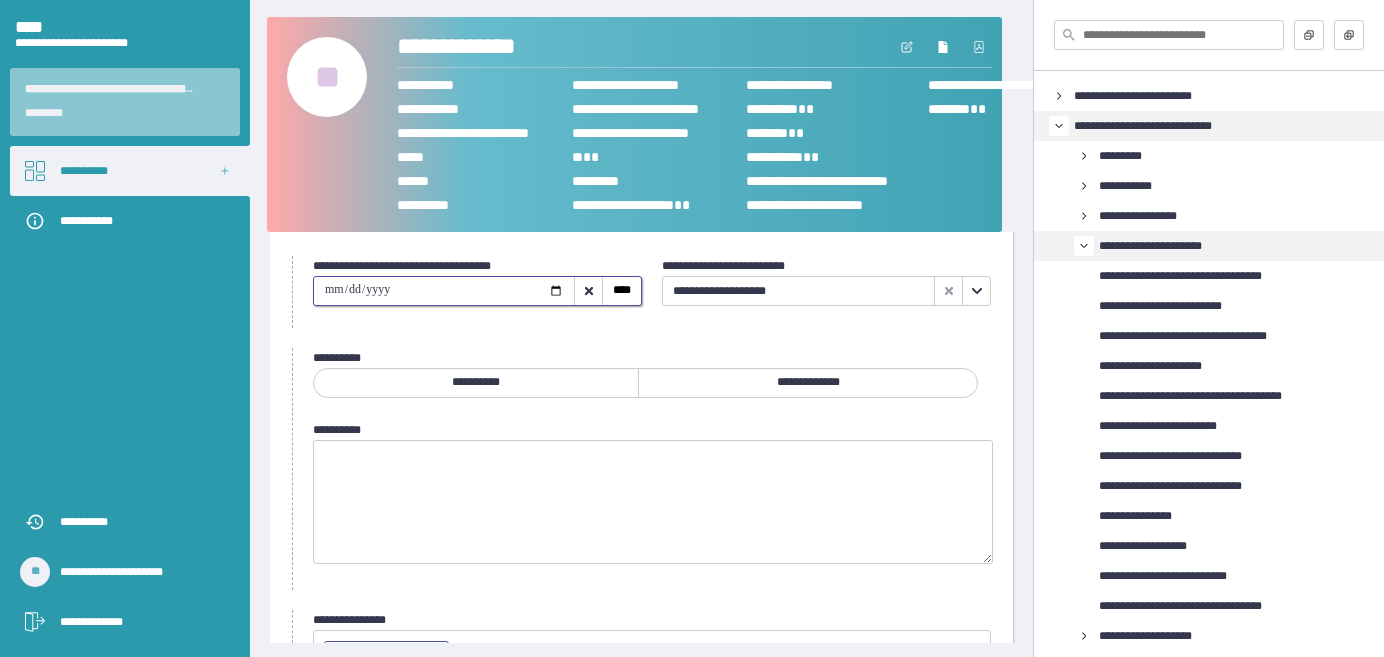 type on "**********" 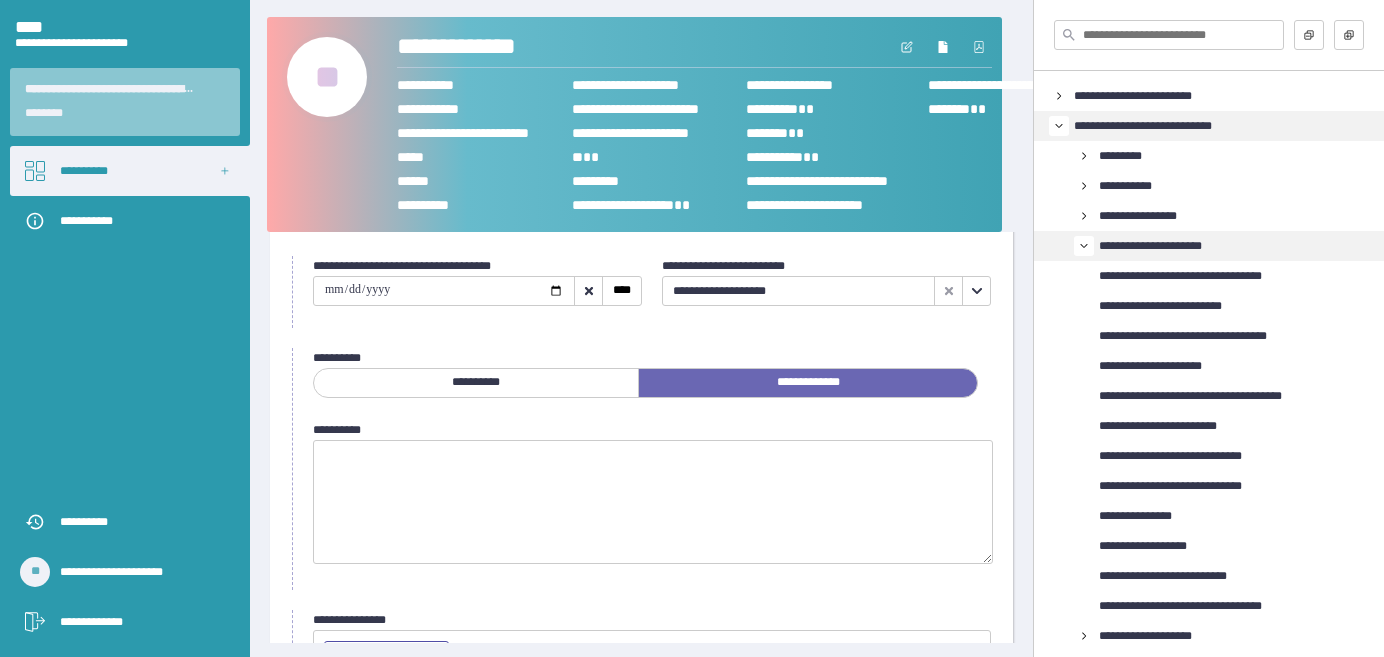 scroll, scrollTop: 240, scrollLeft: 0, axis: vertical 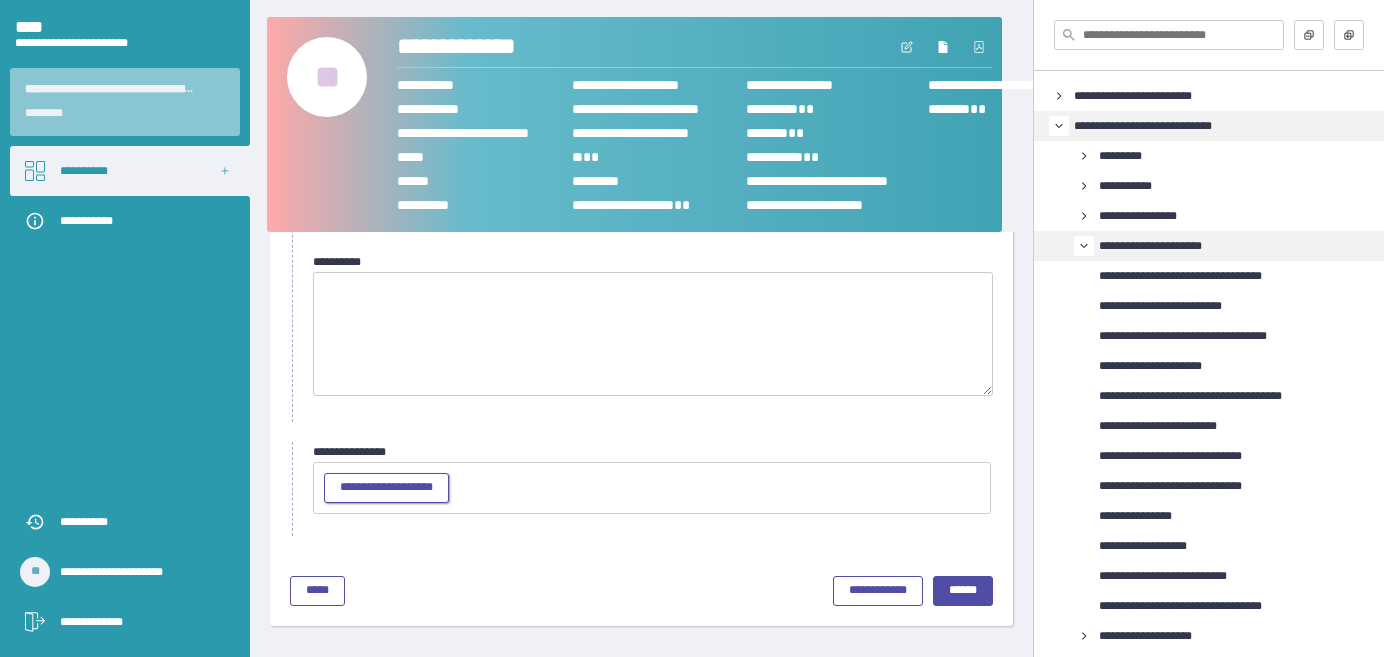 click on "**********" at bounding box center (386, 487) 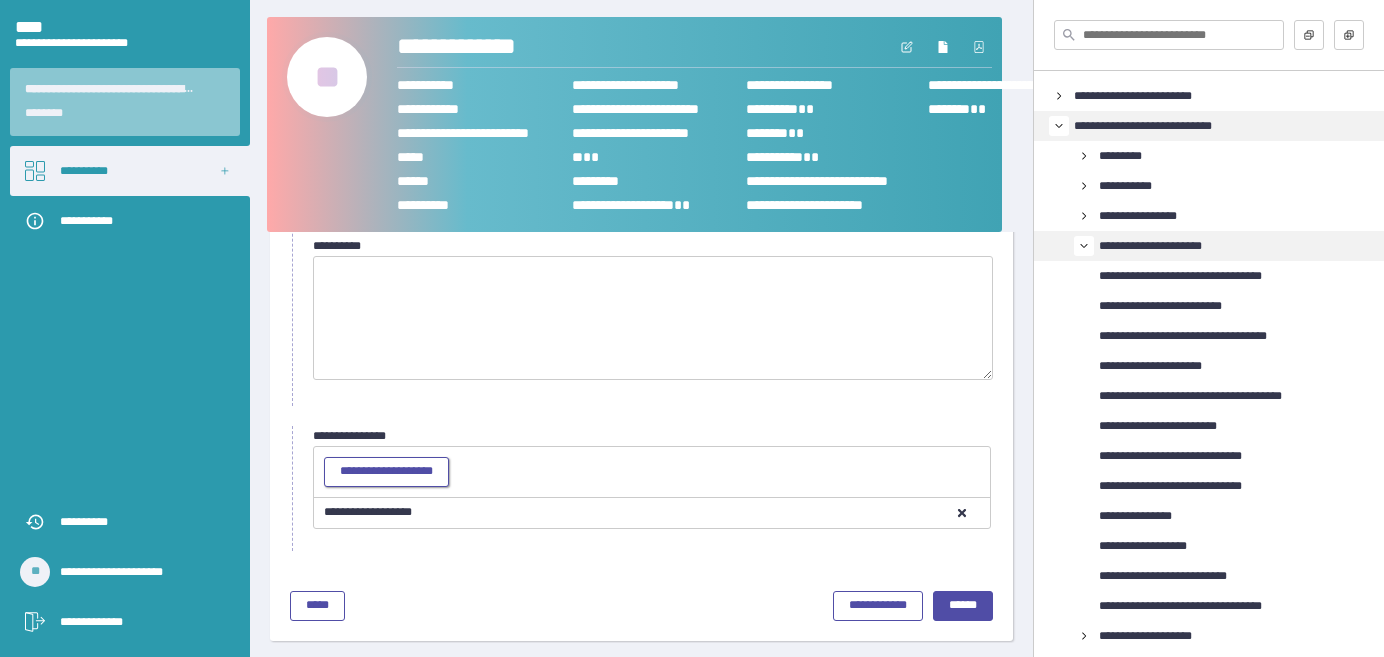 scroll, scrollTop: 271, scrollLeft: 0, axis: vertical 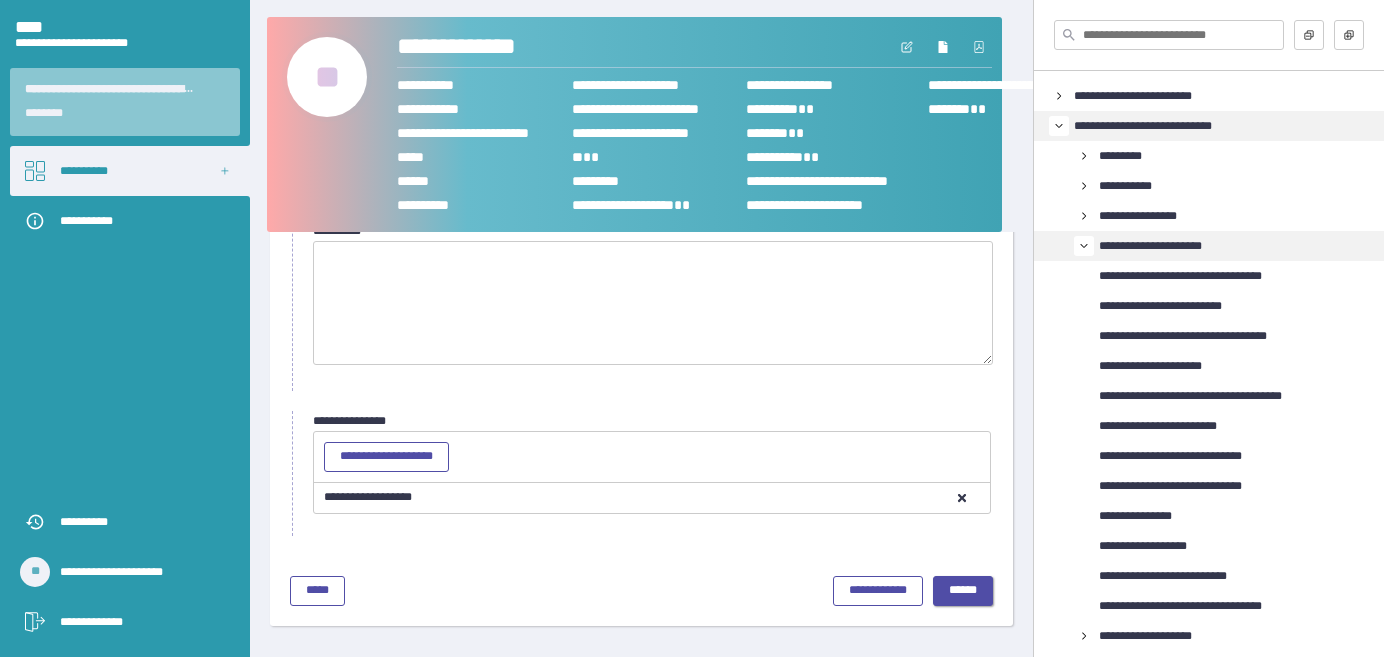 click on "******" at bounding box center [963, 590] 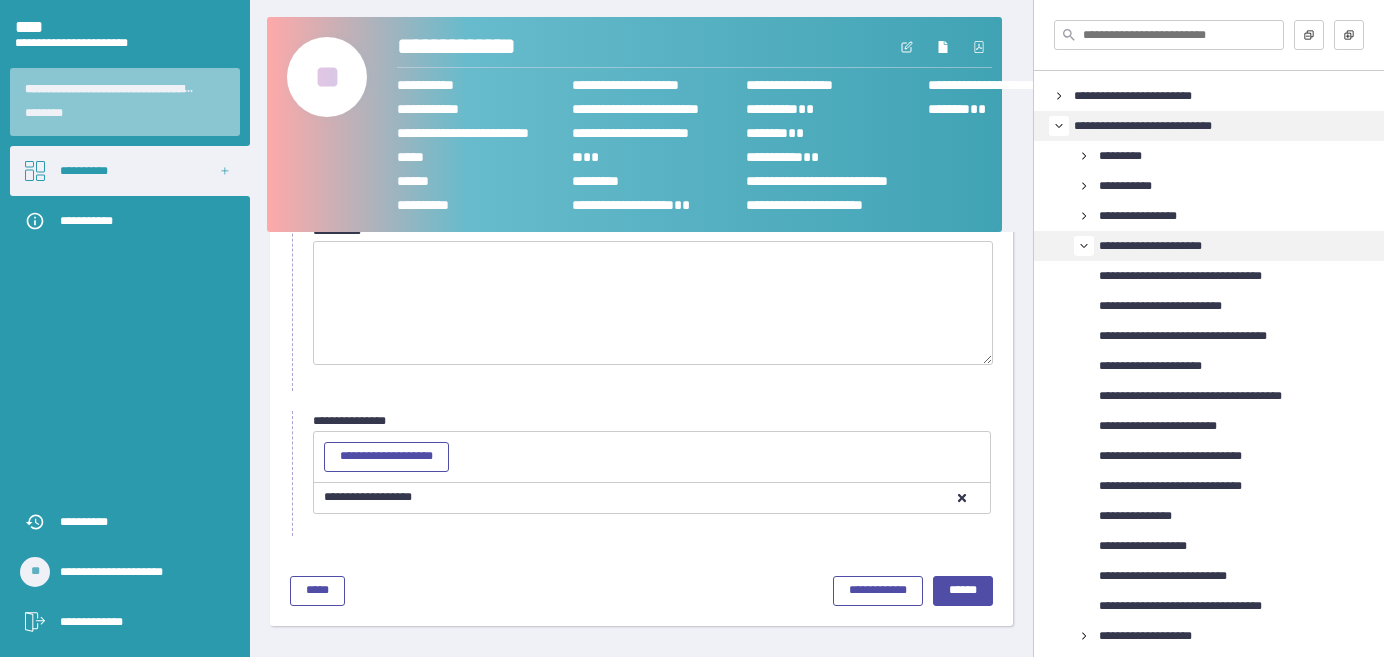 scroll, scrollTop: 92, scrollLeft: 0, axis: vertical 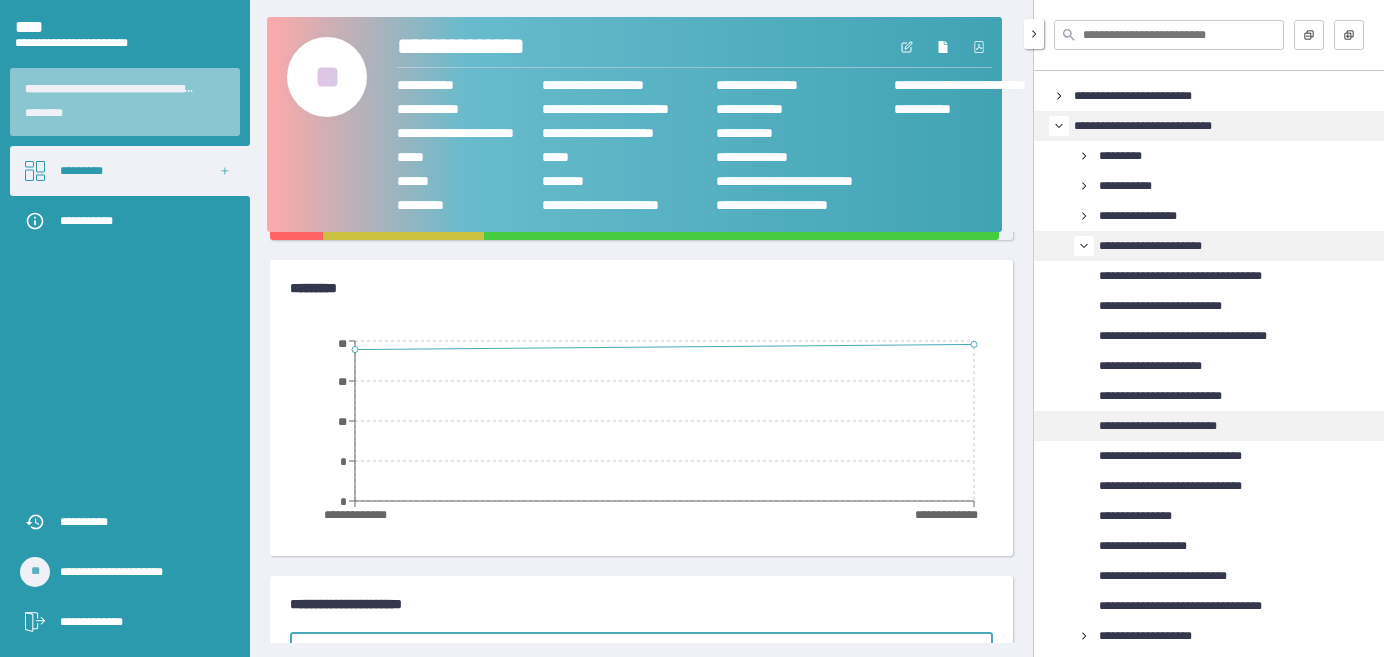 click on "**********" at bounding box center [1181, 426] 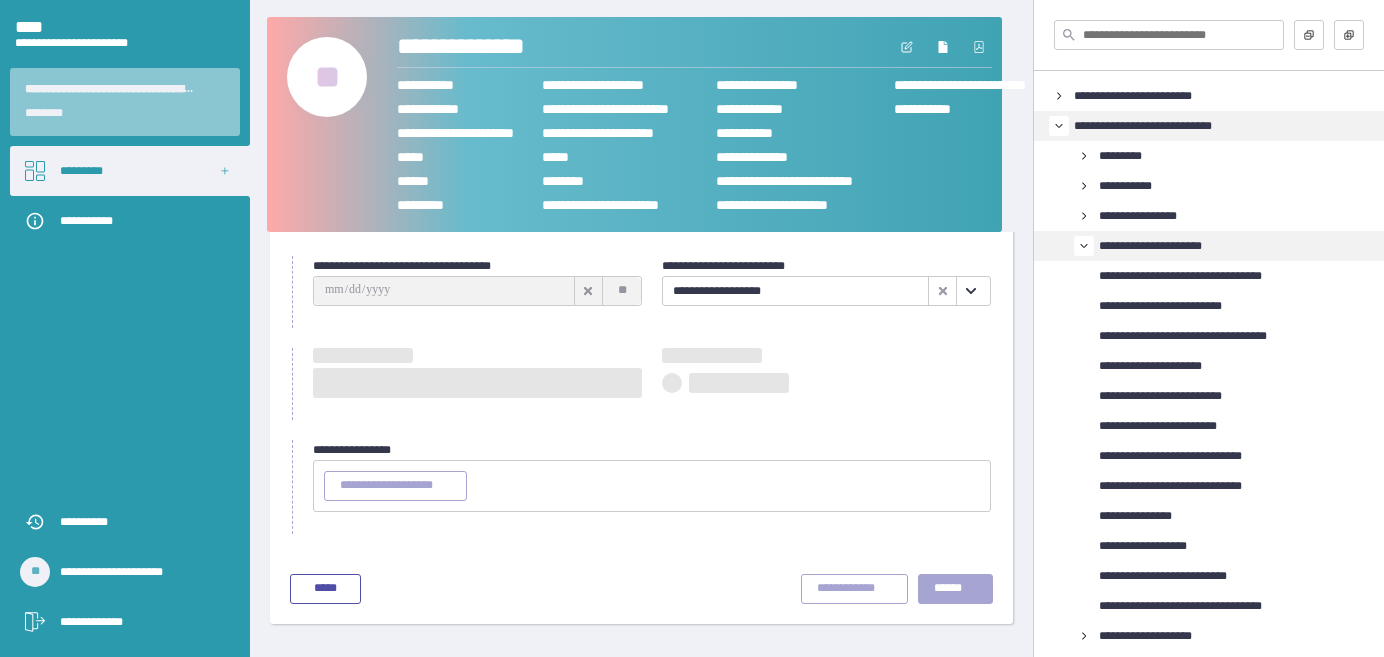 scroll, scrollTop: 92, scrollLeft: 0, axis: vertical 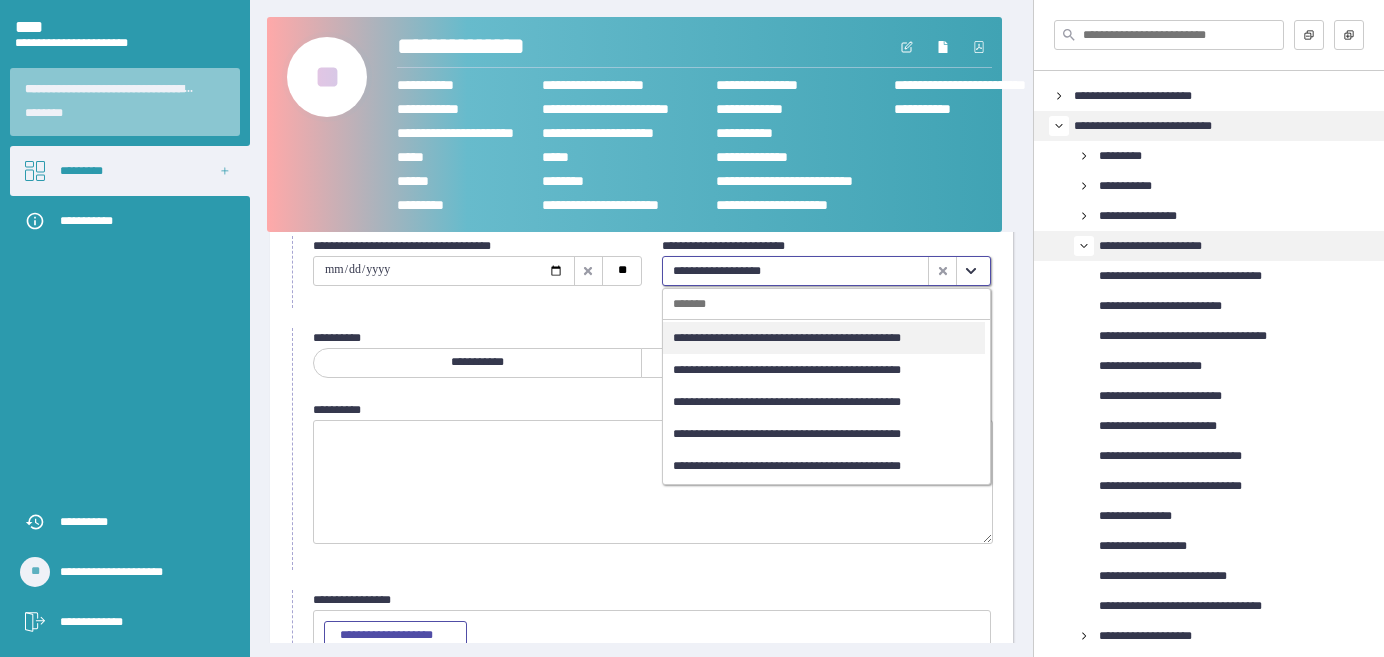 click 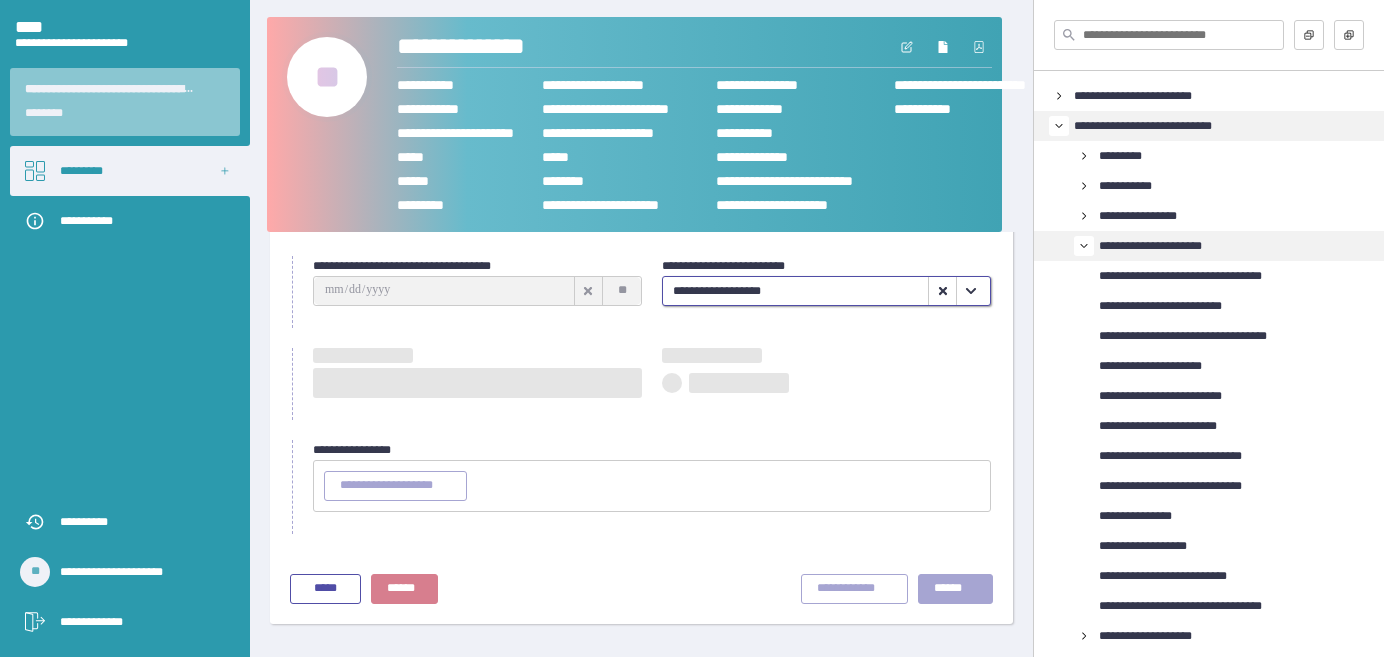 type on "**********" 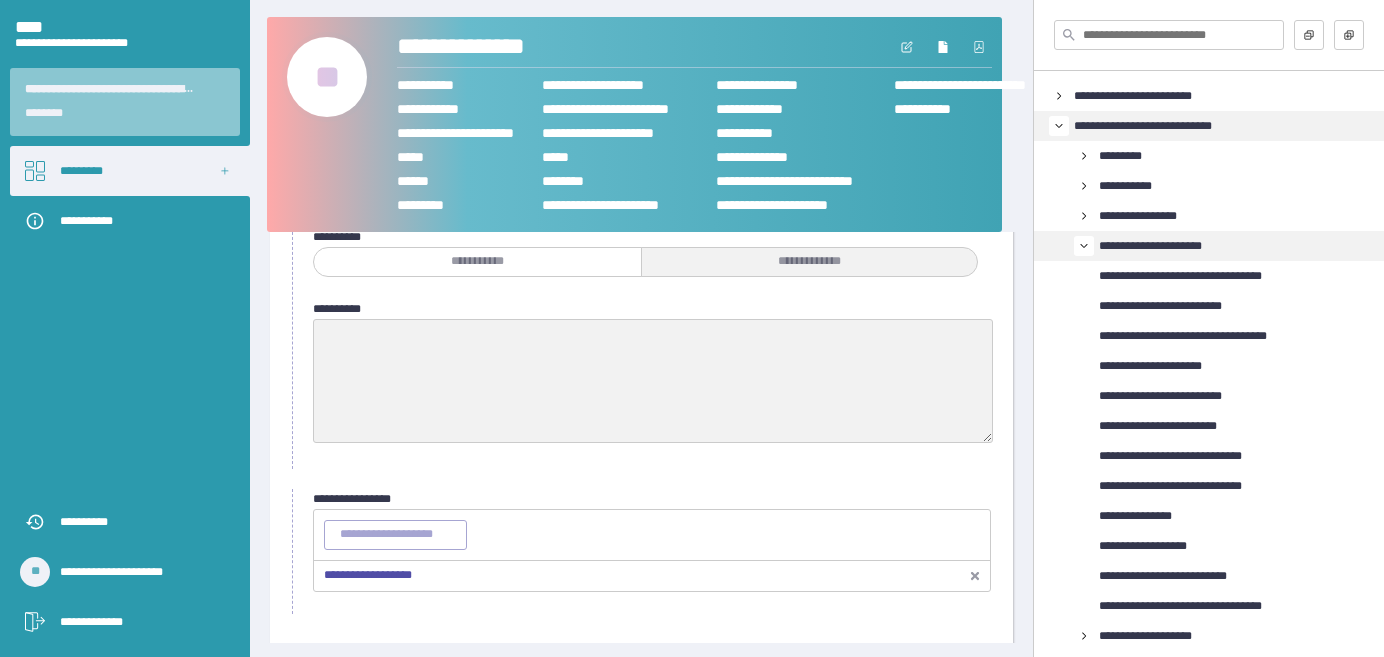 scroll, scrollTop: 271, scrollLeft: 0, axis: vertical 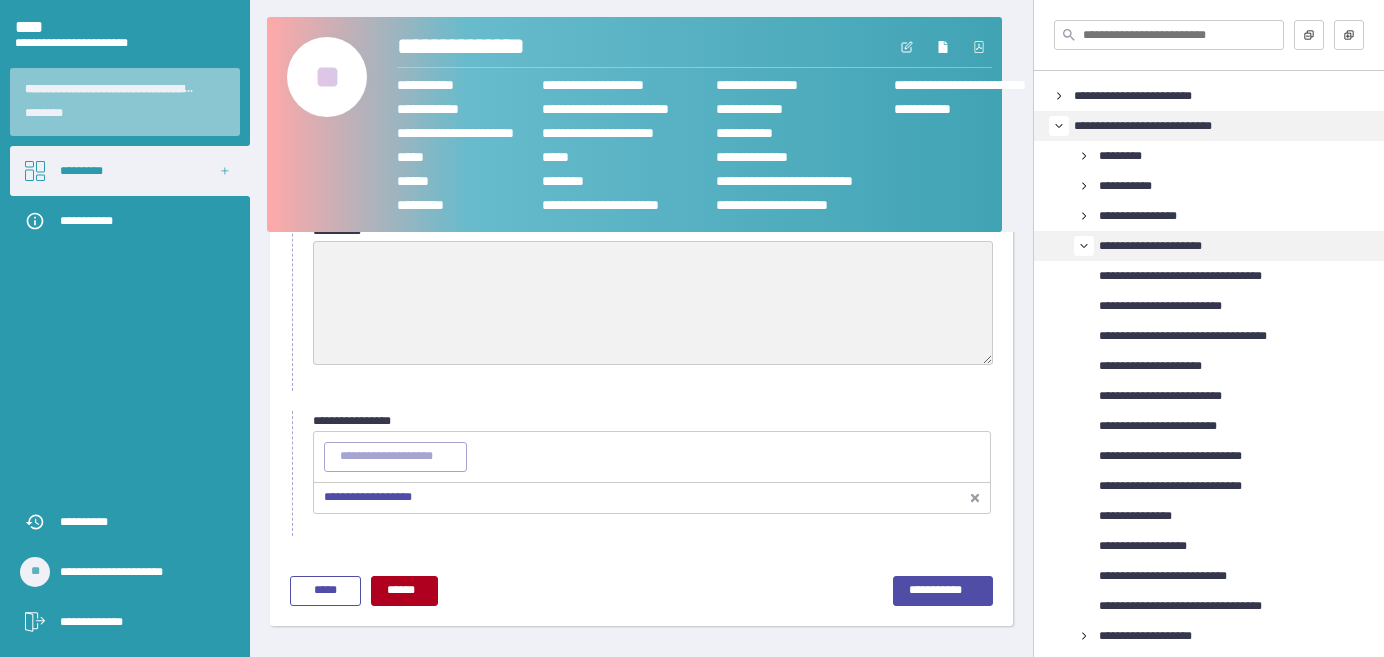 click on "**********" at bounding box center (368, 497) 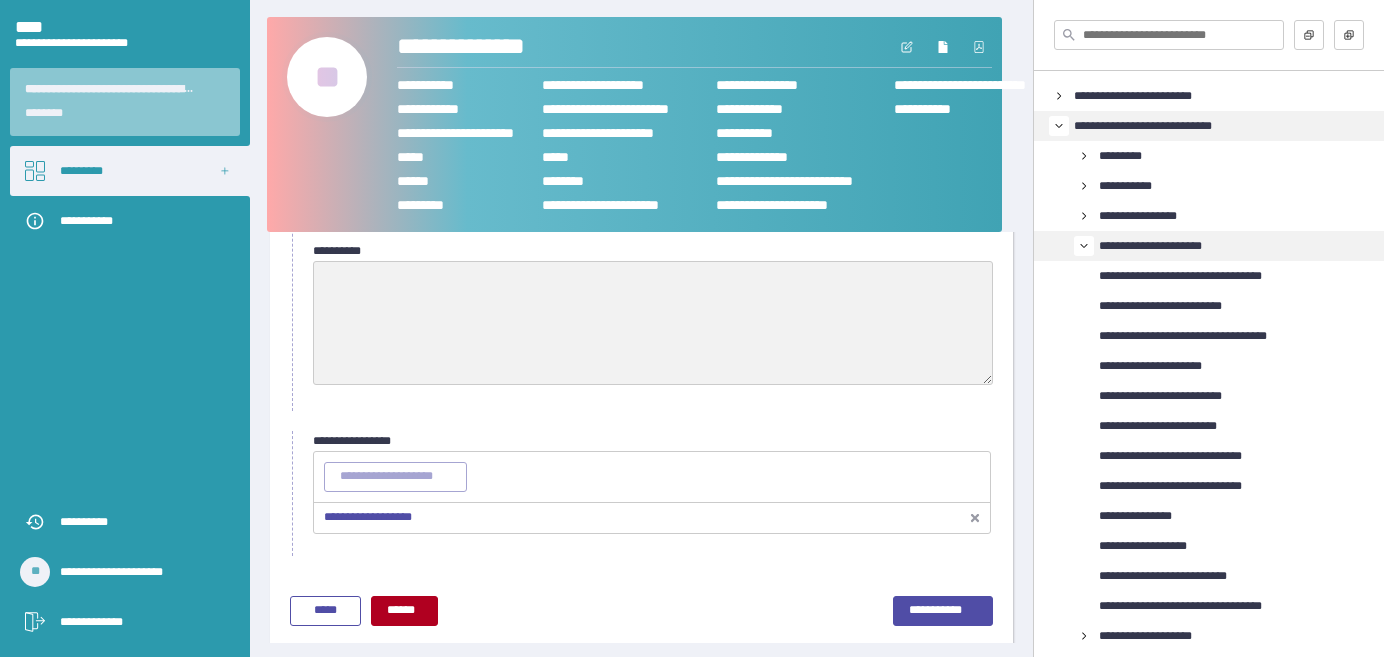 scroll, scrollTop: 271, scrollLeft: 0, axis: vertical 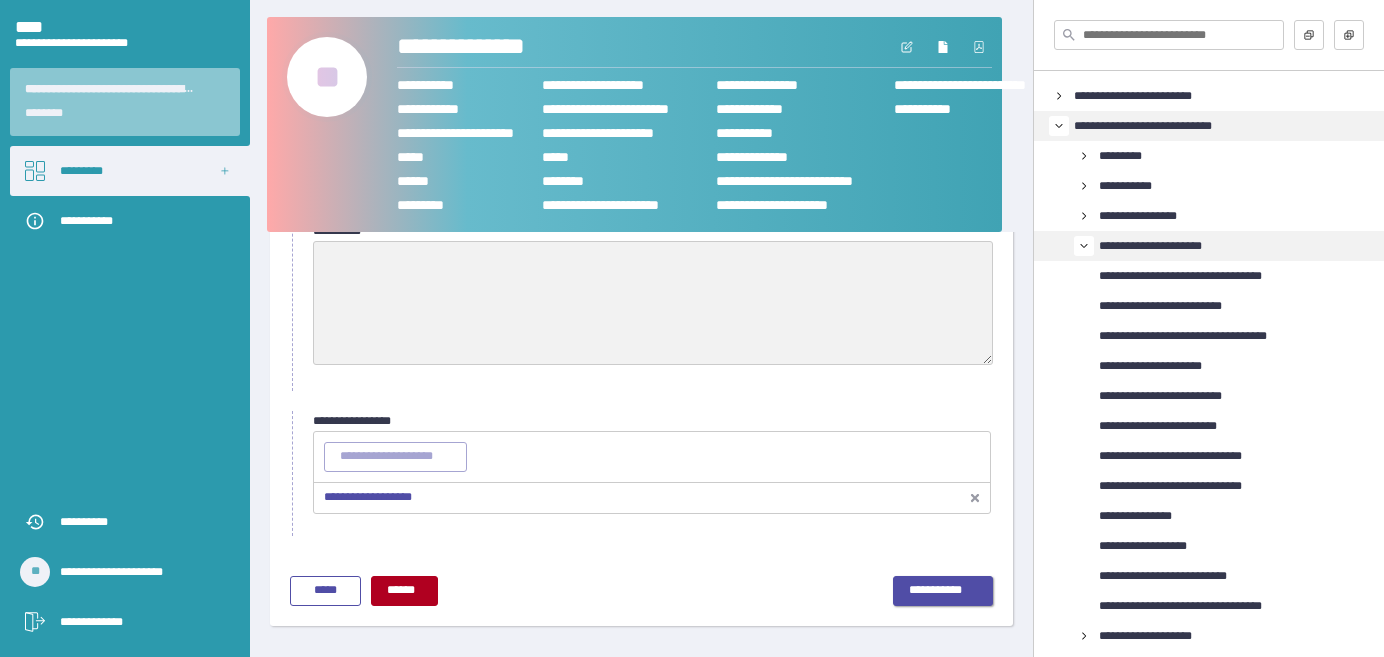 click on "**********" at bounding box center (943, 591) 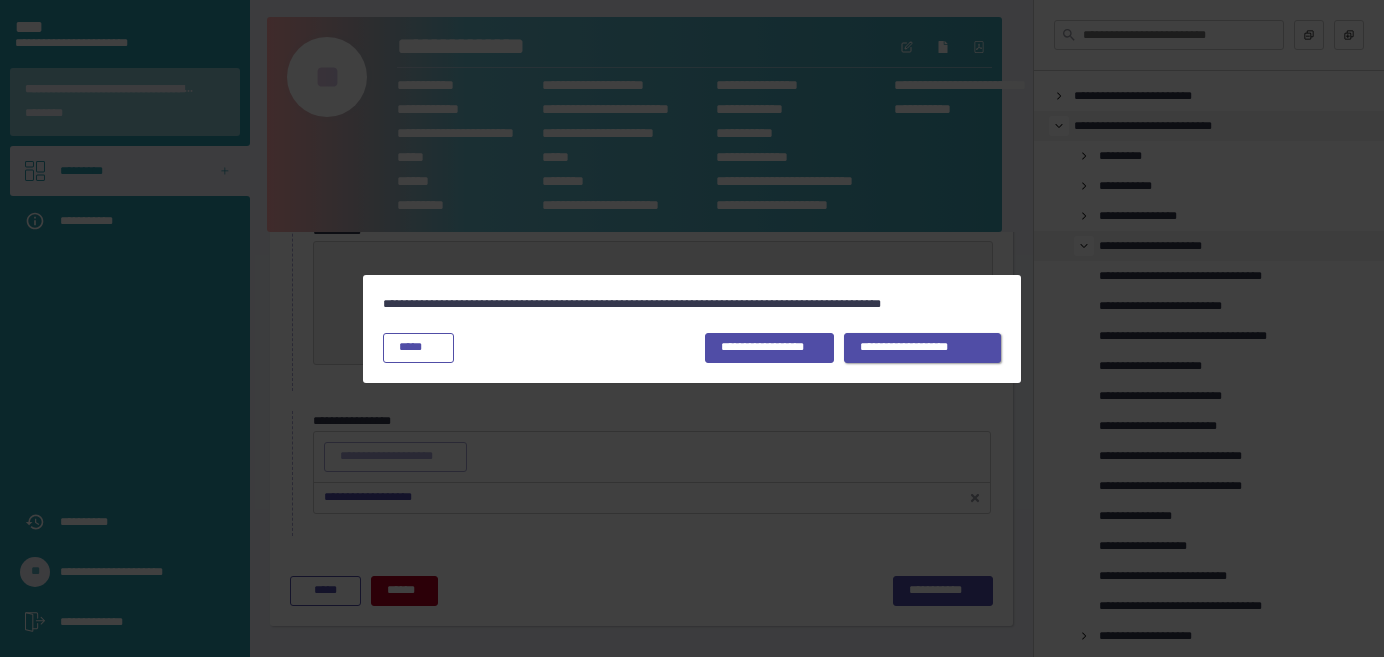 click on "**********" at bounding box center [923, 348] 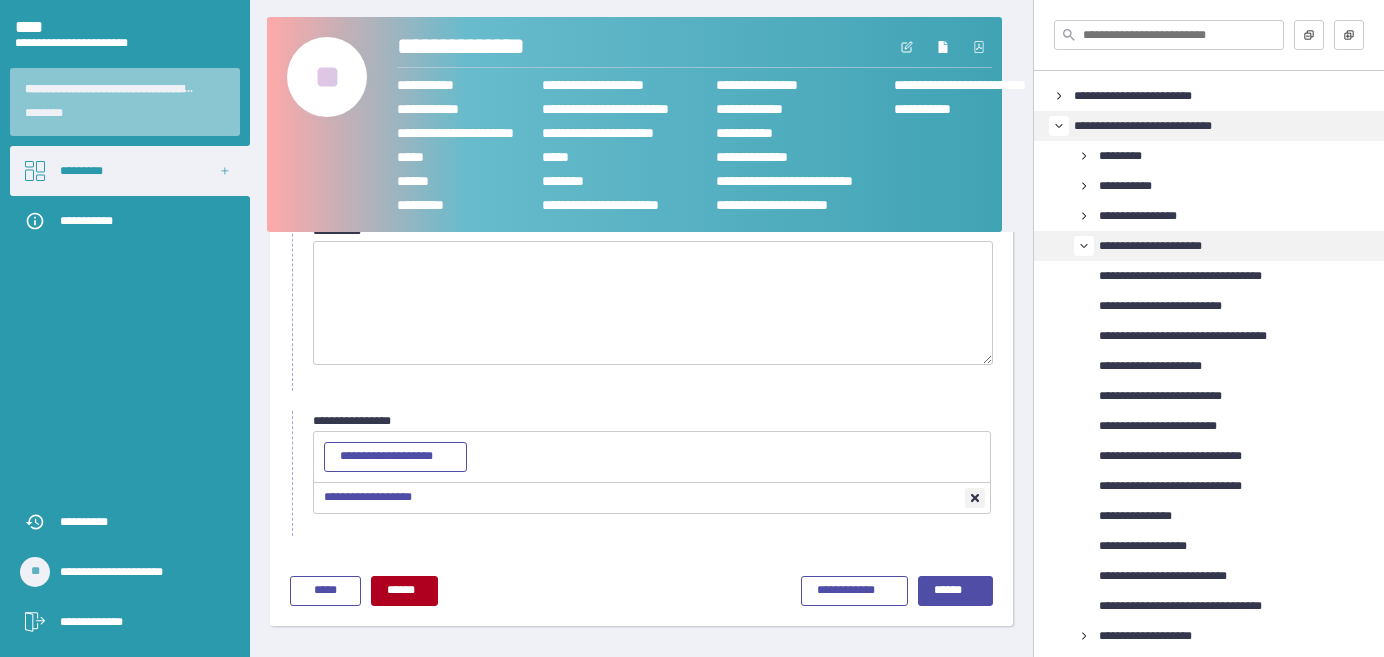 click 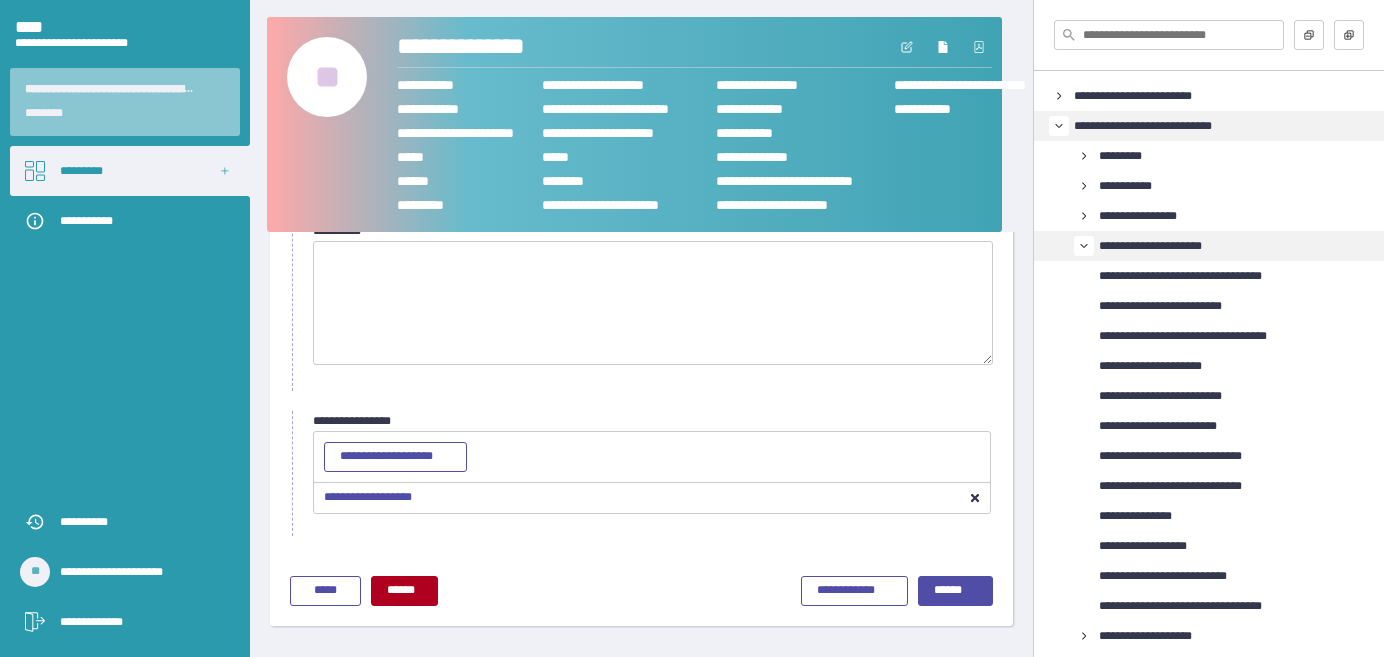 scroll, scrollTop: 240, scrollLeft: 0, axis: vertical 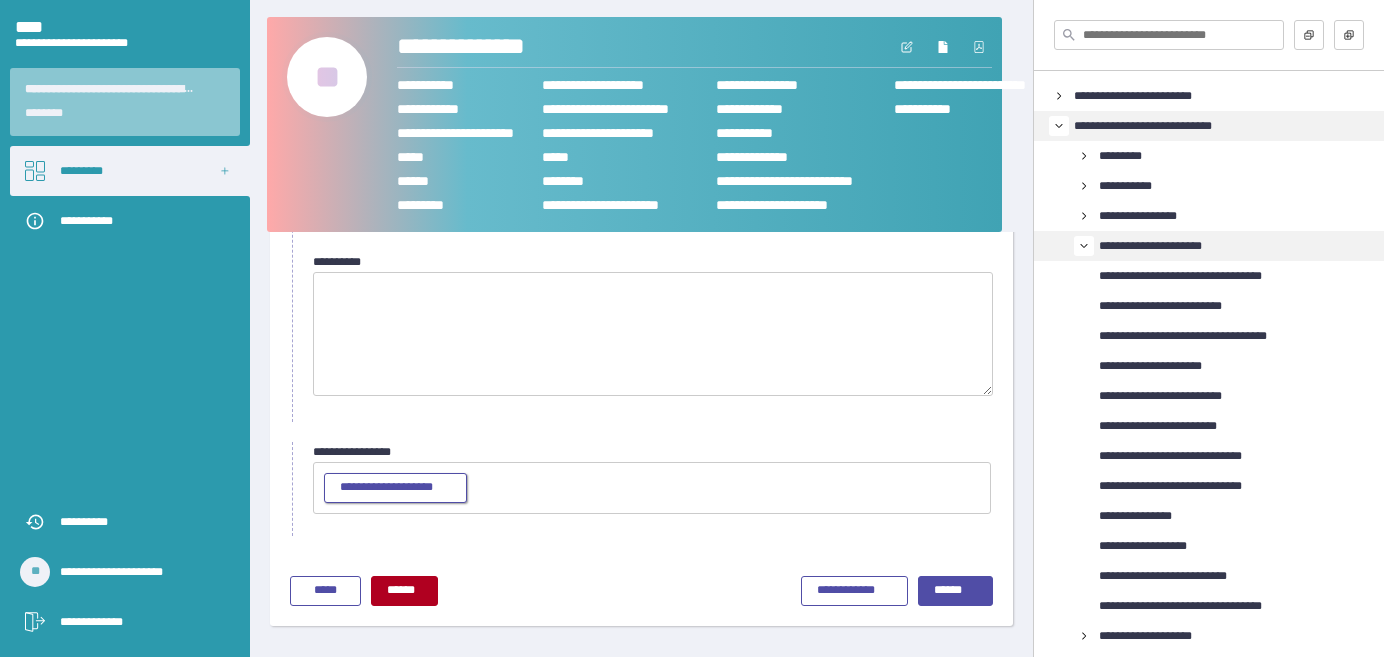 click on "**********" at bounding box center (395, 488) 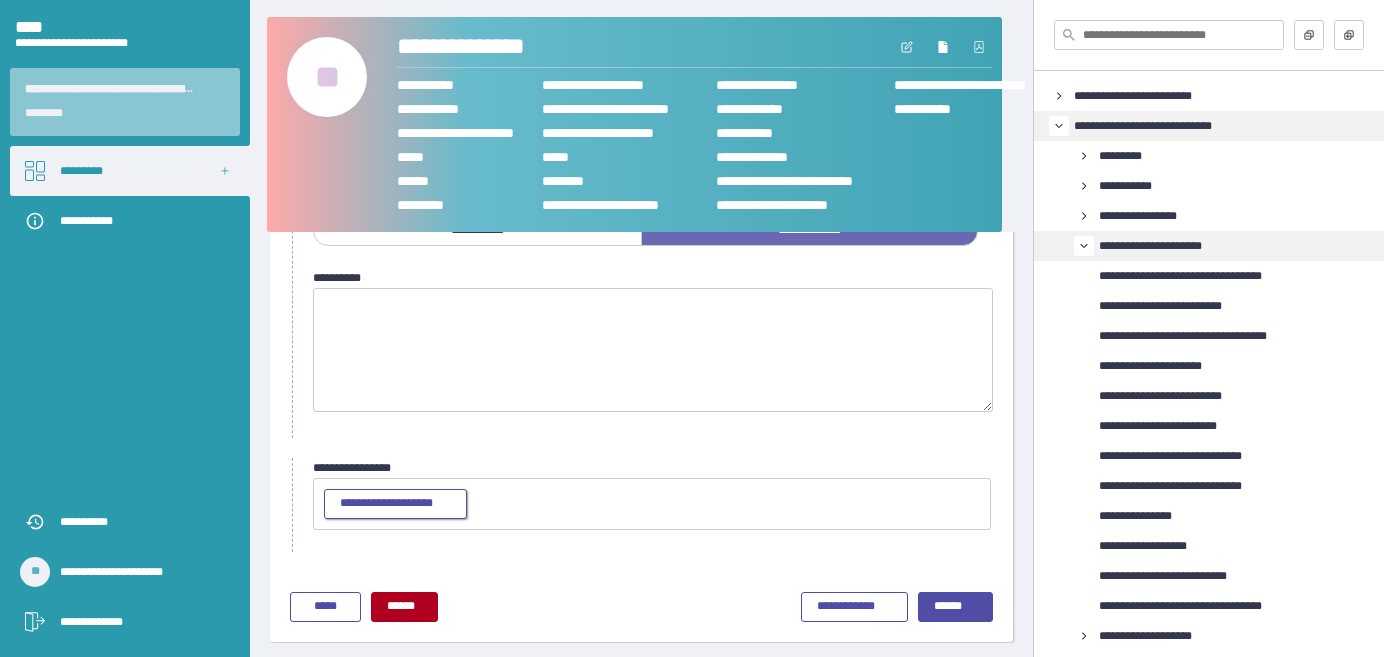 scroll, scrollTop: 240, scrollLeft: 0, axis: vertical 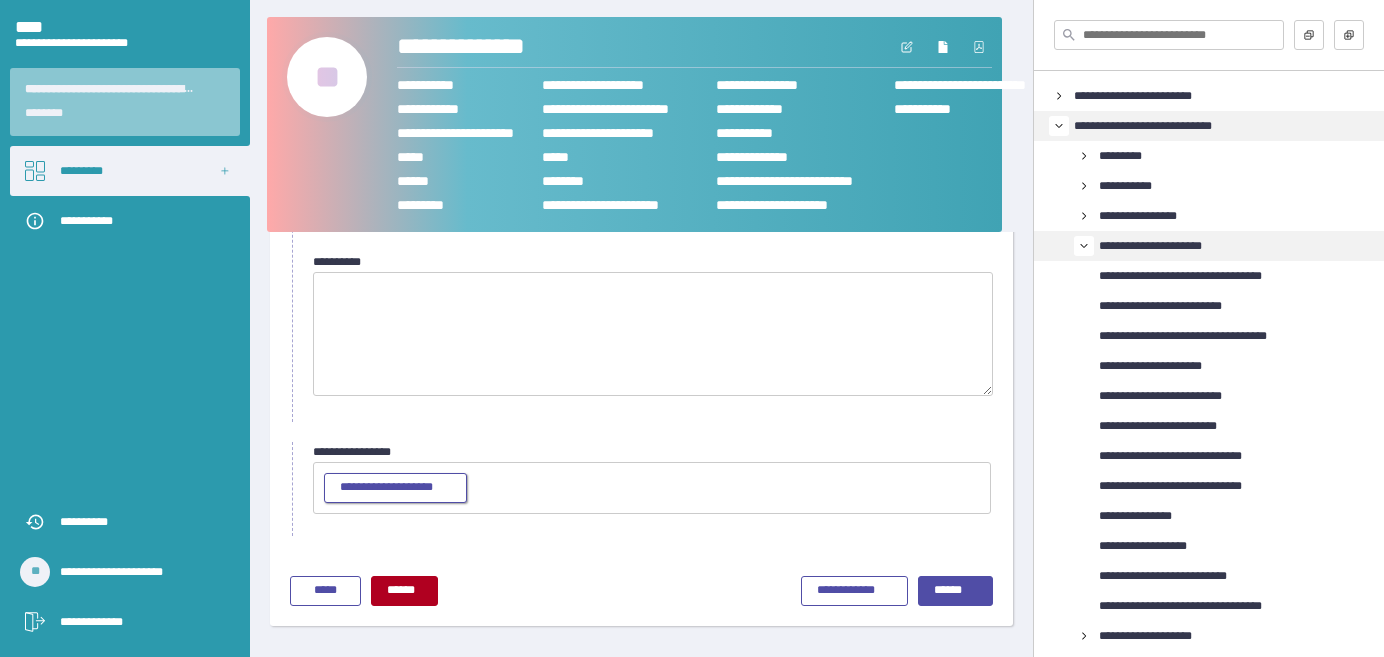 click on "**********" at bounding box center [395, 488] 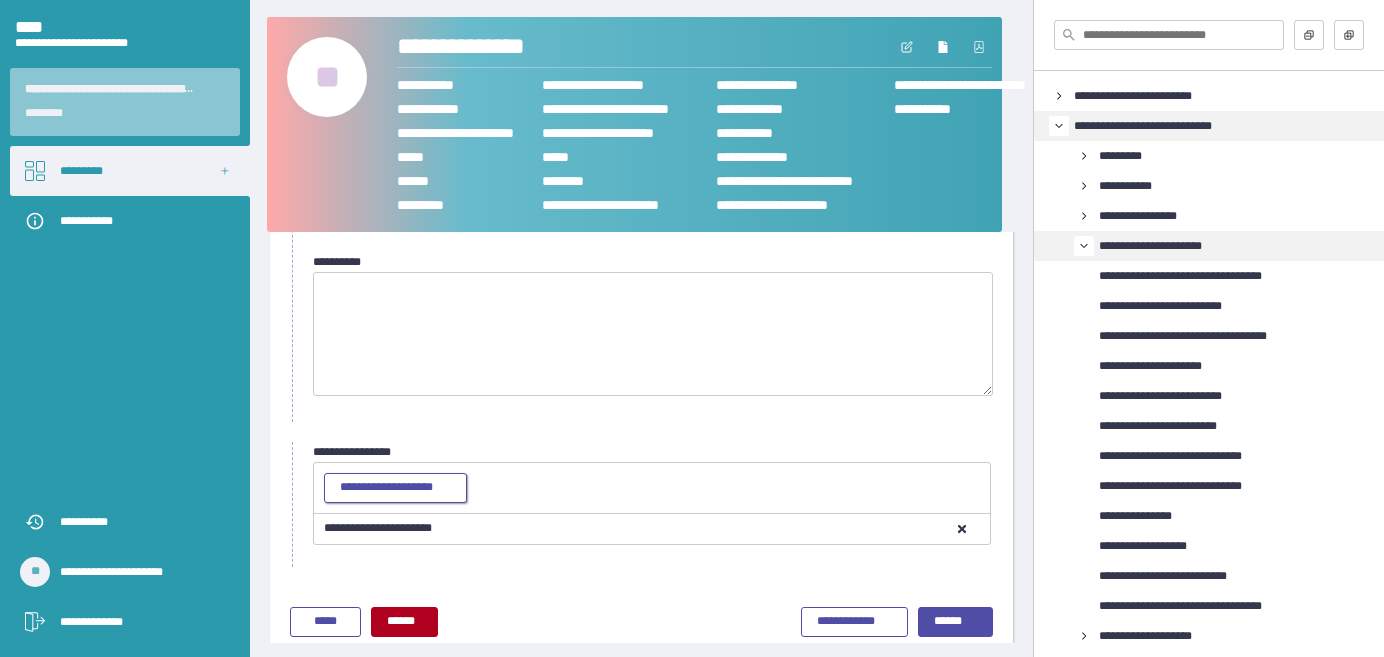 scroll, scrollTop: 271, scrollLeft: 0, axis: vertical 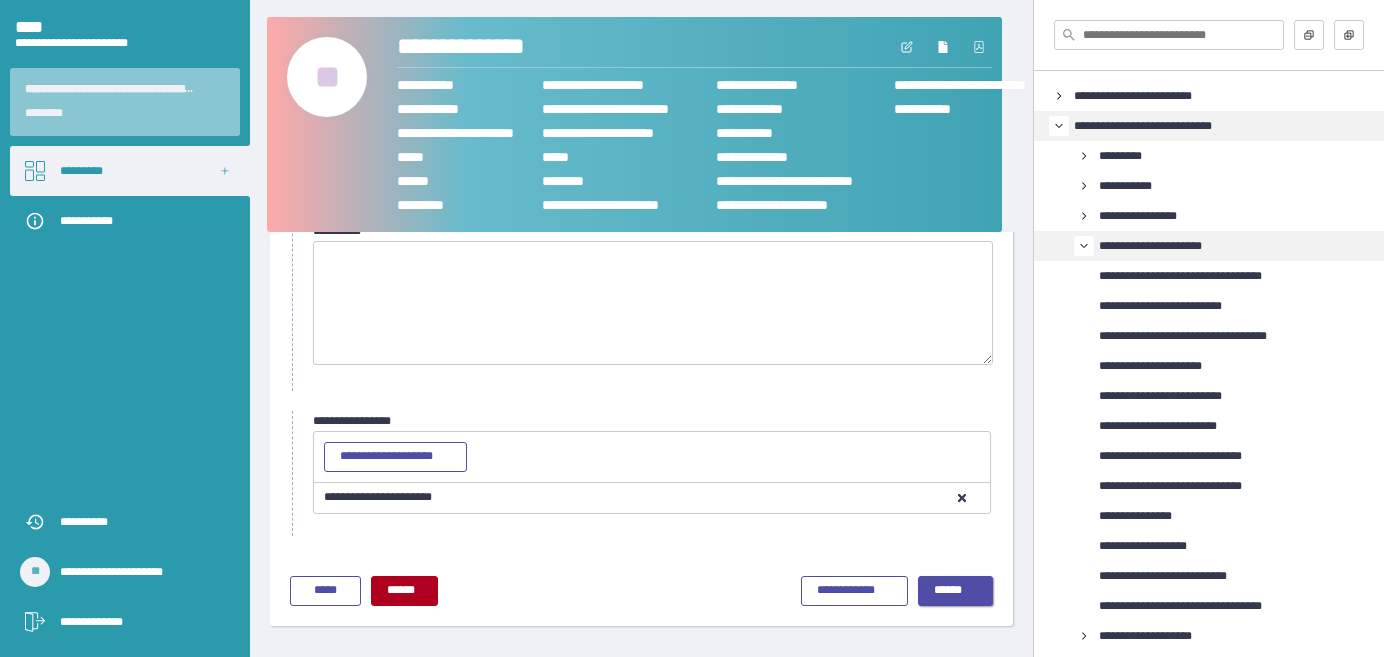 click on "******" at bounding box center [956, 591] 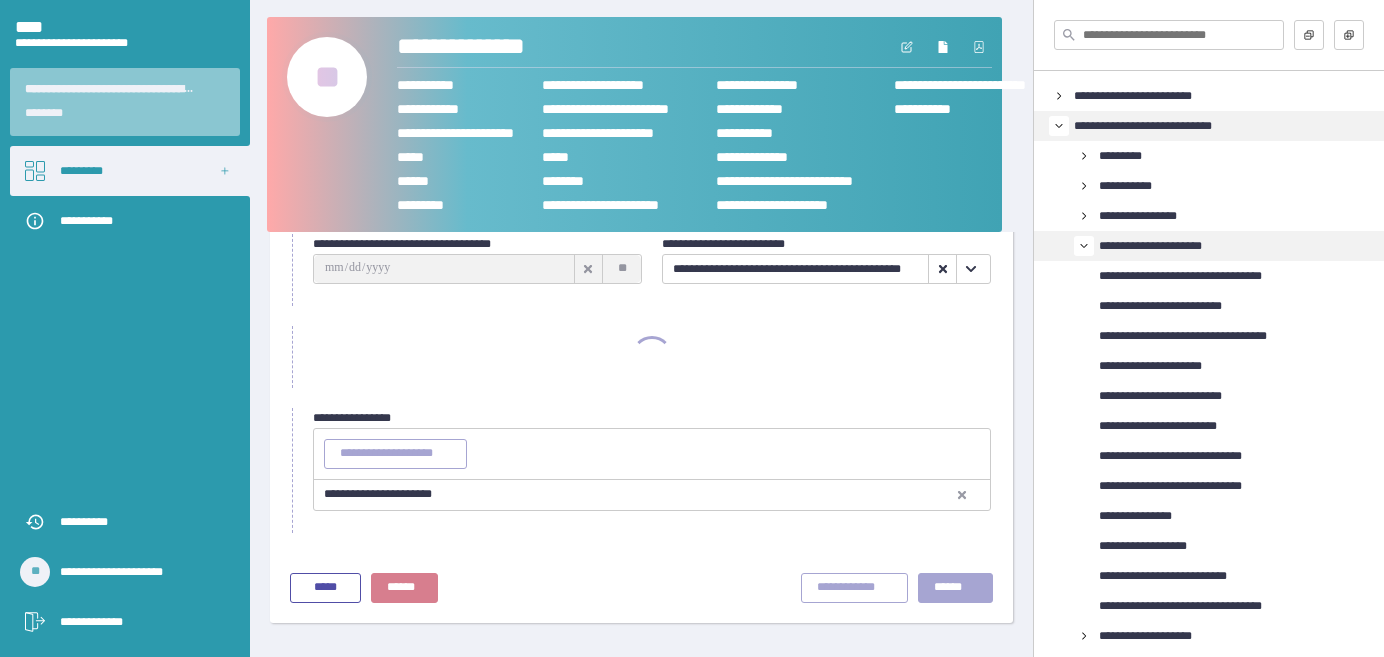 scroll, scrollTop: 92, scrollLeft: 0, axis: vertical 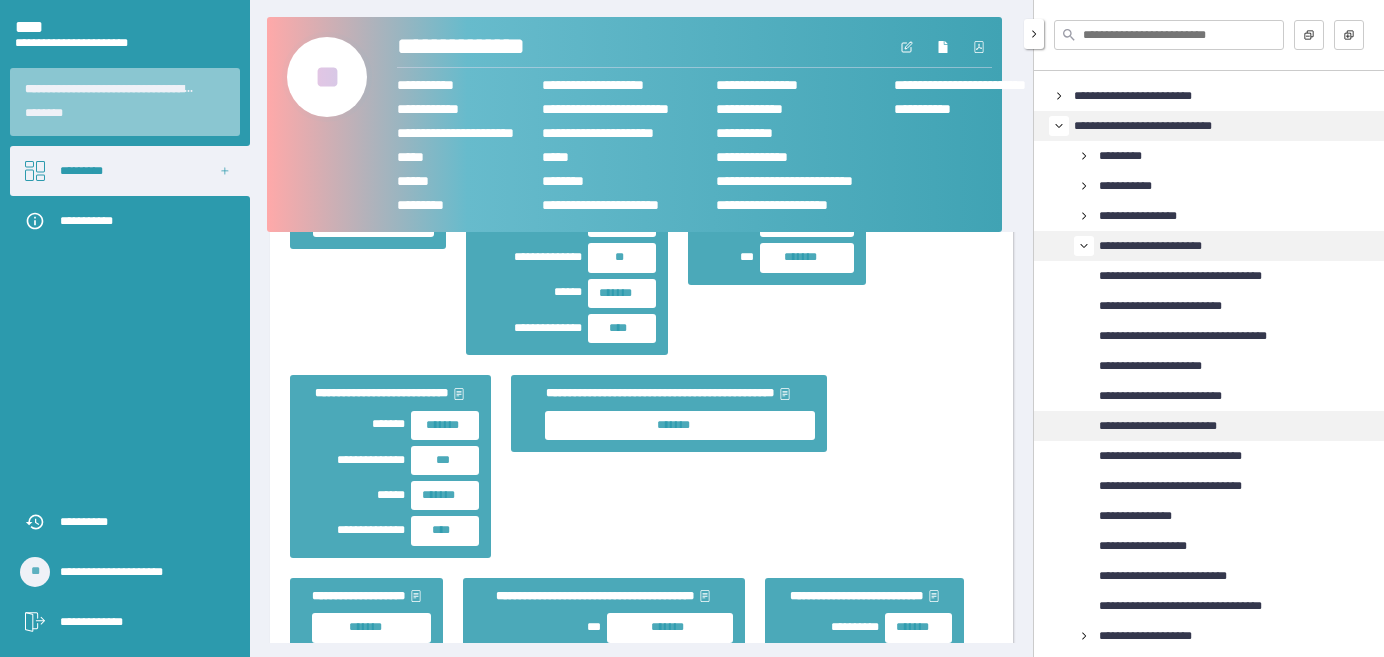 click on "**********" at bounding box center (1181, 426) 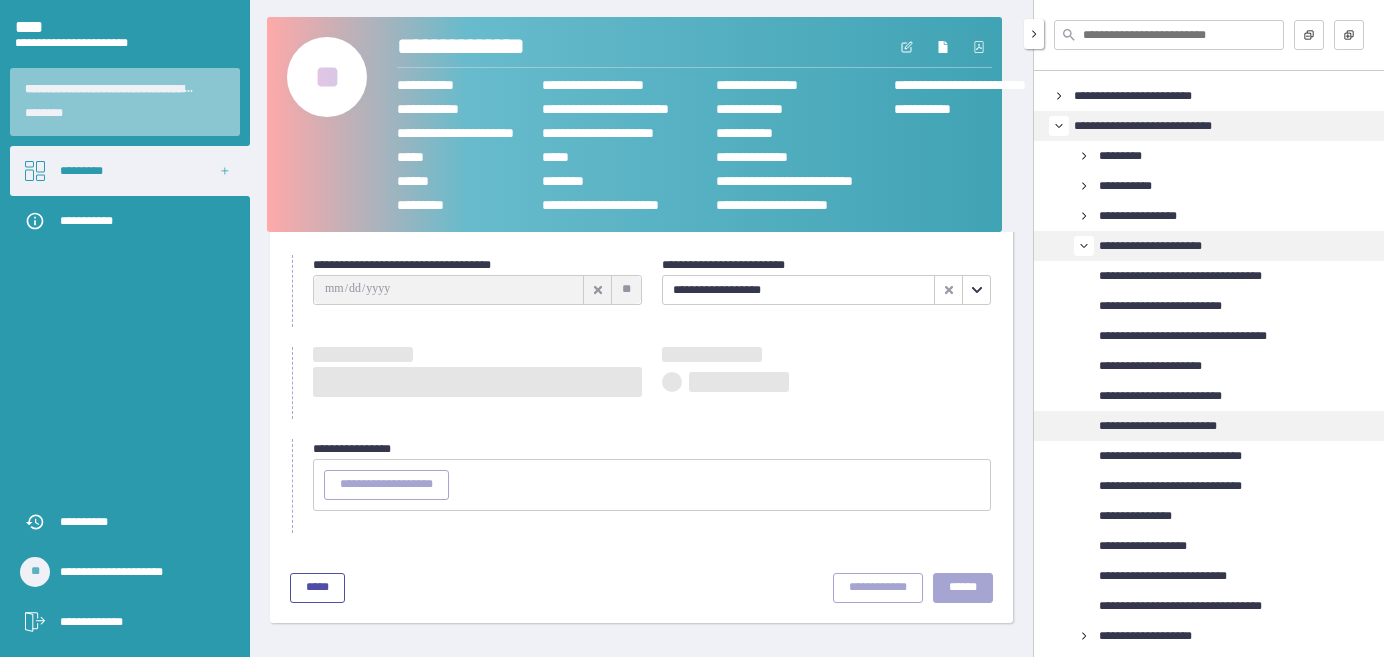 scroll, scrollTop: 72, scrollLeft: 0, axis: vertical 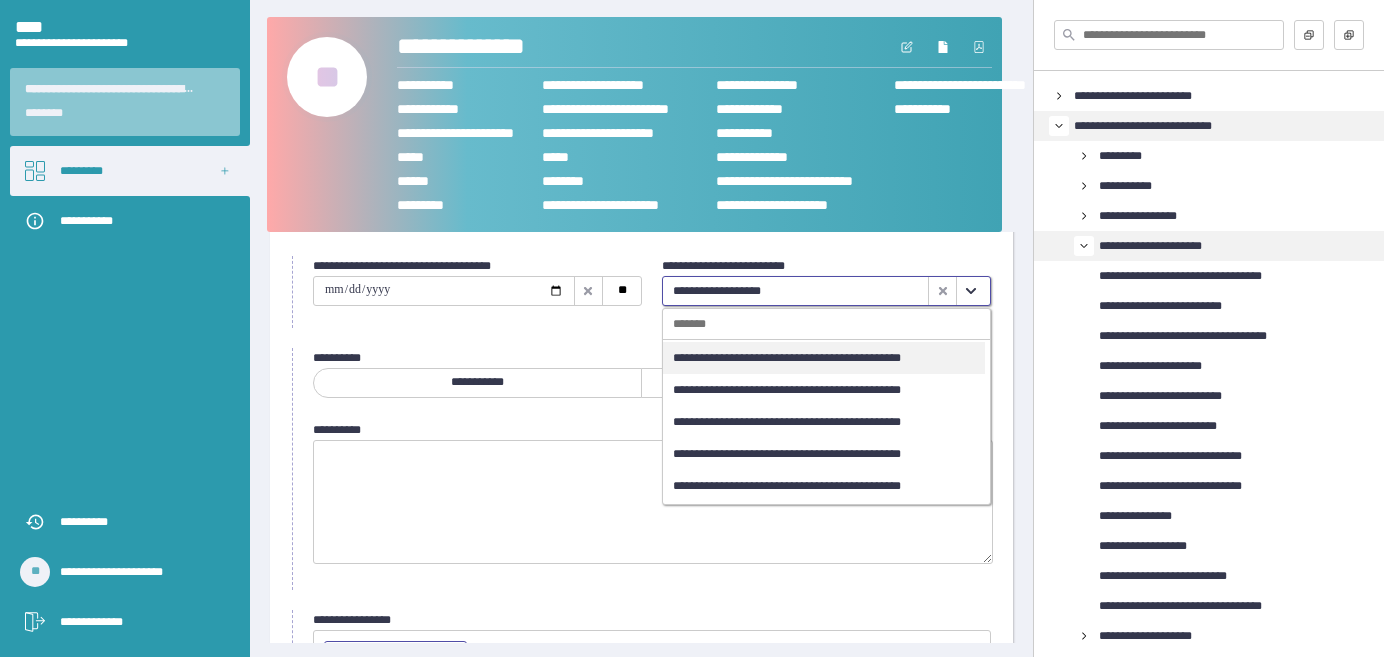 click 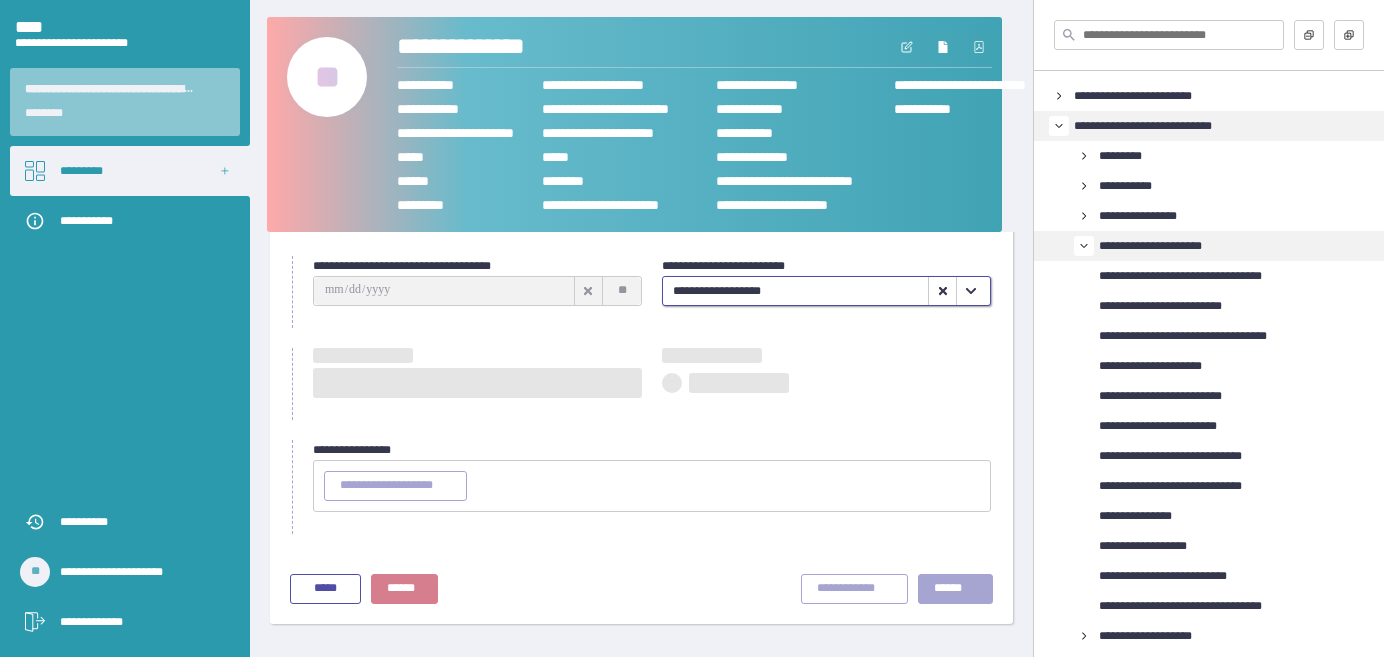 type on "**********" 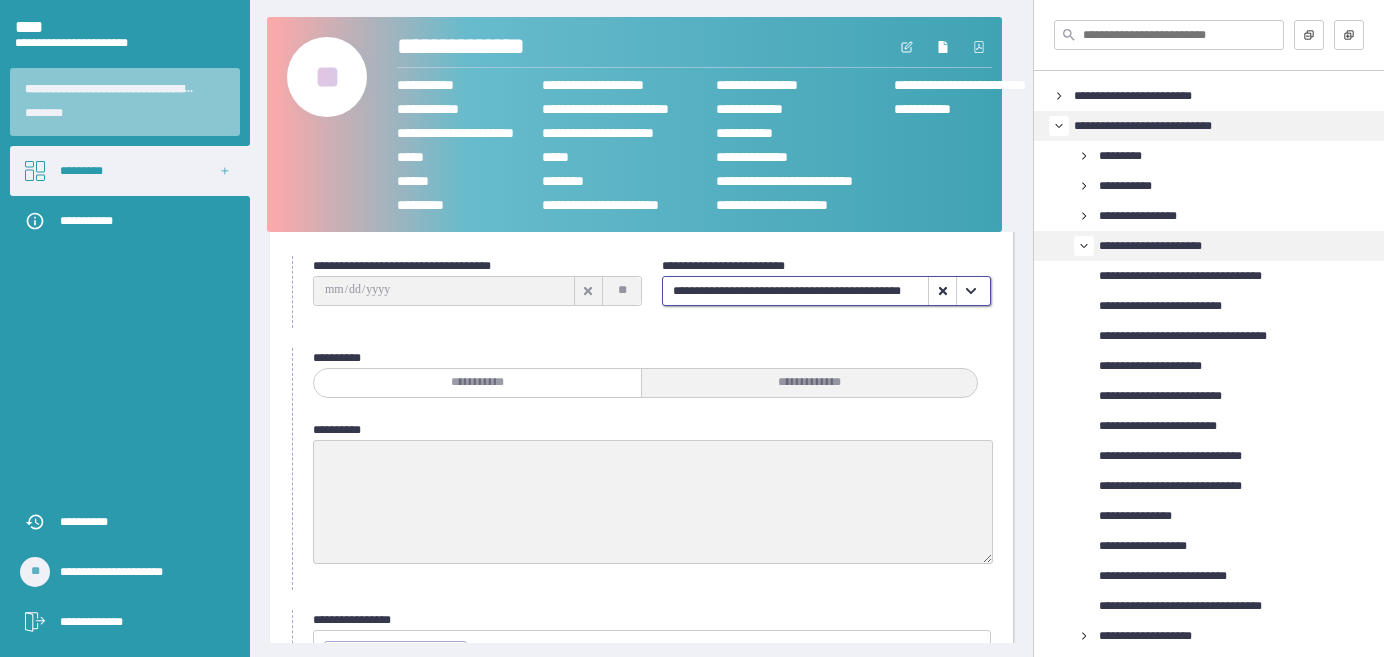 scroll, scrollTop: 271, scrollLeft: 0, axis: vertical 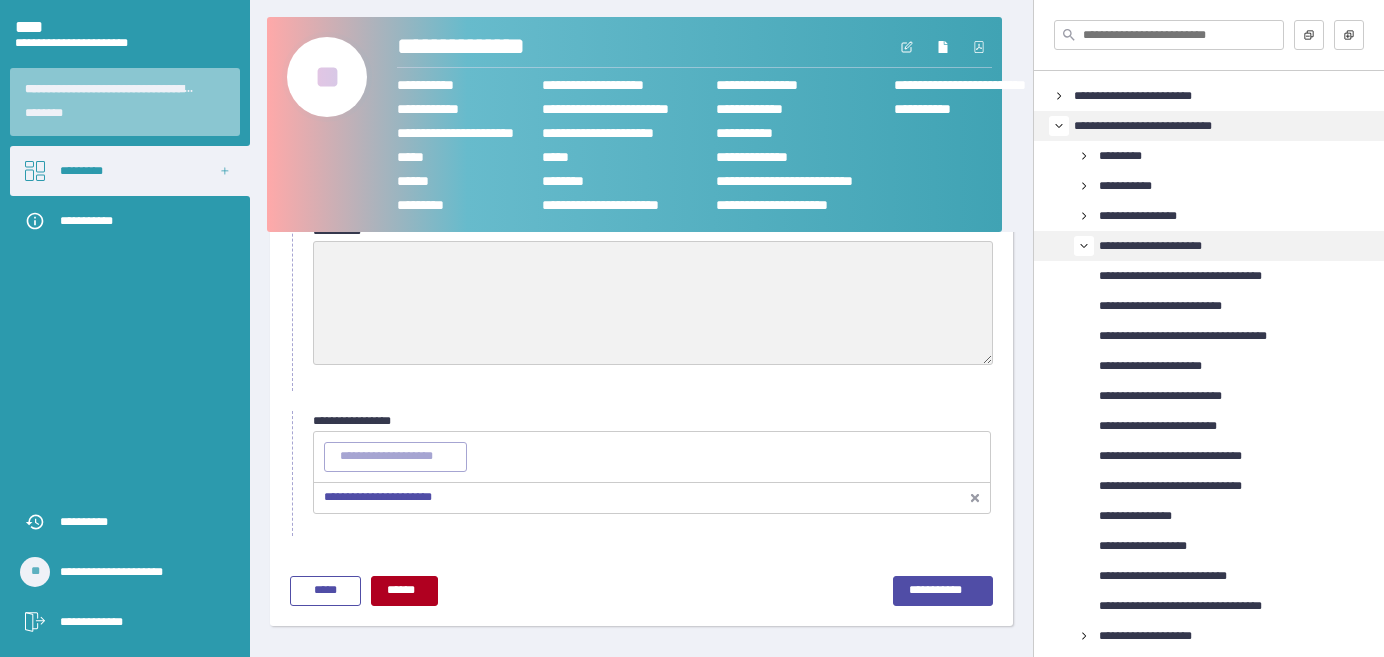 click on "**********" at bounding box center [378, 497] 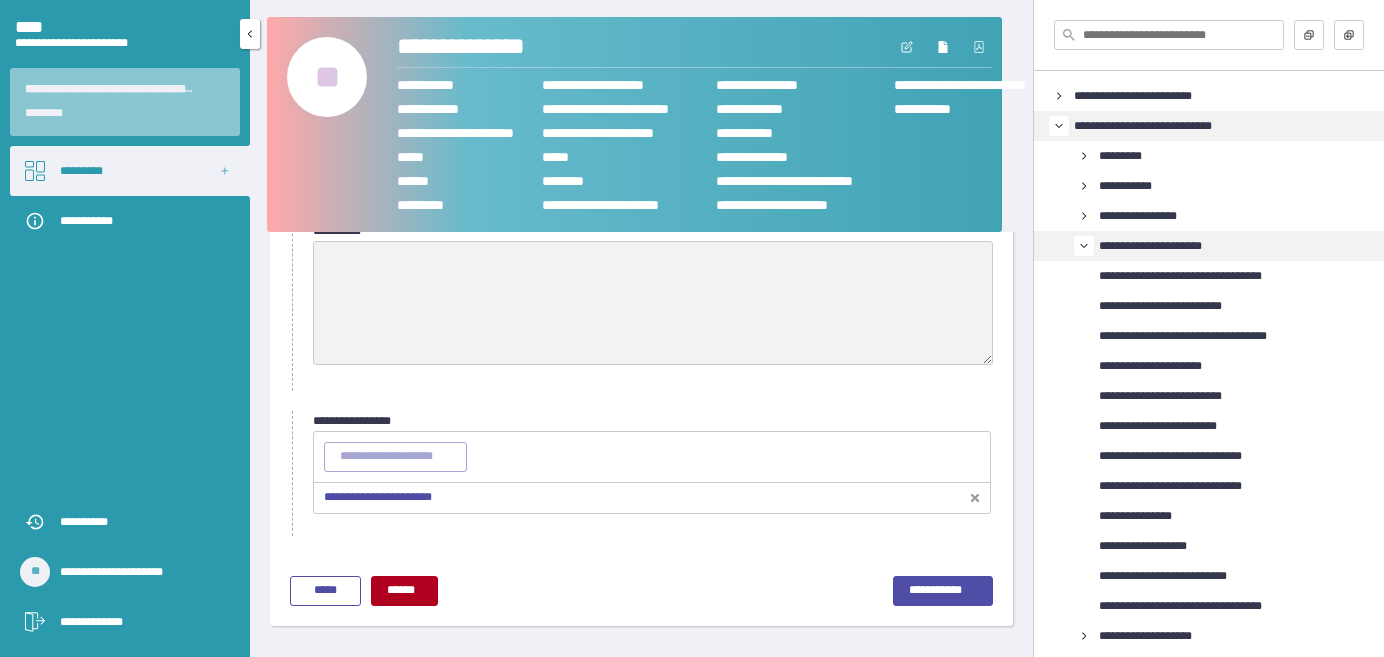 click on "*********" at bounding box center [130, 171] 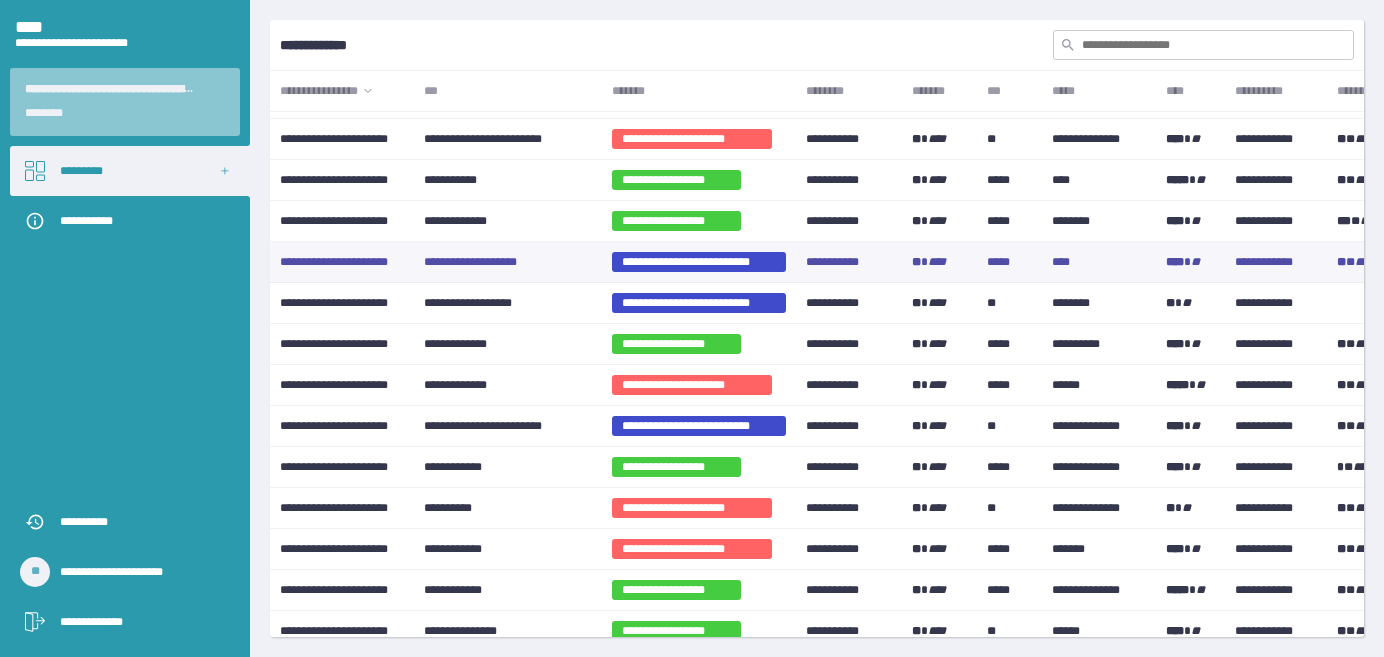 scroll, scrollTop: 636, scrollLeft: 0, axis: vertical 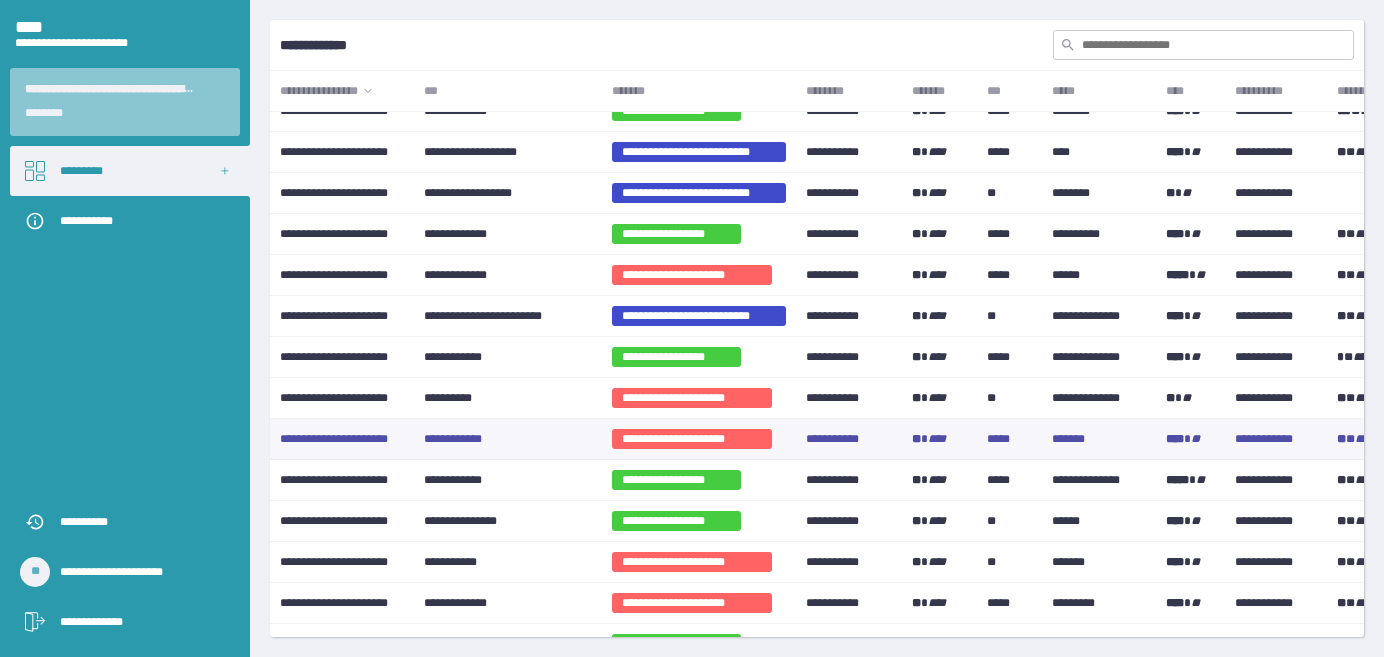 click on "**********" at bounding box center [508, 439] 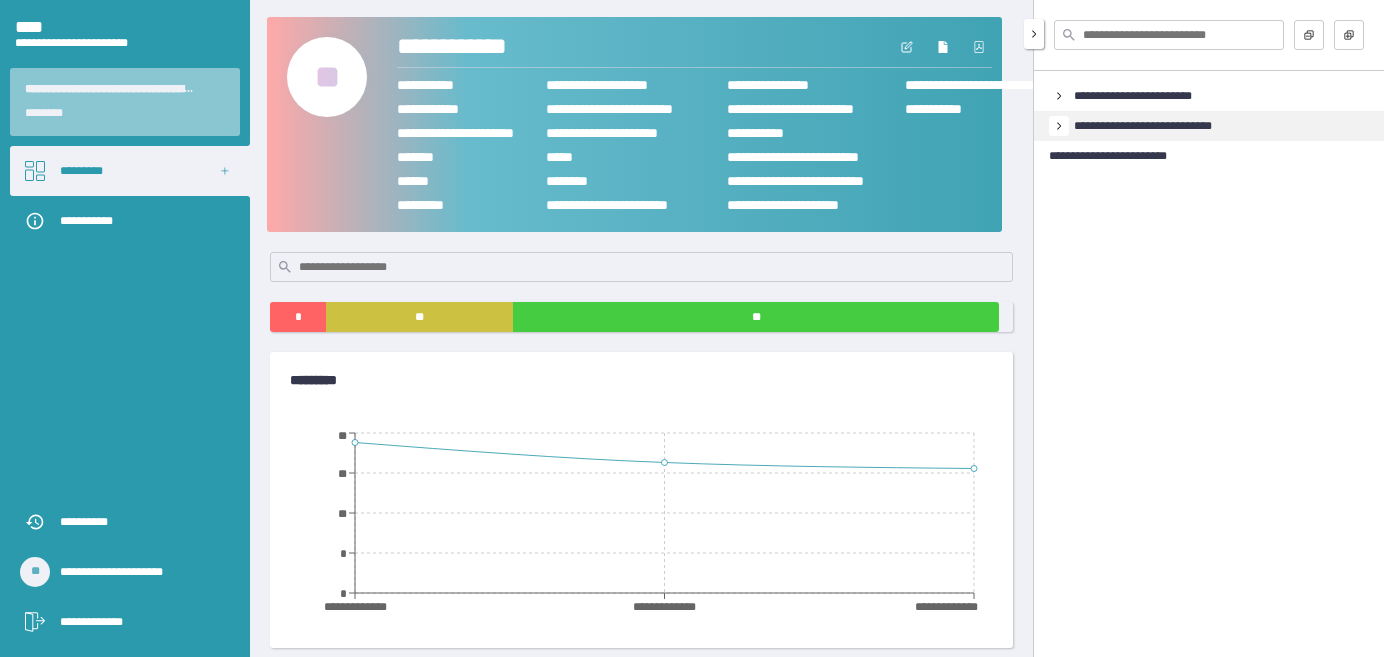 click 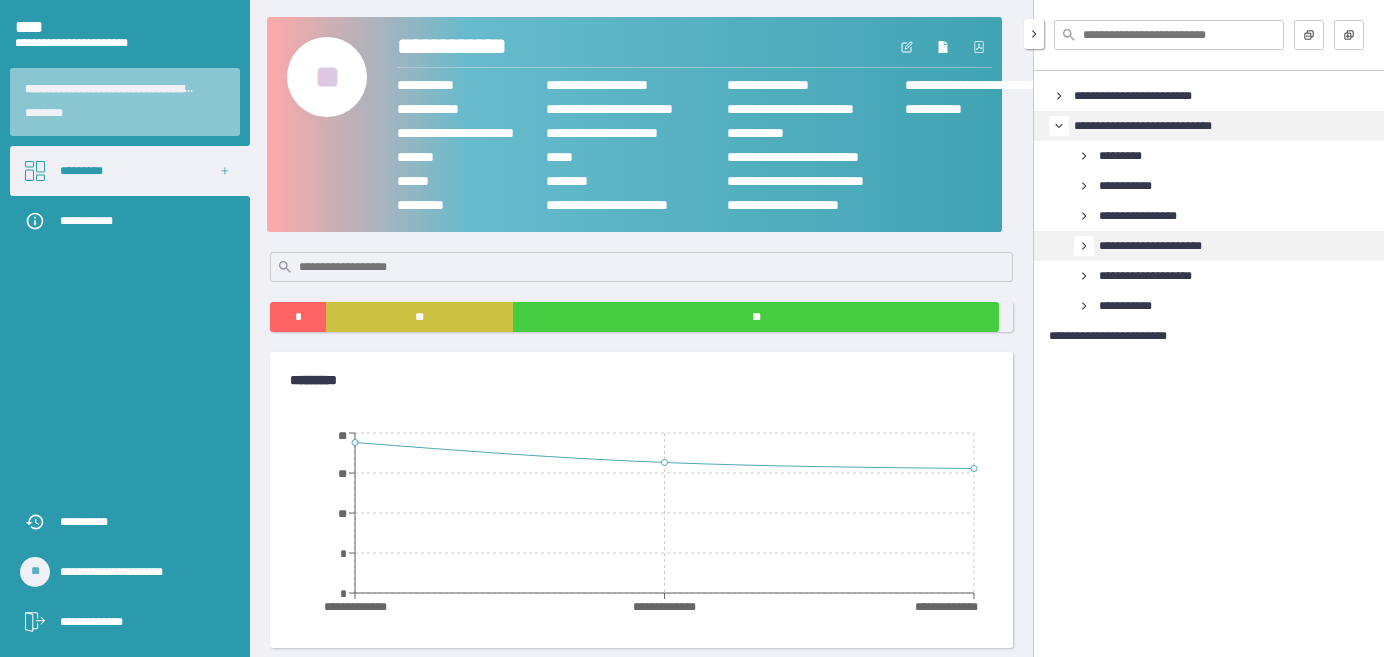 click 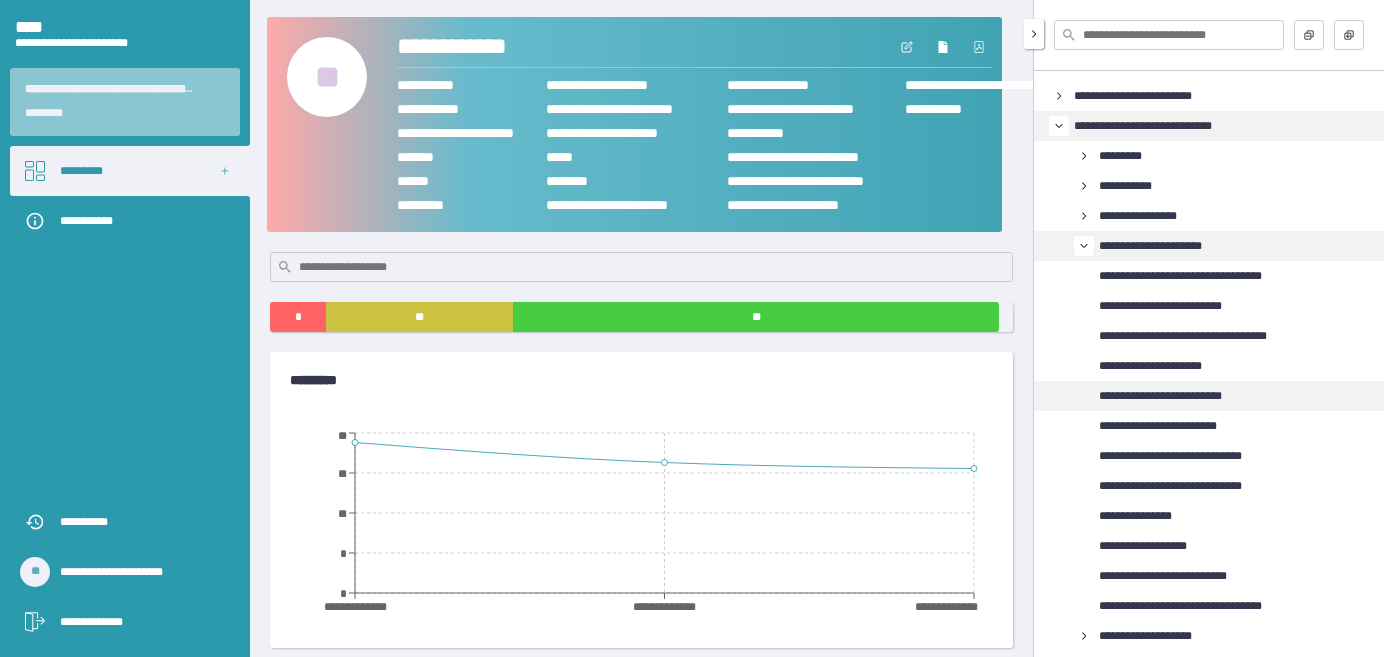 click on "**********" at bounding box center [1176, 396] 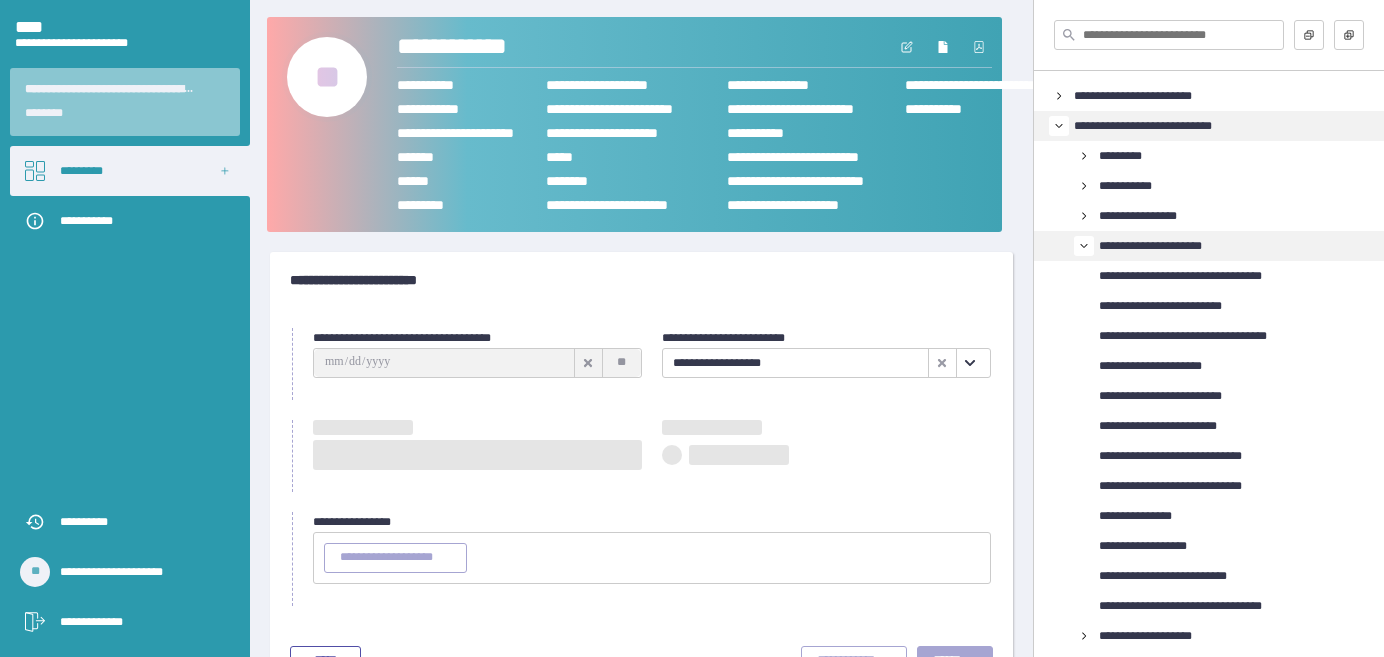 click 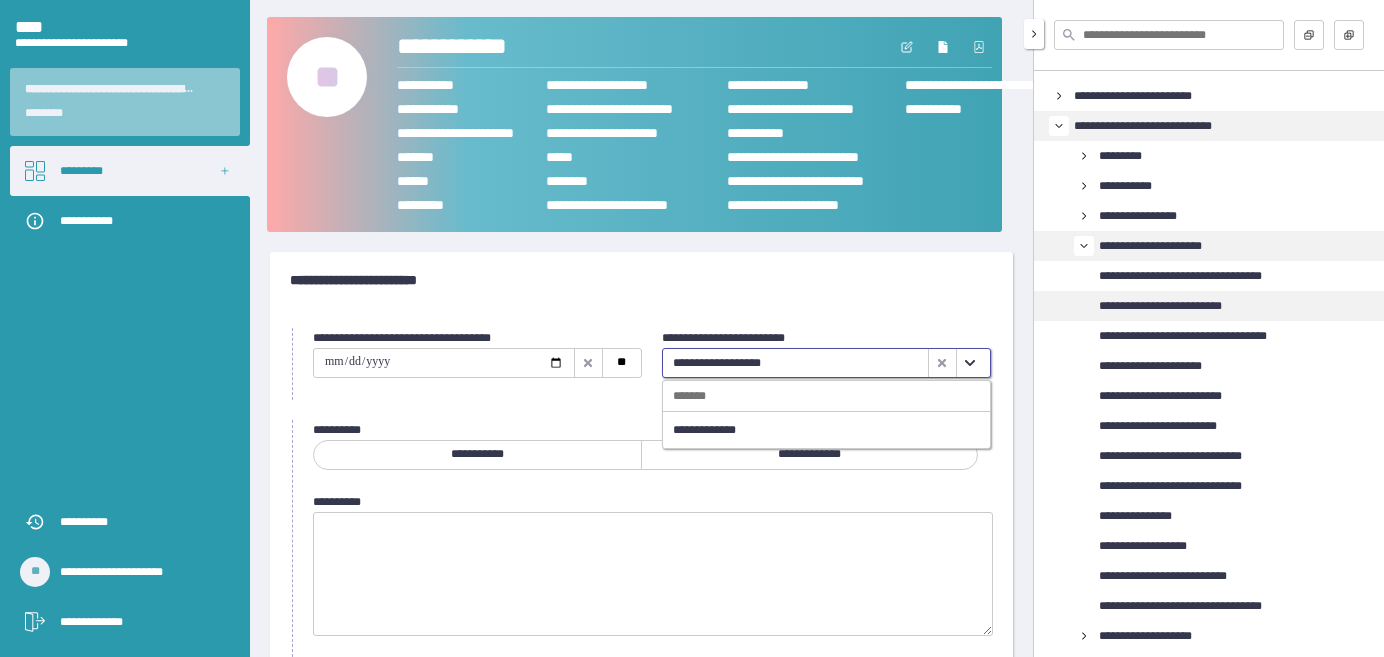 click on "**********" at bounding box center (1176, 306) 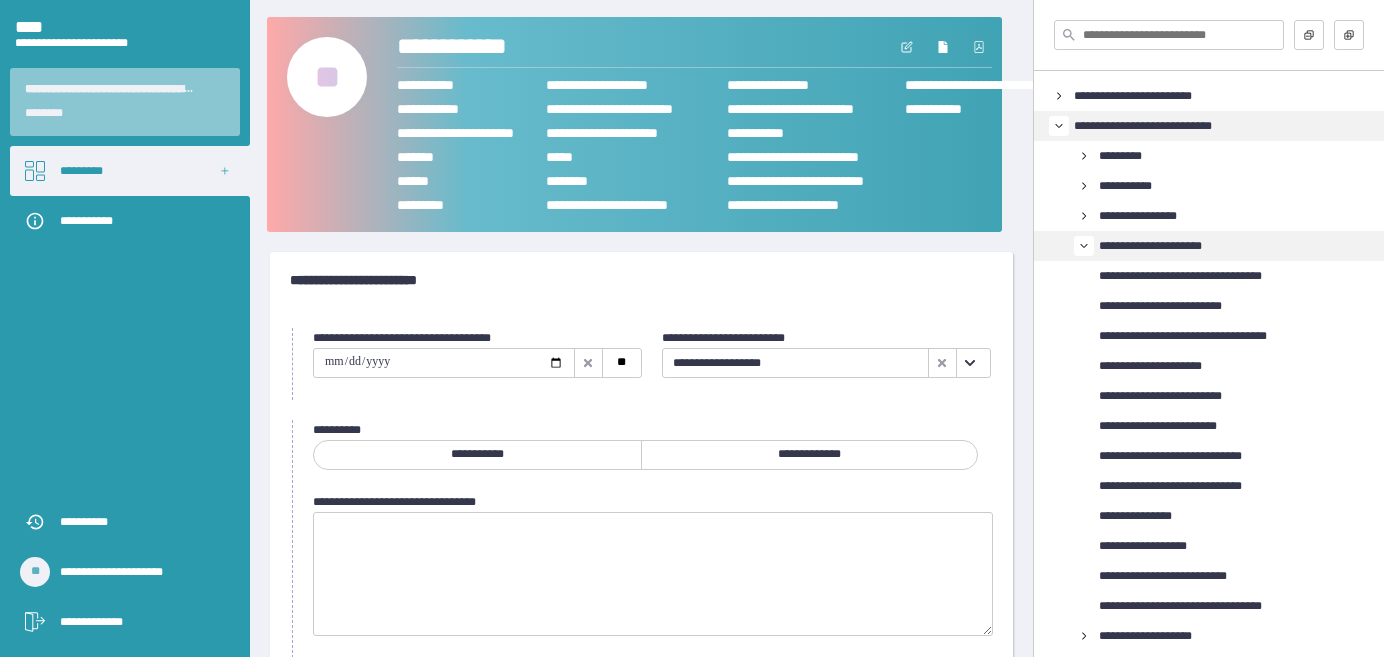 click 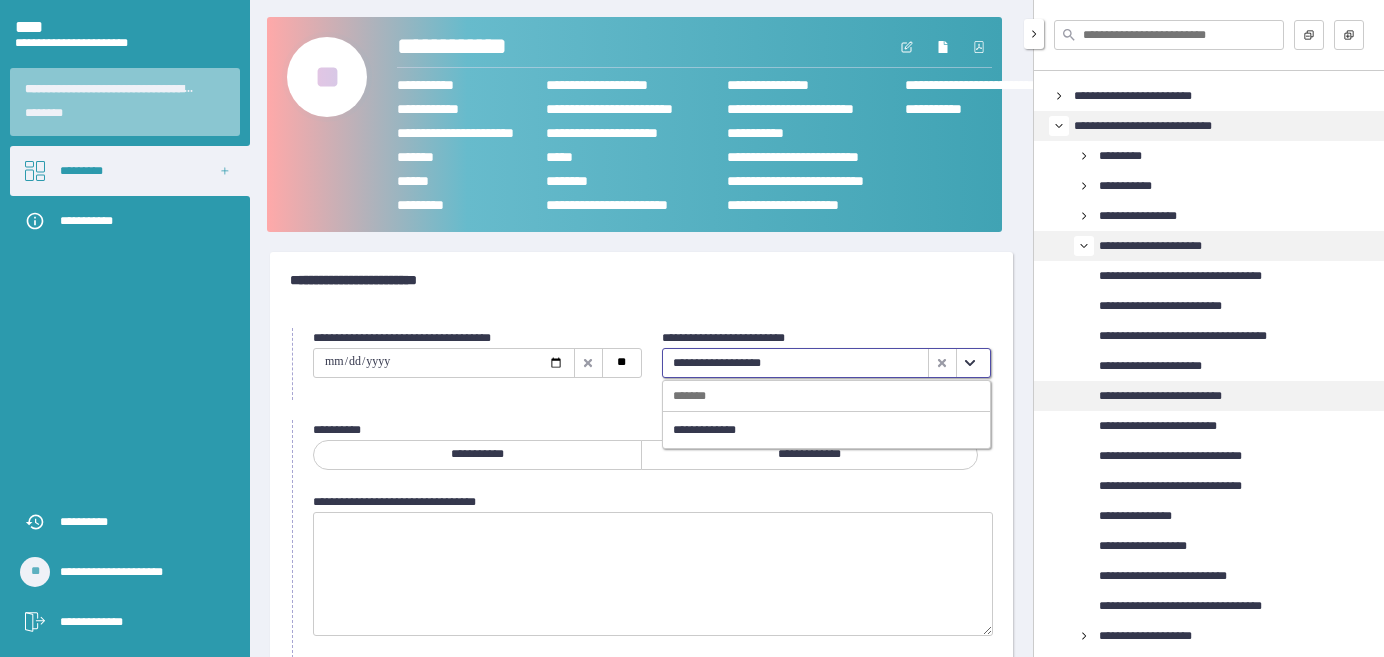 click on "**********" at bounding box center [1176, 396] 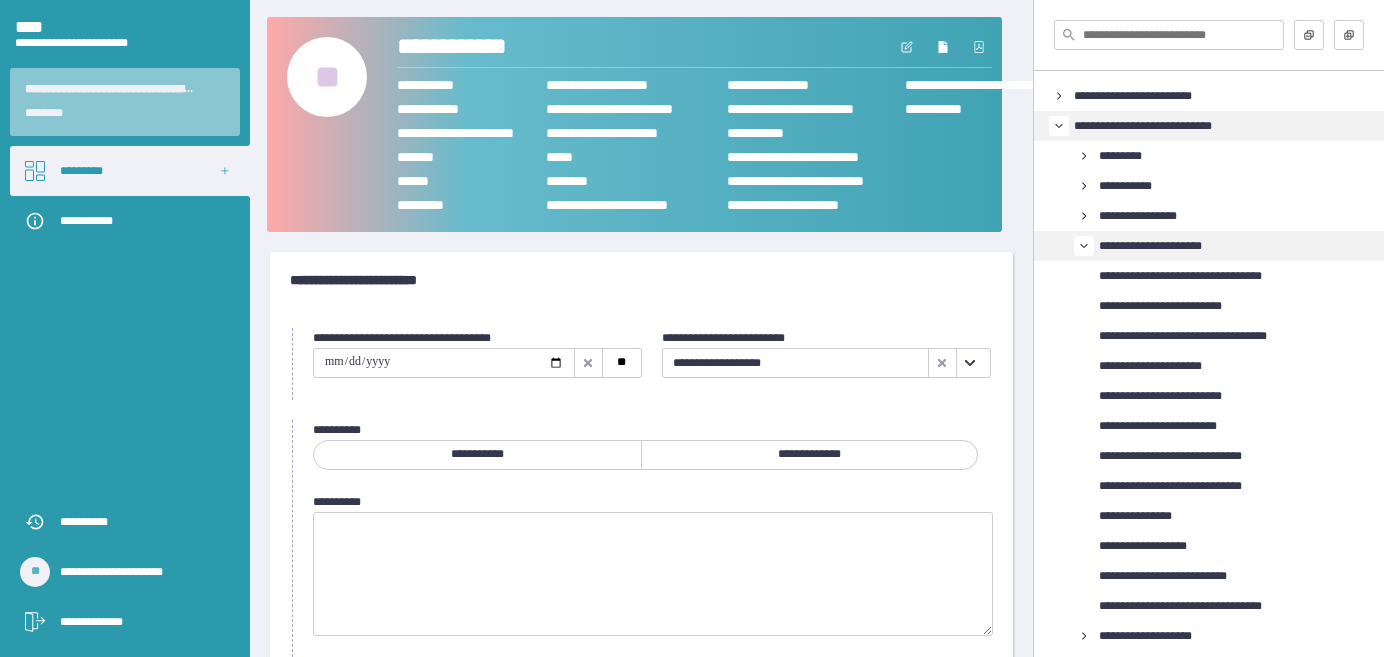 click at bounding box center (444, 363) 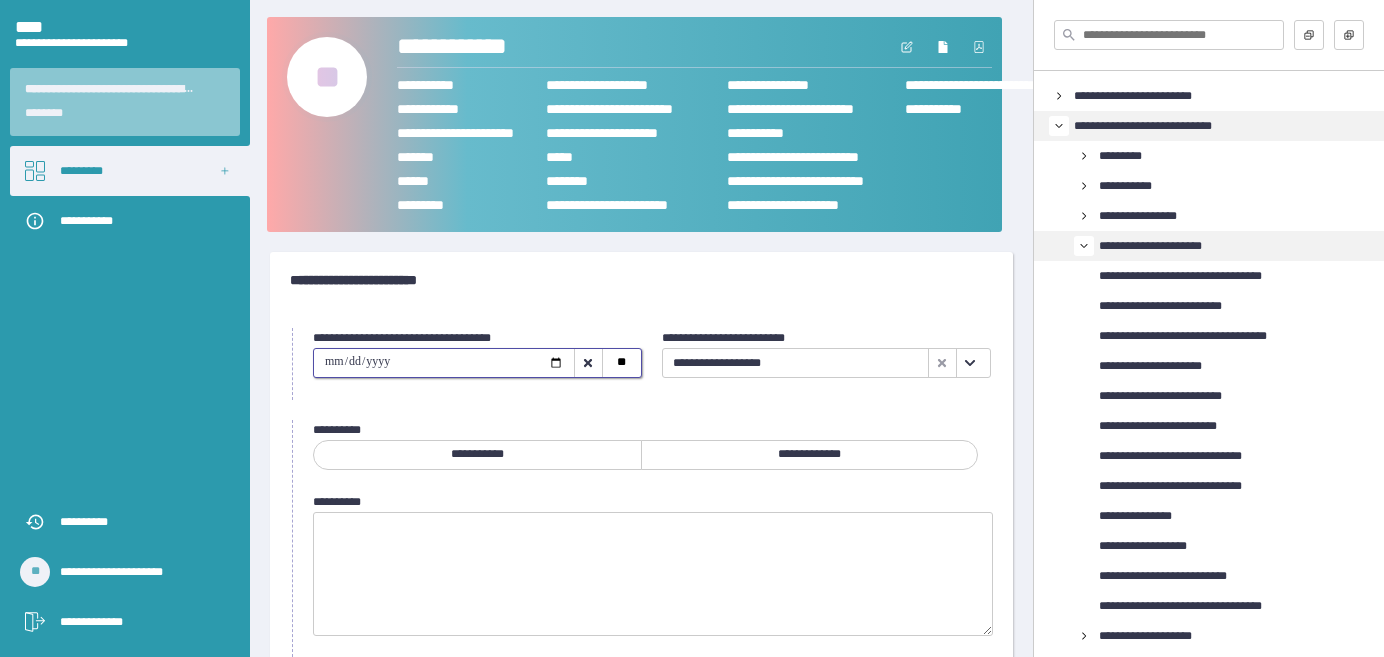 type on "**********" 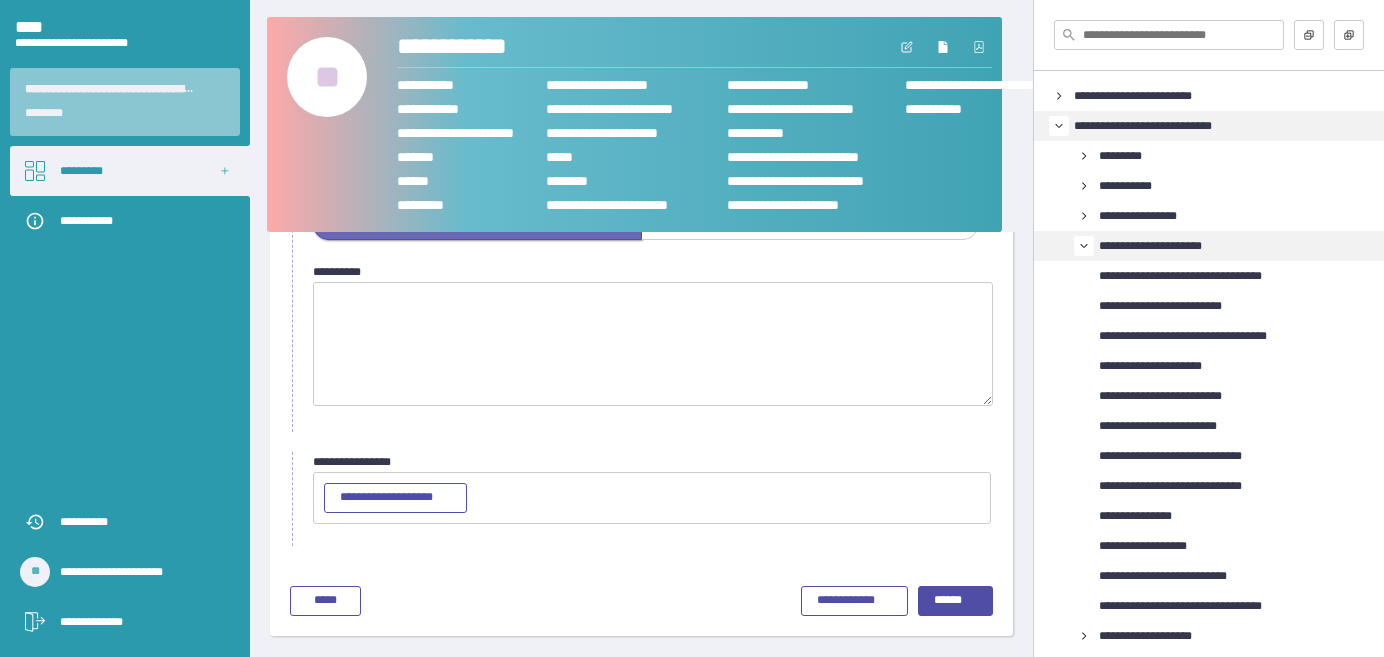 scroll, scrollTop: 240, scrollLeft: 0, axis: vertical 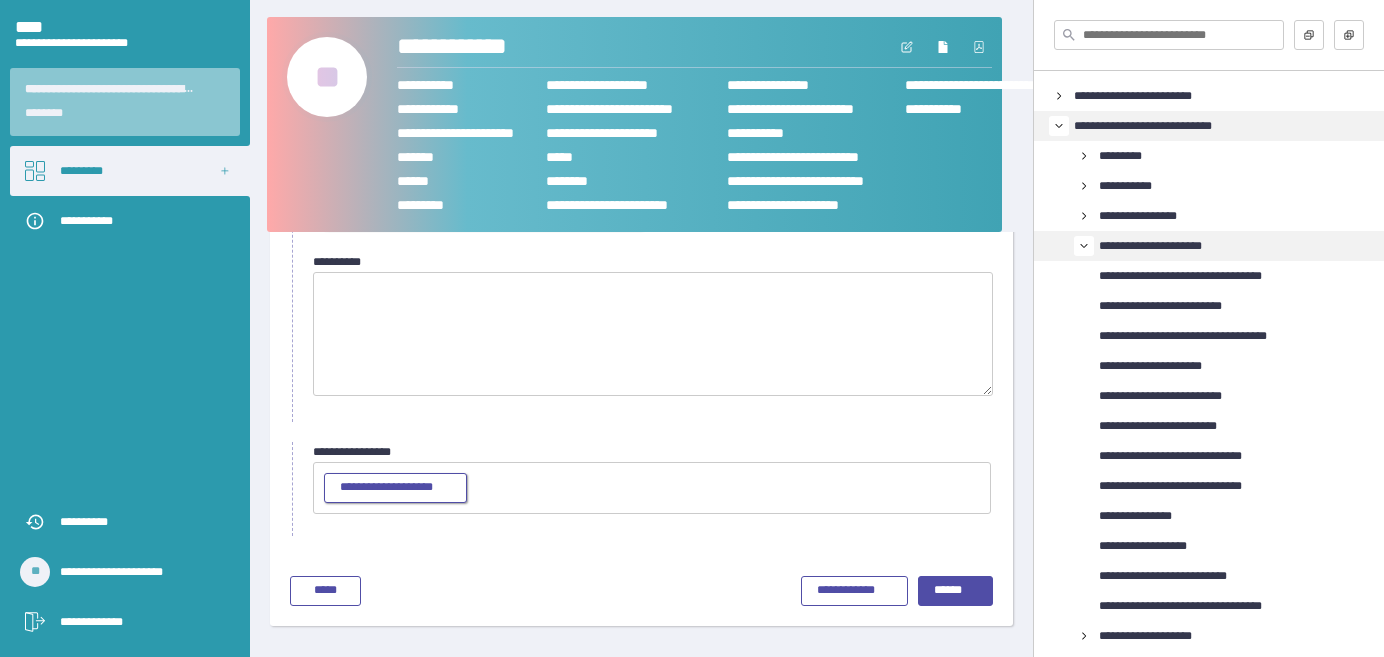 click on "**********" at bounding box center [395, 488] 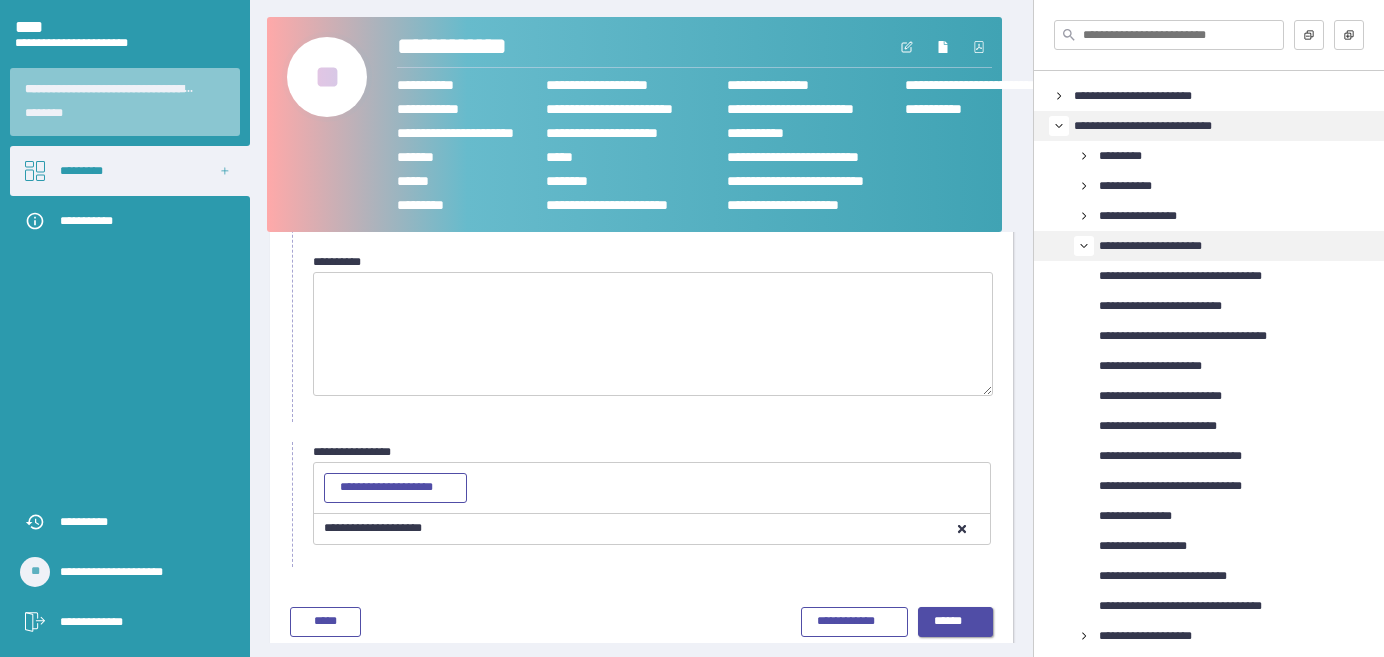 click on "******" at bounding box center [956, 622] 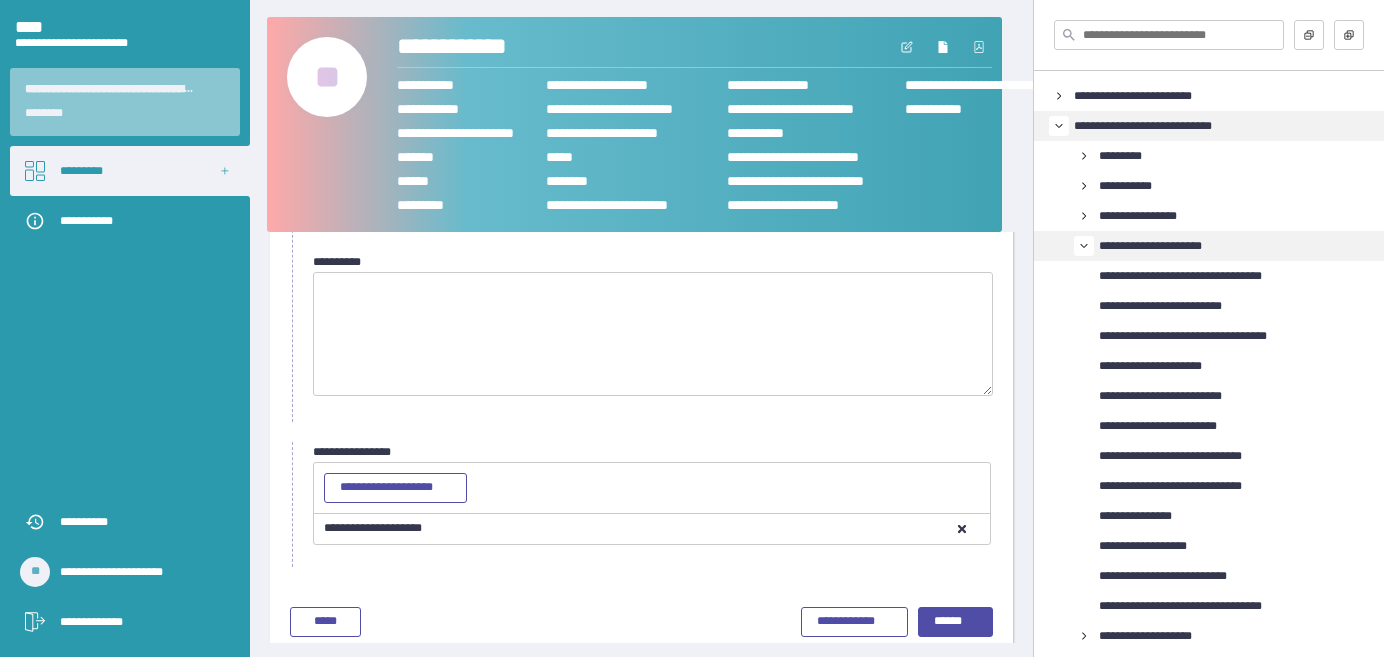 scroll, scrollTop: 92, scrollLeft: 0, axis: vertical 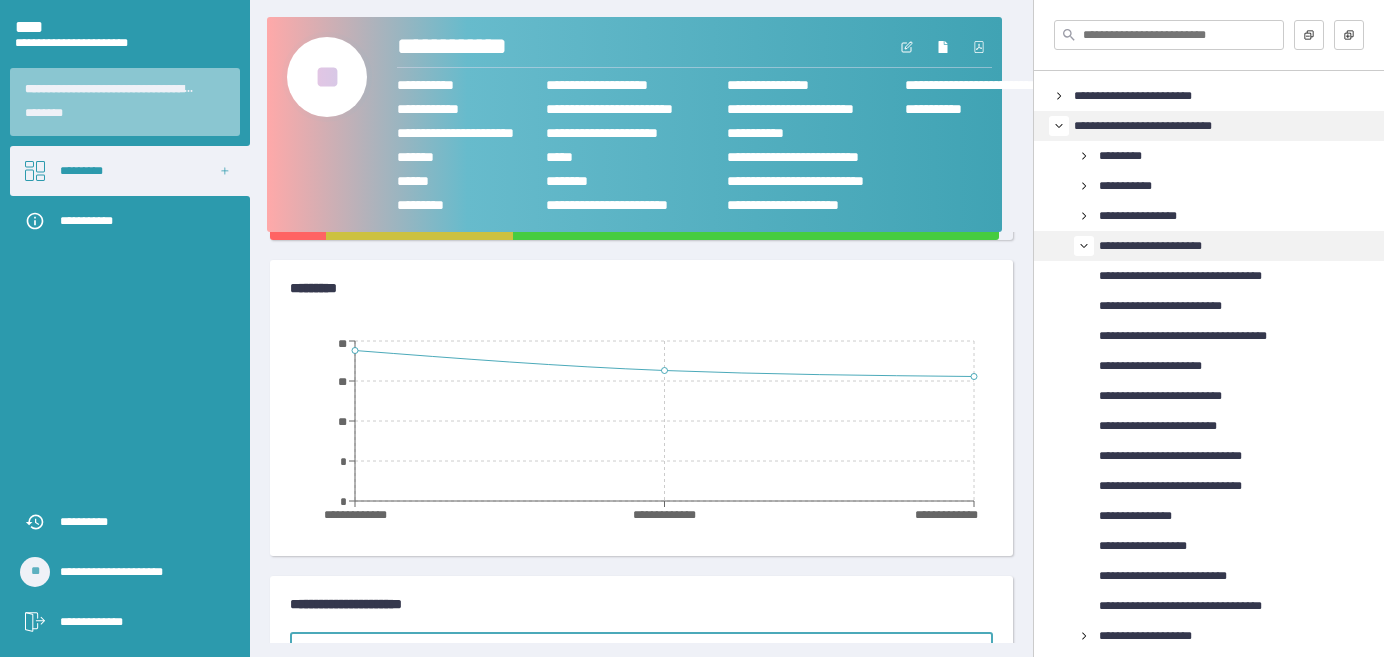 click 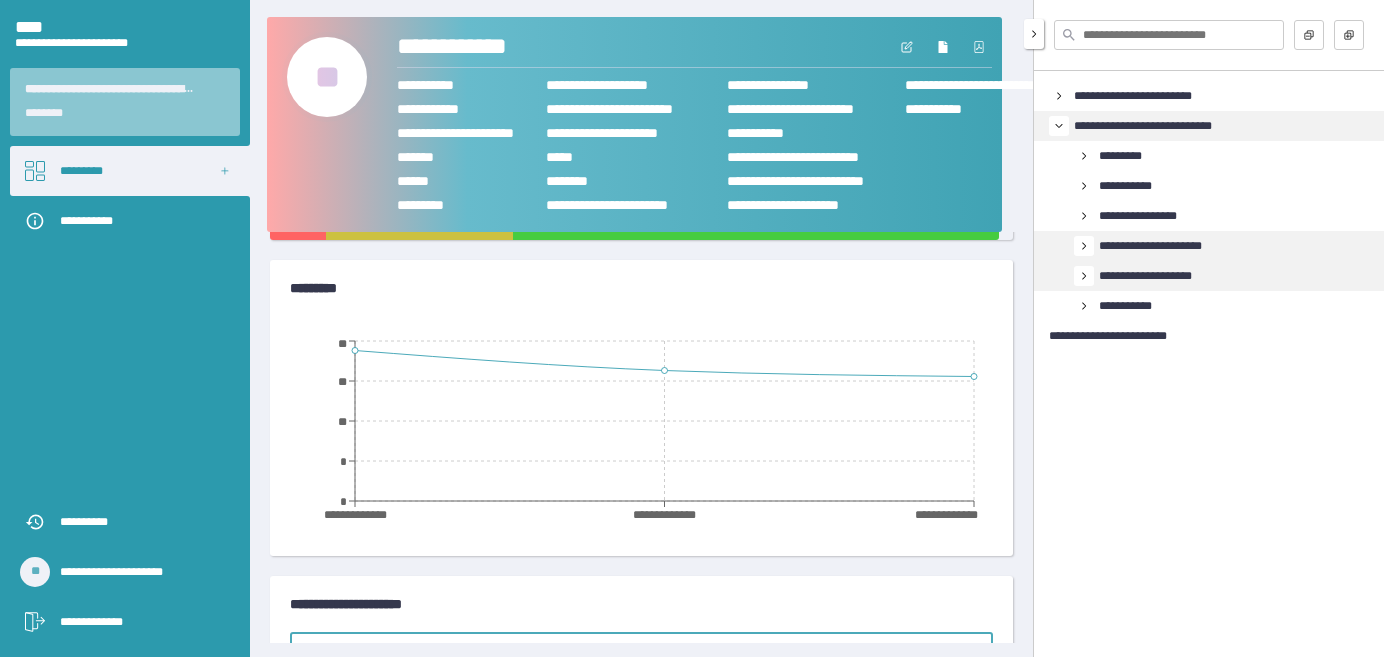 click 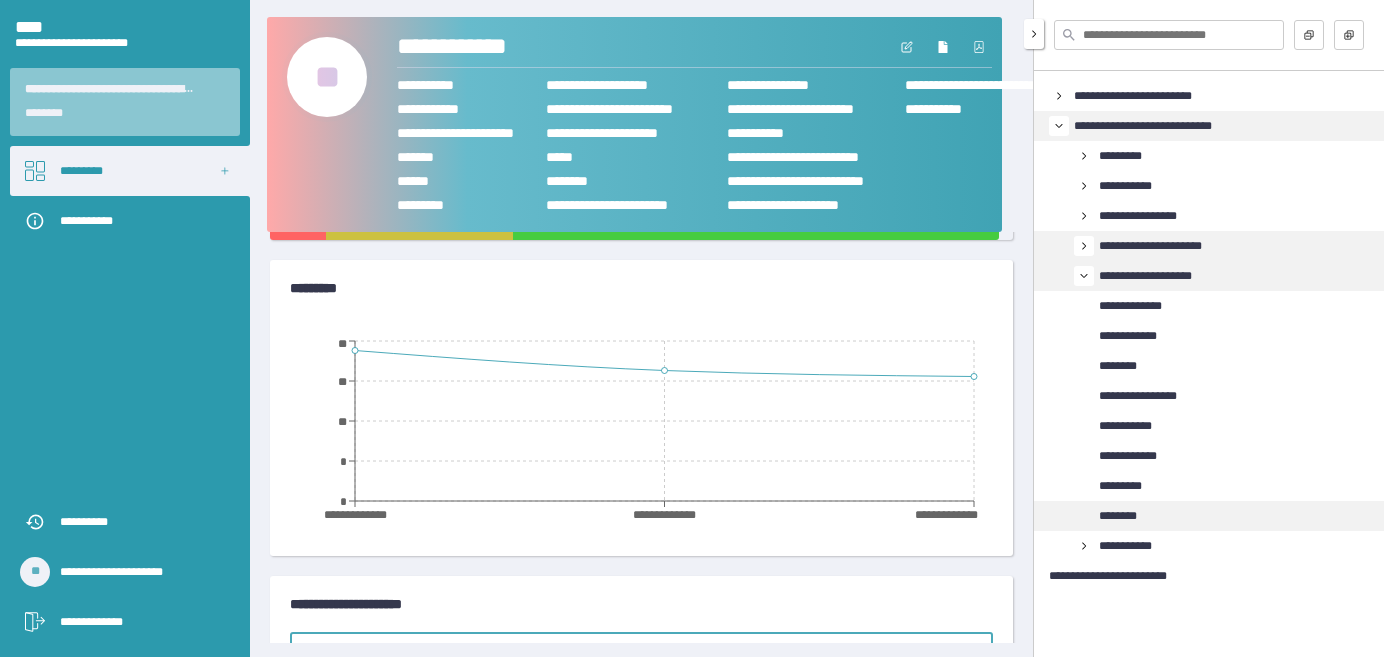 click on "********" at bounding box center (1124, 516) 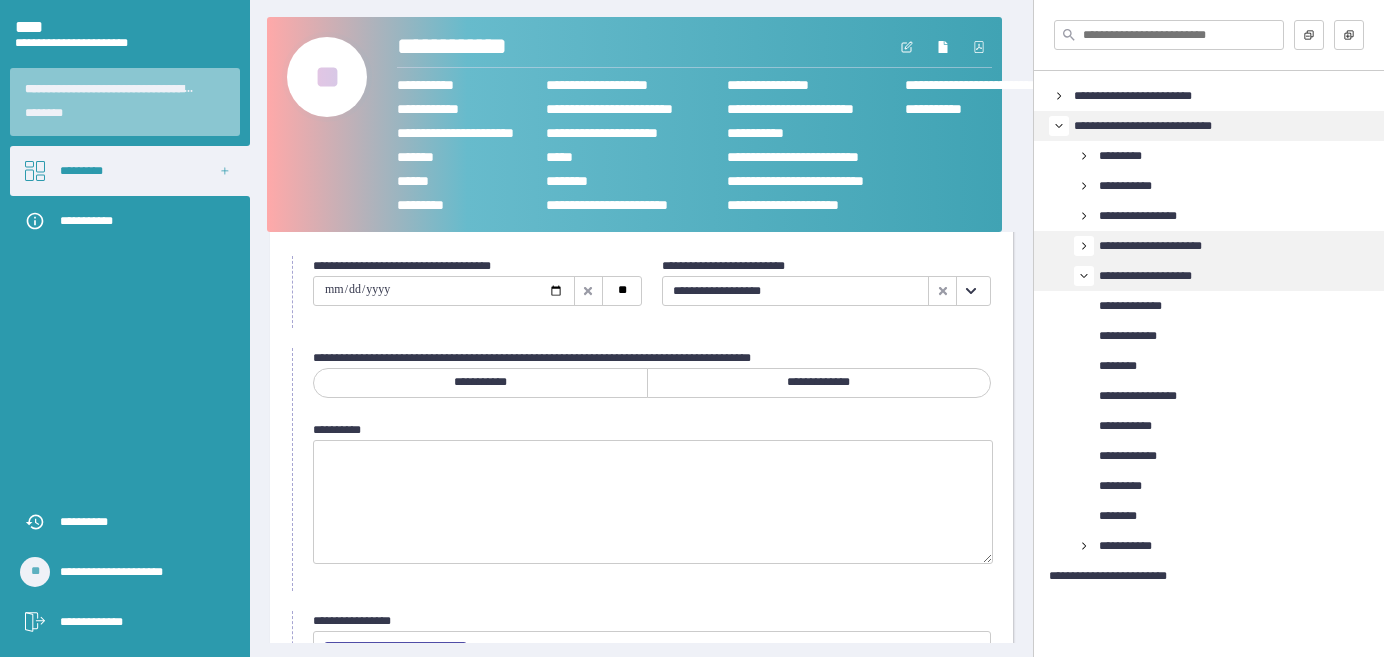 scroll, scrollTop: 92, scrollLeft: 0, axis: vertical 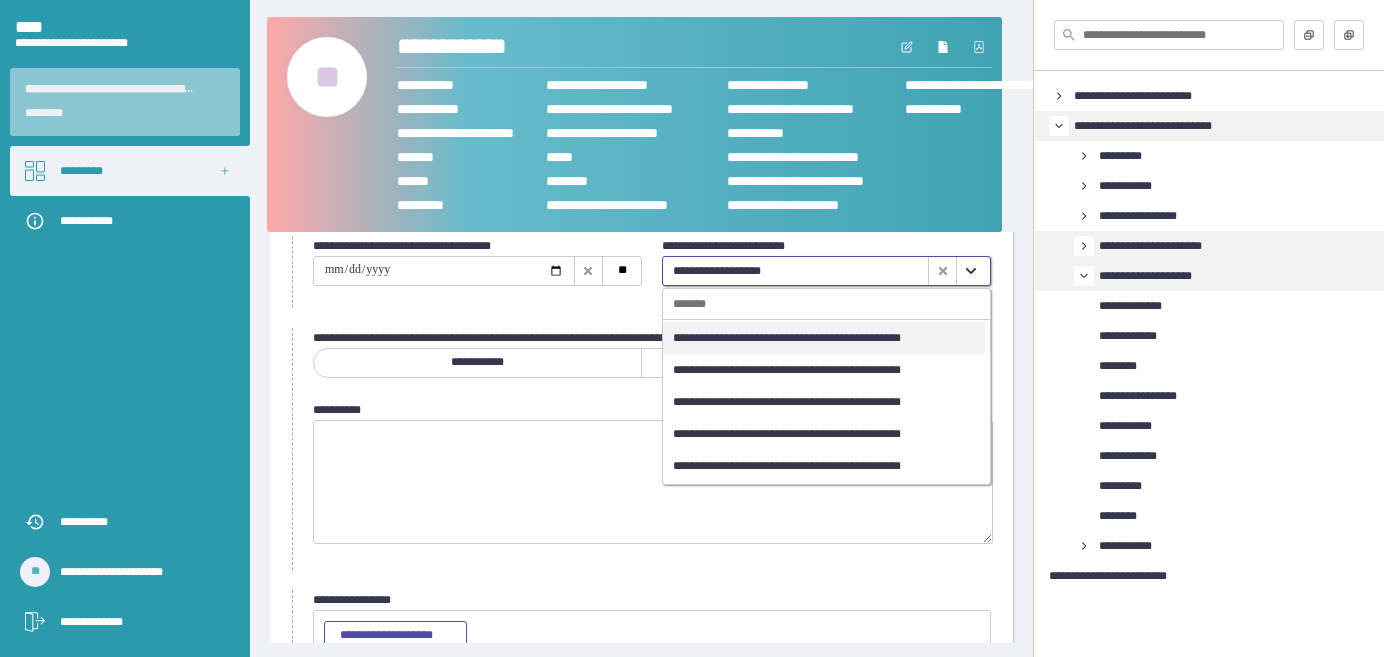 click 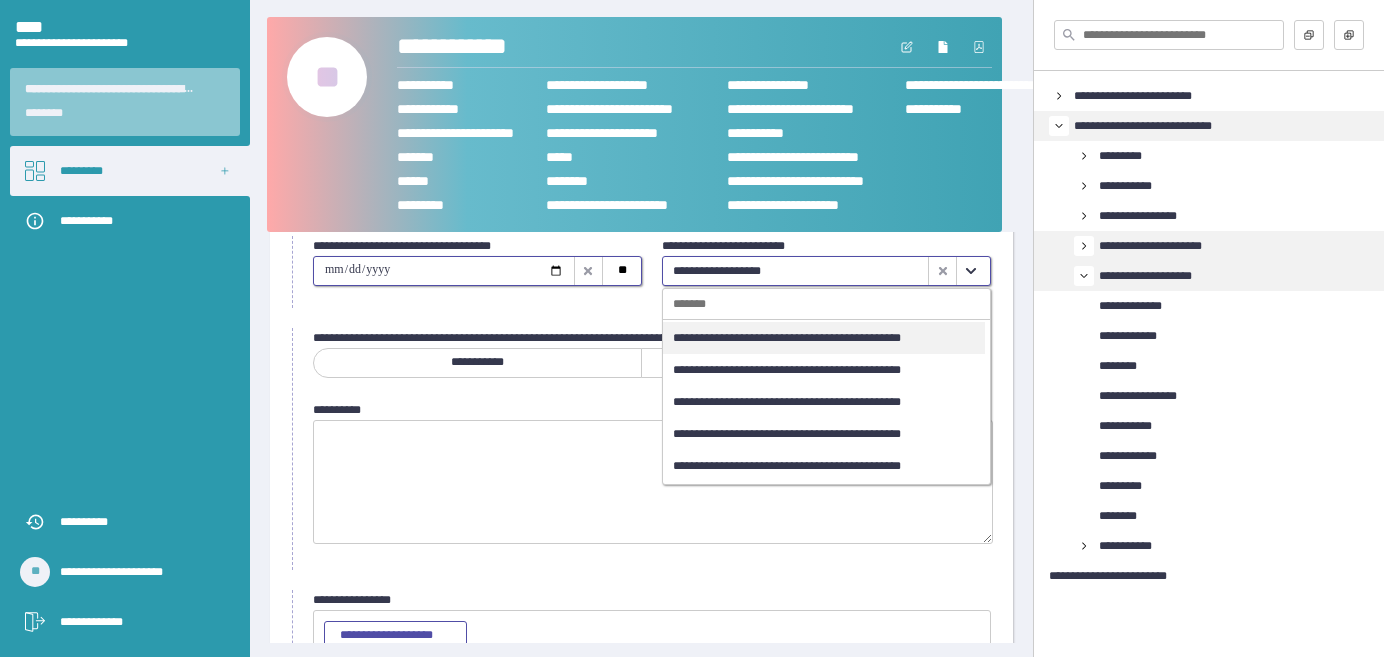 click at bounding box center (444, 271) 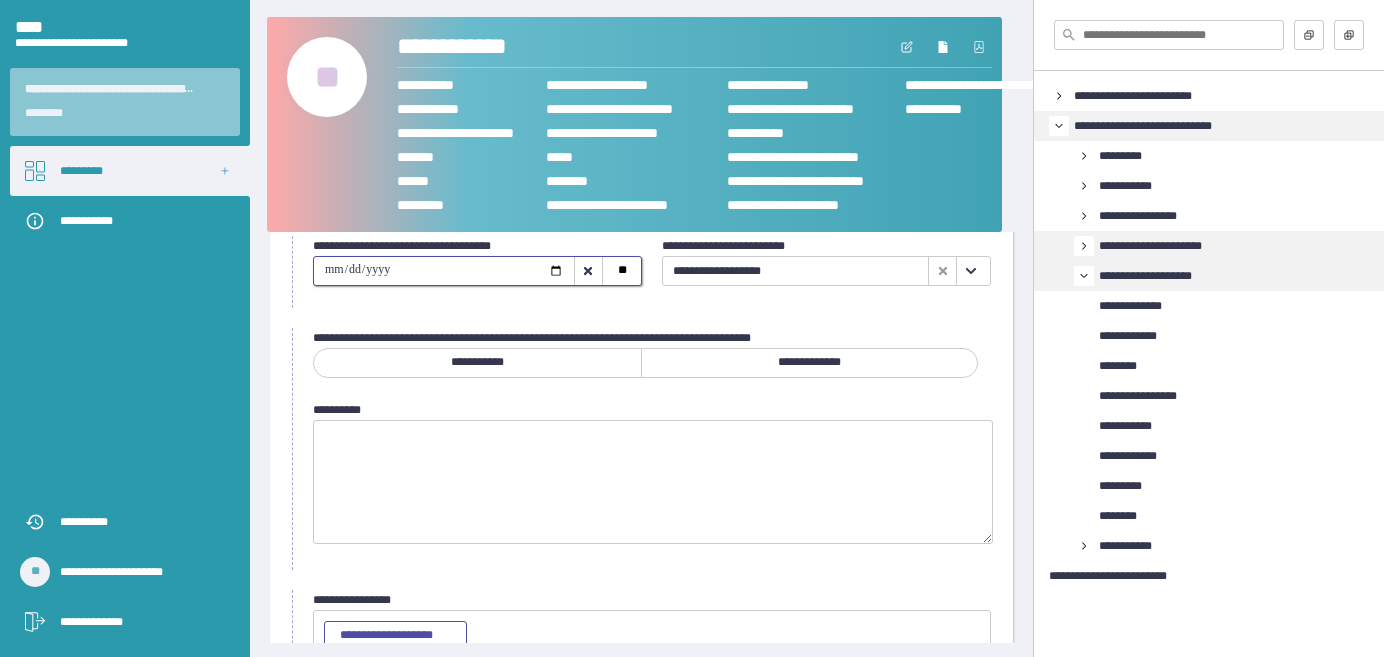type on "**********" 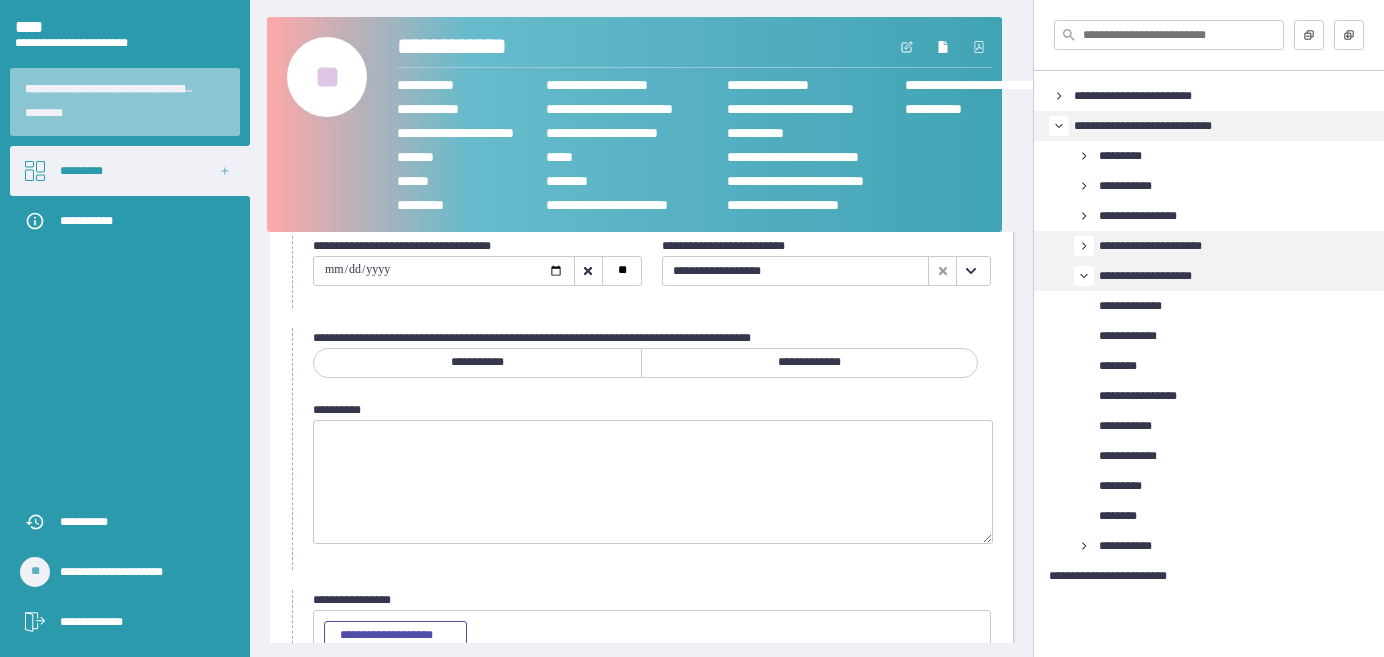 click on "**********" at bounding box center [477, 362] 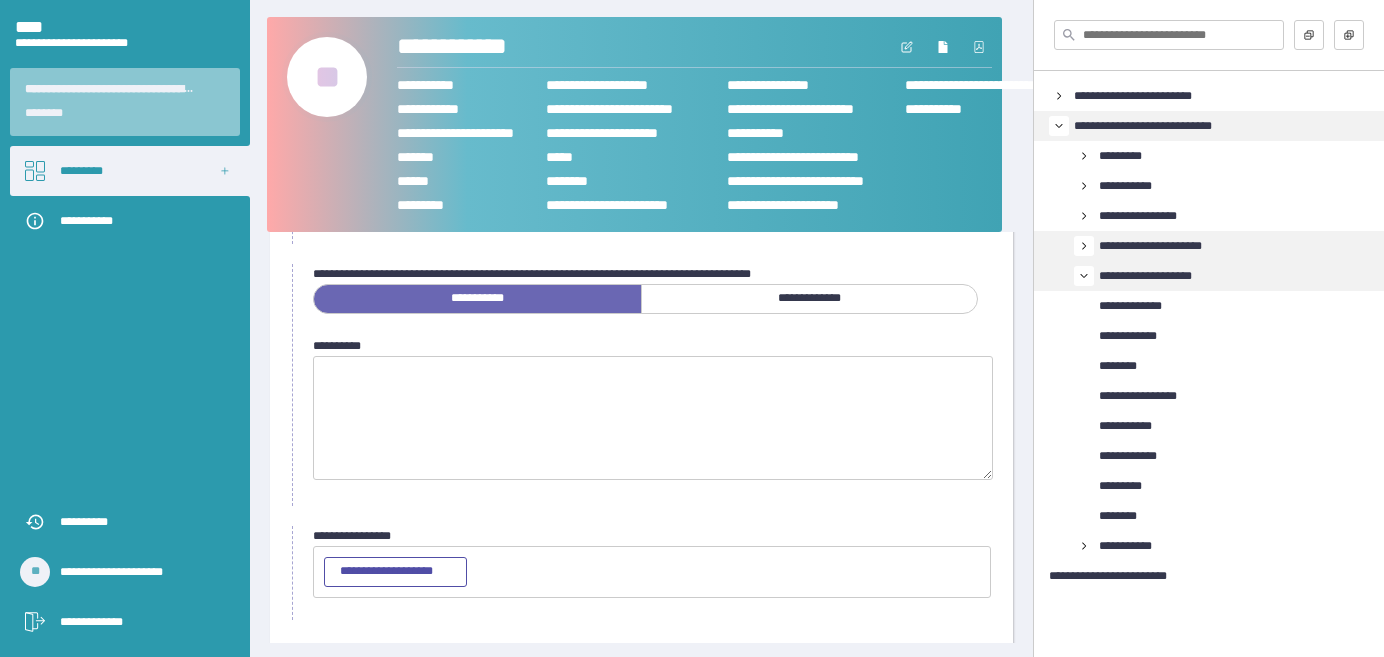 scroll, scrollTop: 240, scrollLeft: 0, axis: vertical 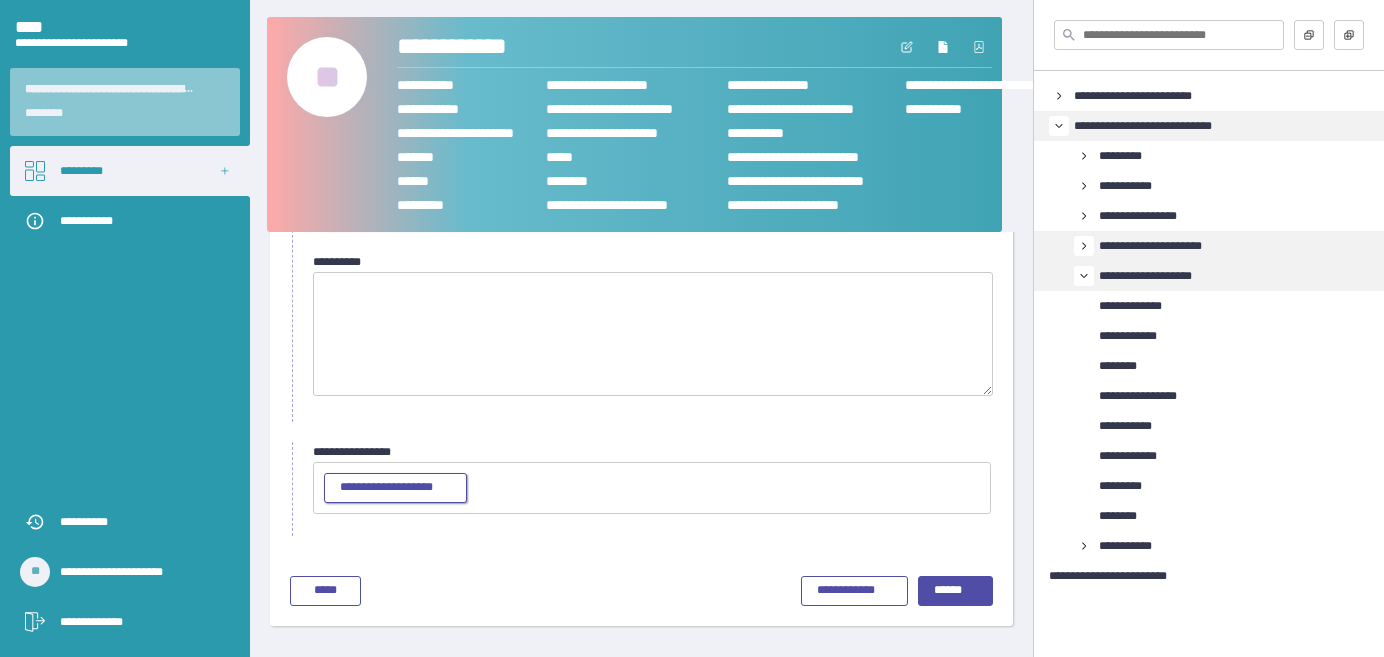 click on "**********" at bounding box center [395, 488] 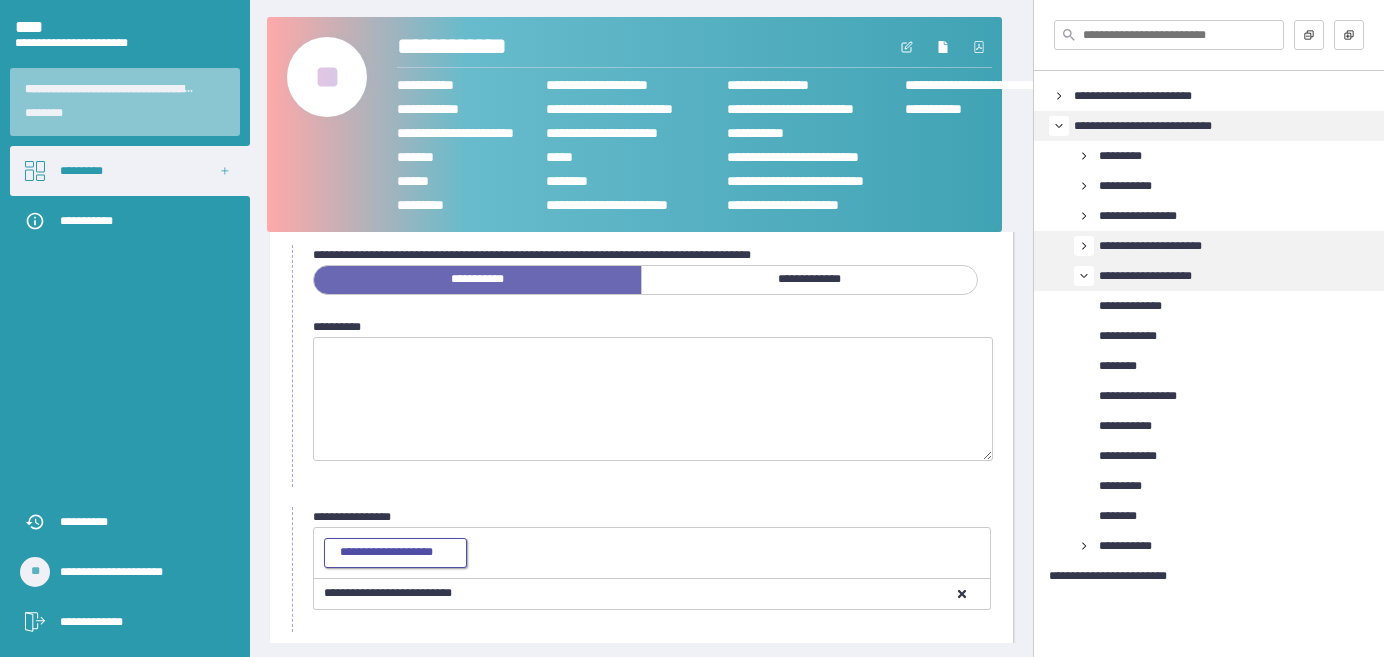 scroll, scrollTop: 271, scrollLeft: 0, axis: vertical 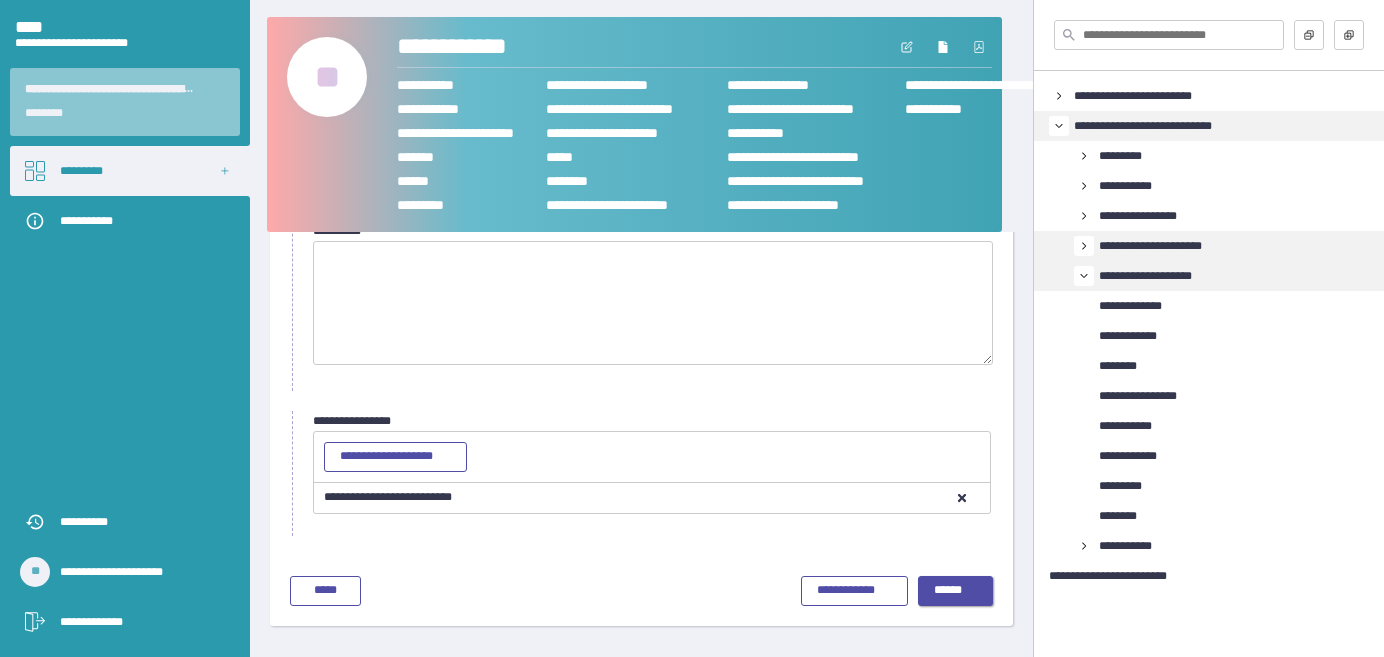 click on "******" at bounding box center (956, 591) 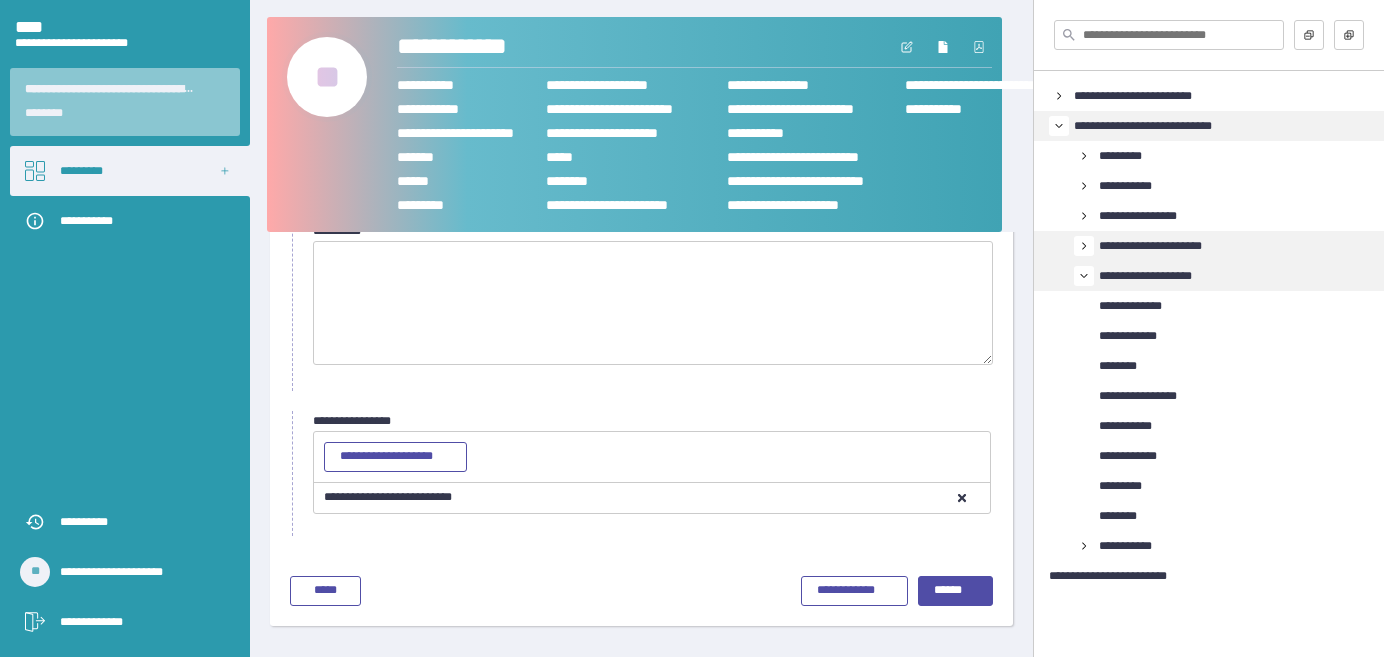 scroll, scrollTop: 92, scrollLeft: 0, axis: vertical 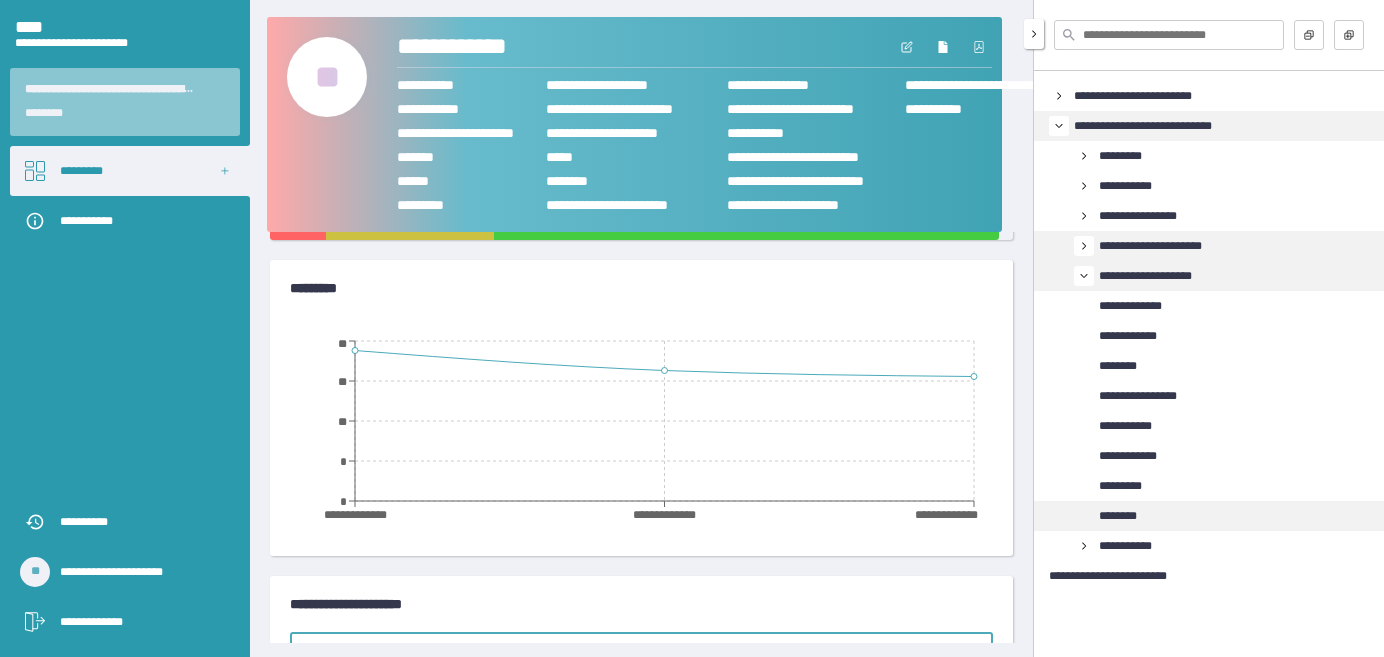 click on "********" at bounding box center (1124, 516) 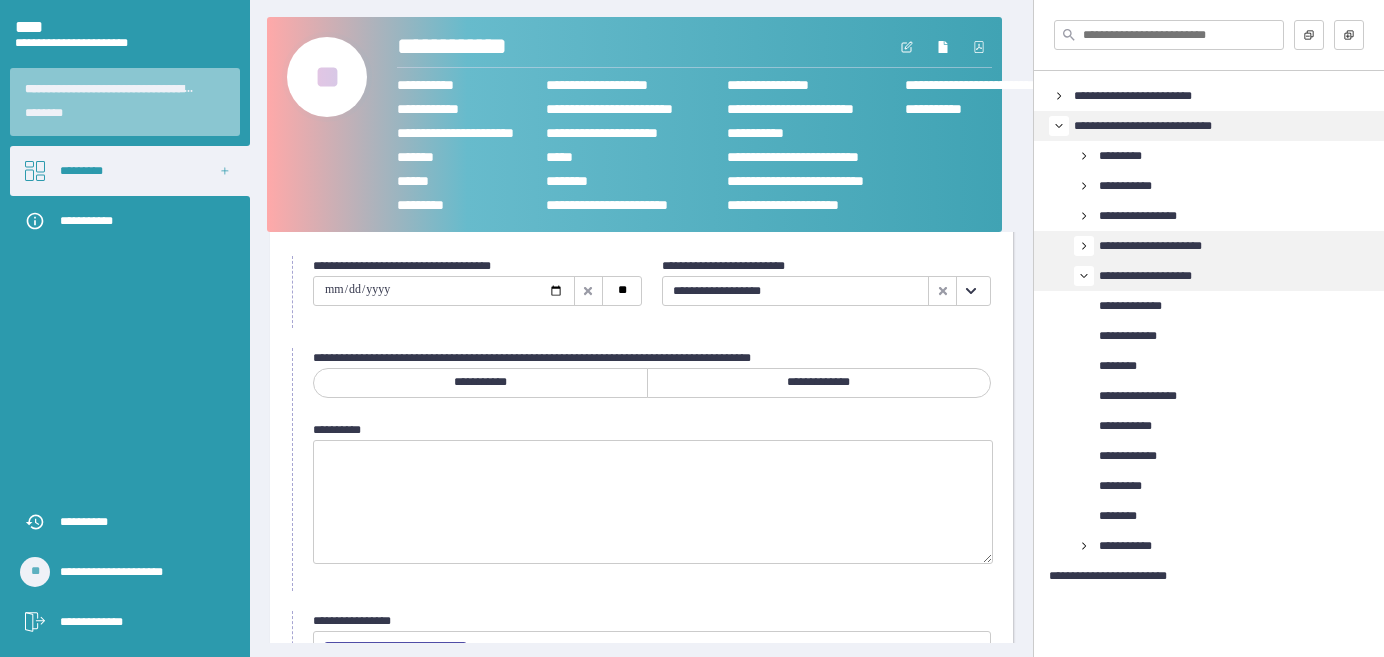 scroll, scrollTop: 92, scrollLeft: 0, axis: vertical 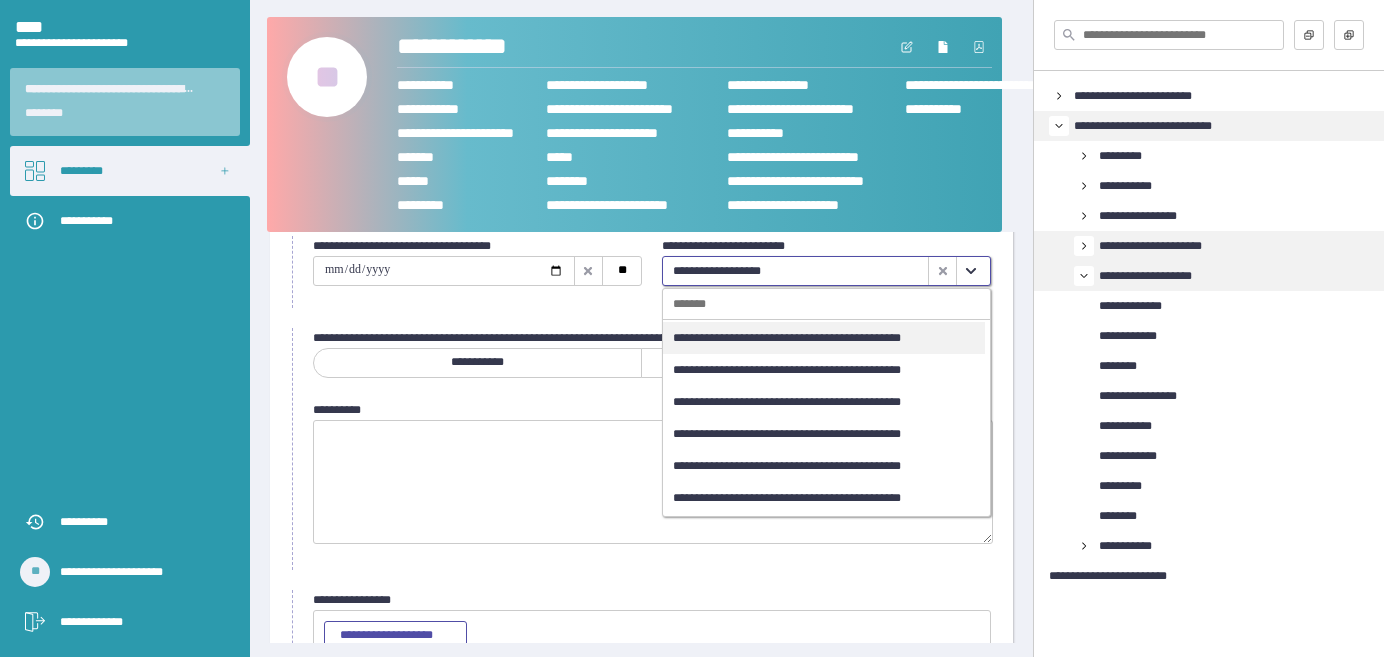 click 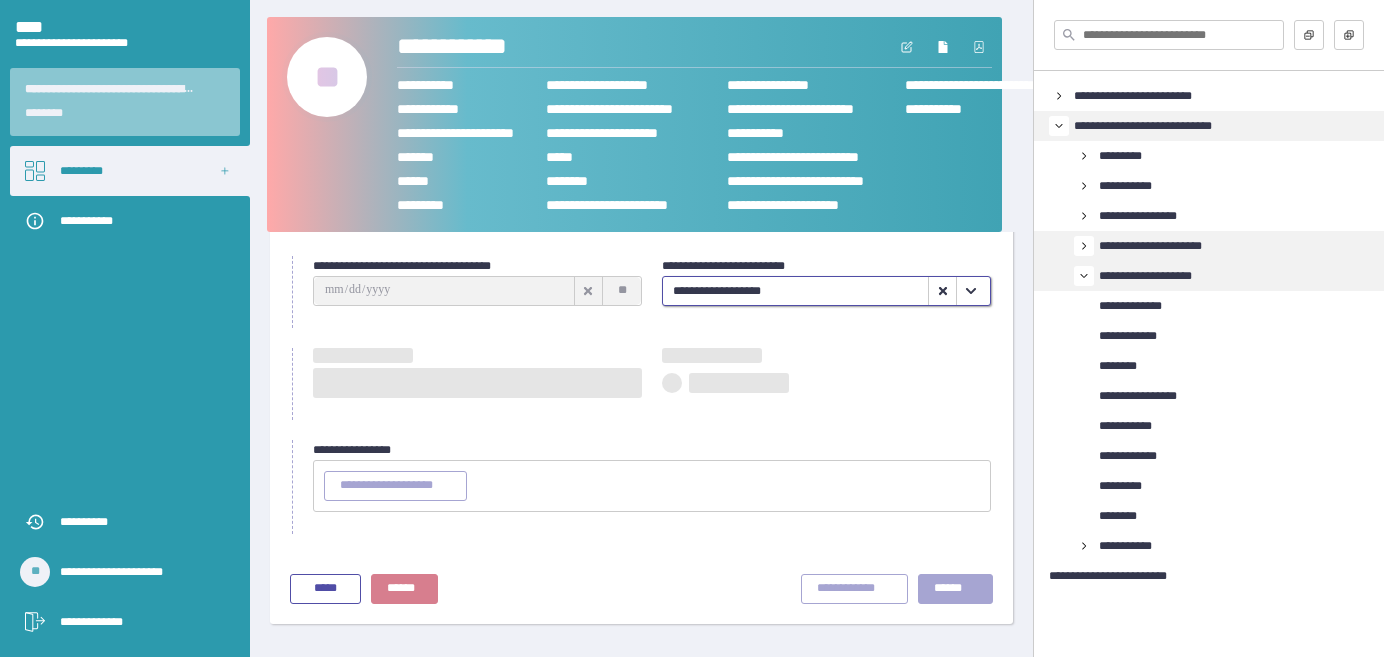 type on "**********" 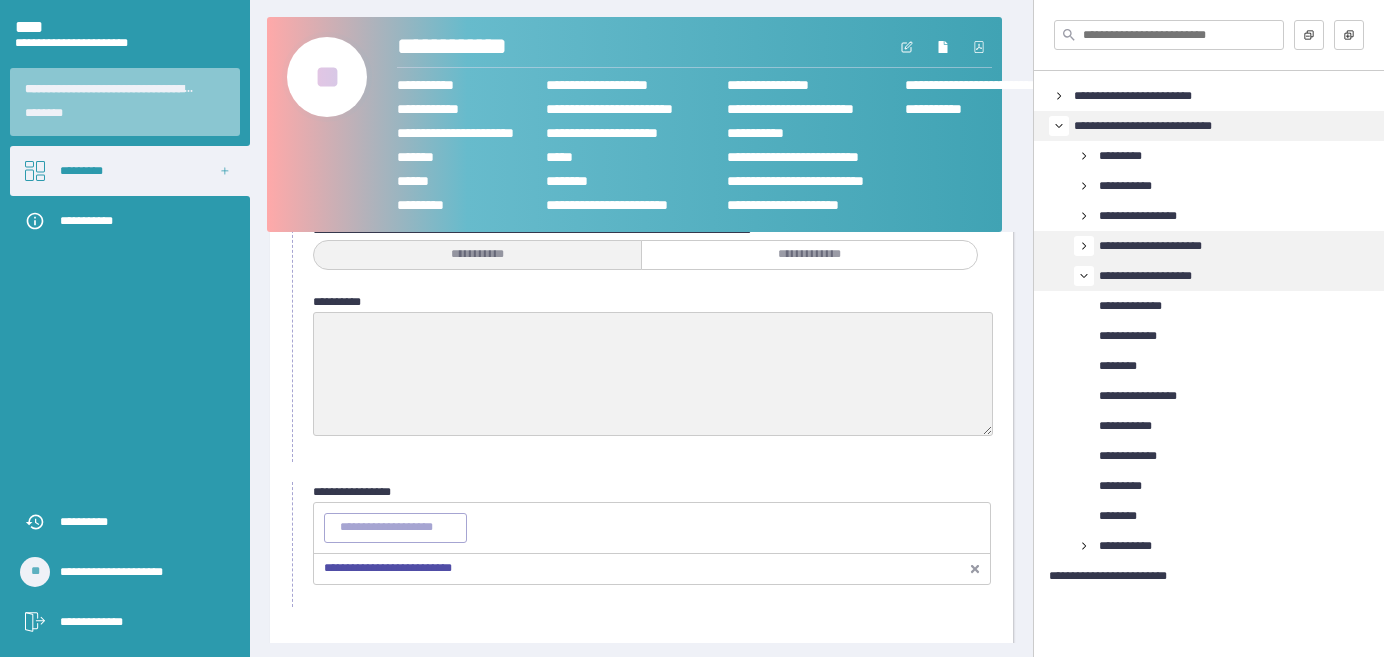 scroll, scrollTop: 271, scrollLeft: 0, axis: vertical 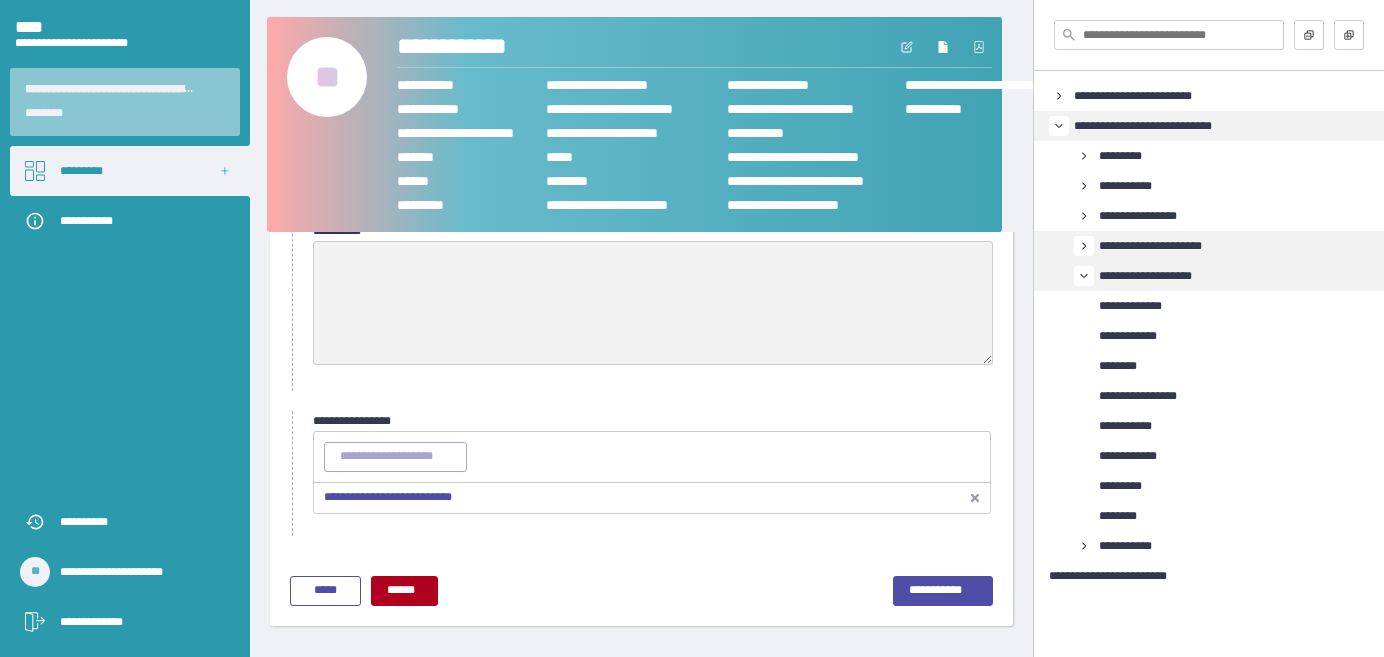 click on "**********" at bounding box center [388, 497] 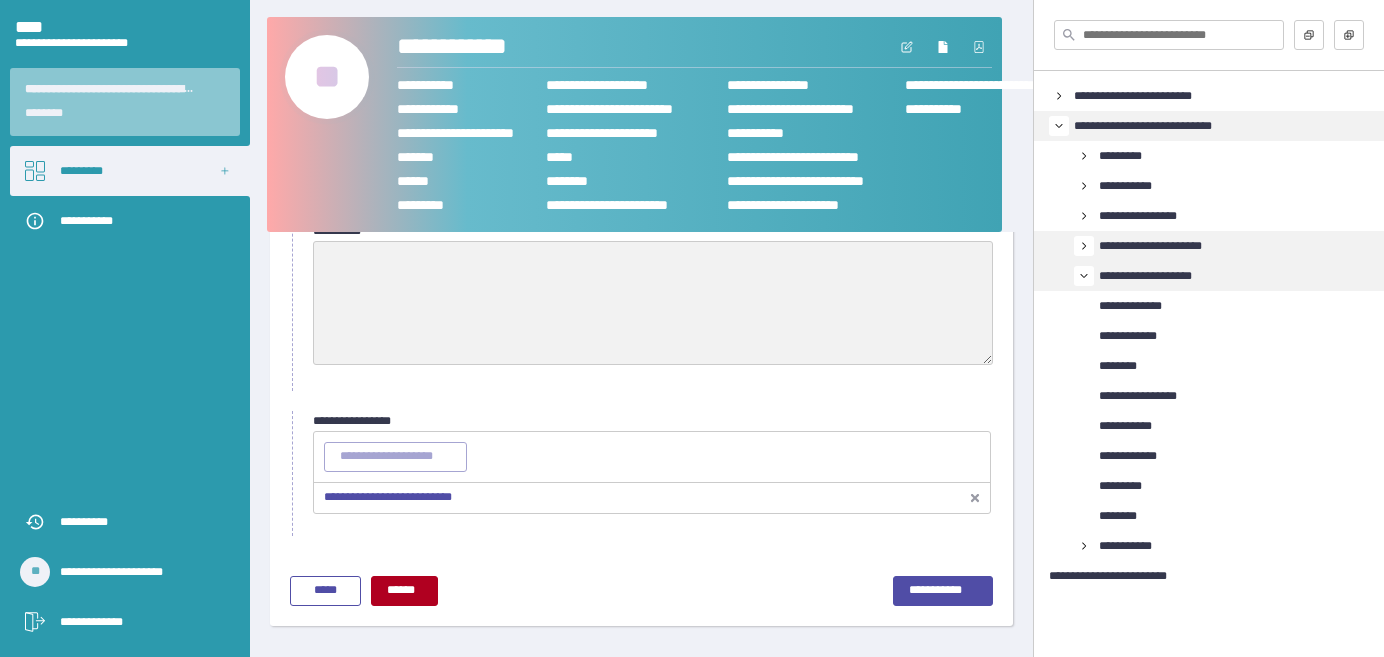 click on "**" at bounding box center [327, 77] 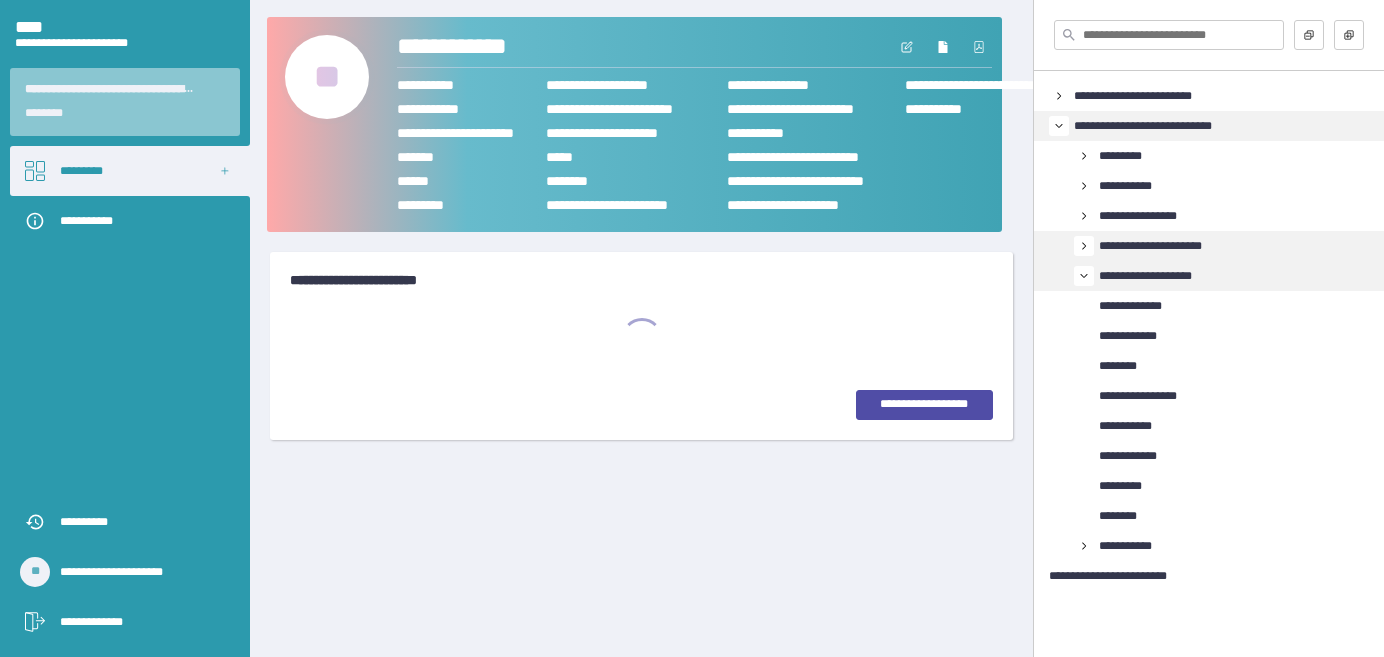 scroll, scrollTop: 0, scrollLeft: 0, axis: both 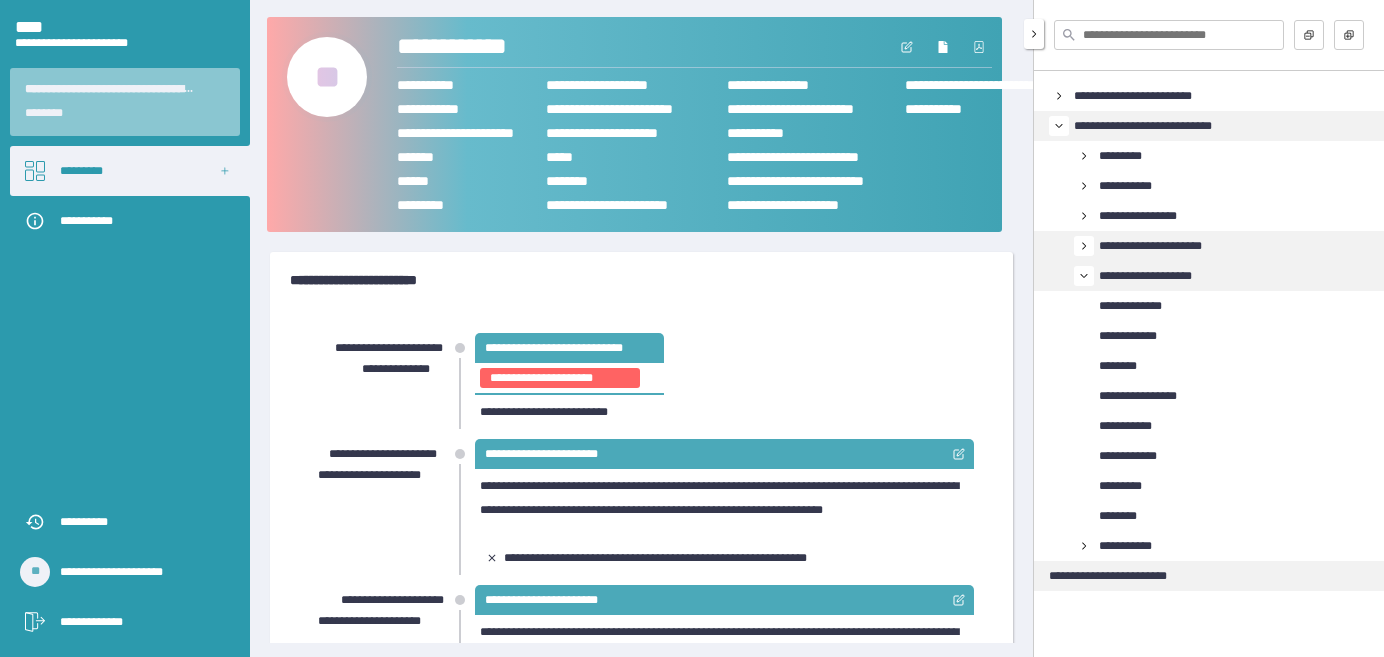 click on "**********" at bounding box center (1120, 576) 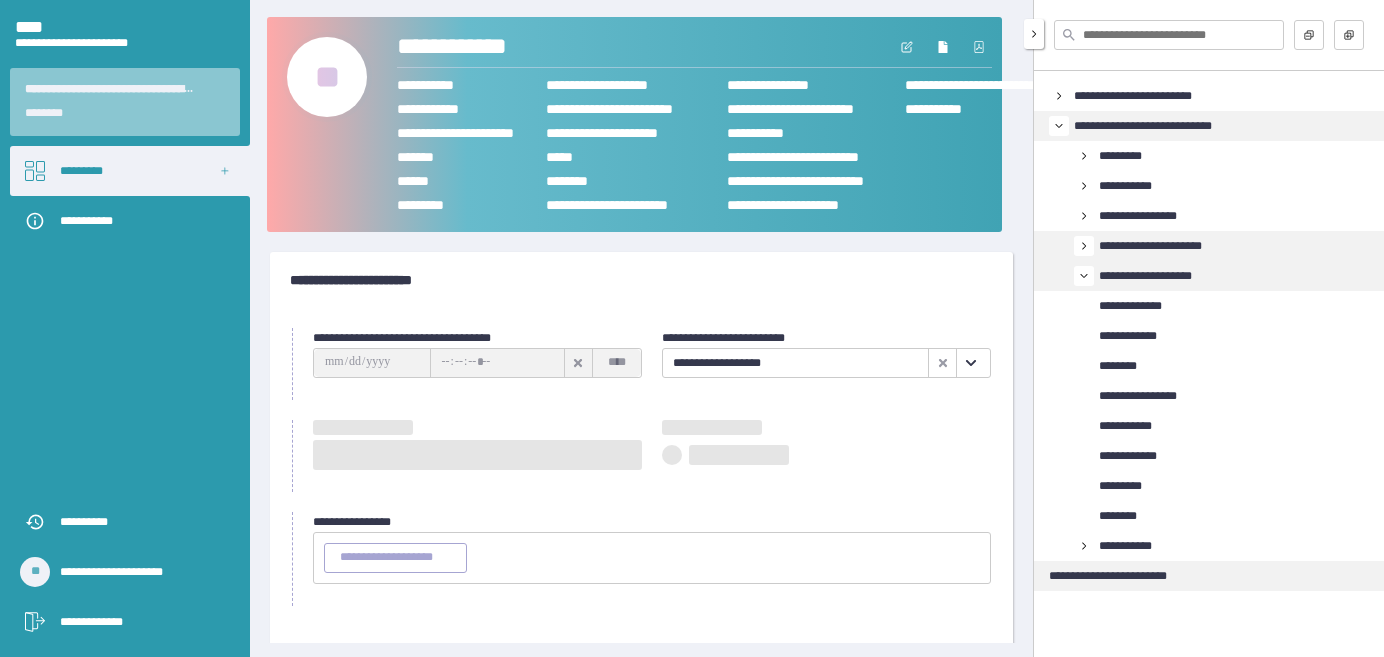 type on "**********" 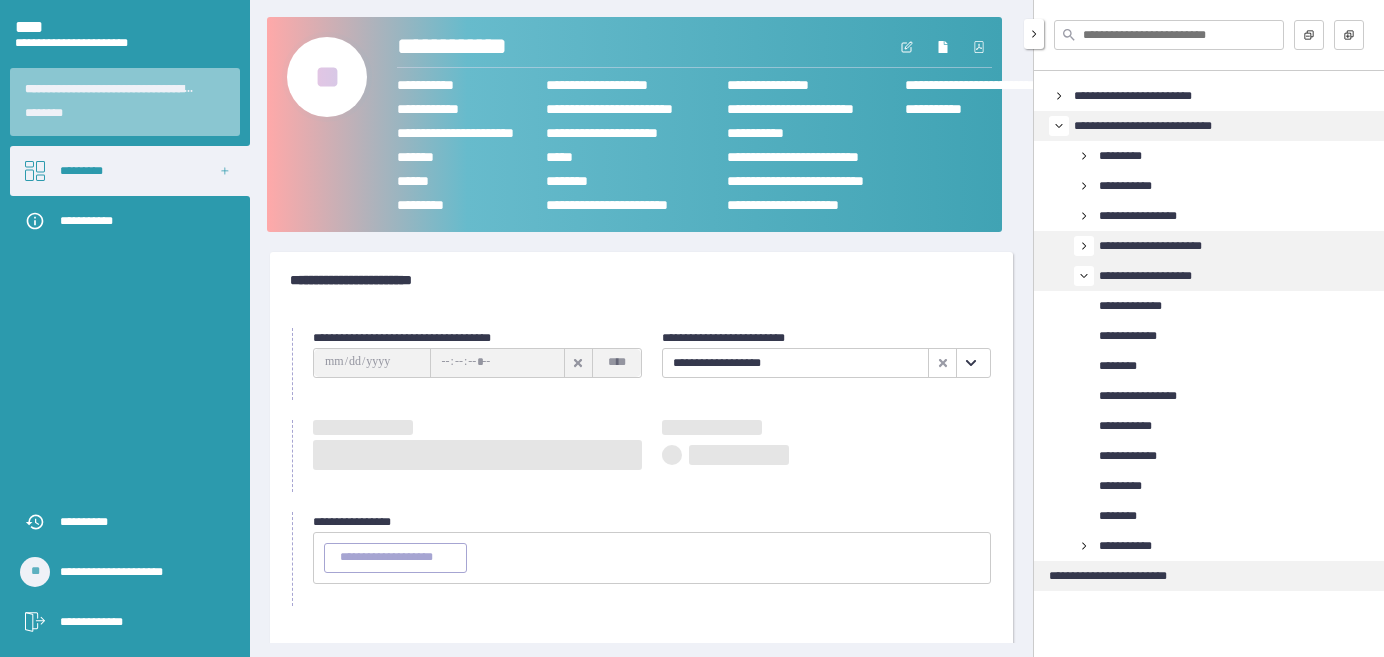type on "********" 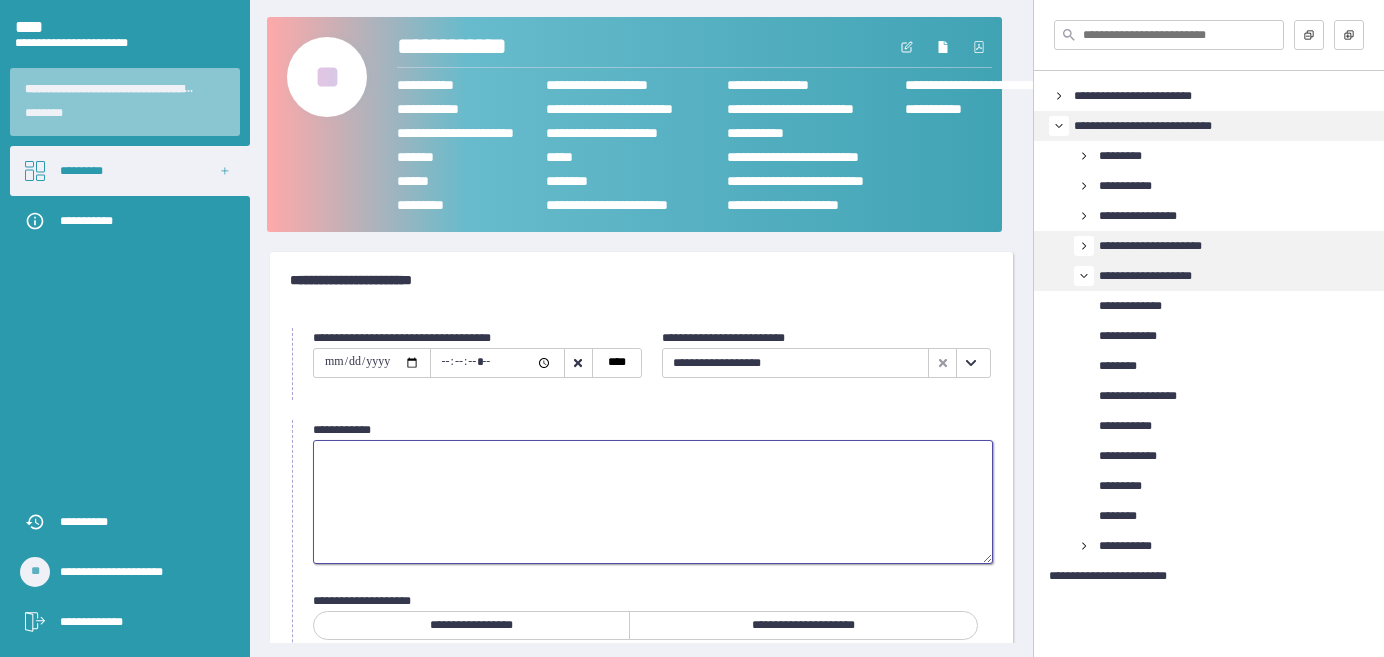 click at bounding box center [653, 502] 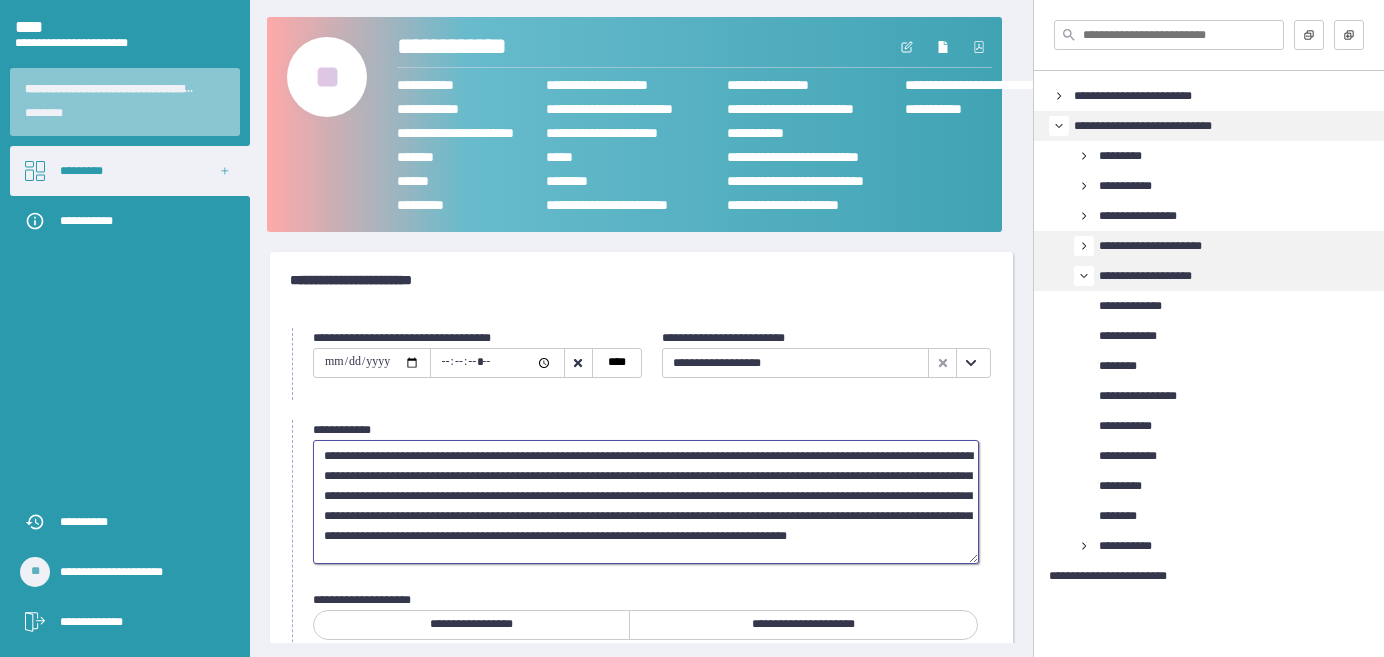 scroll, scrollTop: 0, scrollLeft: 0, axis: both 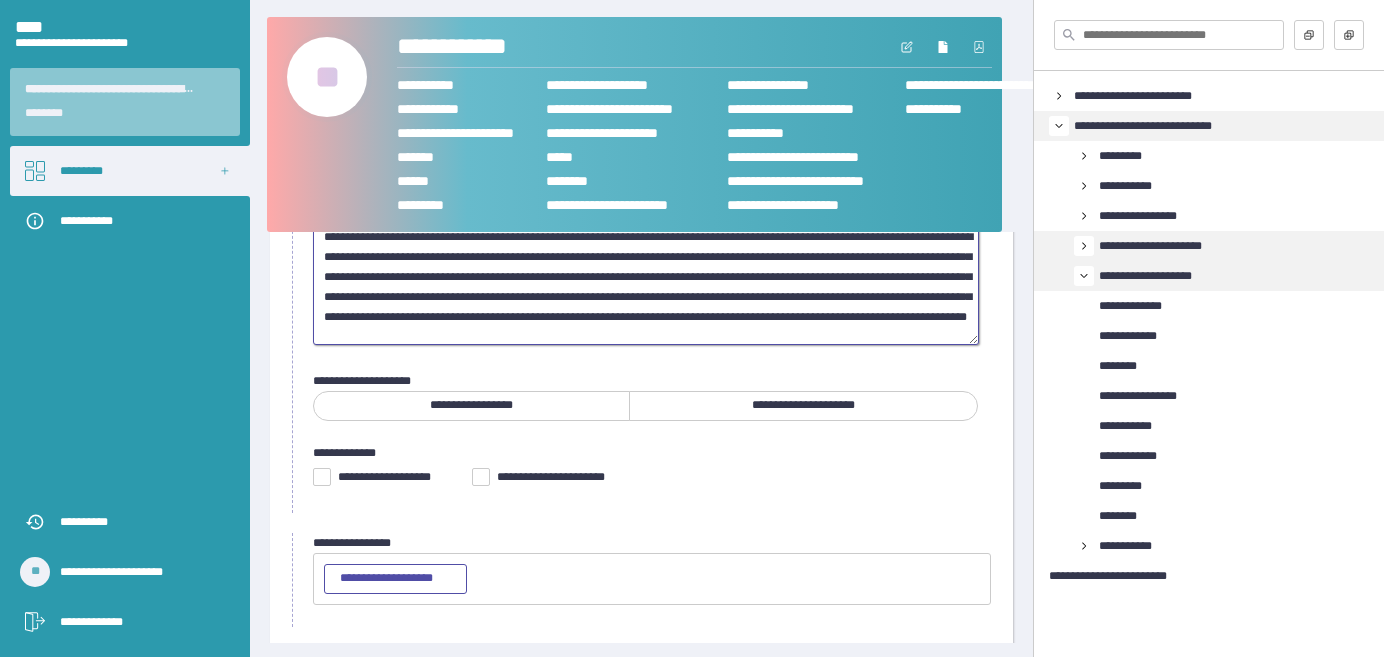 click on "**********" at bounding box center (646, 282) 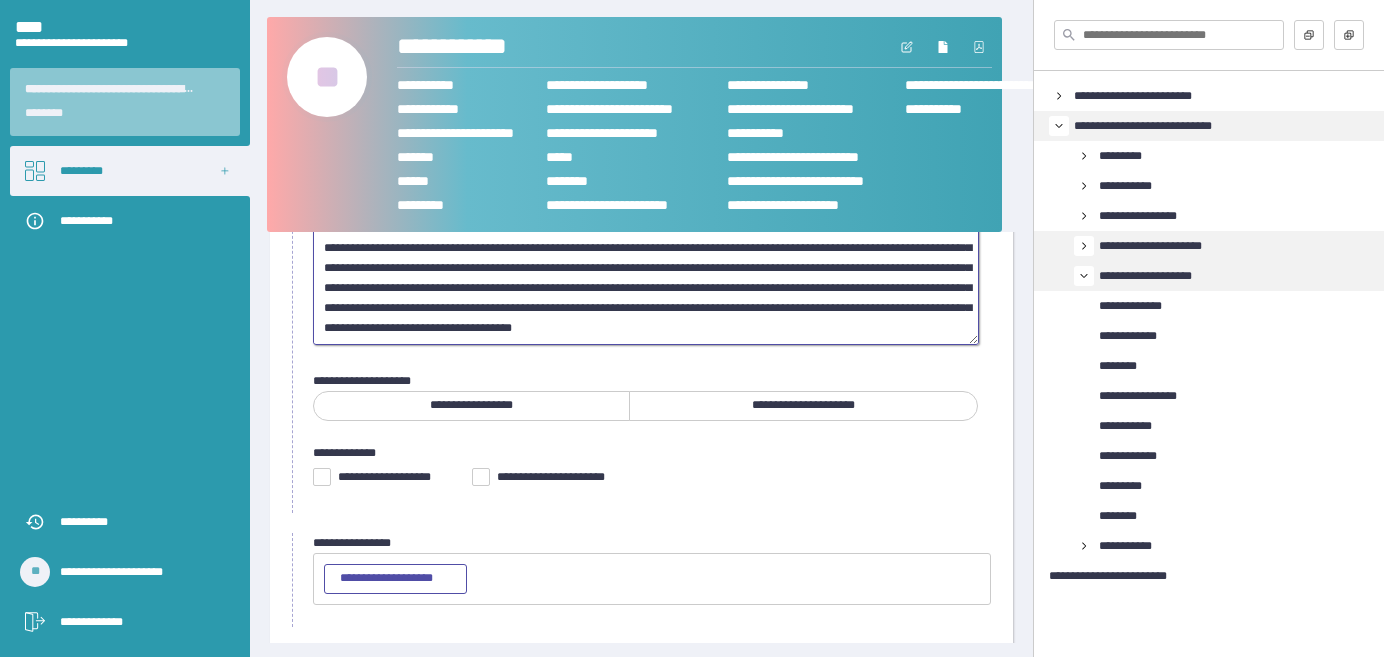 drag, startPoint x: 599, startPoint y: 326, endPoint x: 639, endPoint y: 323, distance: 40.112343 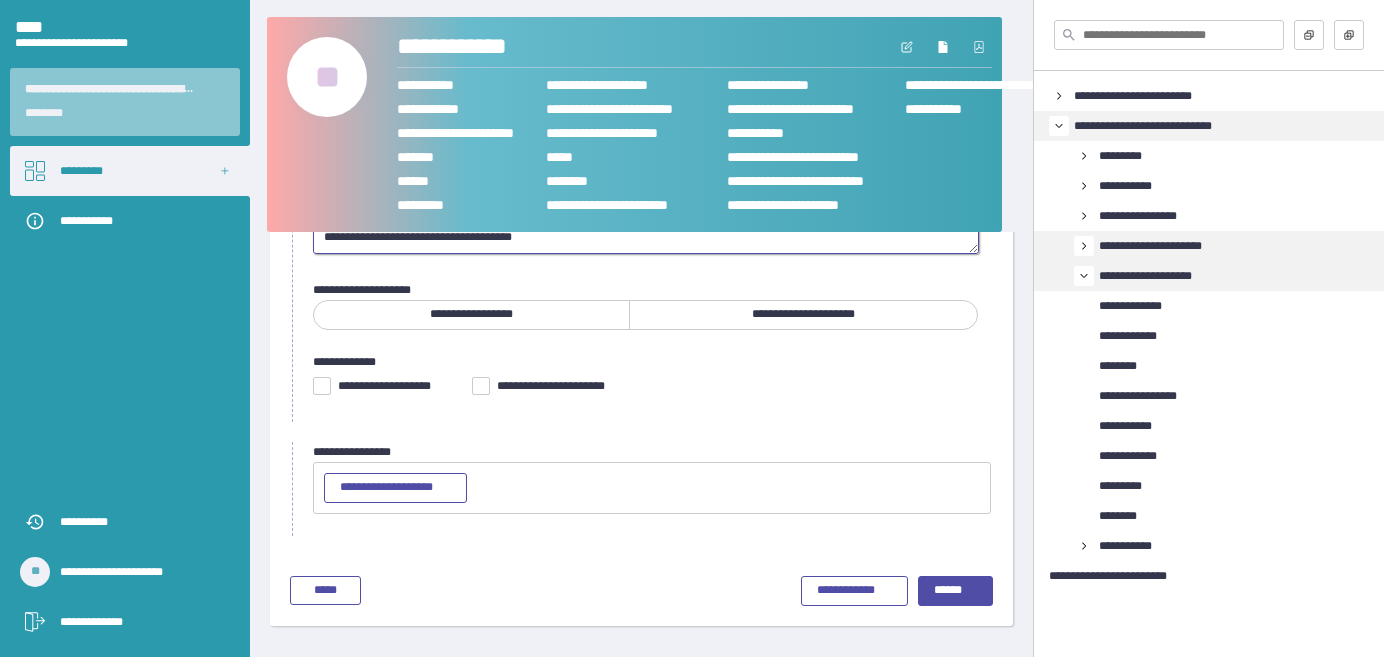 type on "**********" 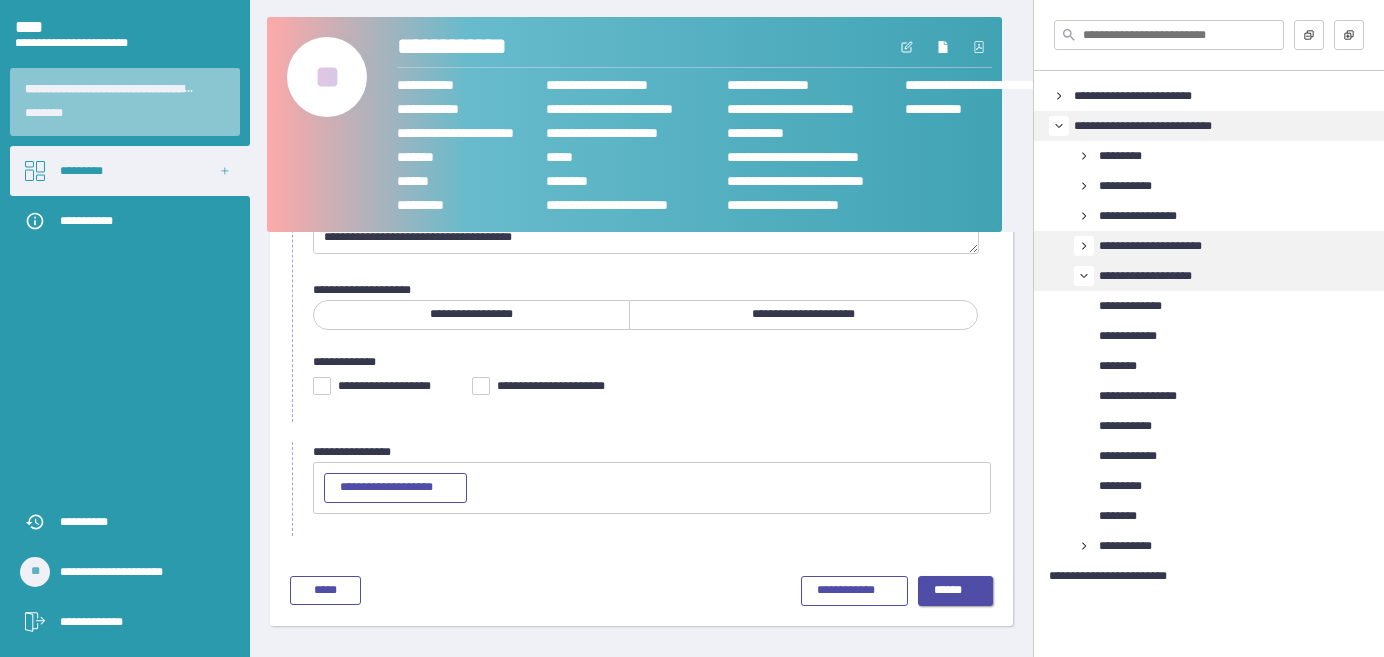 click on "******" at bounding box center [956, 591] 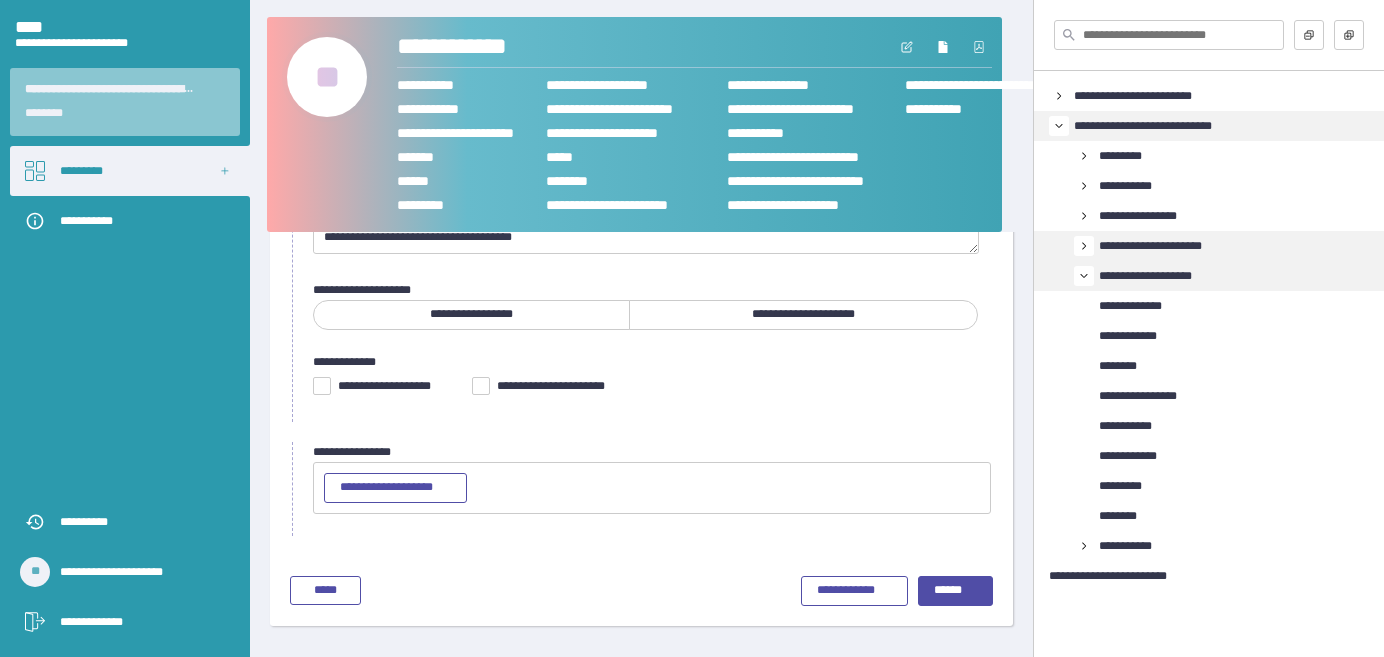 scroll, scrollTop: 61, scrollLeft: 0, axis: vertical 